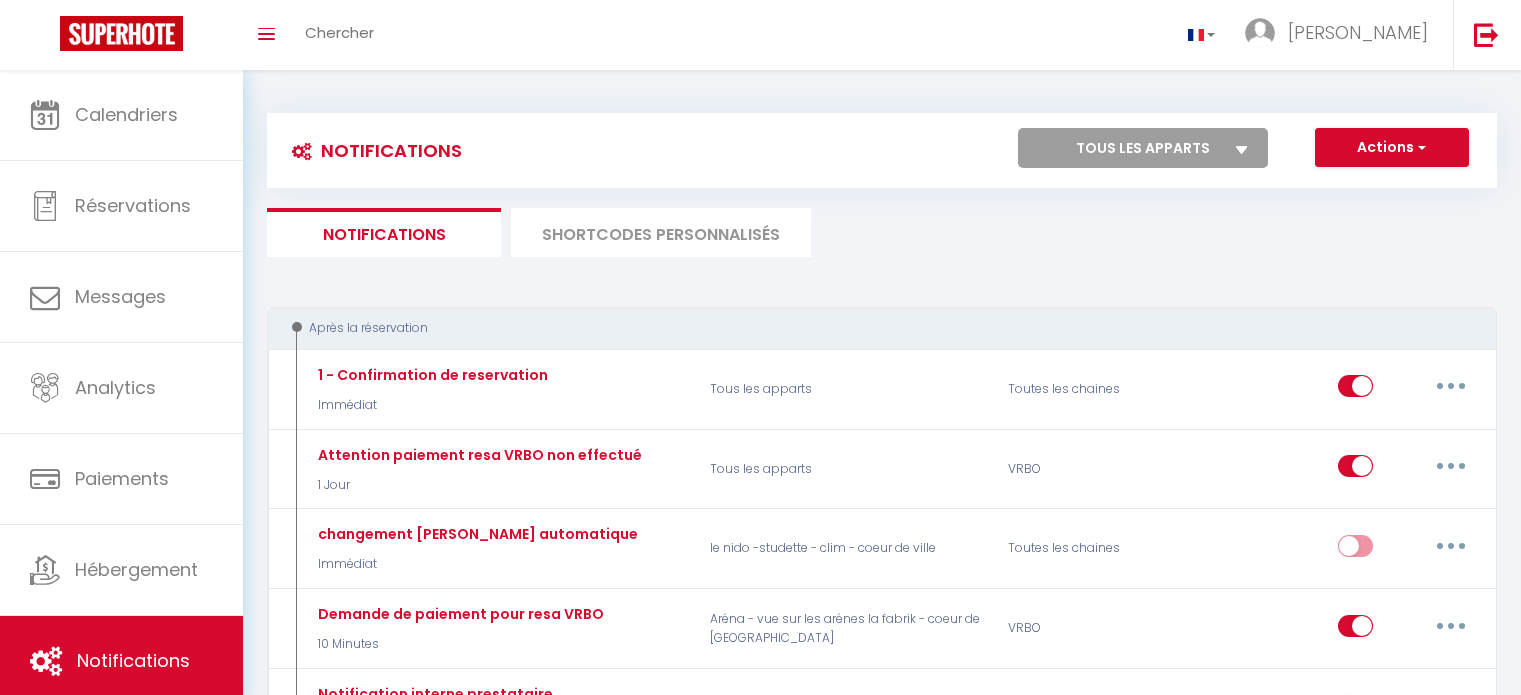 scroll, scrollTop: 1100, scrollLeft: 0, axis: vertical 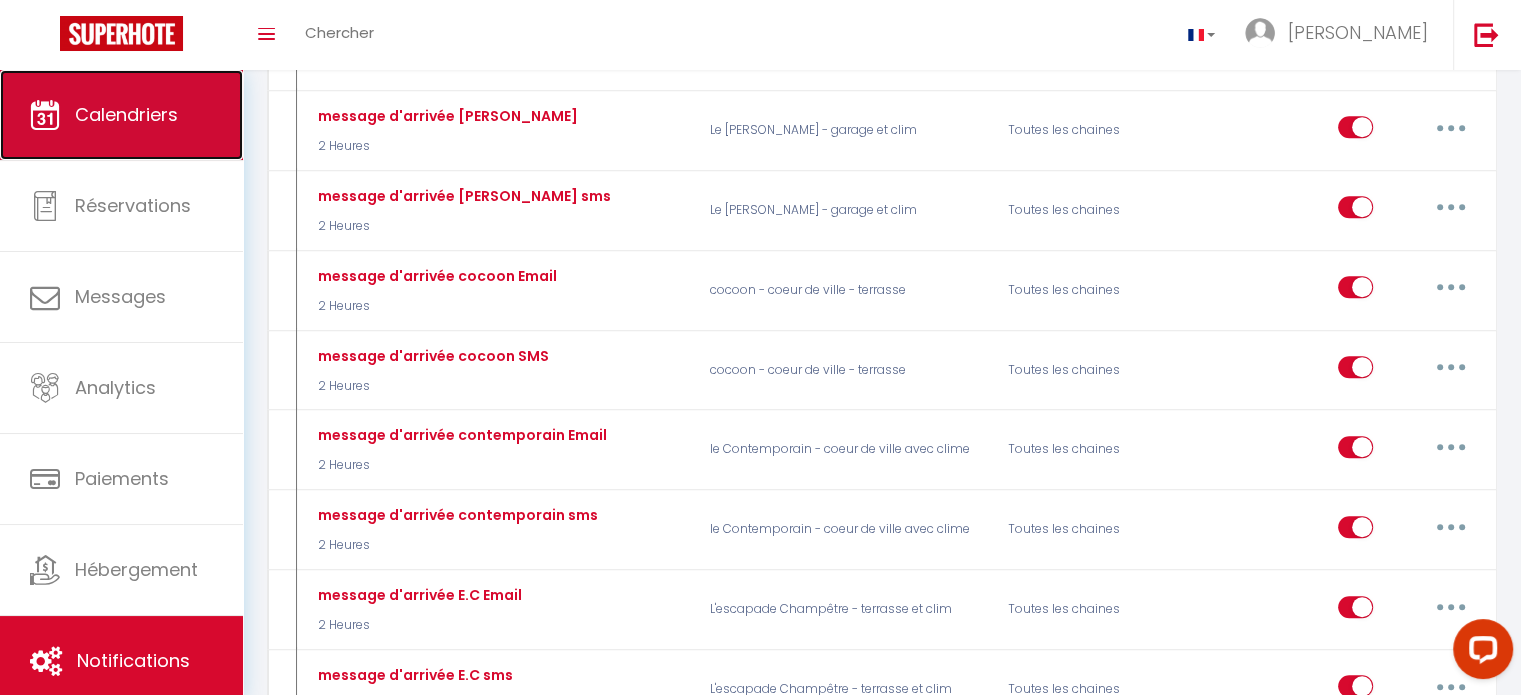 click on "Calendriers" at bounding box center [121, 115] 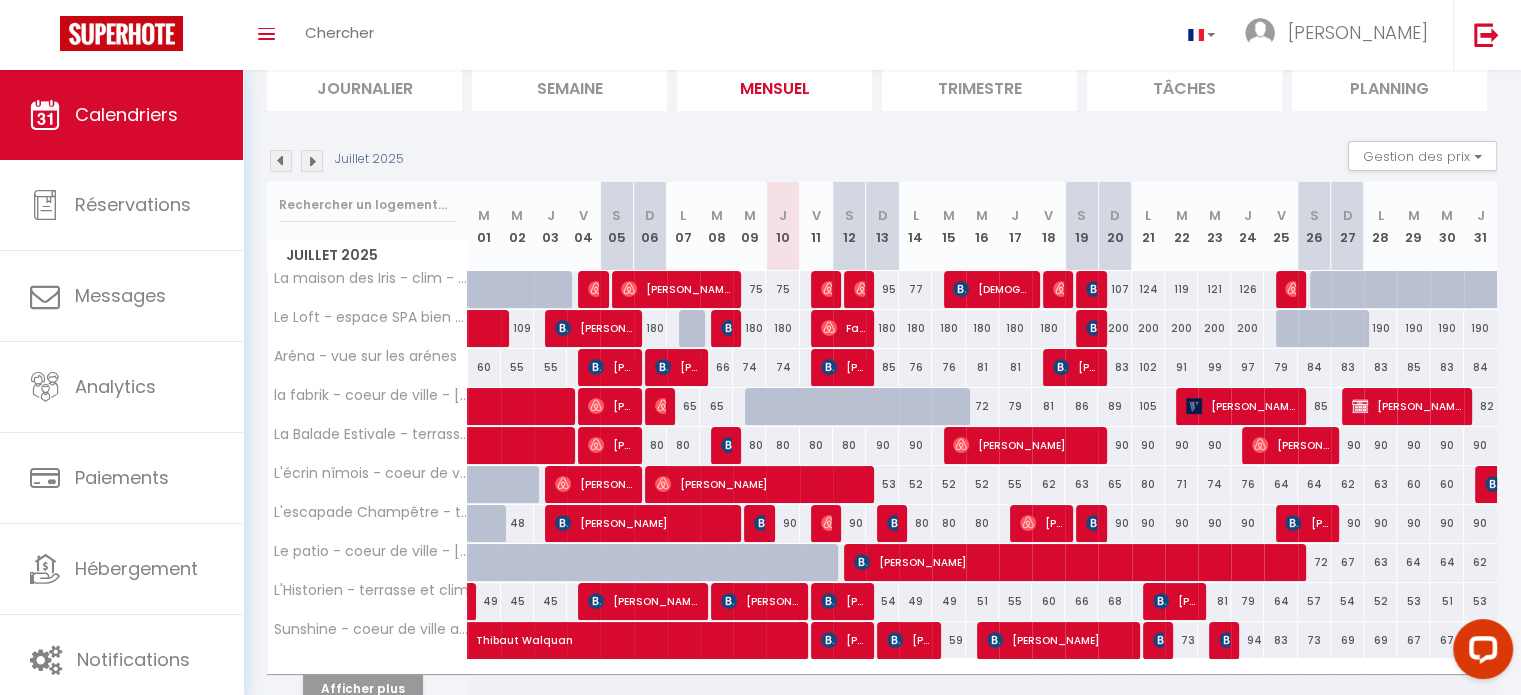 scroll, scrollTop: 148, scrollLeft: 0, axis: vertical 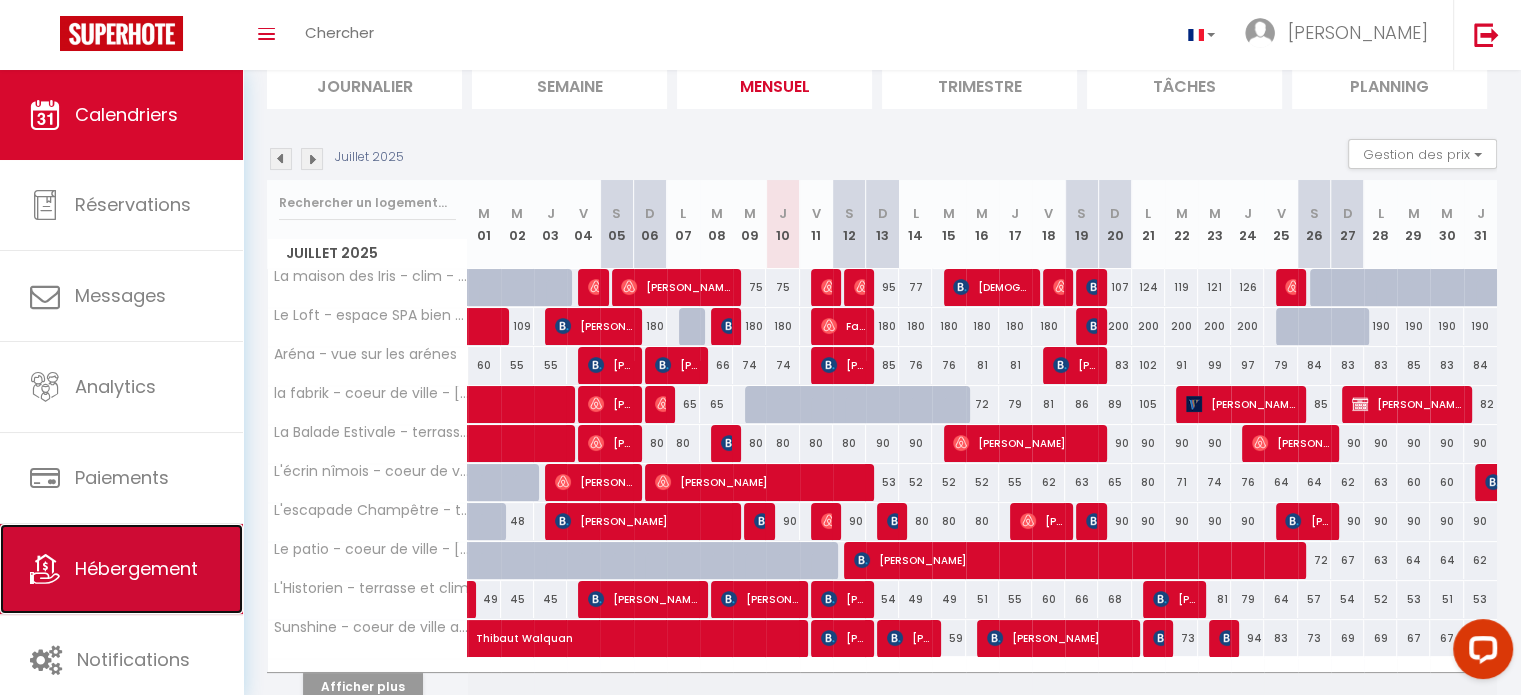 click on "Hébergement" at bounding box center (121, 569) 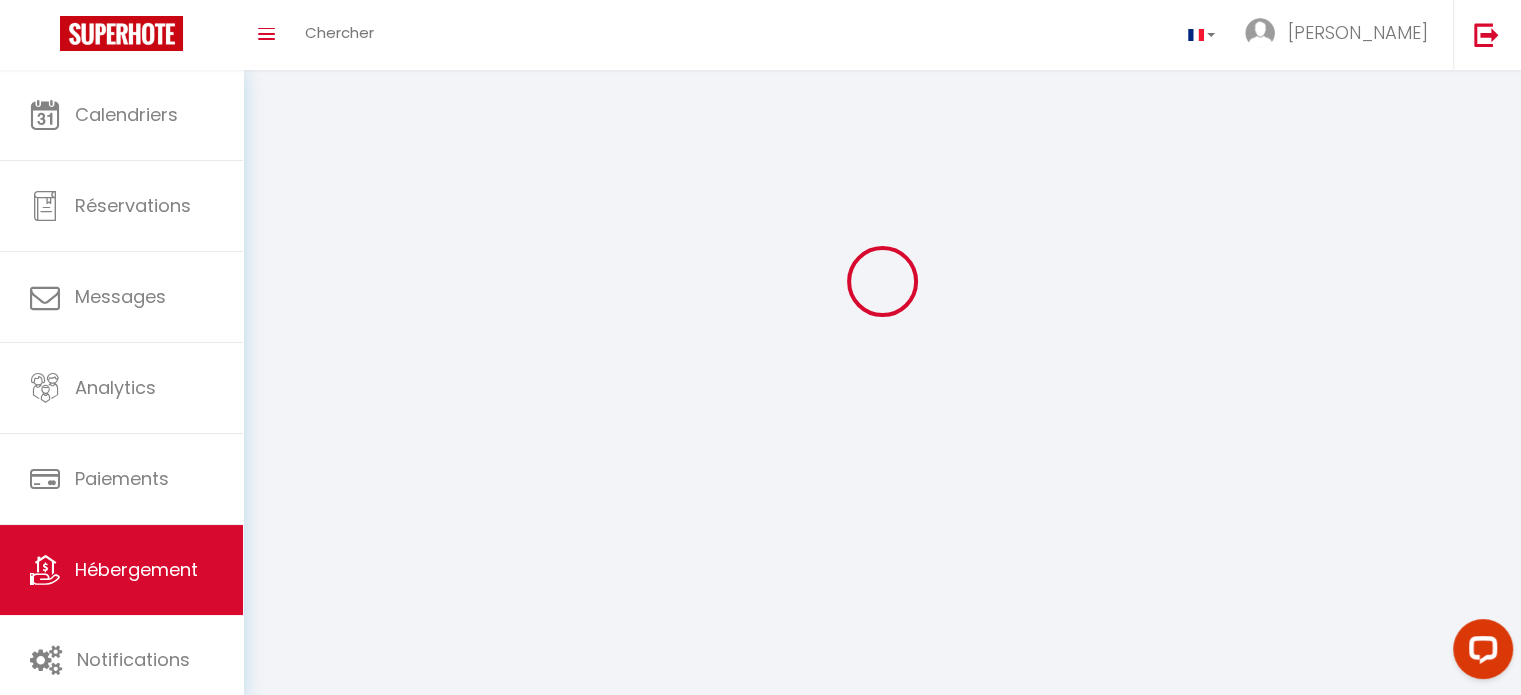 scroll, scrollTop: 0, scrollLeft: 0, axis: both 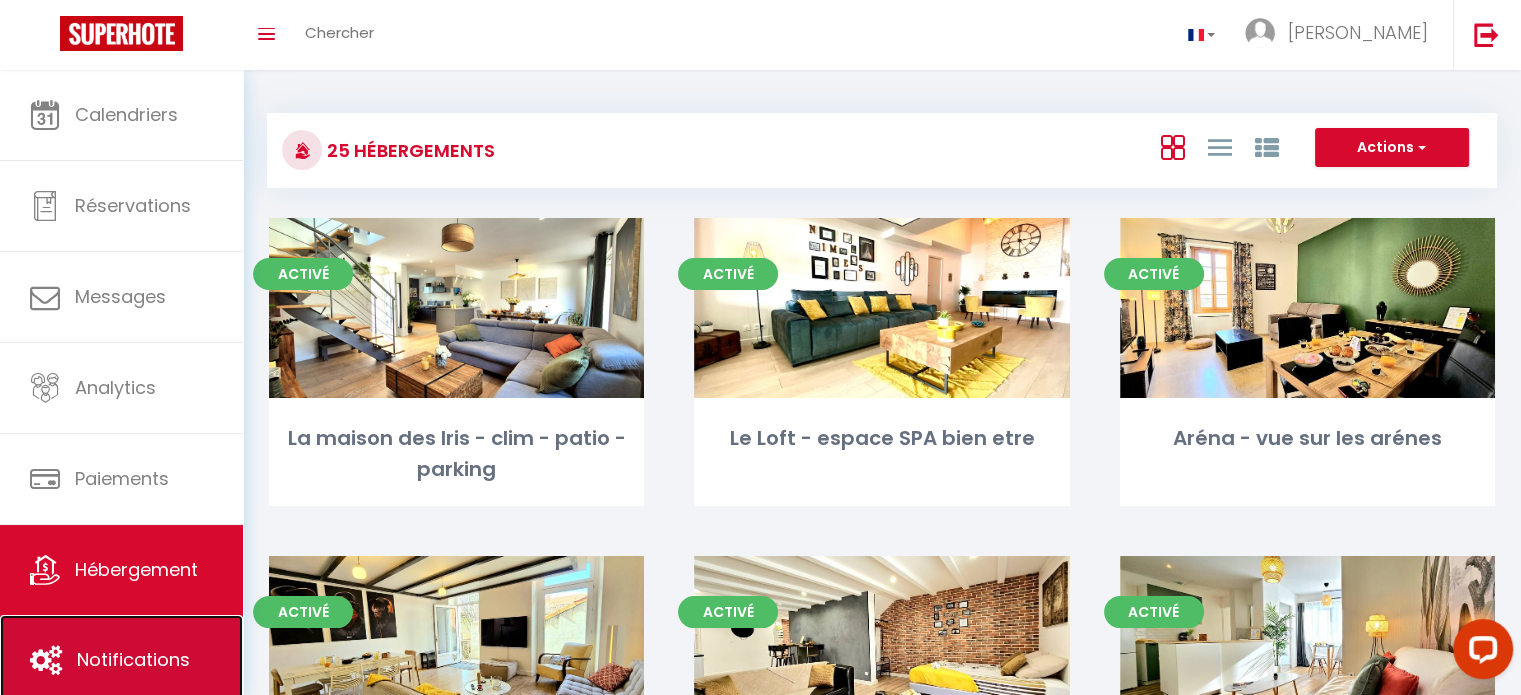 click on "Notifications" at bounding box center [133, 659] 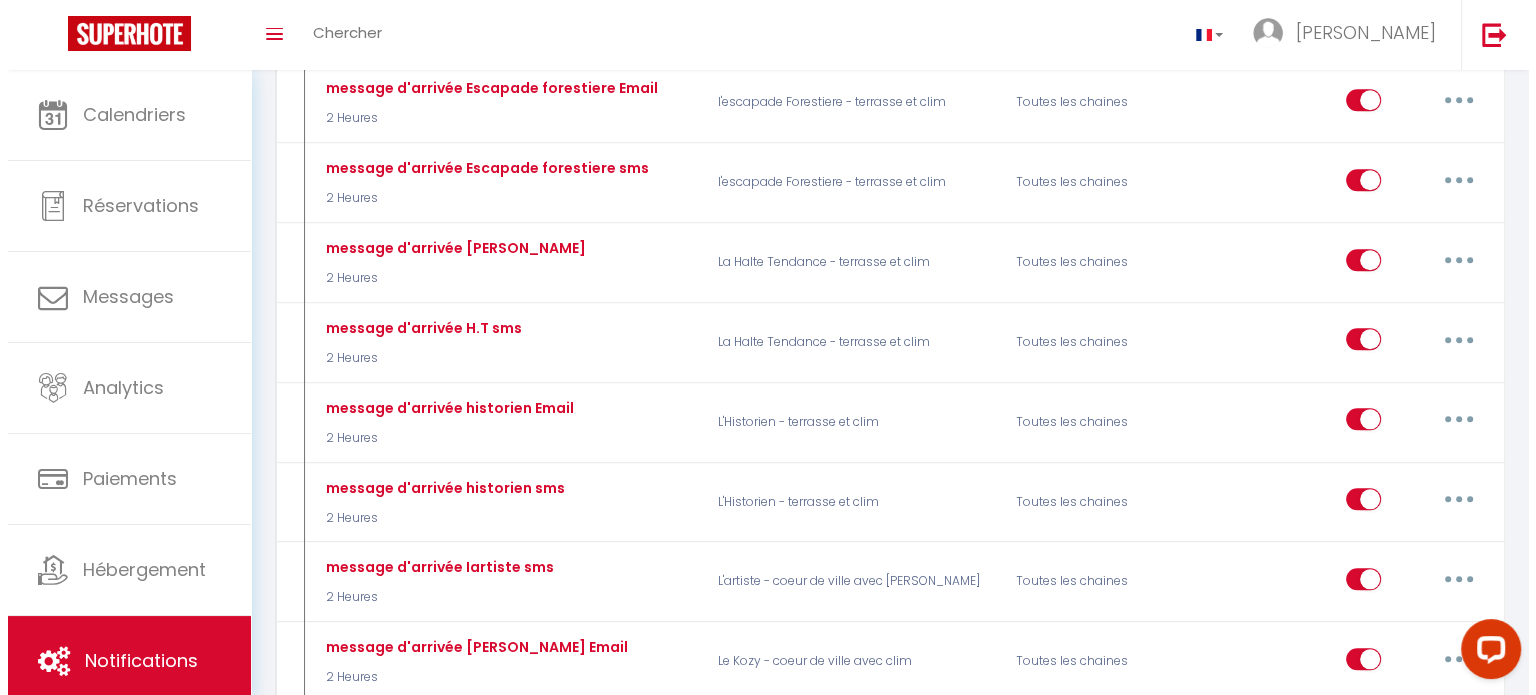 scroll, scrollTop: 1927, scrollLeft: 0, axis: vertical 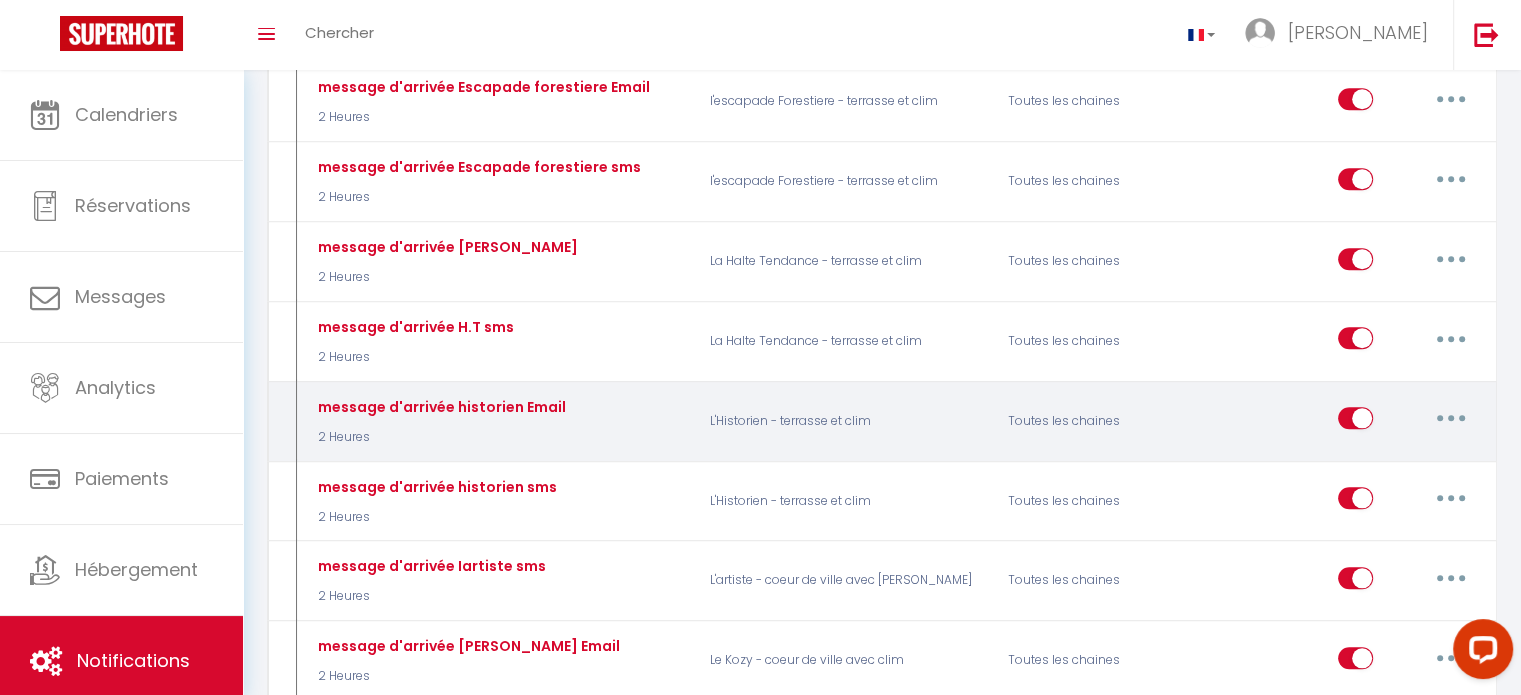 click at bounding box center (1451, 418) 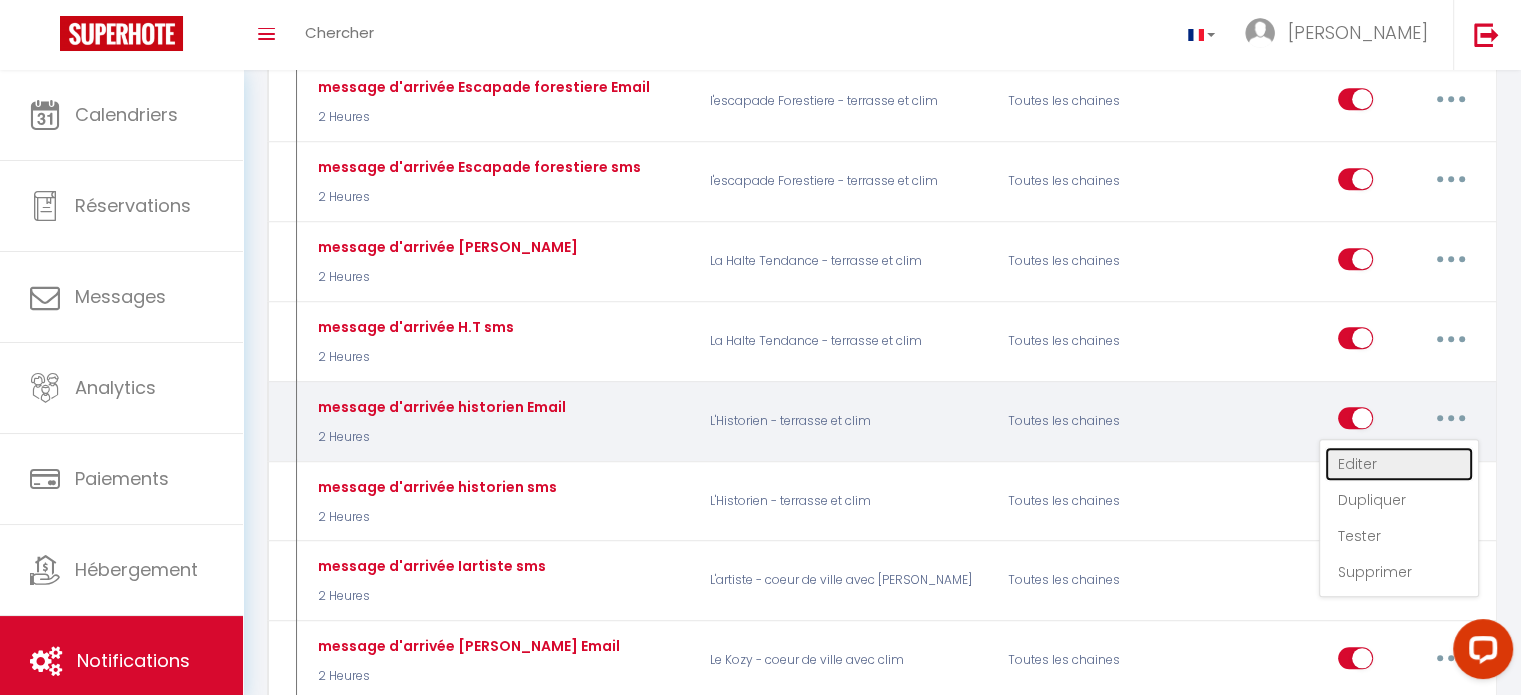 click on "Editer" at bounding box center [1399, 464] 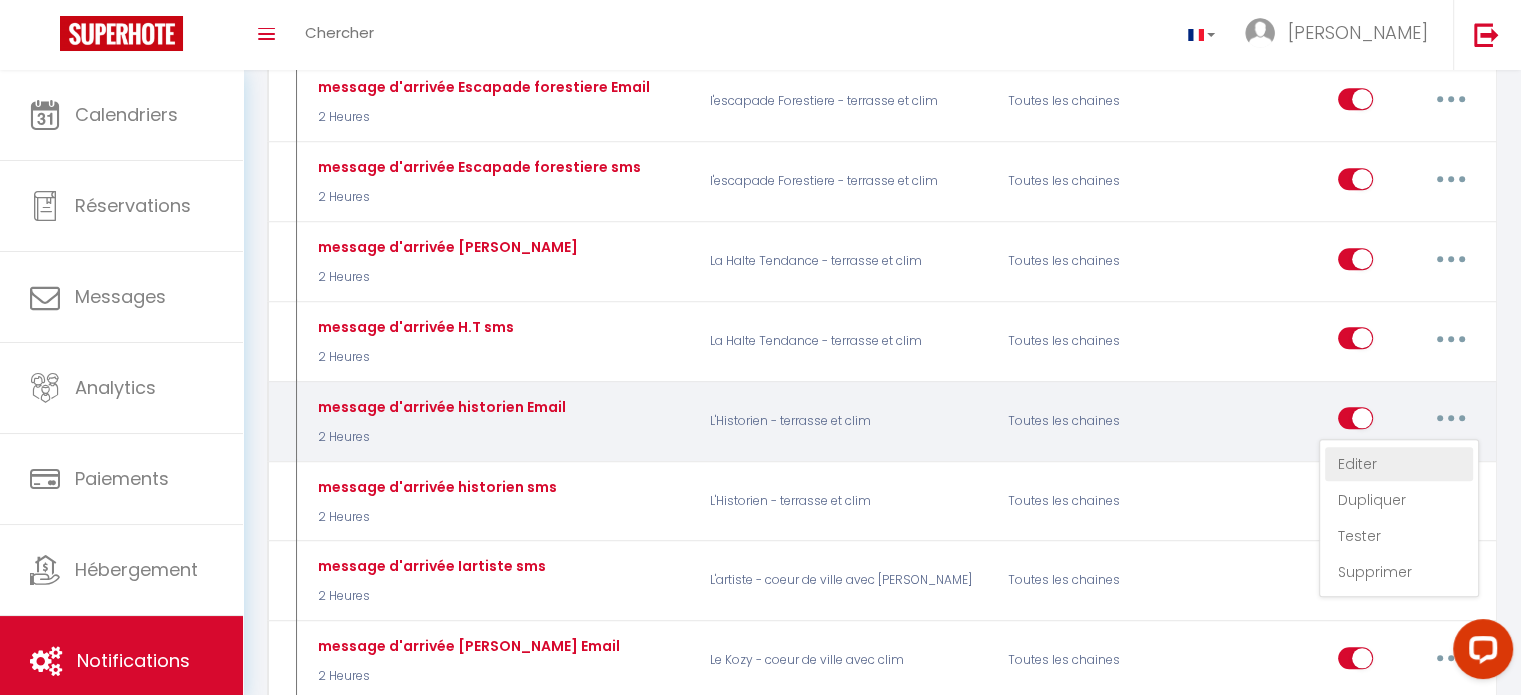 type on "message d'arrivée historien Email" 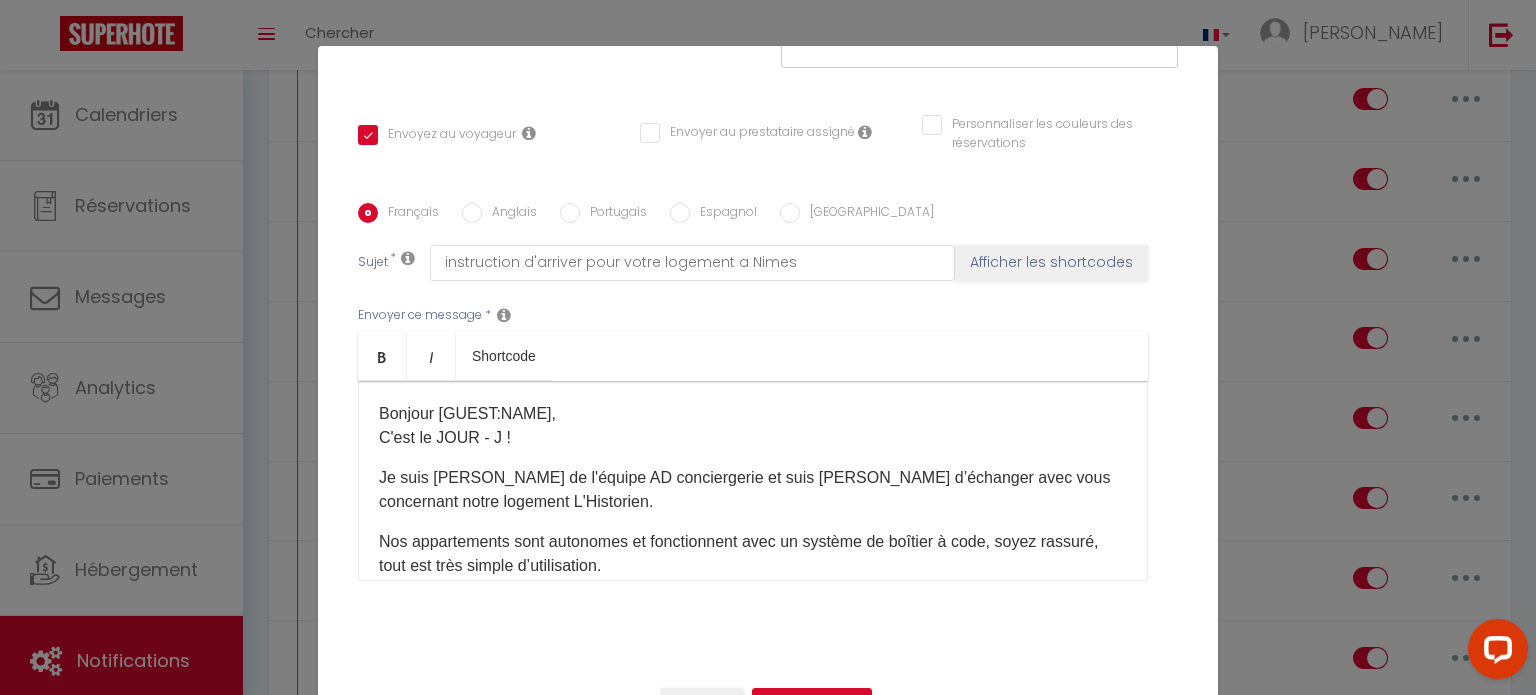 scroll, scrollTop: 396, scrollLeft: 0, axis: vertical 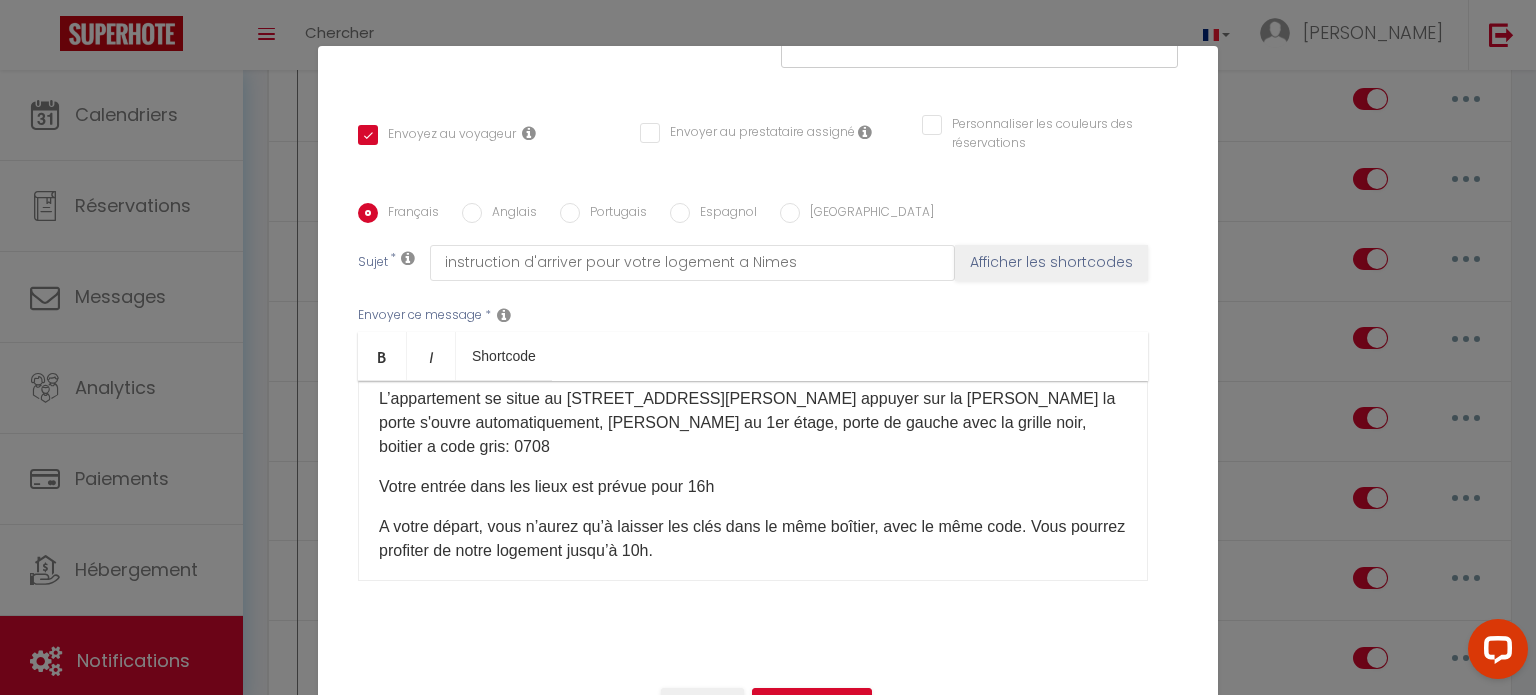 click on "L’appartement se situe au [STREET_ADDRESS][PERSON_NAME] appuyer sur la [PERSON_NAME] la porte s'ouvre automatiquement, [PERSON_NAME] au 1er étage, porte de gauche avec la grille noir, boitier a code gris: 0708" at bounding box center (753, 423) 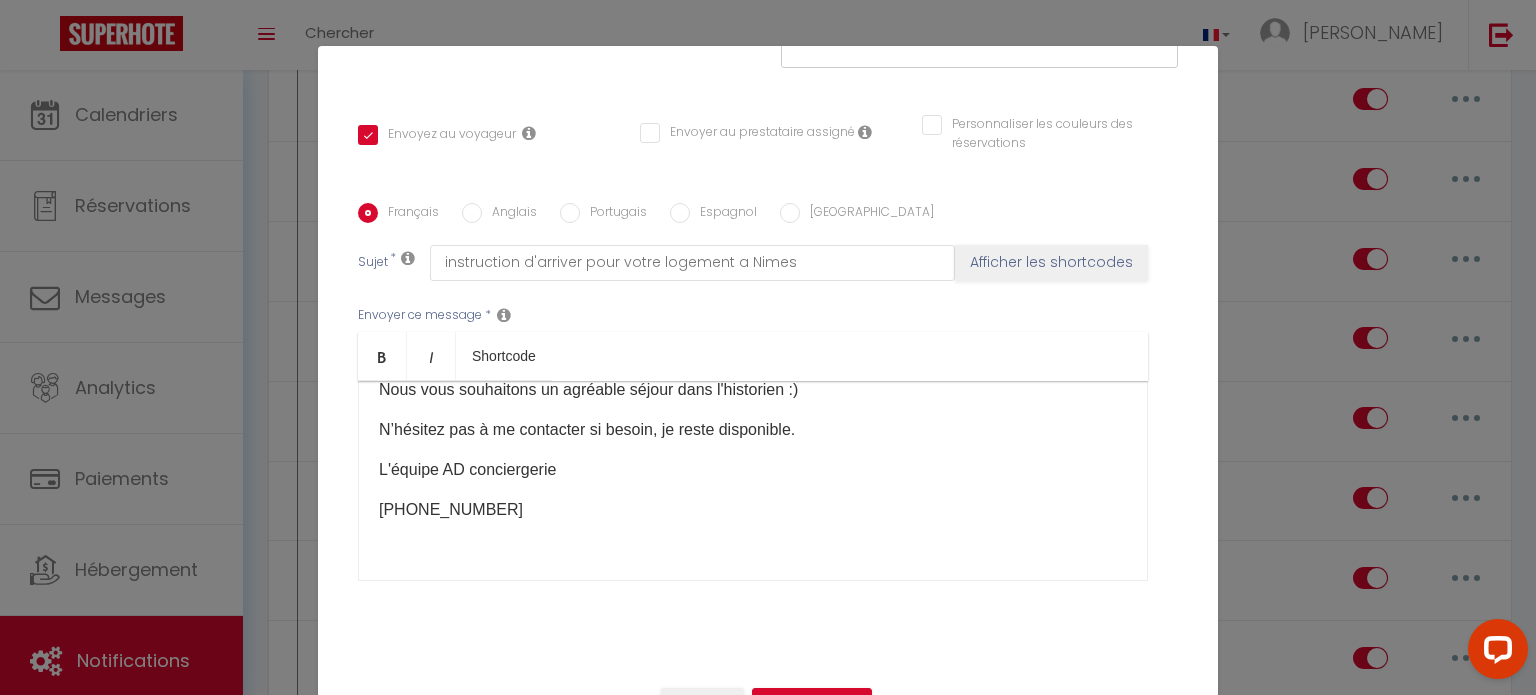 scroll, scrollTop: 453, scrollLeft: 0, axis: vertical 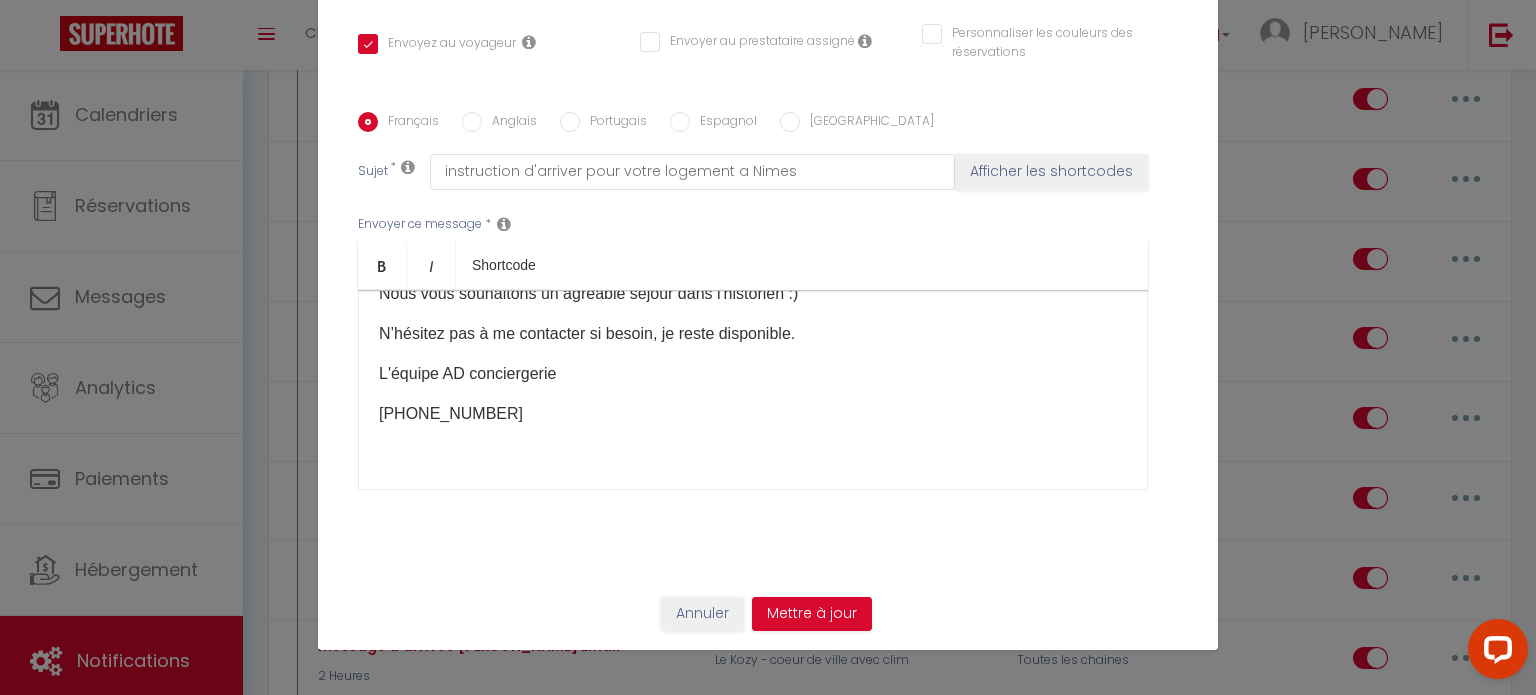 click on "Anglais" at bounding box center [472, 122] 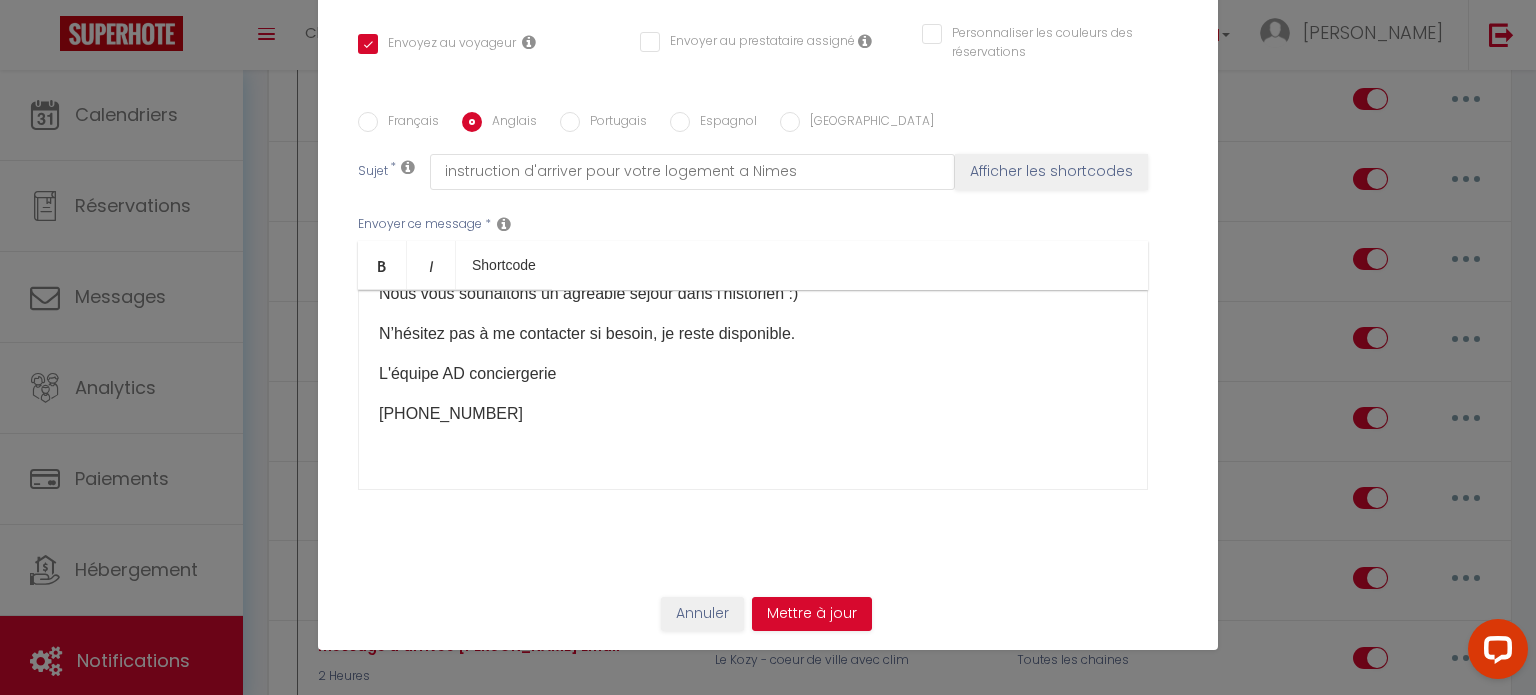checkbox on "true" 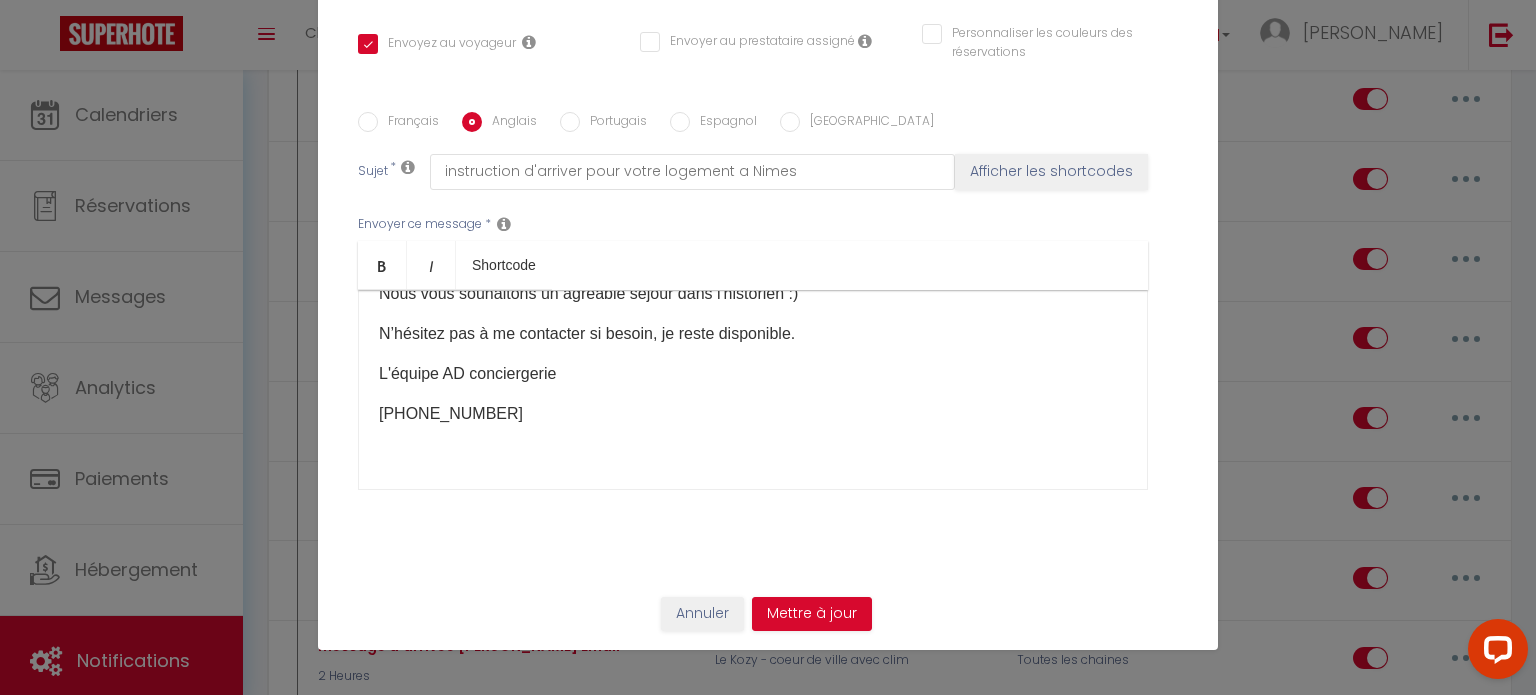 checkbox on "false" 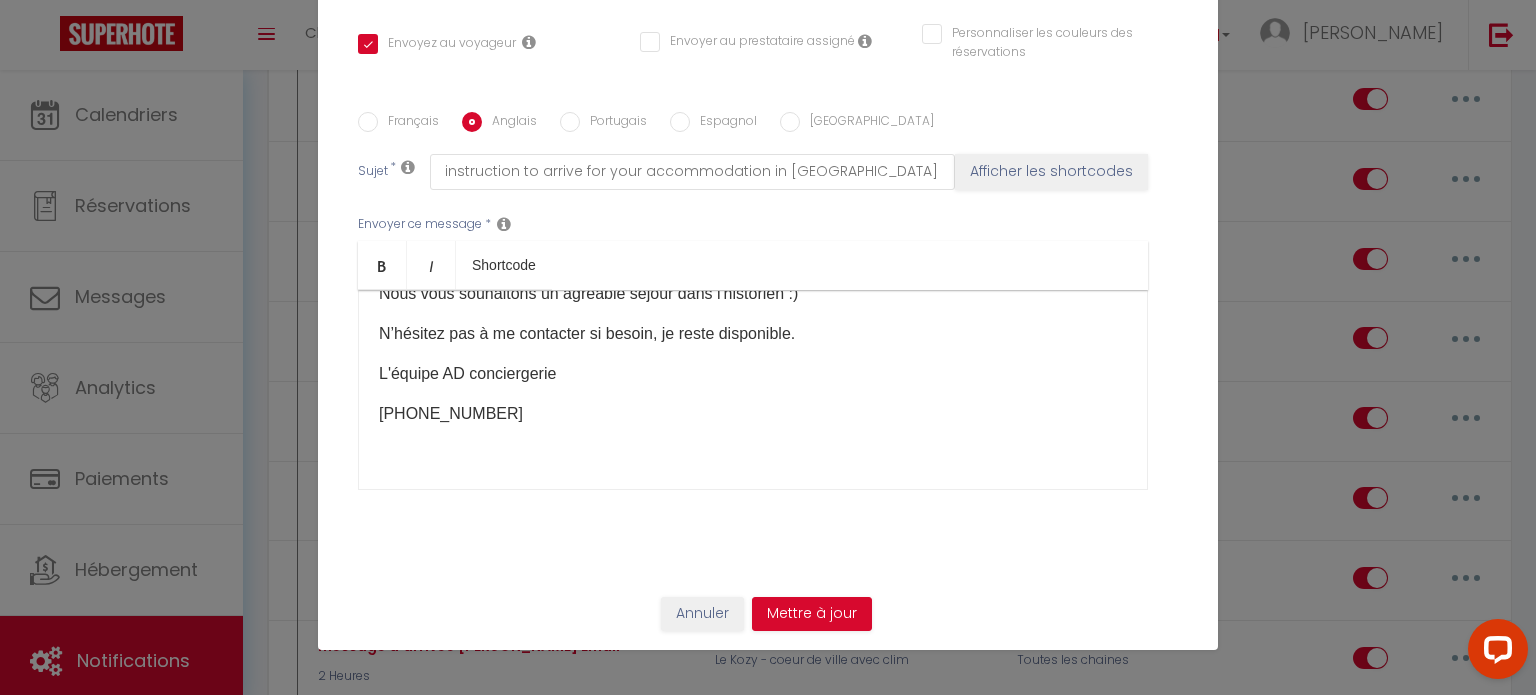 scroll, scrollTop: 341, scrollLeft: 0, axis: vertical 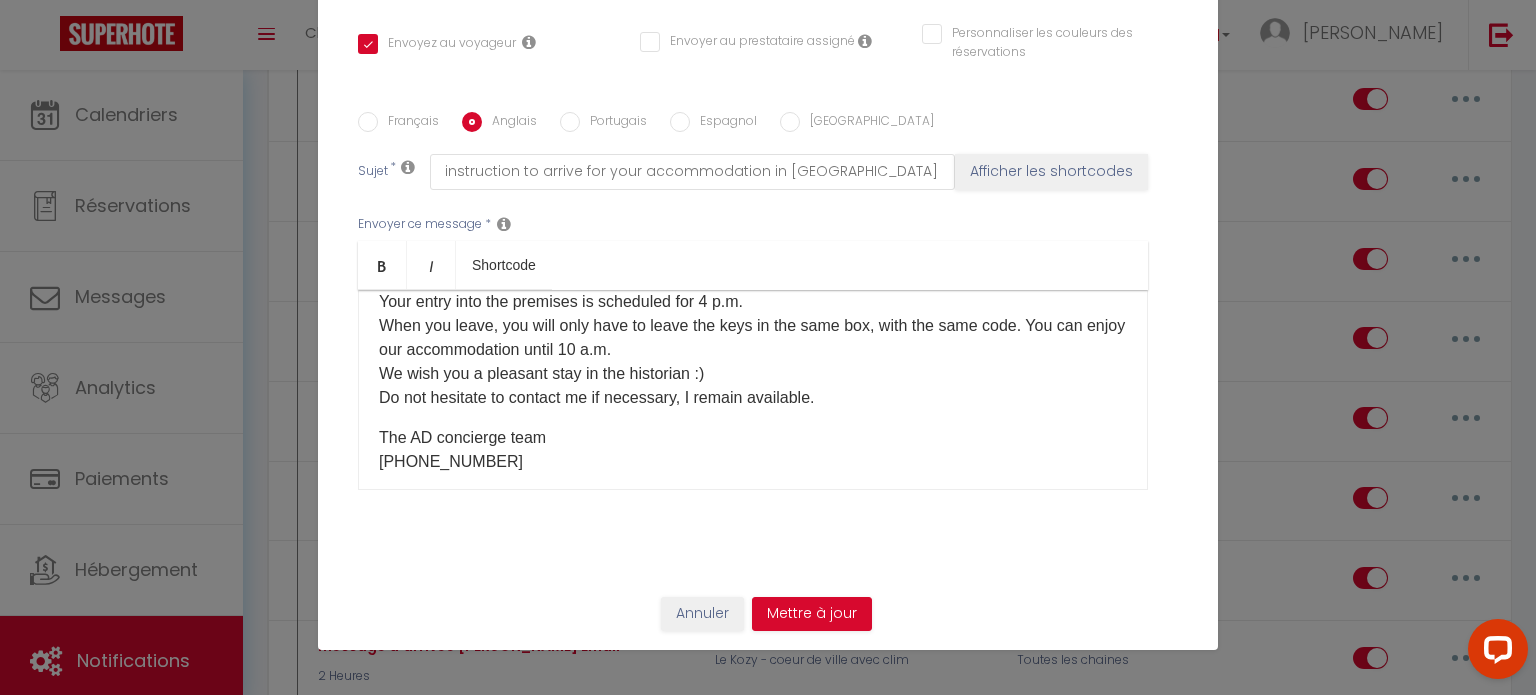 click on "Titre   *     message d'arrivée historien Email   Pour cet hébergement
Sélectionner les hébergements
Tous les apparts
Autres
L'escapade Champêtre - terrasse et clim
[GEOGRAPHIC_DATA] sur les arénes
La Balade Estivale - terrasse et clim
le Contemporain - coeur de ville avec clime
la loge romaine - coeur de ville avec [GEOGRAPHIC_DATA]
La Halte Tendance - terrasse et clim" at bounding box center (768, 112) 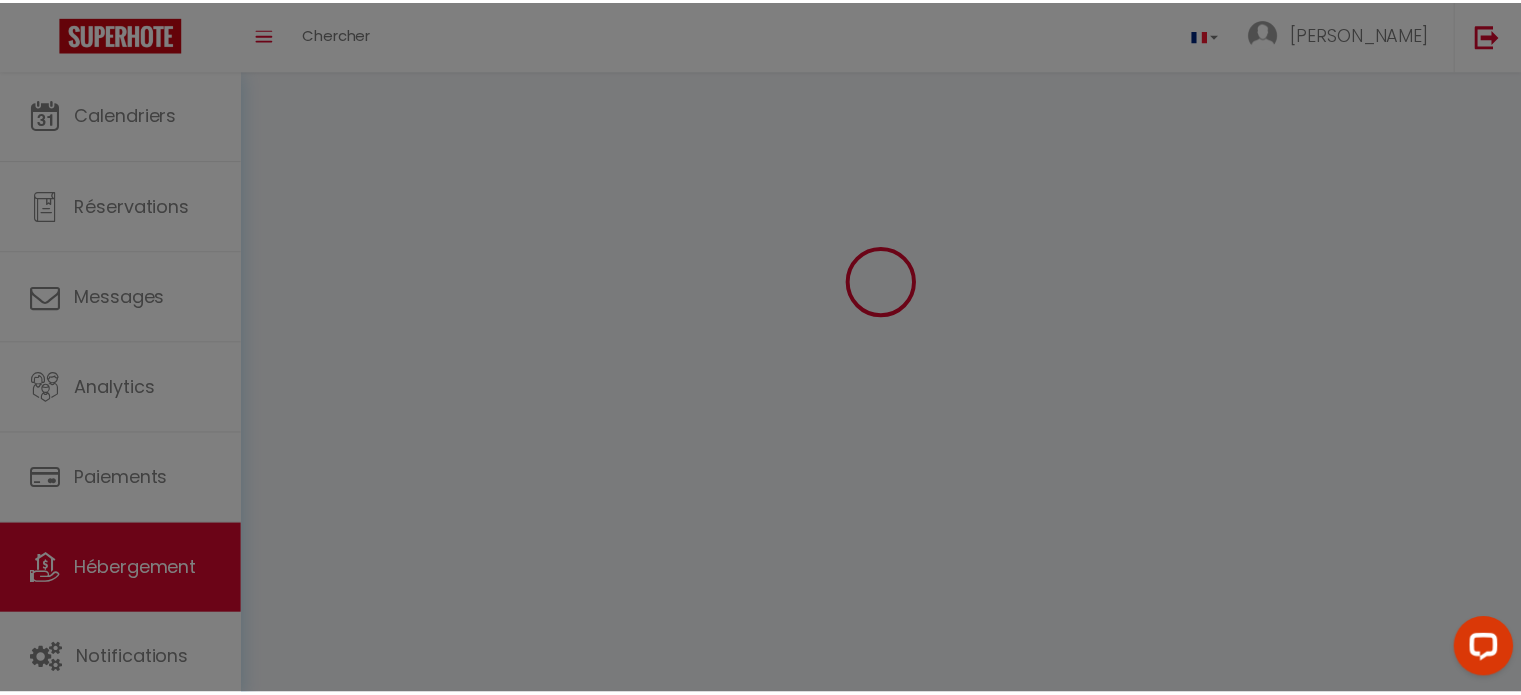 scroll, scrollTop: 70, scrollLeft: 0, axis: vertical 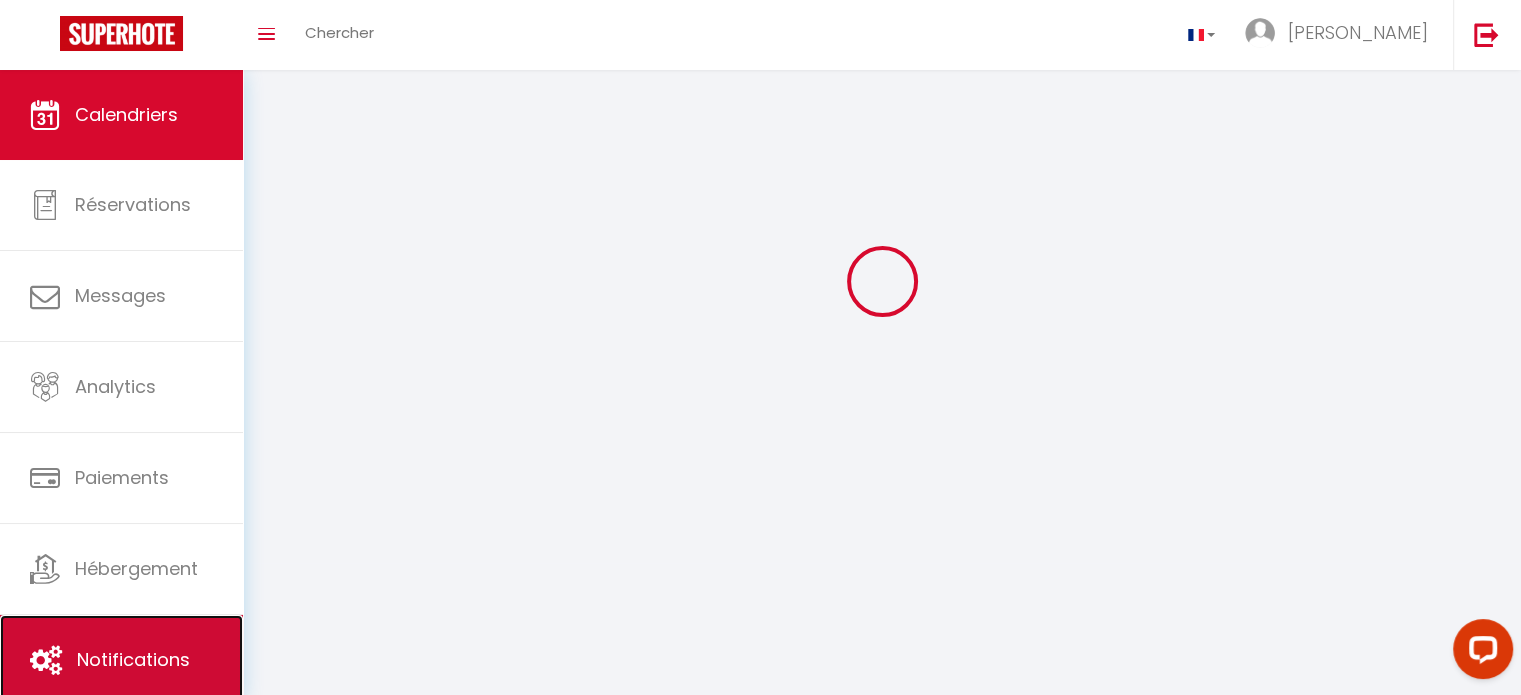 click on "Notifications" at bounding box center (121, 660) 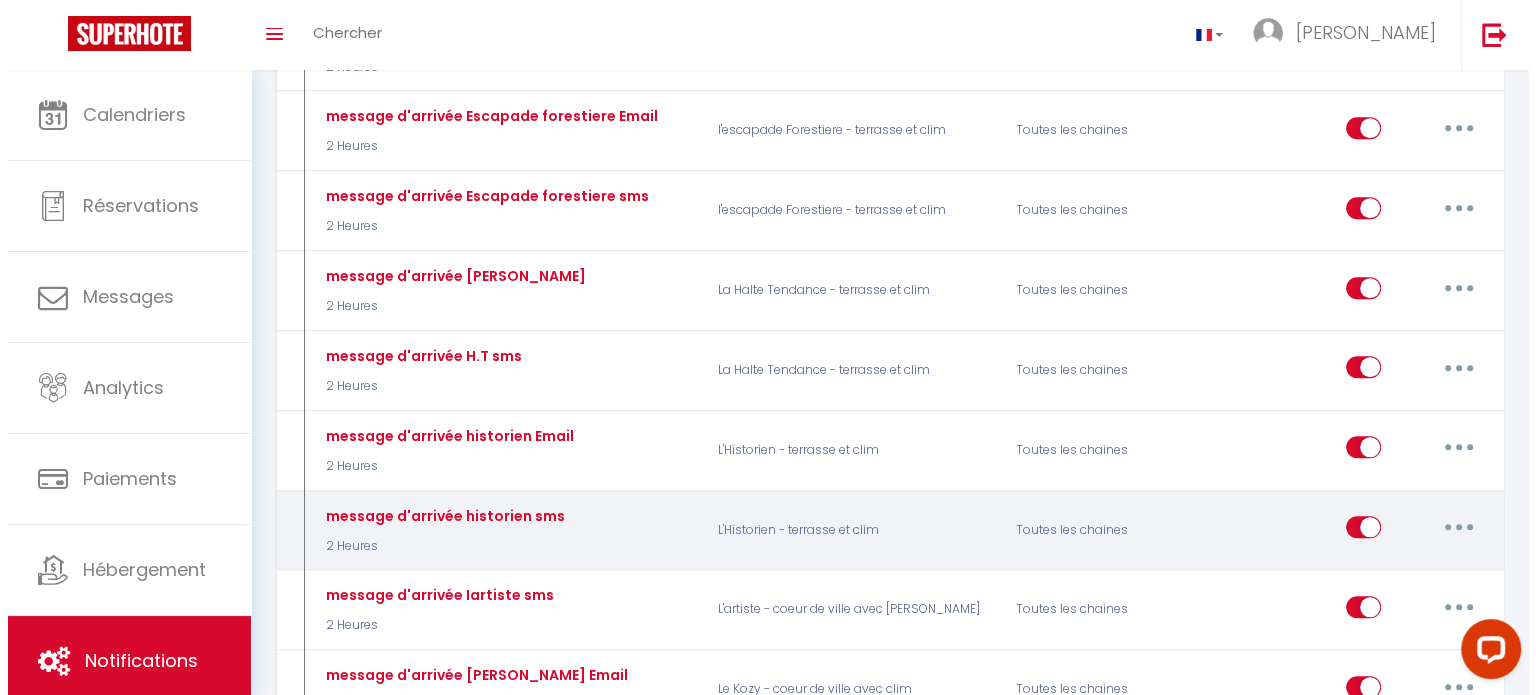 scroll, scrollTop: 1900, scrollLeft: 0, axis: vertical 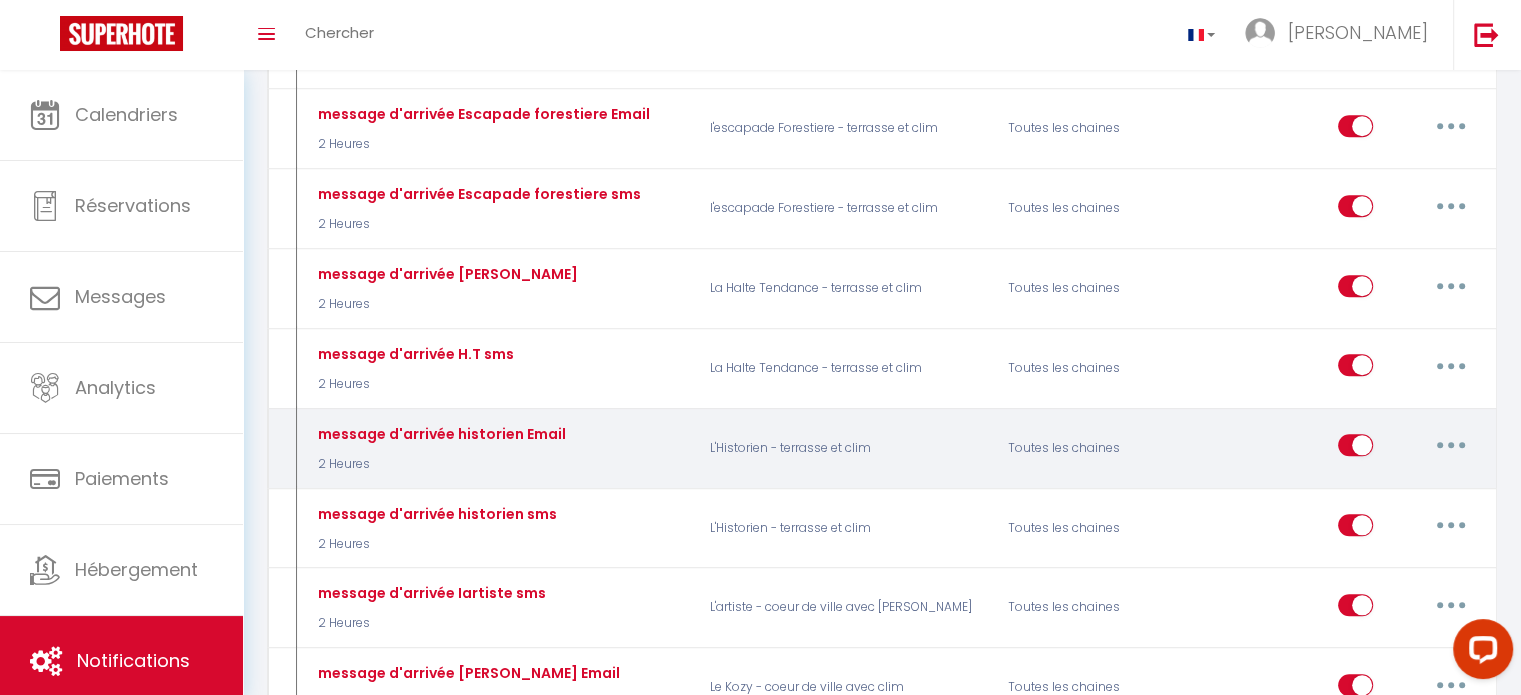 click at bounding box center (1451, 445) 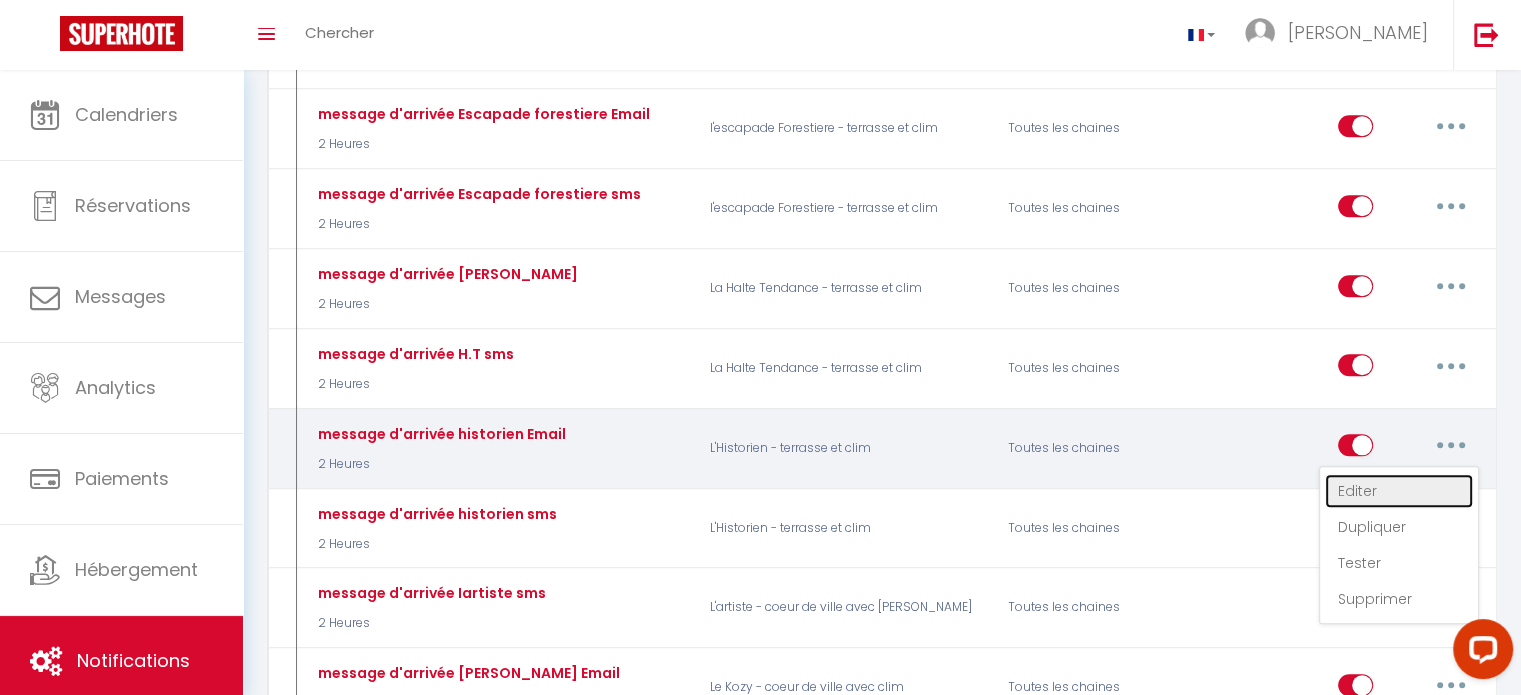 click on "Editer" at bounding box center [1399, 491] 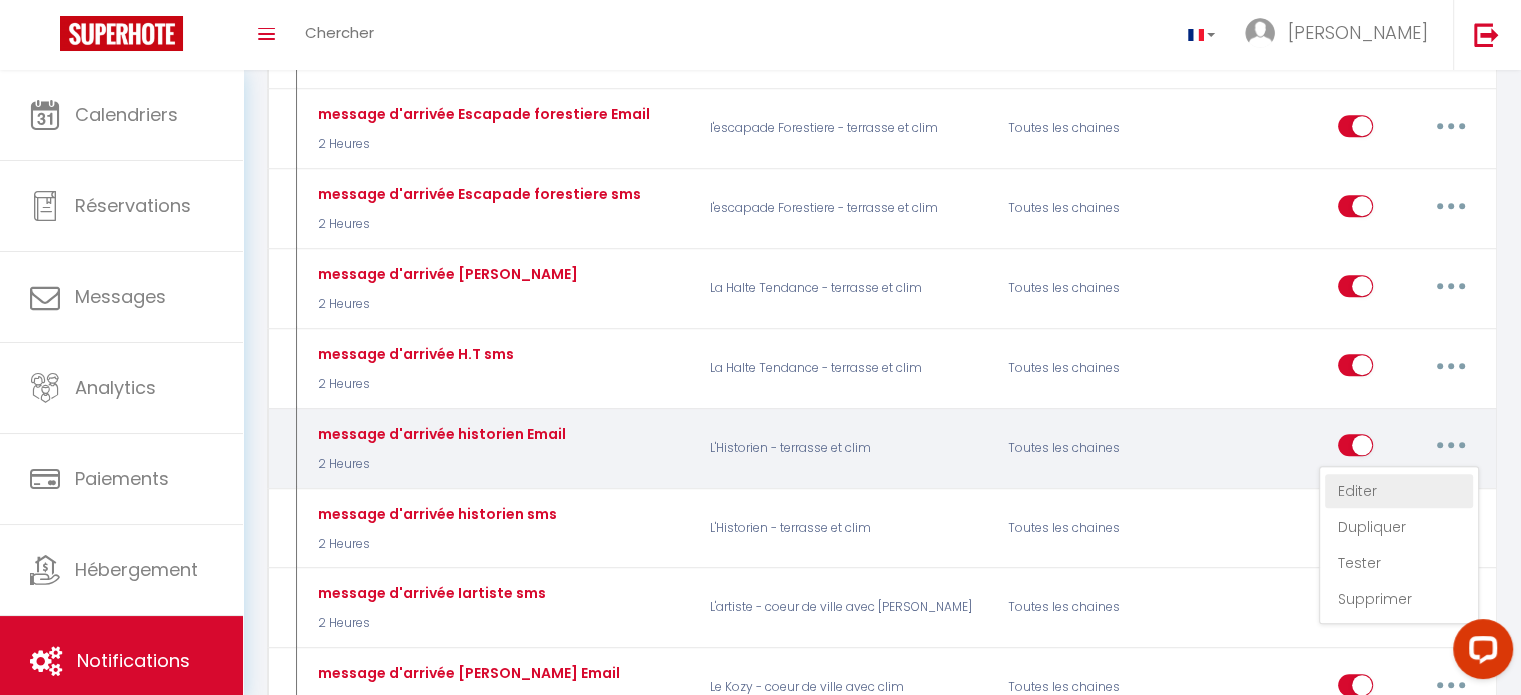 type on "message d'arrivée historien Email" 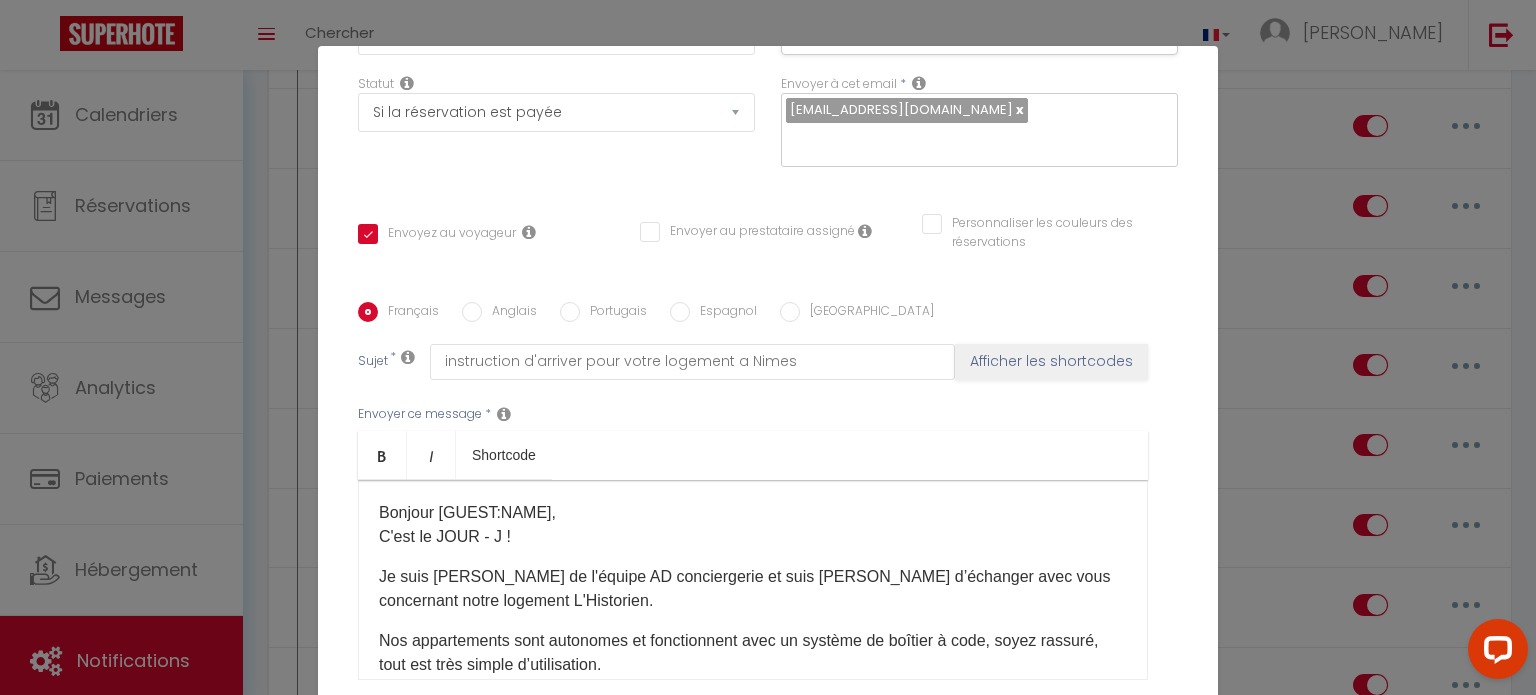 scroll, scrollTop: 396, scrollLeft: 0, axis: vertical 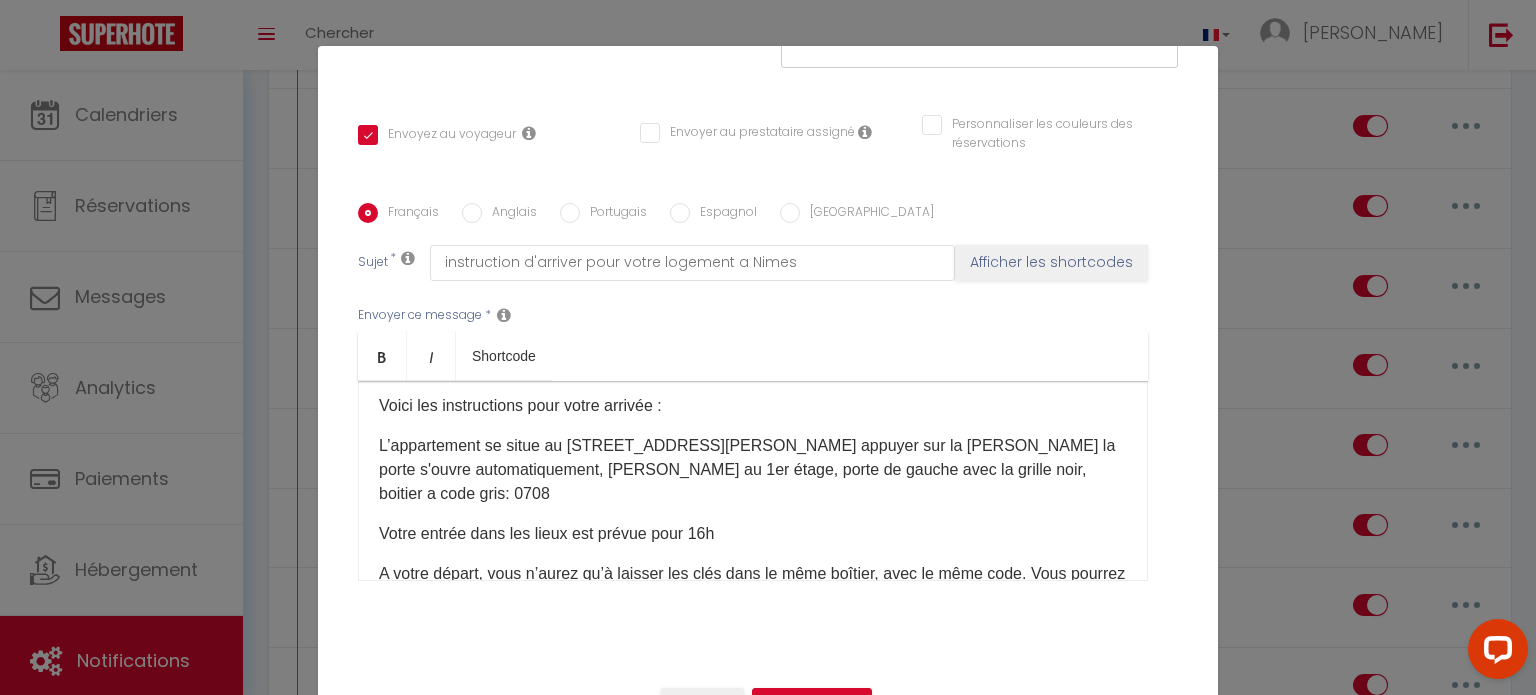 click on "L’appartement se situe au [STREET_ADDRESS][PERSON_NAME] appuyer sur la [PERSON_NAME] la porte s'ouvre automatiquement, [PERSON_NAME] au 1er étage, porte de gauche avec la grille noir, boitier a code gris: 0708" at bounding box center (753, 470) 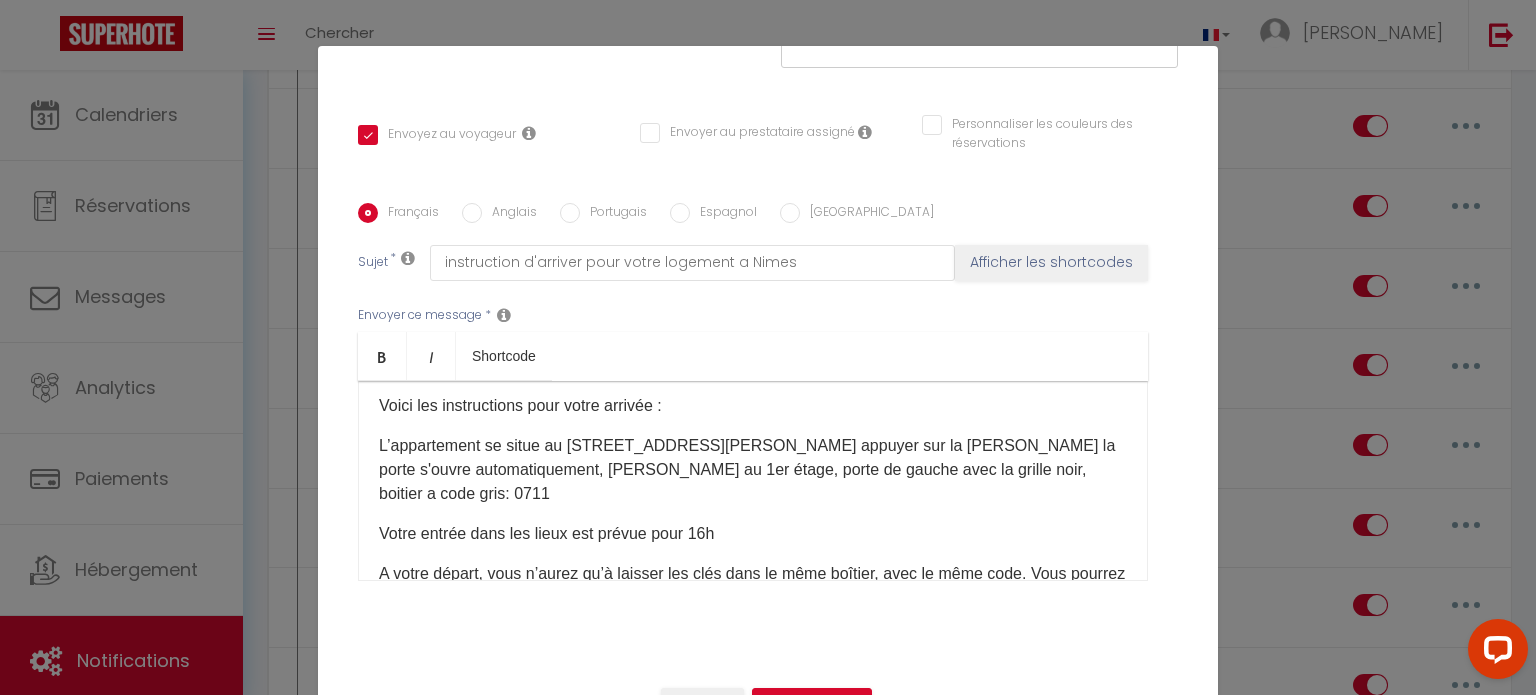 click on "Anglais" at bounding box center (509, 214) 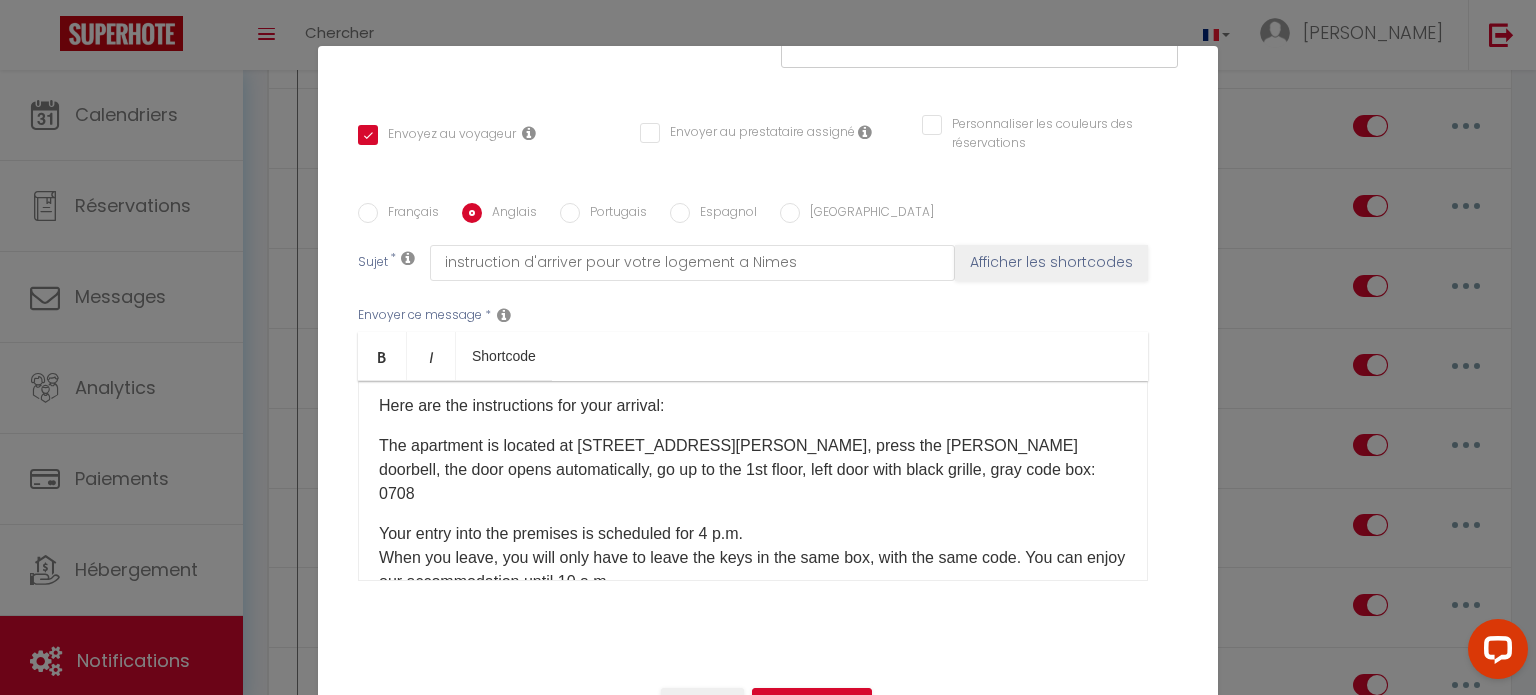 checkbox on "true" 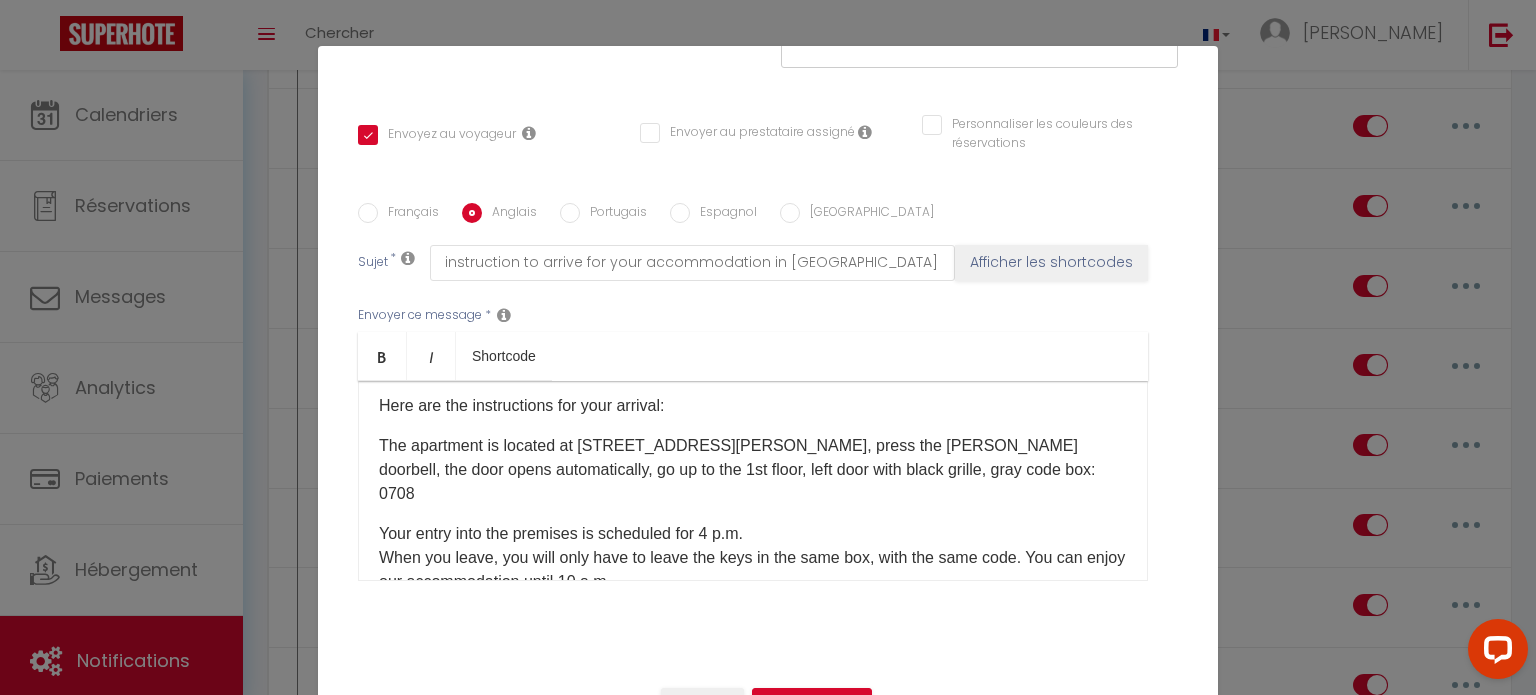 click on "The apartment is located at [STREET_ADDRESS][PERSON_NAME], press the [PERSON_NAME] doorbell, the door opens automatically, go up to the 1st floor, left door with black grille, gray code box: 0708" at bounding box center (753, 470) 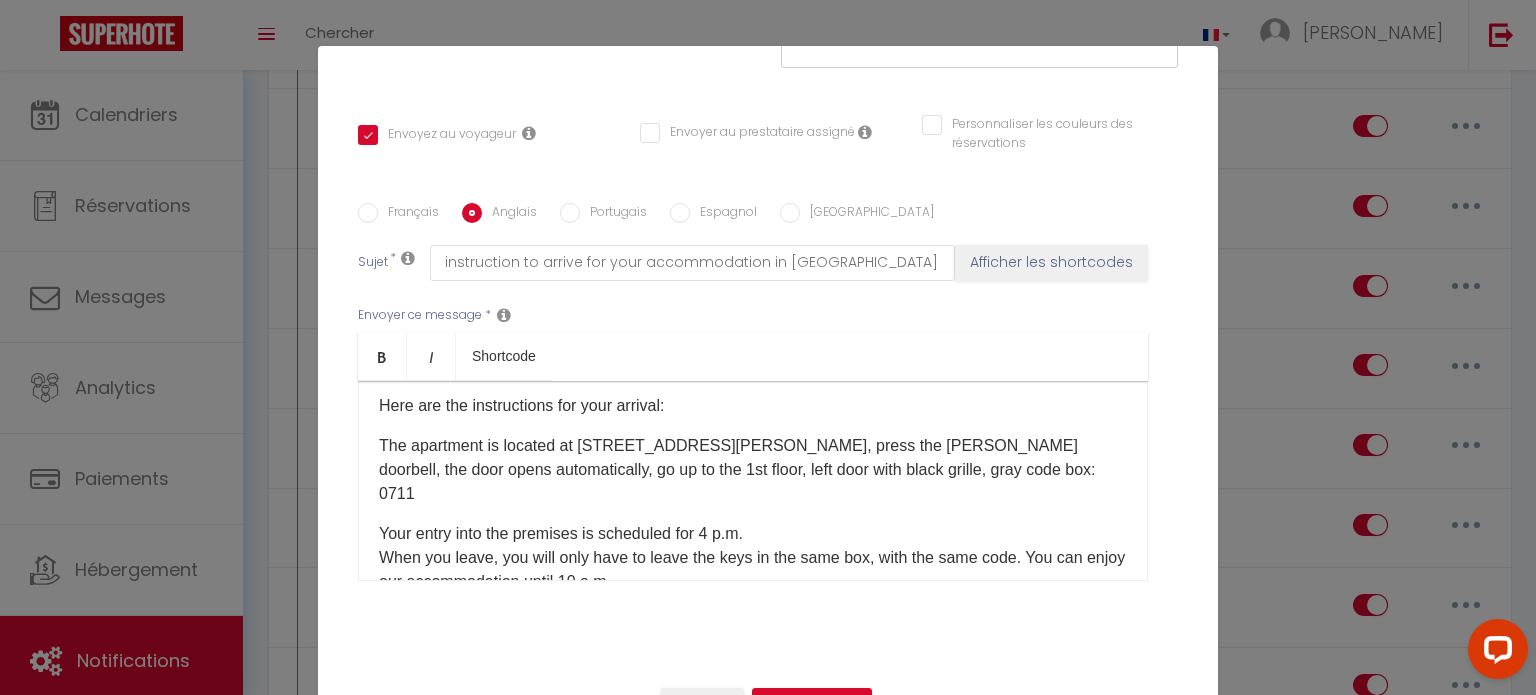 click on "Portugais" at bounding box center (570, 213) 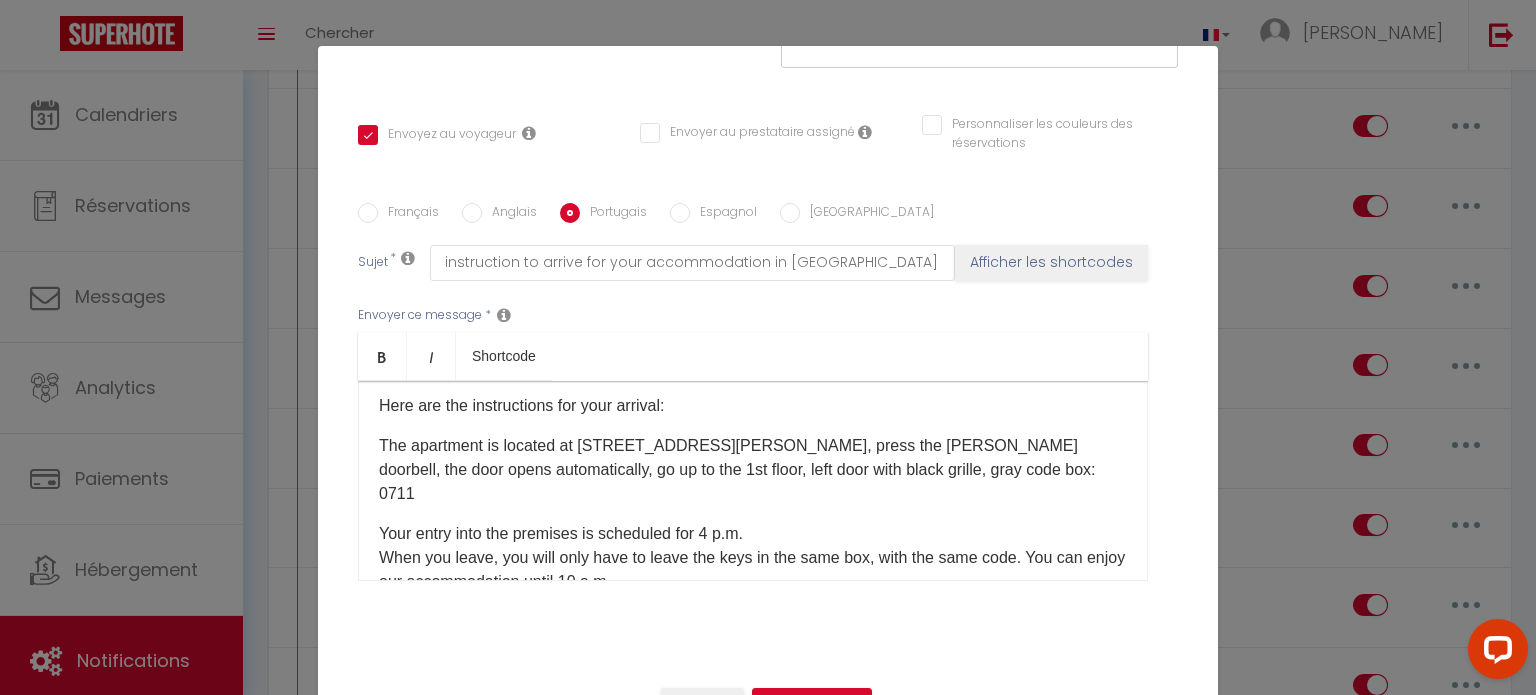 checkbox on "true" 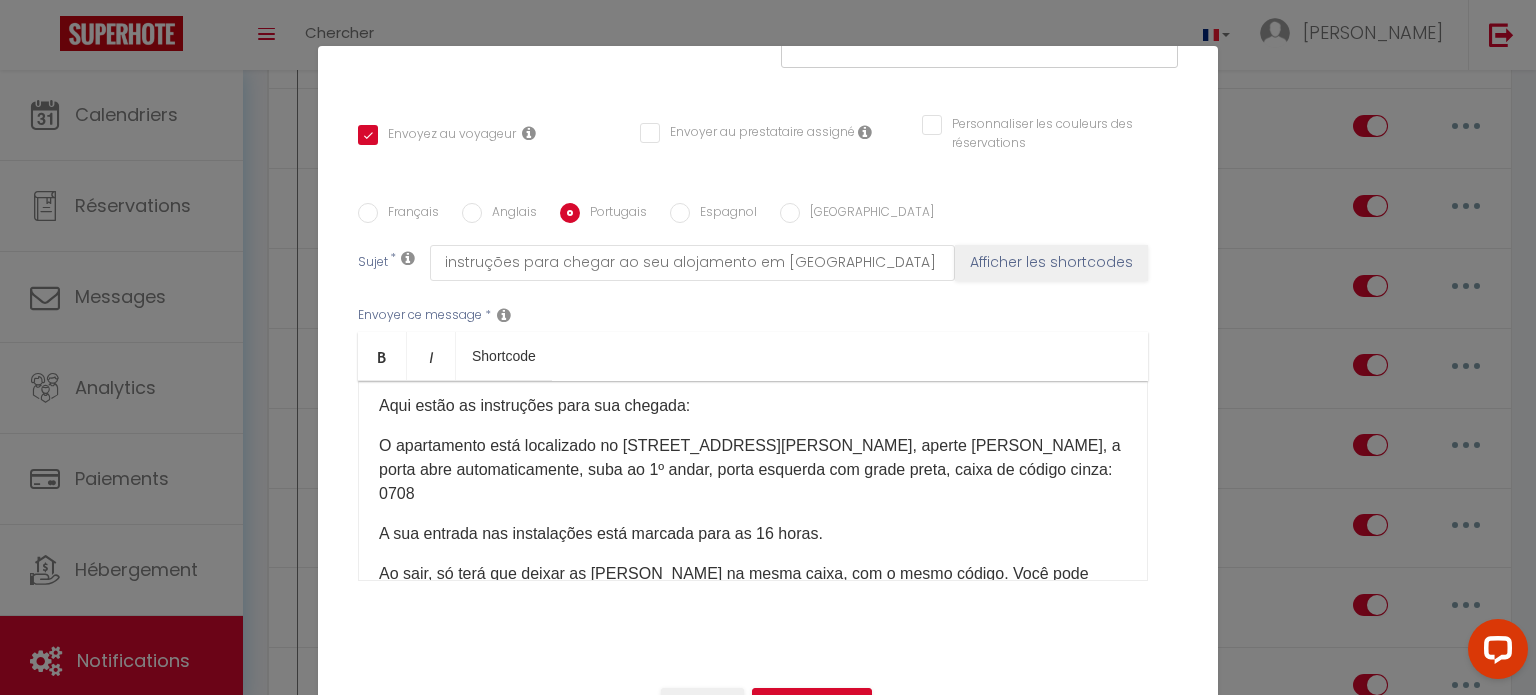 click on "O apartamento está localizado no [STREET_ADDRESS][PERSON_NAME], aperte [PERSON_NAME], a porta abre automaticamente, suba ao 1º andar, porta esquerda com grade preta, caixa de código cinza: 0708" at bounding box center [753, 470] 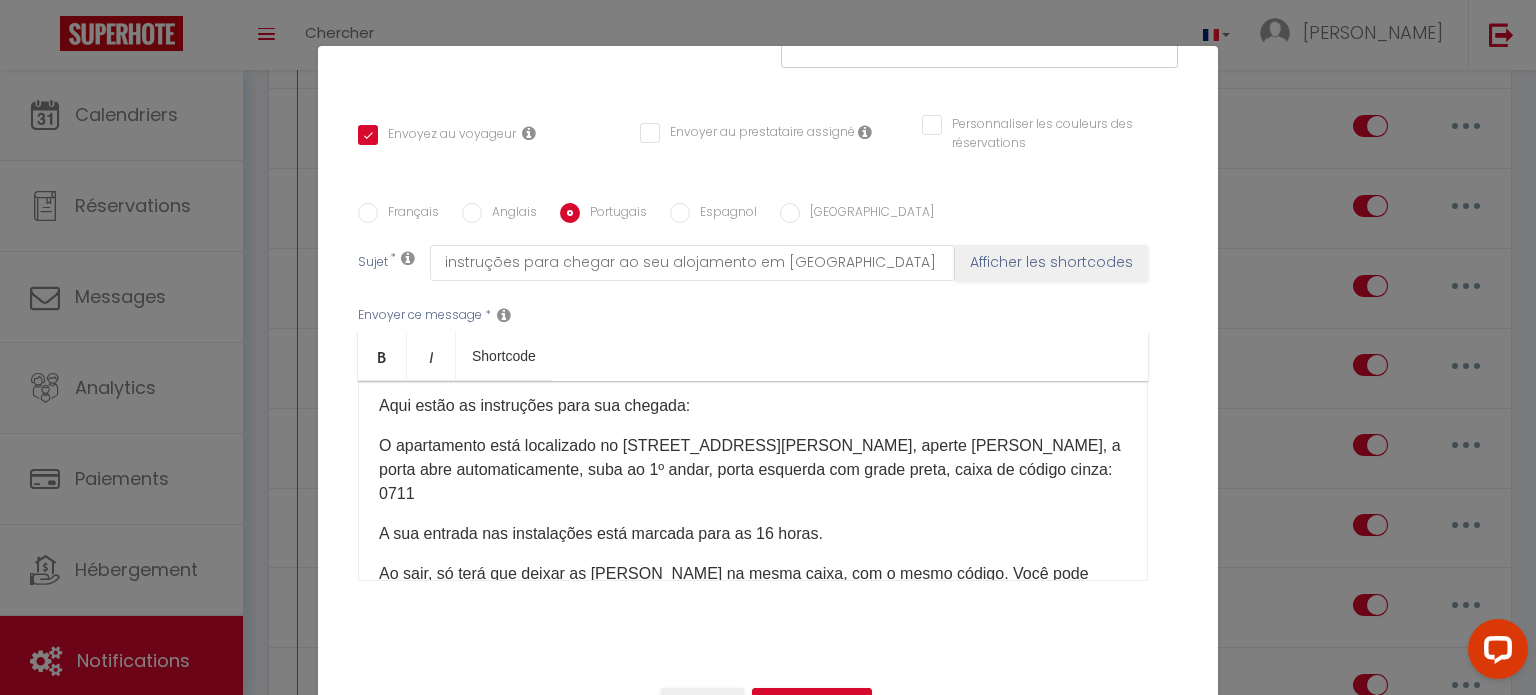 click on "Espagnol" at bounding box center (680, 213) 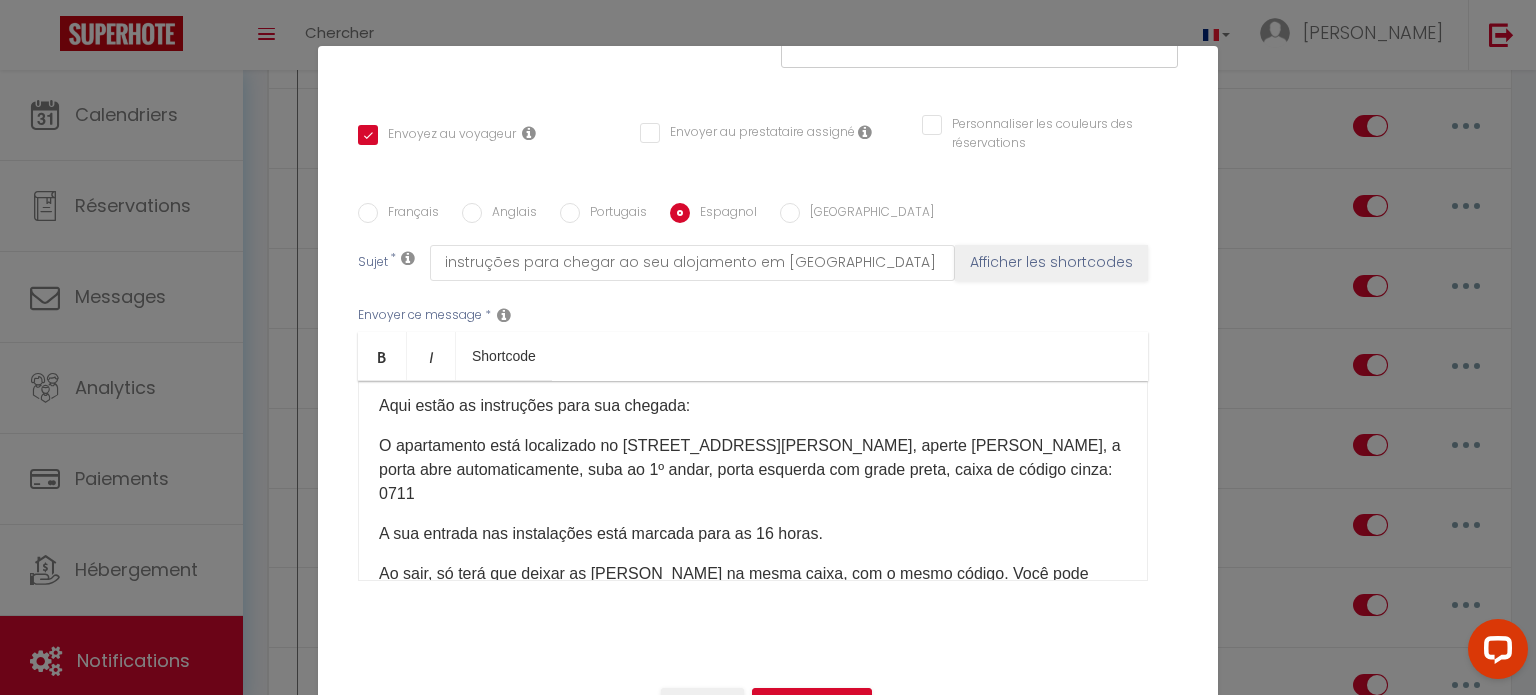 checkbox on "true" 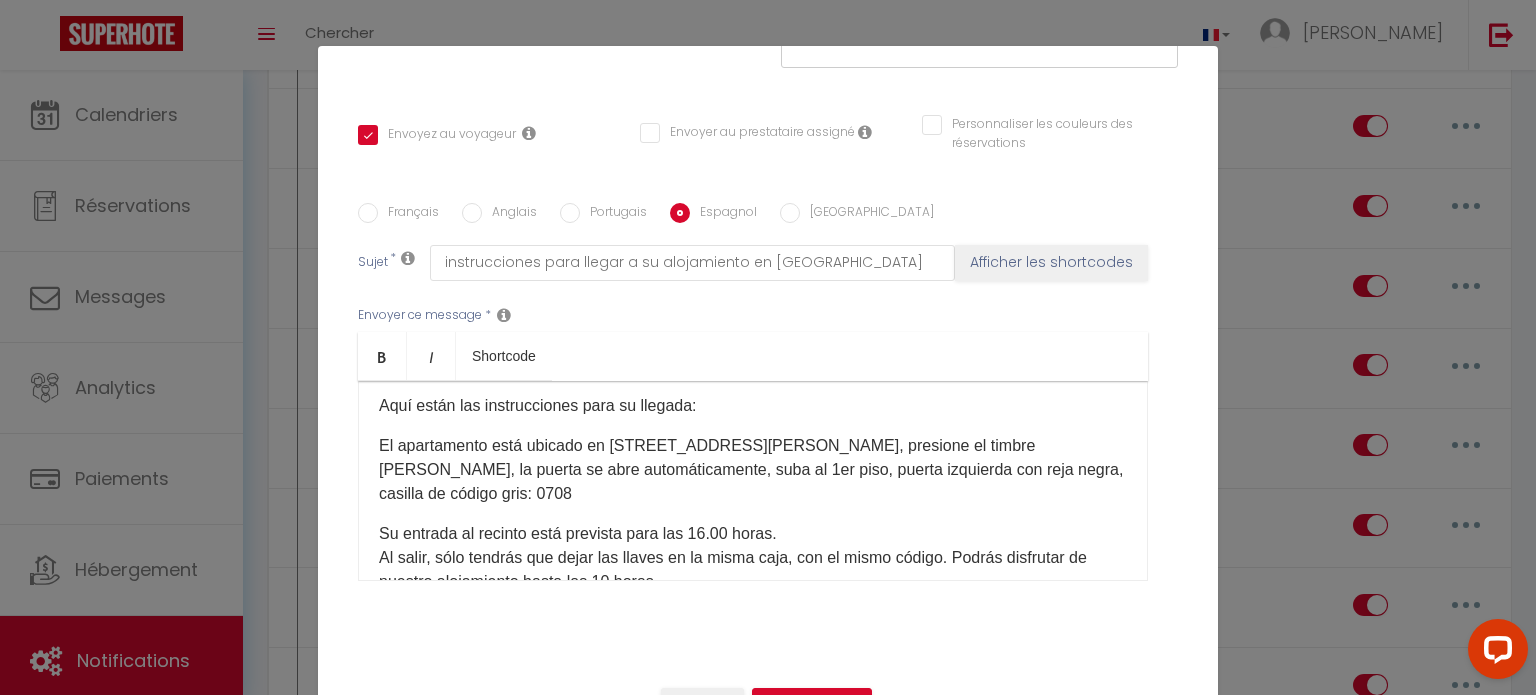 click on "El apartamento está ubicado en [STREET_ADDRESS][PERSON_NAME], presione el timbre [PERSON_NAME], la puerta se abre automáticamente, suba al 1er piso, puerta izquierda con reja negra, casilla de código gris: 0708" at bounding box center (753, 470) 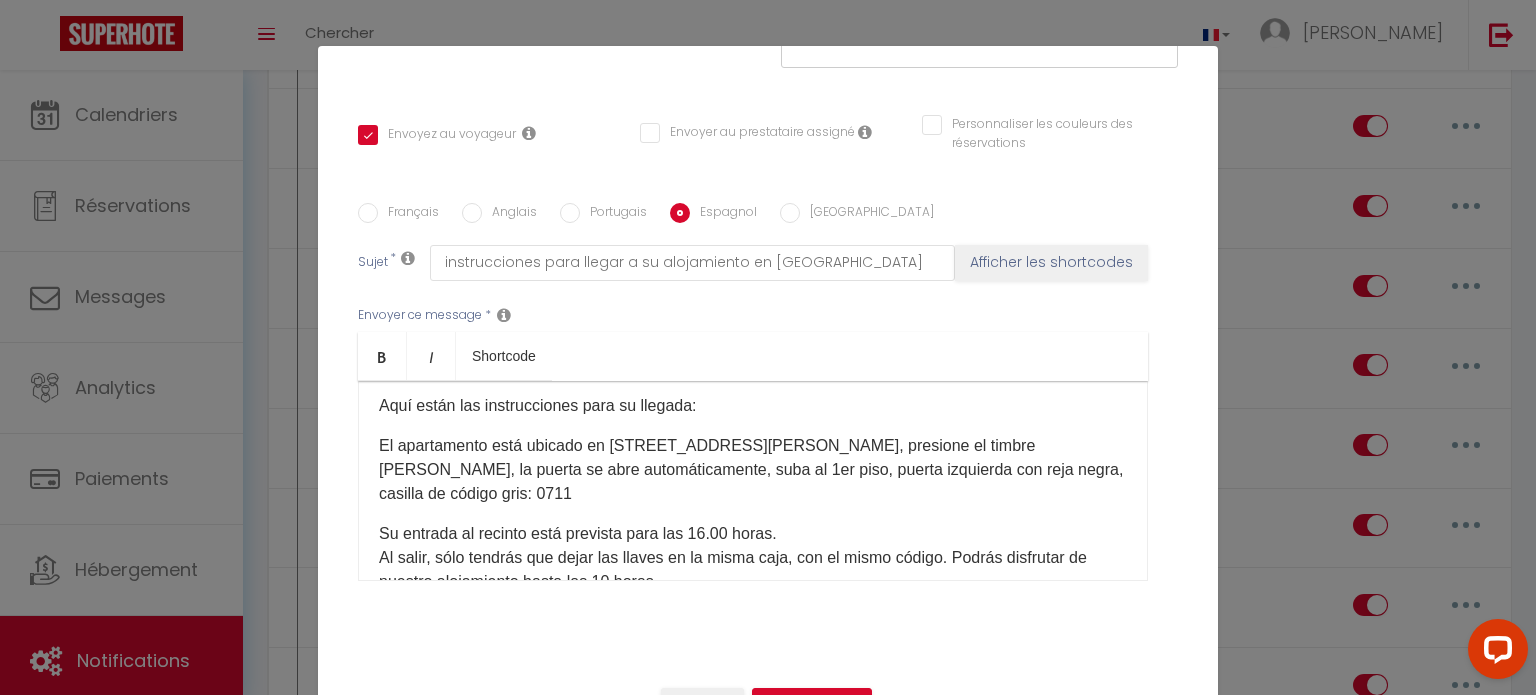 click on "[GEOGRAPHIC_DATA]" at bounding box center [790, 213] 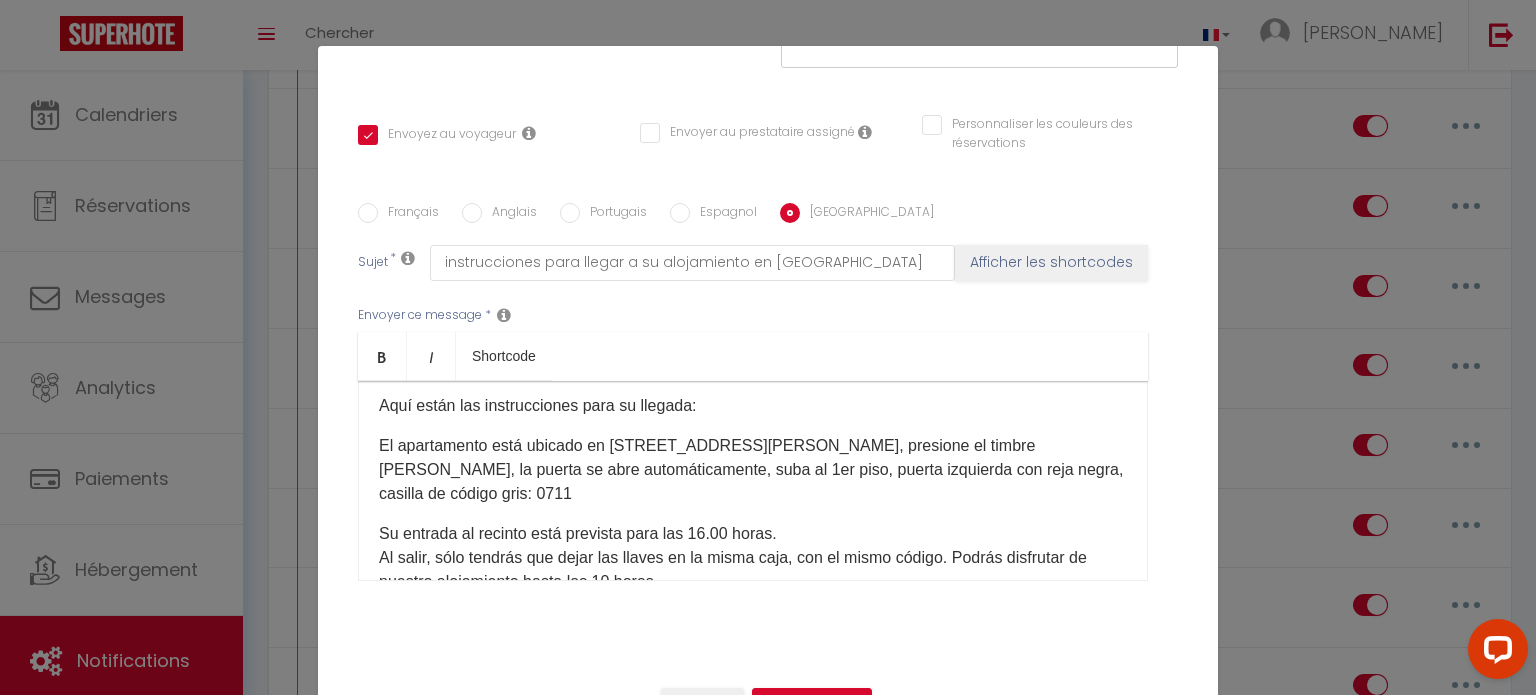 checkbox on "true" 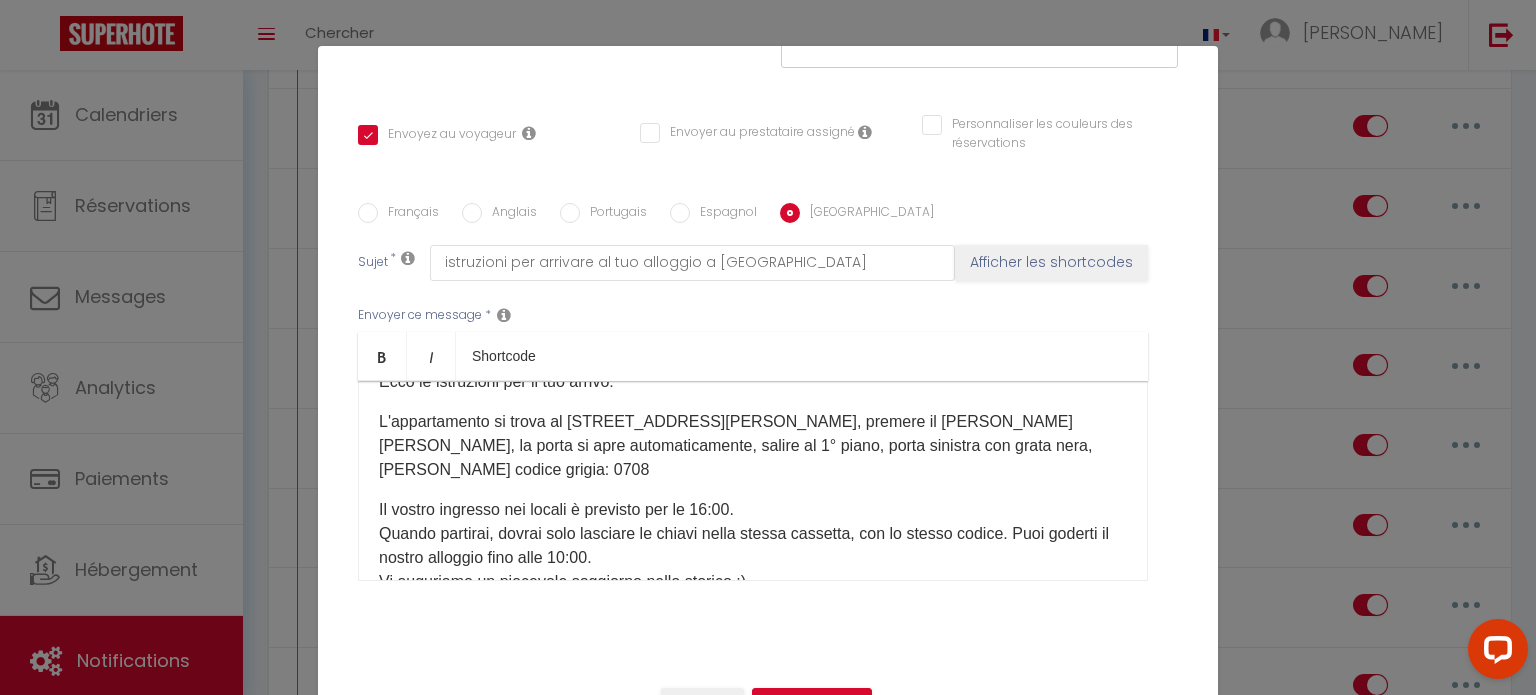 click on "L'appartamento si trova al [STREET_ADDRESS][PERSON_NAME], premere il [PERSON_NAME] [PERSON_NAME], la porta si apre automaticamente, salire al 1° piano, porta sinistra con grata nera, [PERSON_NAME] codice grigia: 0708" at bounding box center [753, 446] 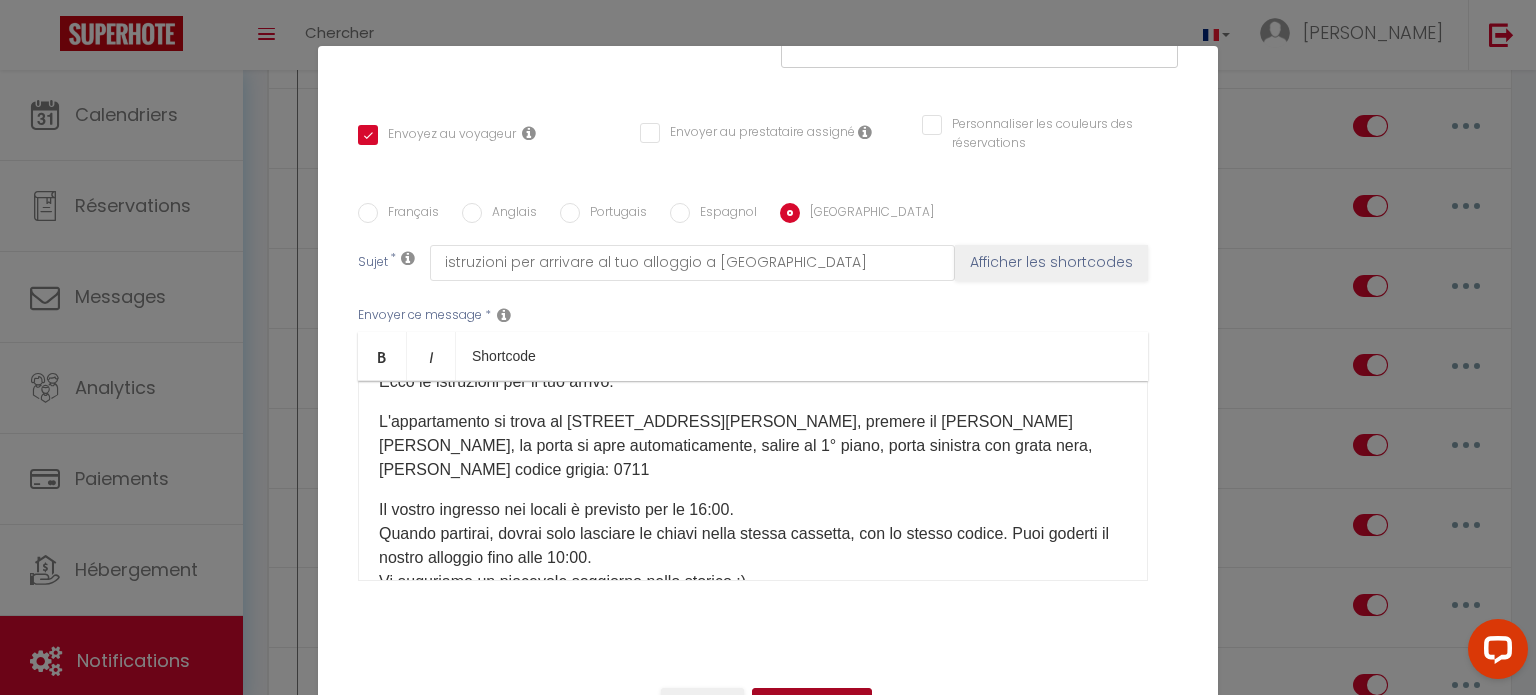 click on "Mettre à jour" at bounding box center [812, 705] 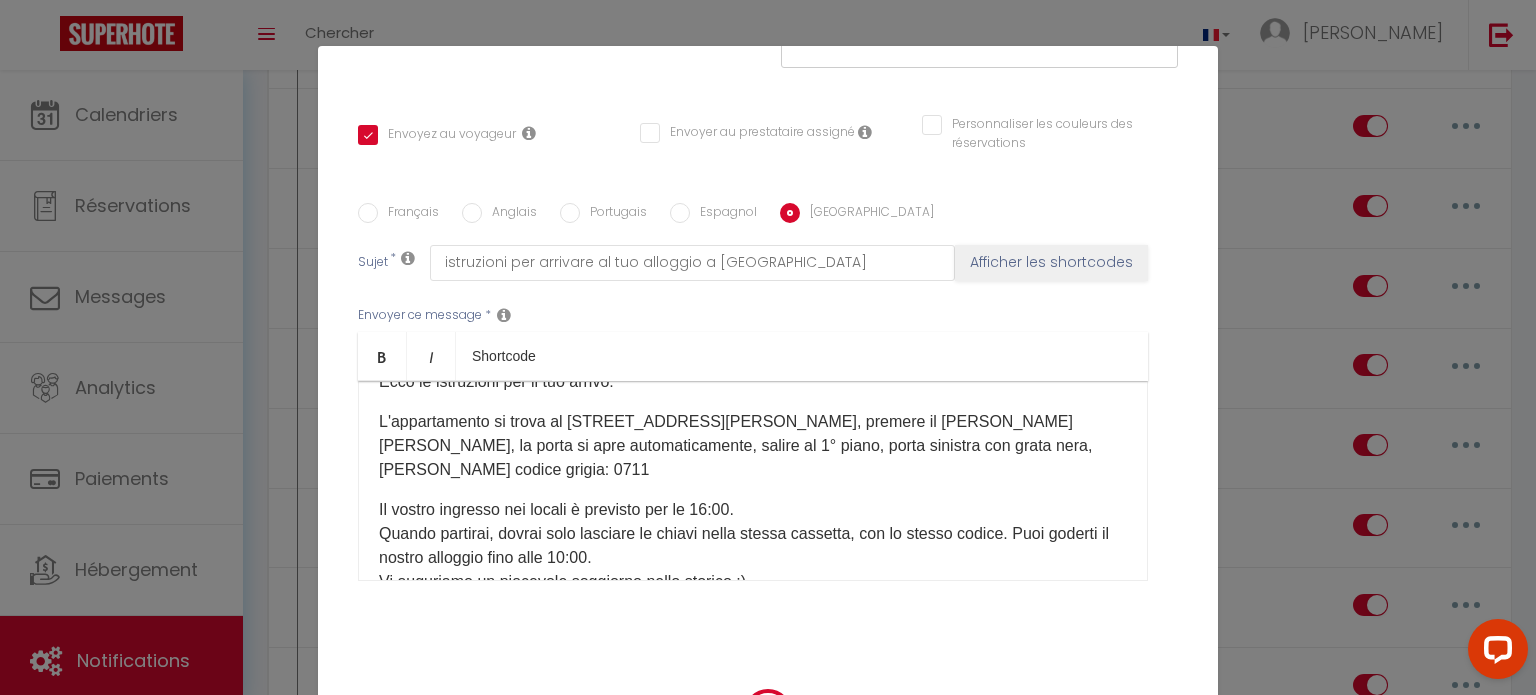 checkbox on "true" 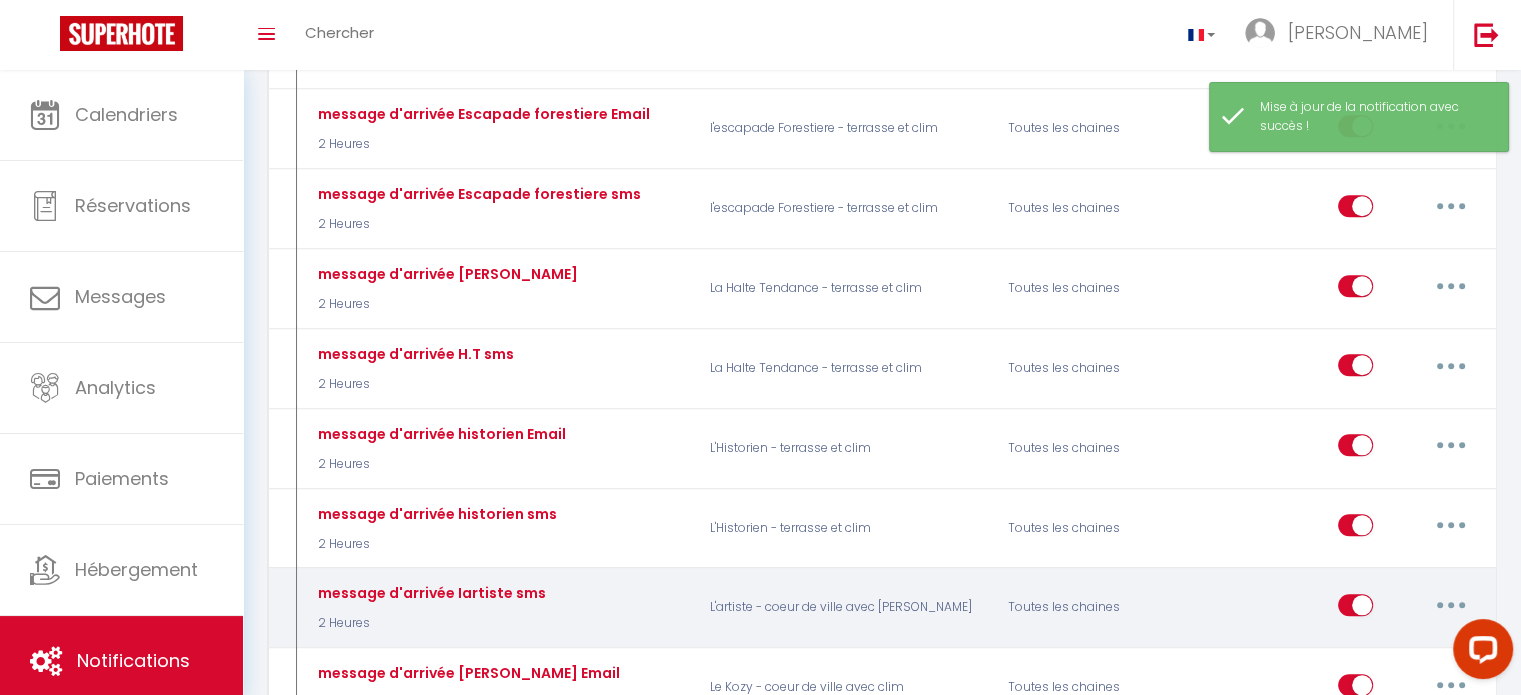 select 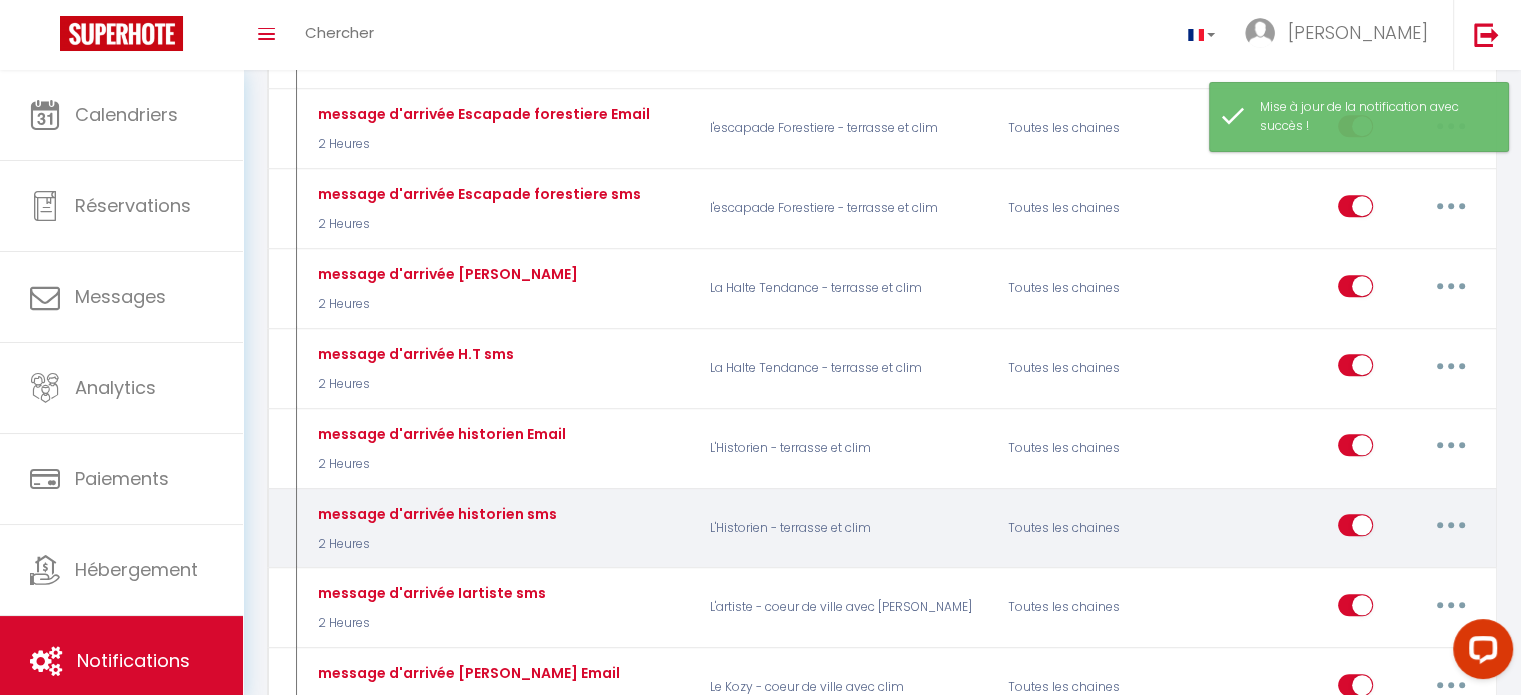 click at bounding box center (1451, 525) 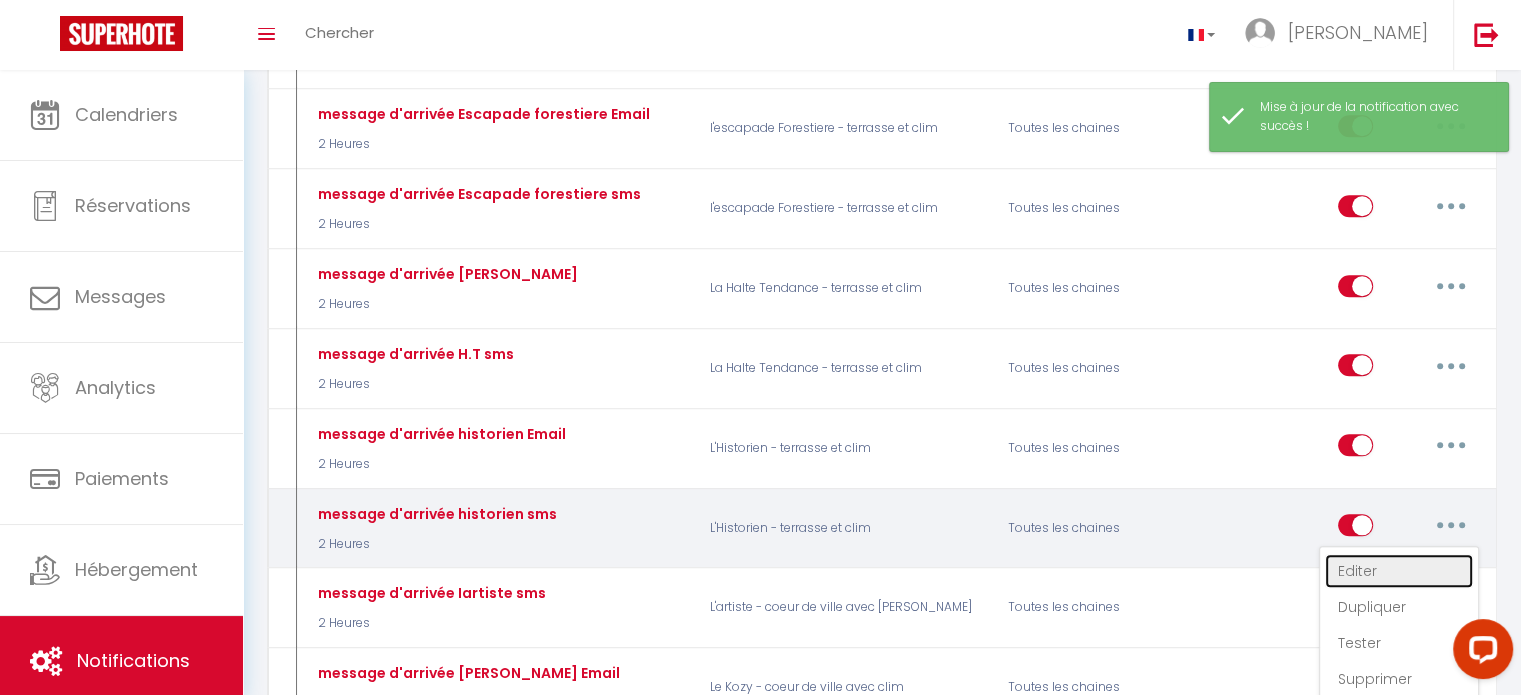 click on "Editer" at bounding box center (1399, 571) 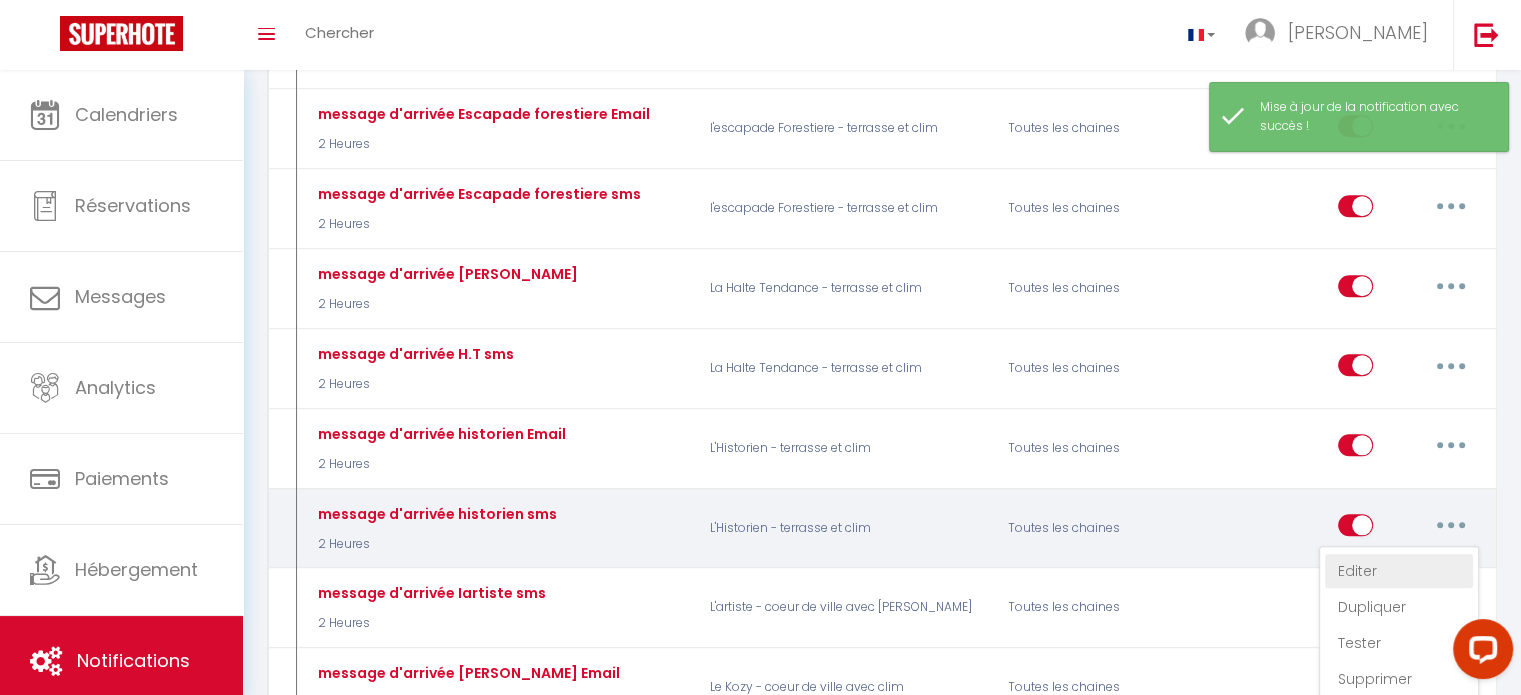 type on "message d'arrivée historien sms" 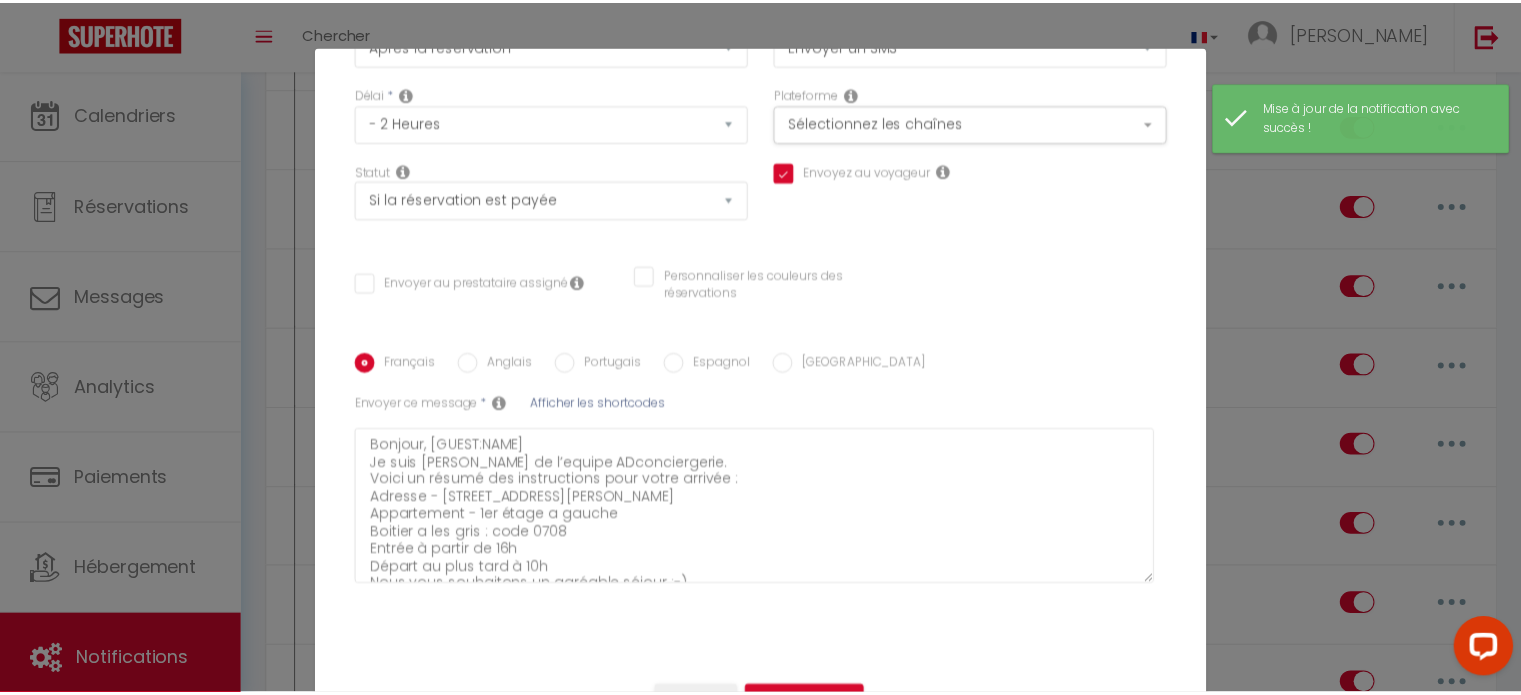 scroll, scrollTop: 211, scrollLeft: 0, axis: vertical 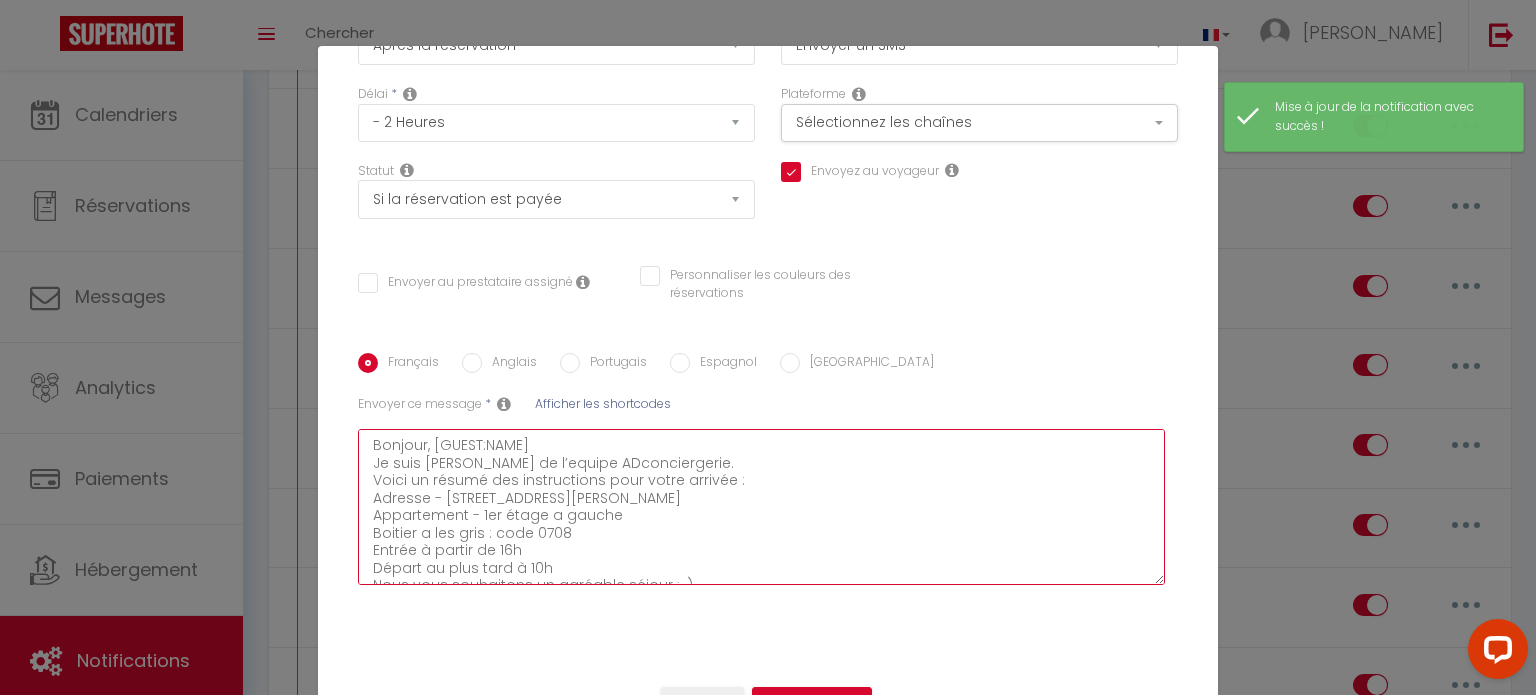 click on "Bonjour, [GUEST:NAME]
Je suis [PERSON_NAME] de l’equipe ADconciergerie.
Voici un résumé des instructions pour votre arrivée :
Adresse - [STREET_ADDRESS][PERSON_NAME]
Appartement - 1er étage a gauche
Boitier a les gris : code 0708
Entrée à partir de 16h
Départ au plus tard à 10h
Nous vous souhaitons un agréable séjour :-)" at bounding box center (761, 507) 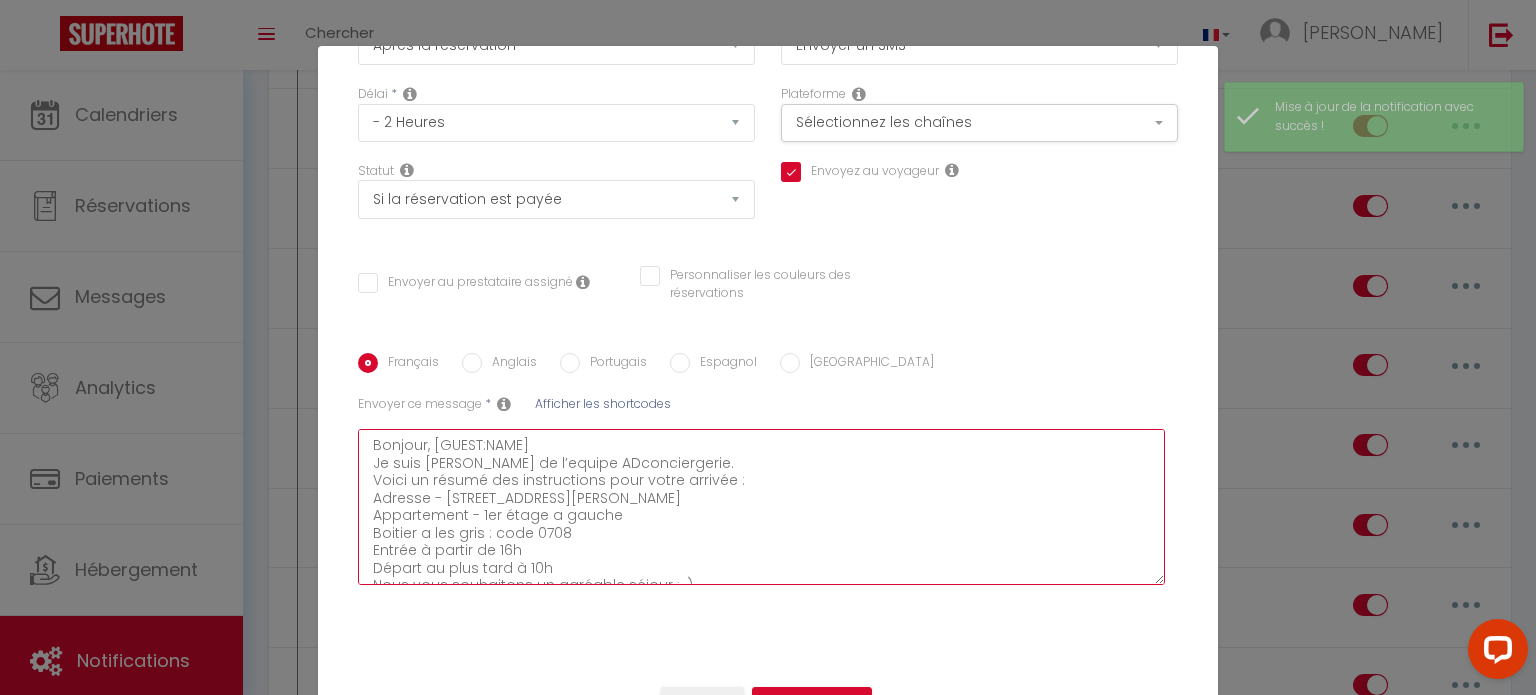 type on "Bonjour, [GUEST:NAME]
Je suis [PERSON_NAME] de l’equipe ADconciergerie.
Voici un résumé des instructions pour votre arrivée :
Adresse - [STREET_ADDRESS][PERSON_NAME]
Appartement - 1er étage a gauche
Boitier a les gris : code 070
Entrée à partir de 16h
Départ au plus tard à 10h
Nous vous souhaitons un agréable séjour :-)" 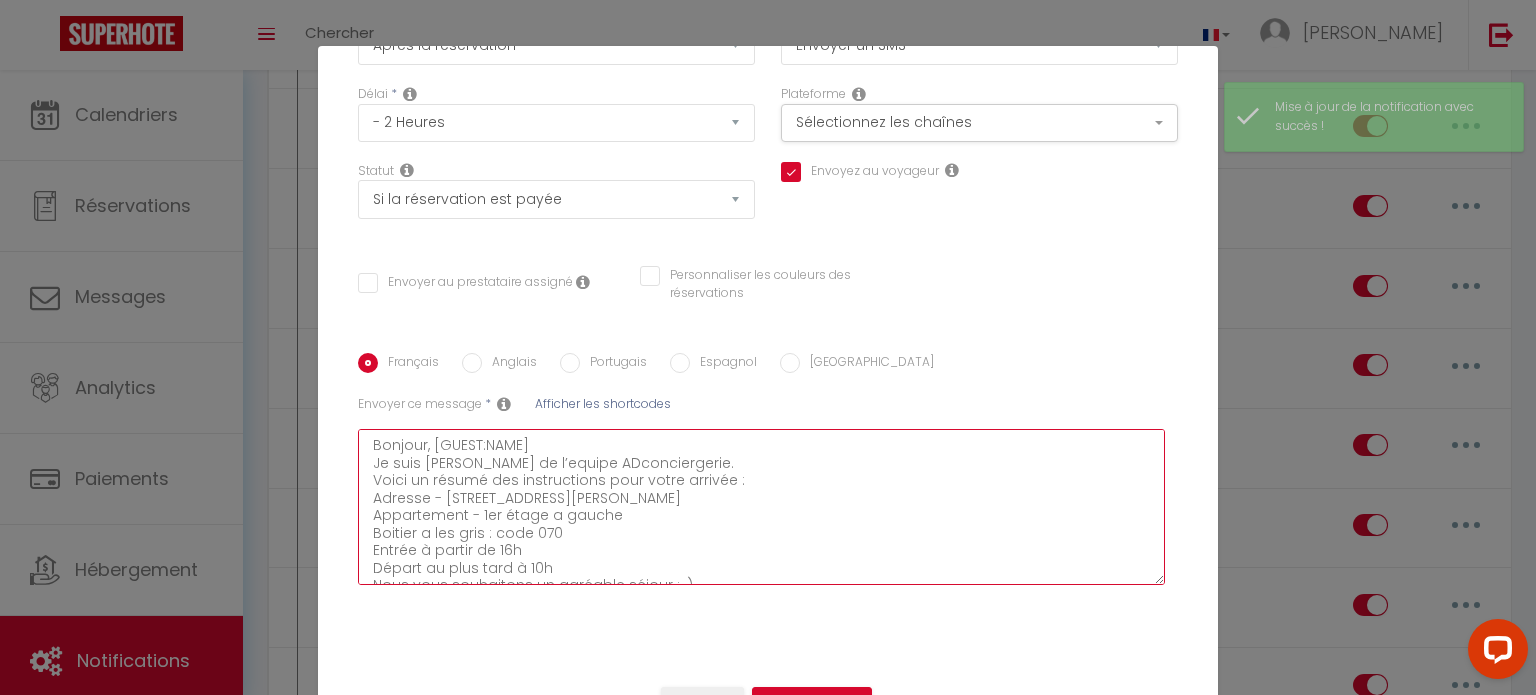 checkbox on "true" 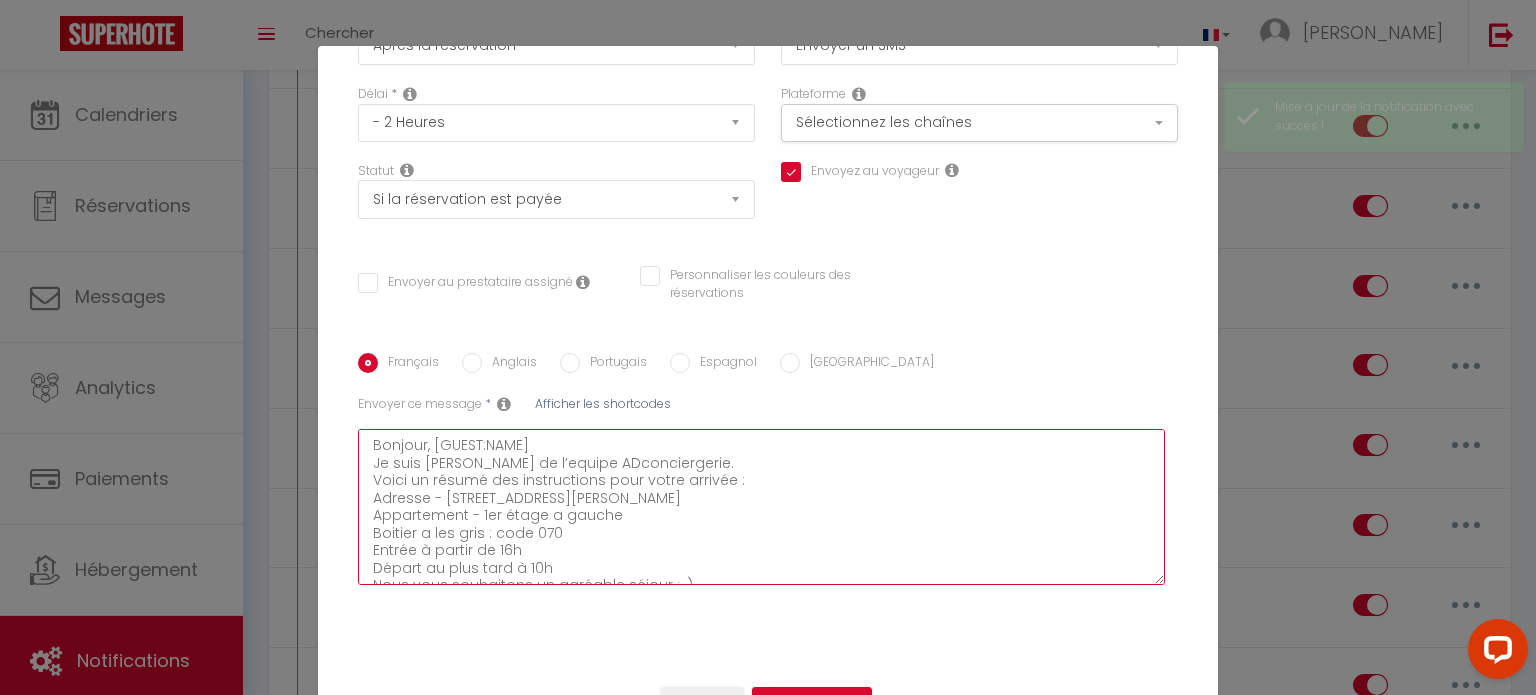 type on "Bonjour, [GUEST:NAME]
Je suis [PERSON_NAME] de l’equipe ADconciergerie.
Voici un résumé des instructions pour votre arrivée :
Adresse - [STREET_ADDRESS][PERSON_NAME]
Appartement - 1er étage a gauche
Boitier a les gris : code 07
Entrée à partir de 16h
Départ au plus tard à 10h
Nous vous souhaitons un agréable séjour :-)" 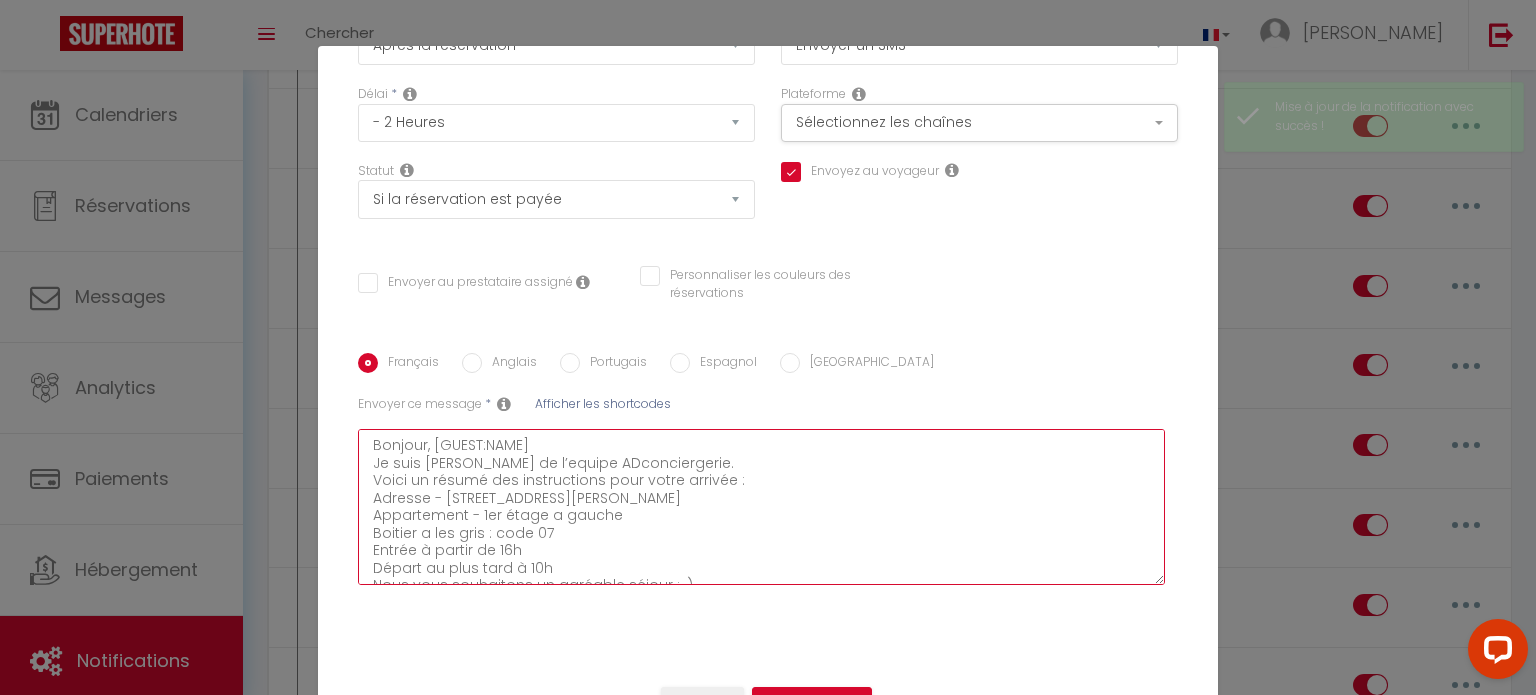 checkbox on "true" 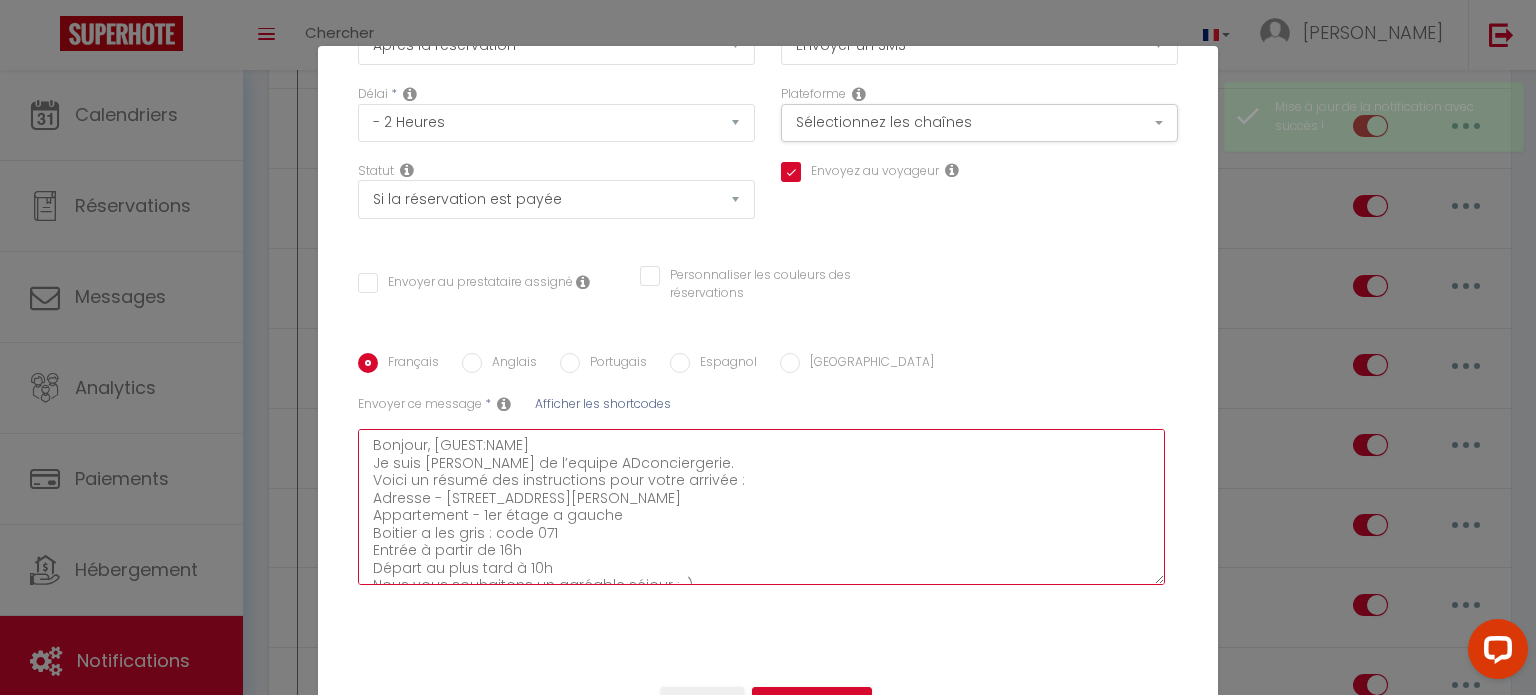 checkbox on "true" 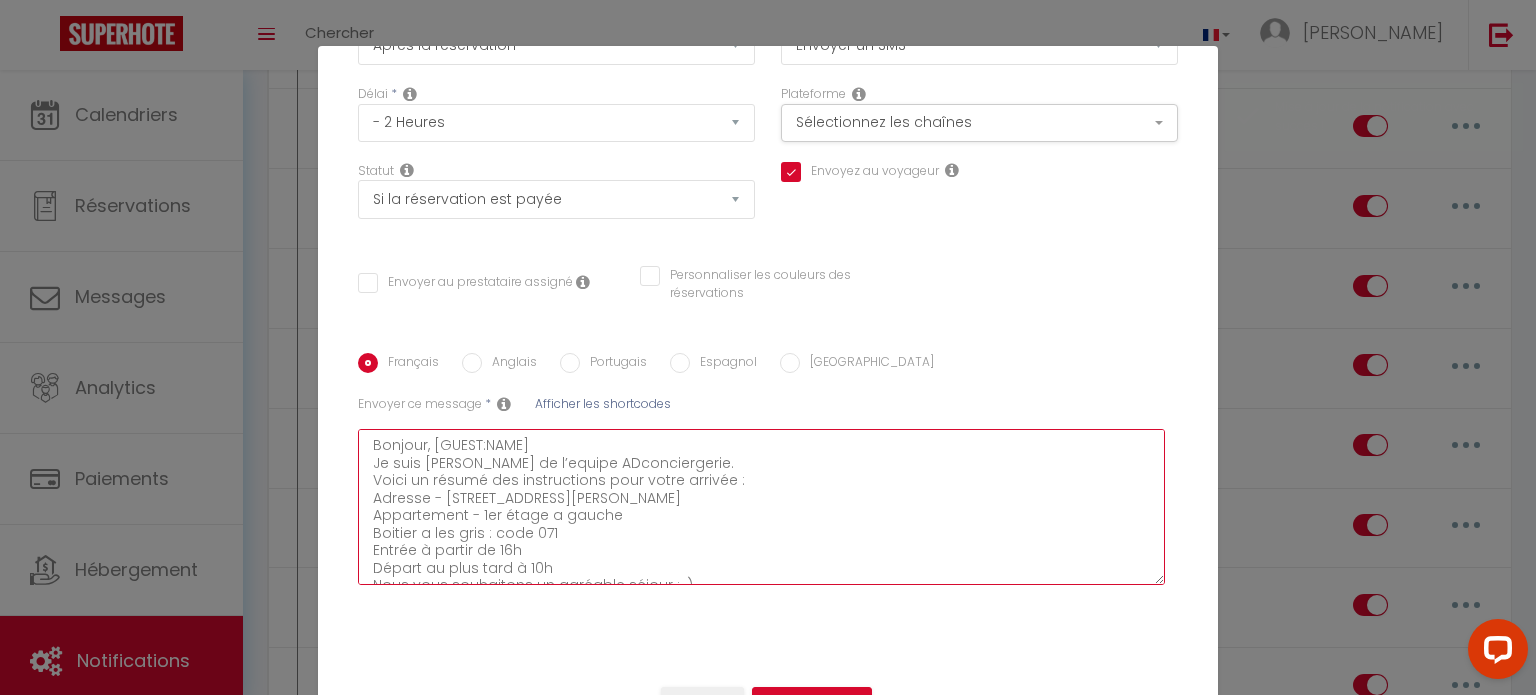 type on "Bonjour, [GUEST:NAME]
Je suis [PERSON_NAME] de l’equipe ADconciergerie.
Voici un résumé des instructions pour votre arrivée :
Adresse - [STREET_ADDRESS][PERSON_NAME]
Appartement - 1er étage a gauche
Boitier a les gris : code 0711
Entrée à partir de 16h
Départ au plus tard à 10h
Nous vous souhaitons un agréable séjour :-)" 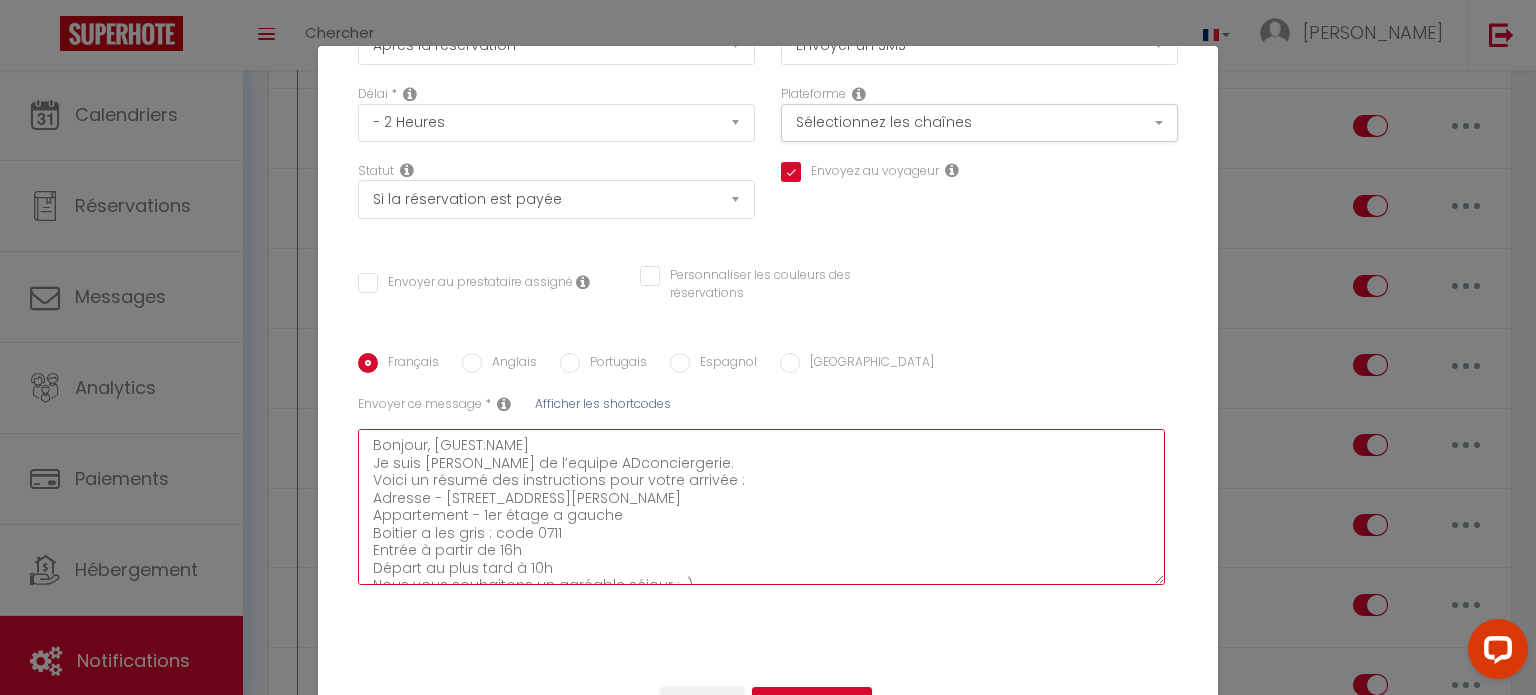 checkbox on "true" 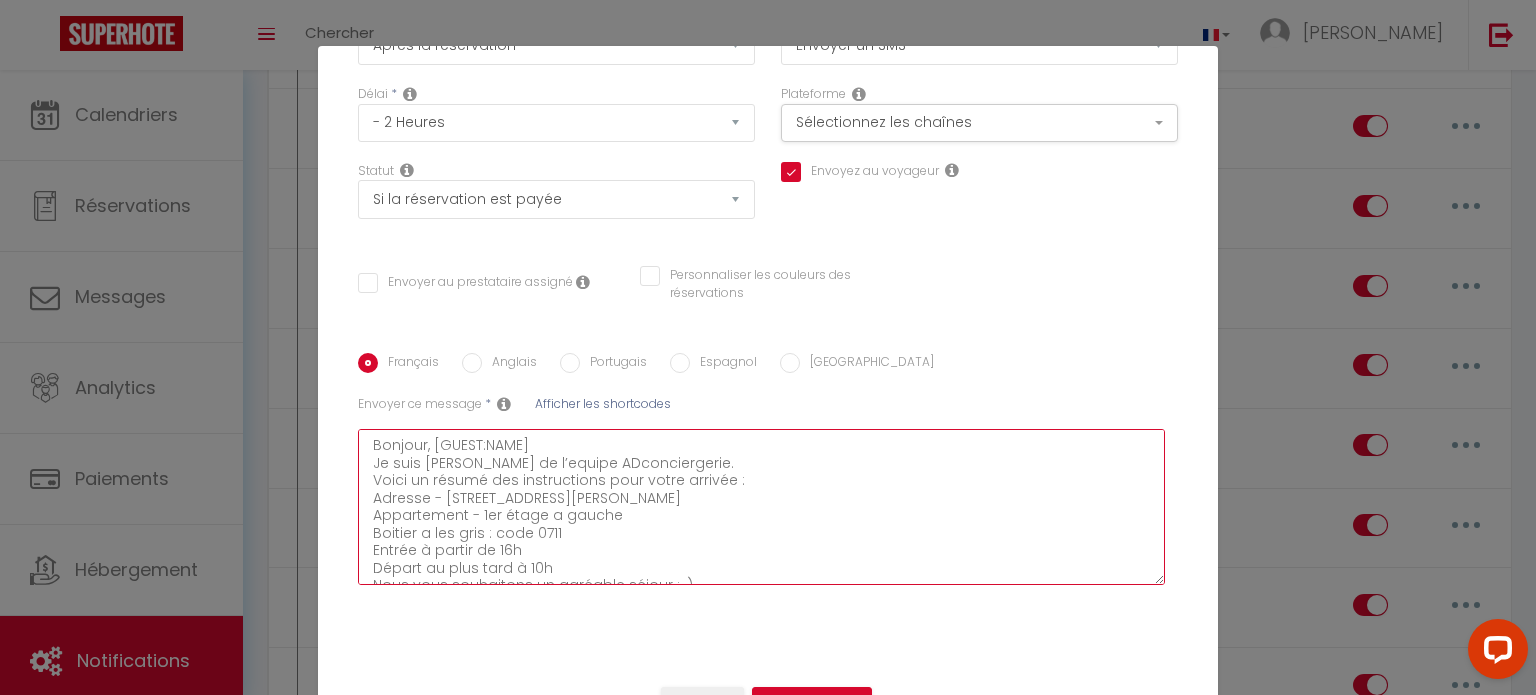 type on "Bonjour, [GUEST:NAME]
Je suis [PERSON_NAME] de l’equipe ADconciergerie.
Voici un résumé des instructions pour votre arrivée :
Adresse - [STREET_ADDRESS][PERSON_NAME]
Appartement - 1er étage a gauche
Boitier a les gris : code 0711
Entrée à partir de 16h
Départ au plus tard à 10h
Nous vous souhaitons un agréable séjour :-)" 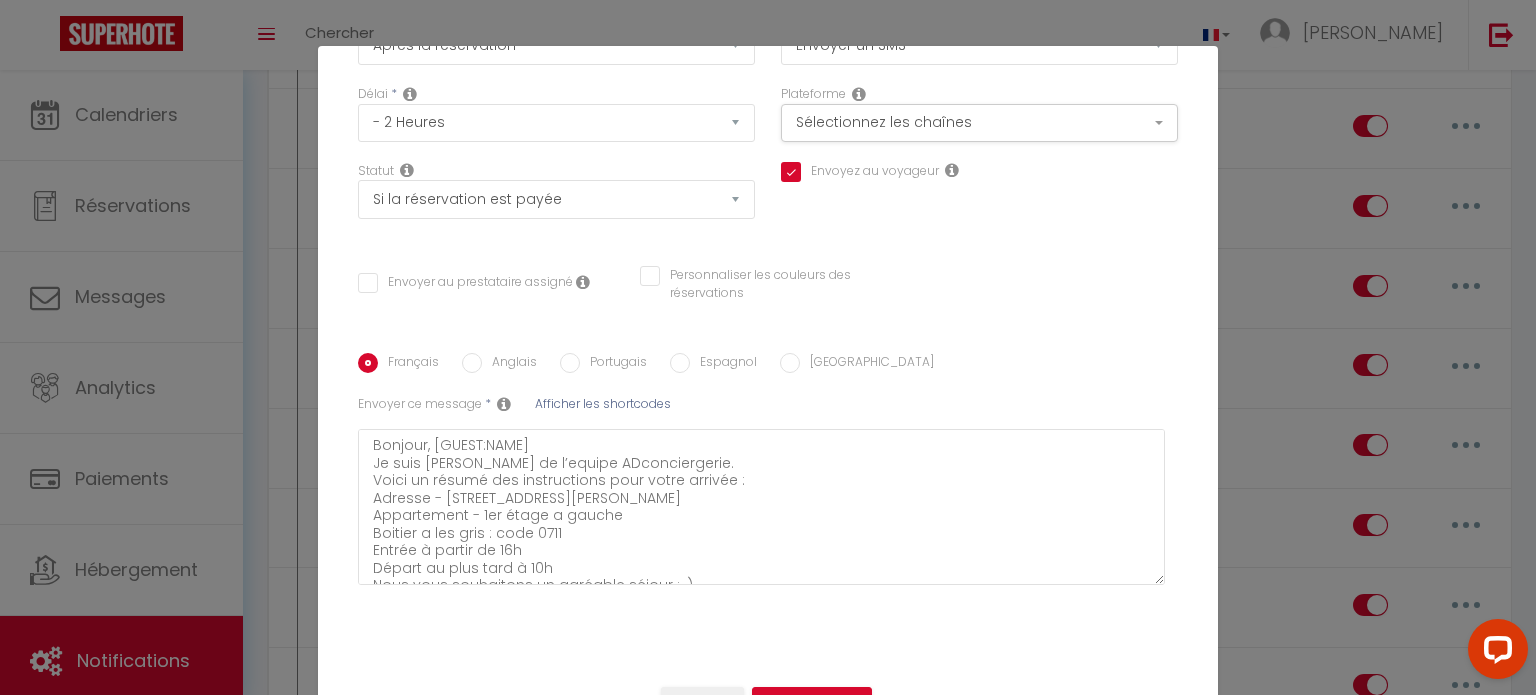 drag, startPoint x: 468, startPoint y: 363, endPoint x: 498, endPoint y: 409, distance: 54.91812 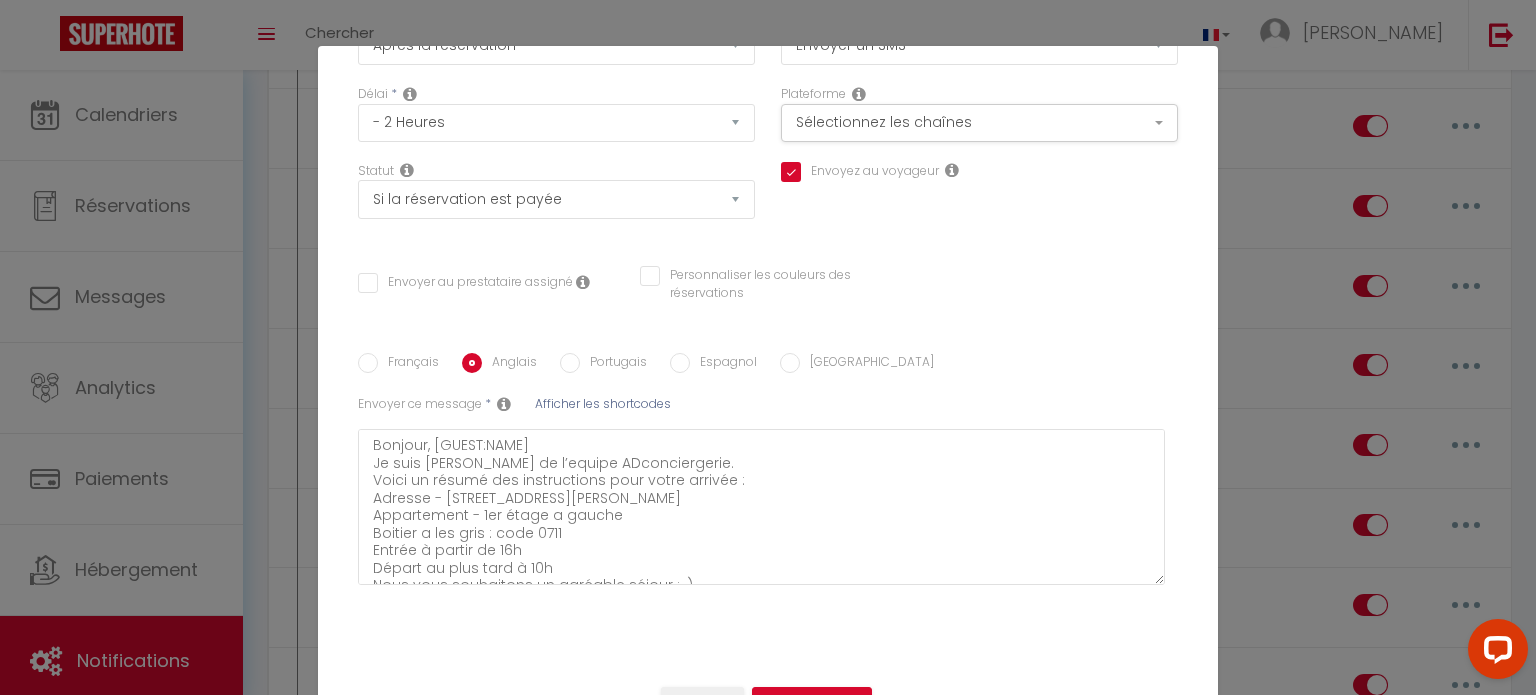 checkbox on "true" 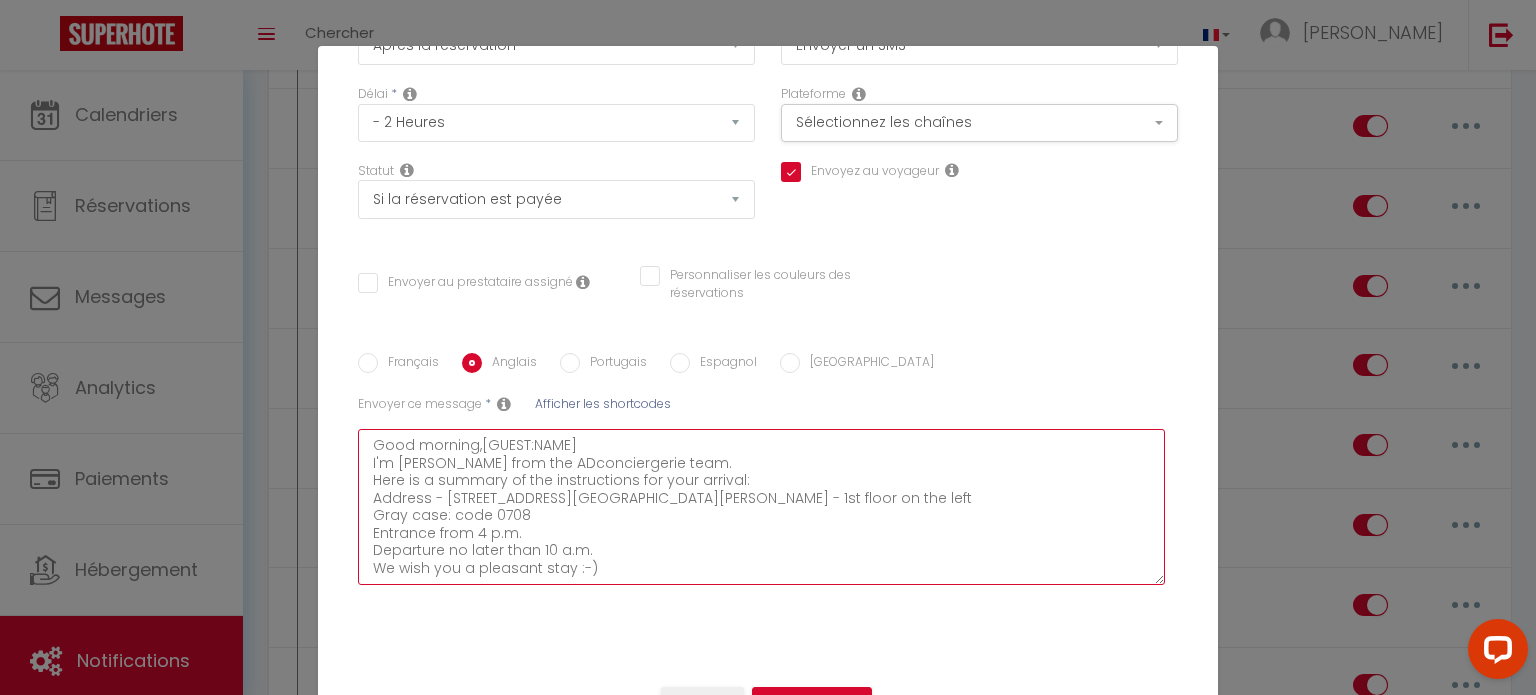 click on "Good morning,[GUEST:NAME]
I'm [PERSON_NAME] from the ADconciergerie team.
Here is a summary of the instructions for your arrival:
Address - [STREET_ADDRESS][GEOGRAPHIC_DATA][PERSON_NAME] - 1st floor on the left
Gray case: code 0708
Entrance from 4 p.m.
Departure no later than 10 a.m.
We wish you a pleasant stay :-)" at bounding box center [761, 507] 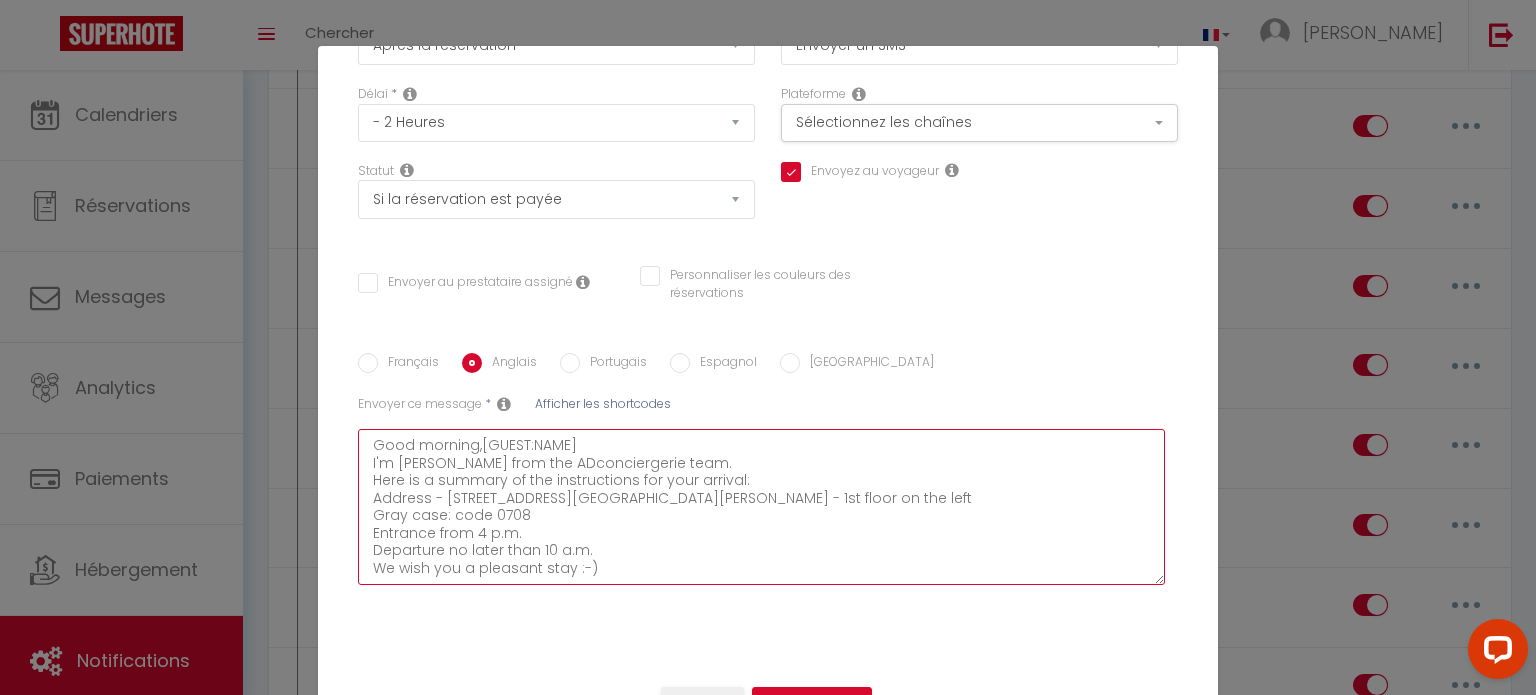 click on "Good morning,[GUEST:NAME]
I'm [PERSON_NAME] from the ADconciergerie team.
Here is a summary of the instructions for your arrival:
Address - [STREET_ADDRESS][GEOGRAPHIC_DATA][PERSON_NAME] - 1st floor on the left
Gray case: code 0708
Entrance from 4 p.m.
Departure no later than 10 a.m.
We wish you a pleasant stay :-)" at bounding box center (761, 507) 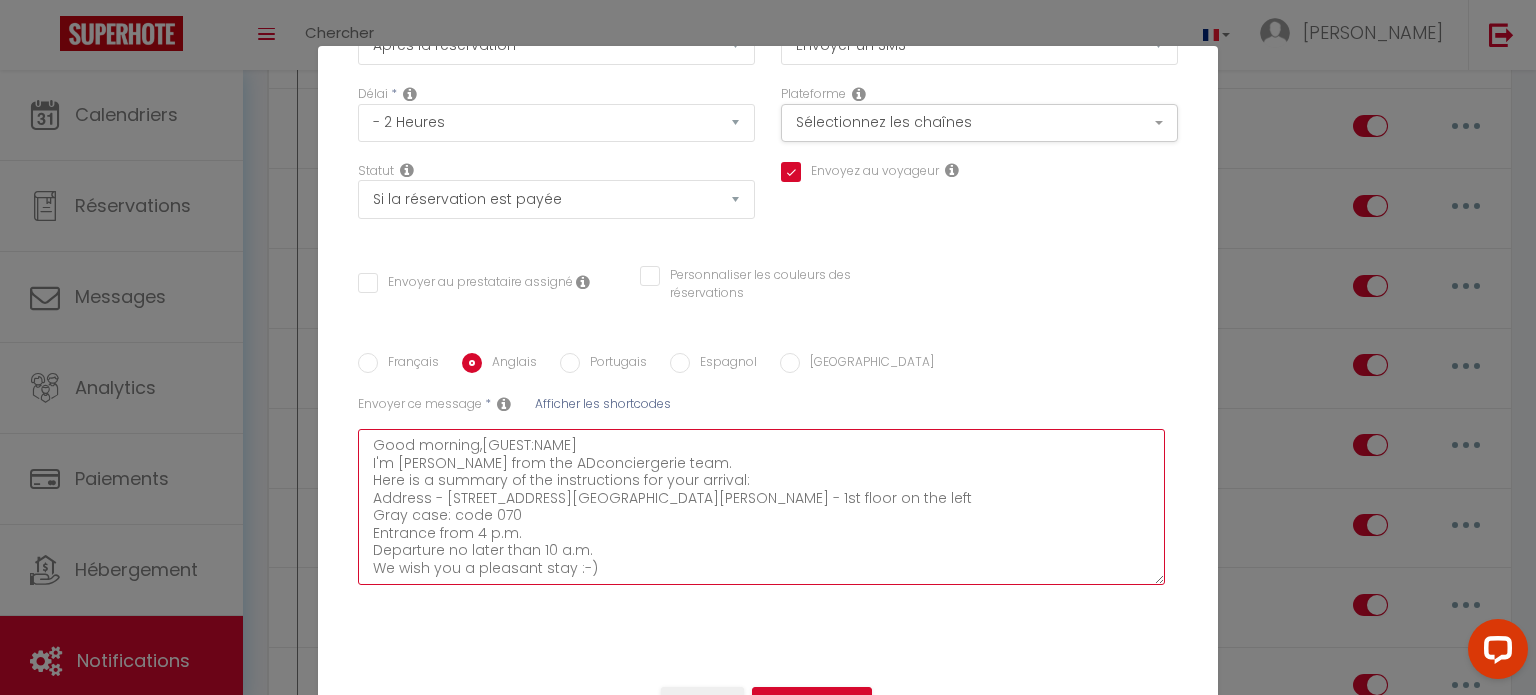 checkbox on "true" 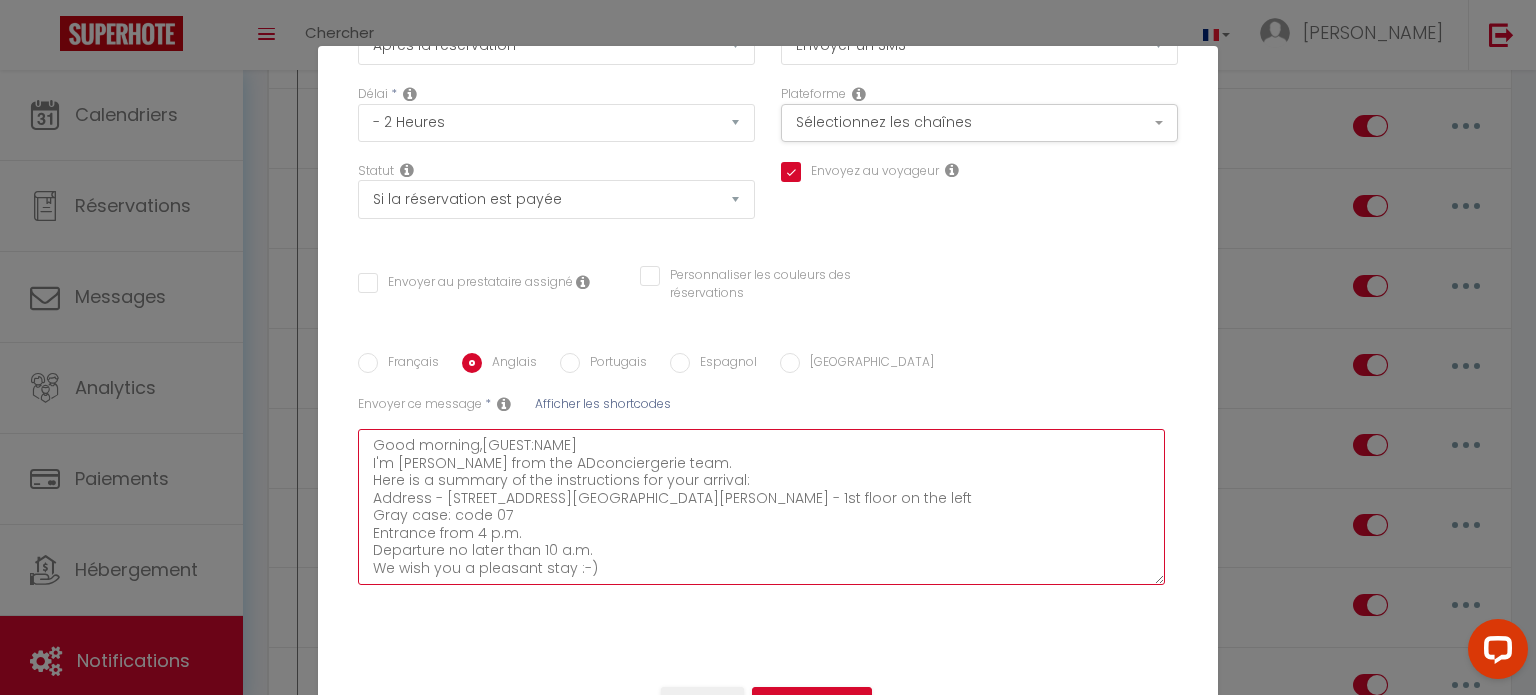 checkbox on "true" 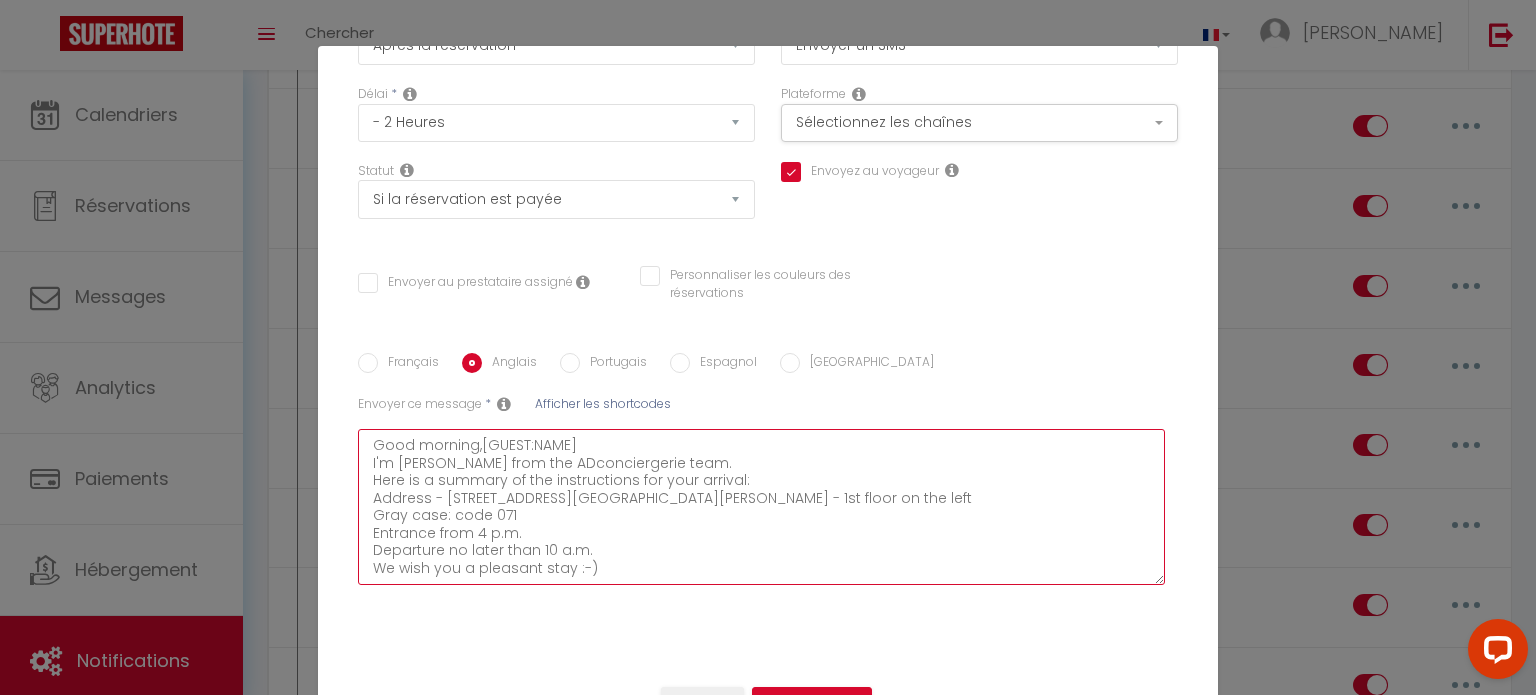 checkbox on "true" 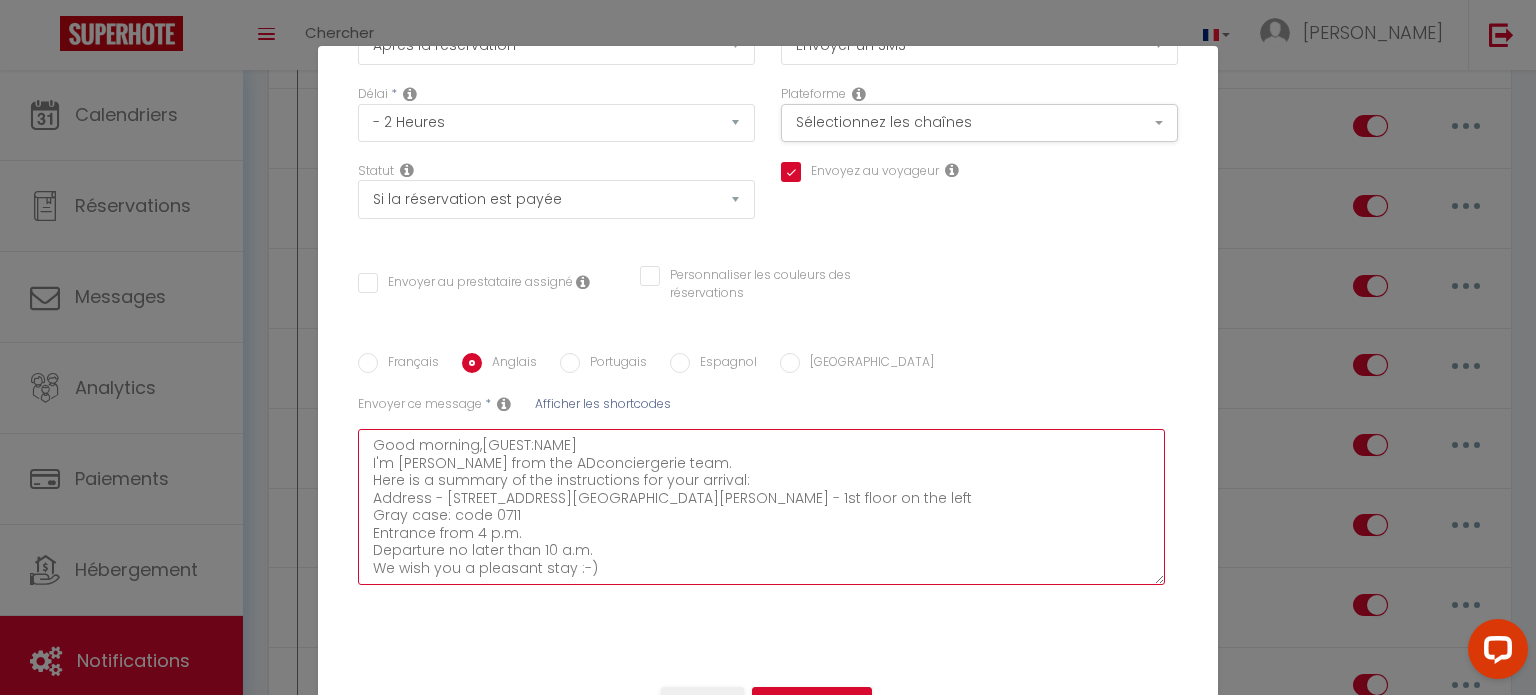 checkbox on "true" 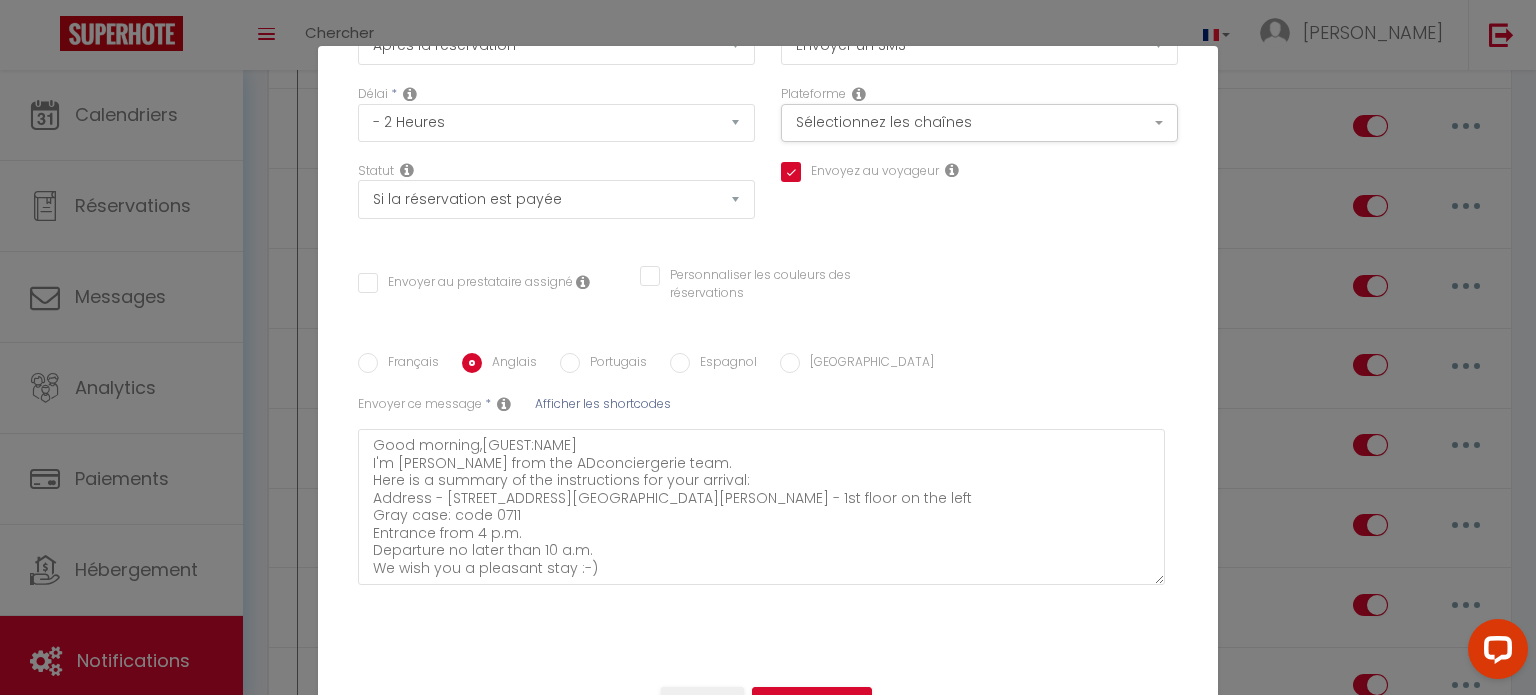 click on "Portugais" at bounding box center [570, 363] 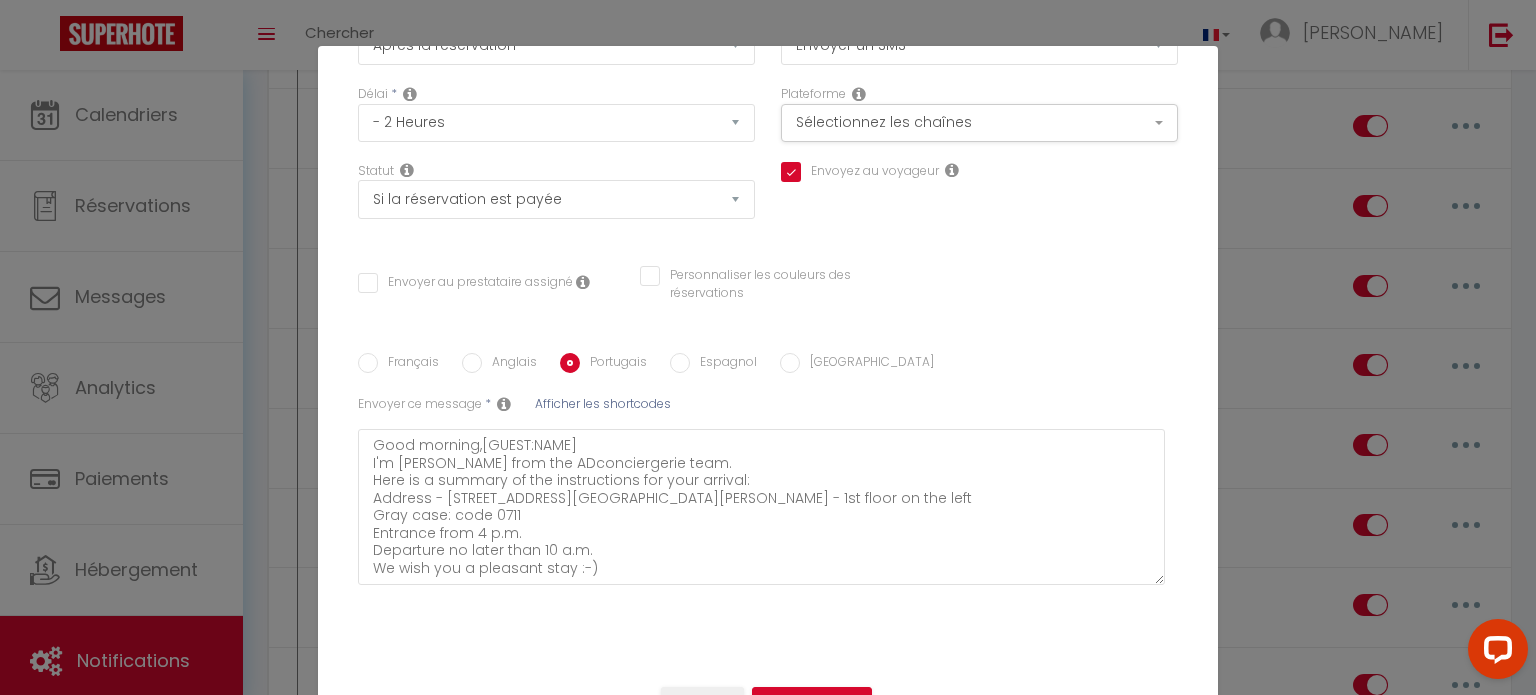 checkbox on "true" 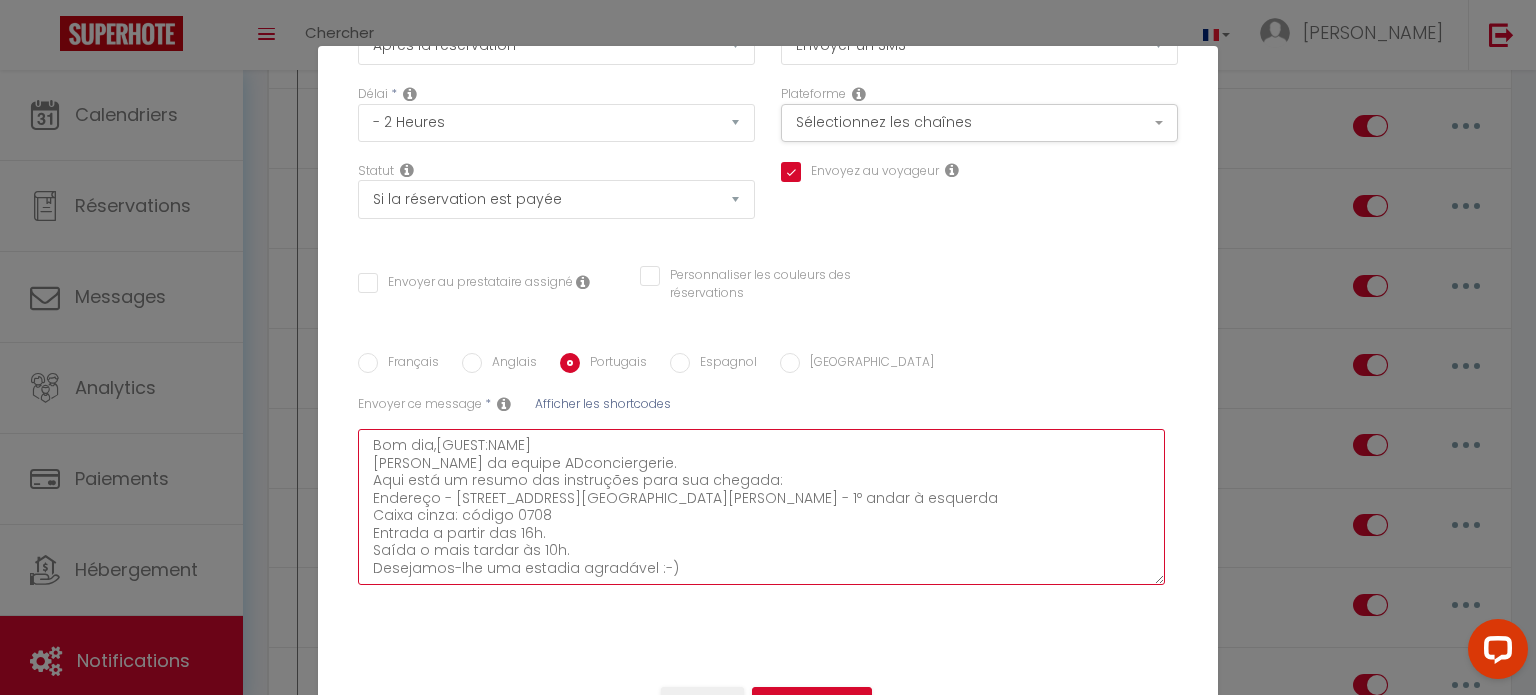 click on "Bom dia,[GUEST:NAME]
[PERSON_NAME] da equipe ADconciergerie.
Aqui está um resumo das instruções para sua chegada:
Endereço - [STREET_ADDRESS][GEOGRAPHIC_DATA][PERSON_NAME] - 1º andar à esquerda
Caixa cinza: código 0708
Entrada a partir das 16h.
Saída o mais tardar às 10h.
Desejamos-lhe uma estadia agradável :-)" at bounding box center (761, 507) 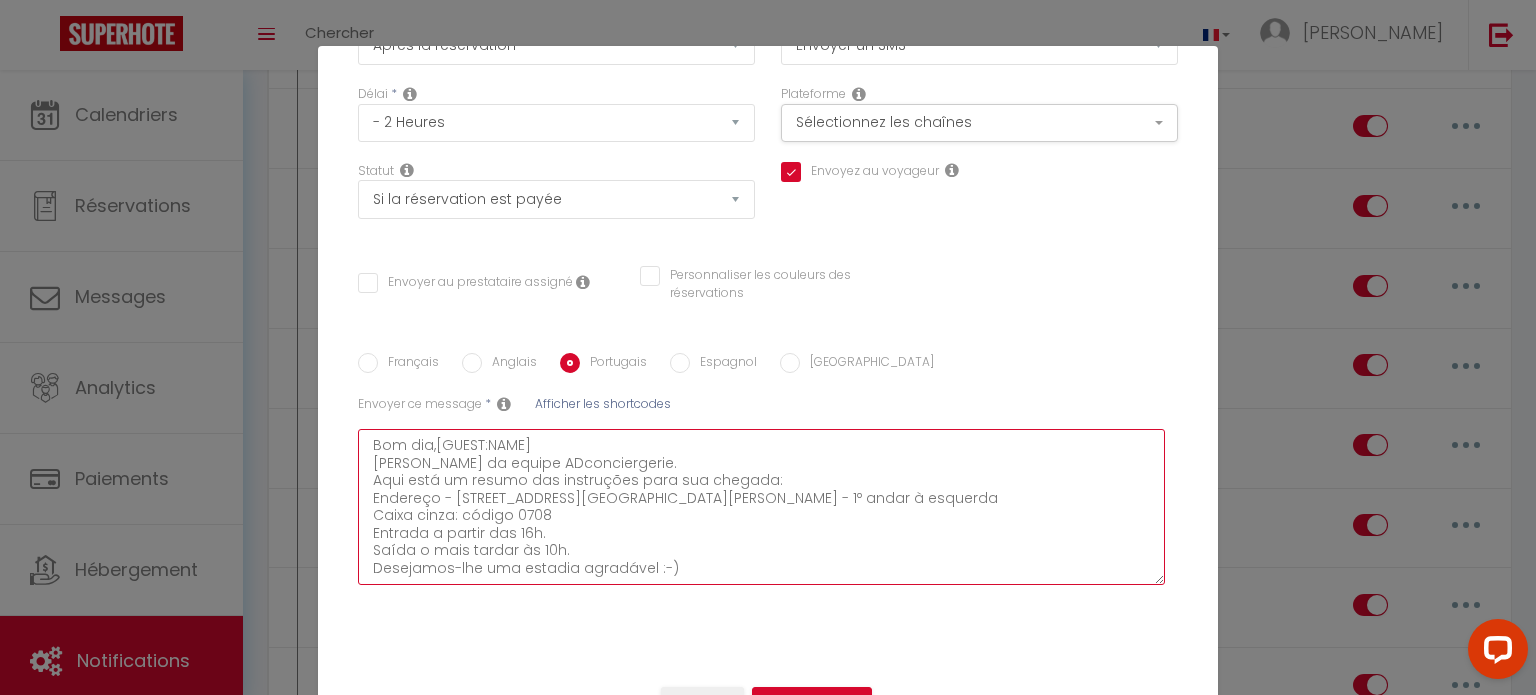 type on "Bom dia,[GUEST:NAME]
[PERSON_NAME] da equipe ADconciergerie.
Aqui está um resumo das instruções para sua chegada:
Endereço - [STREET_ADDRESS][GEOGRAPHIC_DATA][PERSON_NAME] - 1º andar à esquerda
Caixa cinza: código 070
Entrada a partir das 16h.
Saída o mais tardar às 10h.
Desejamos-lhe uma estadia agradável :-)" 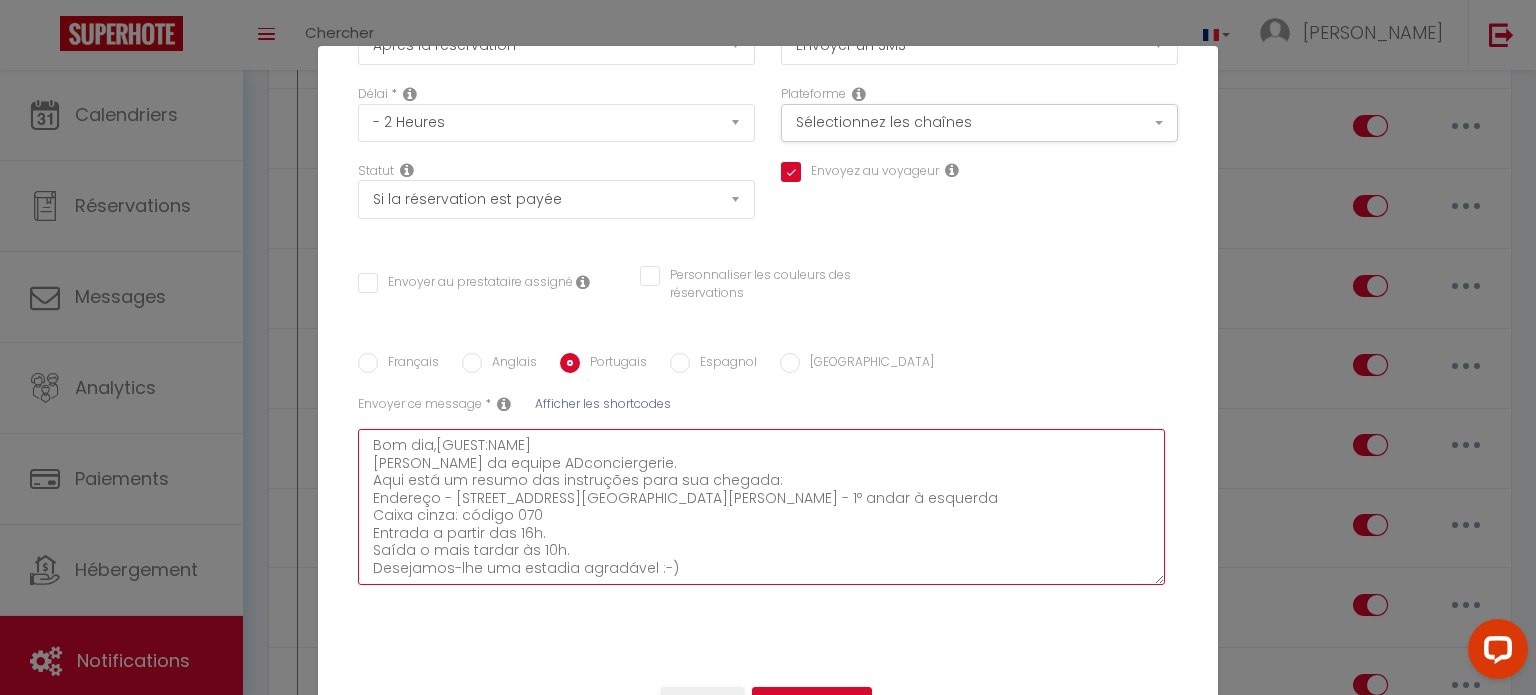 checkbox on "true" 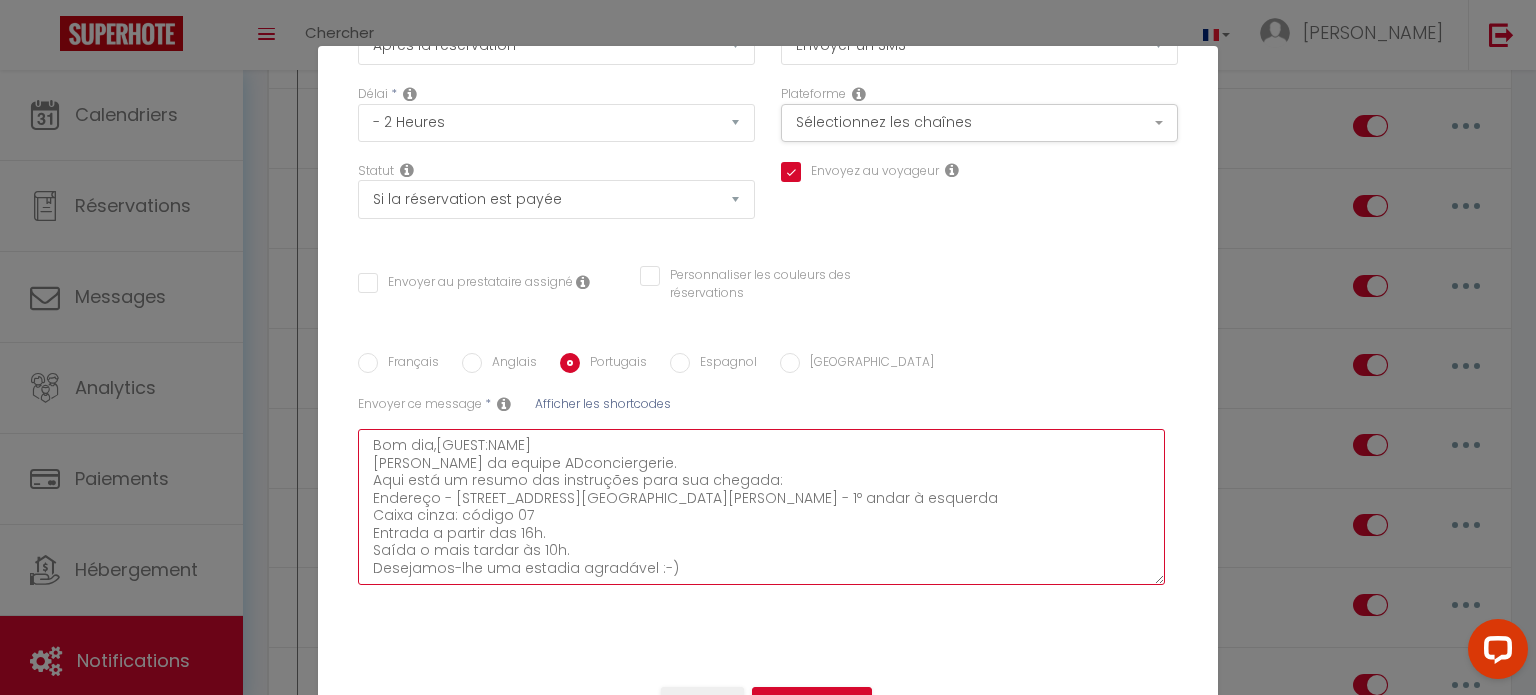 checkbox on "true" 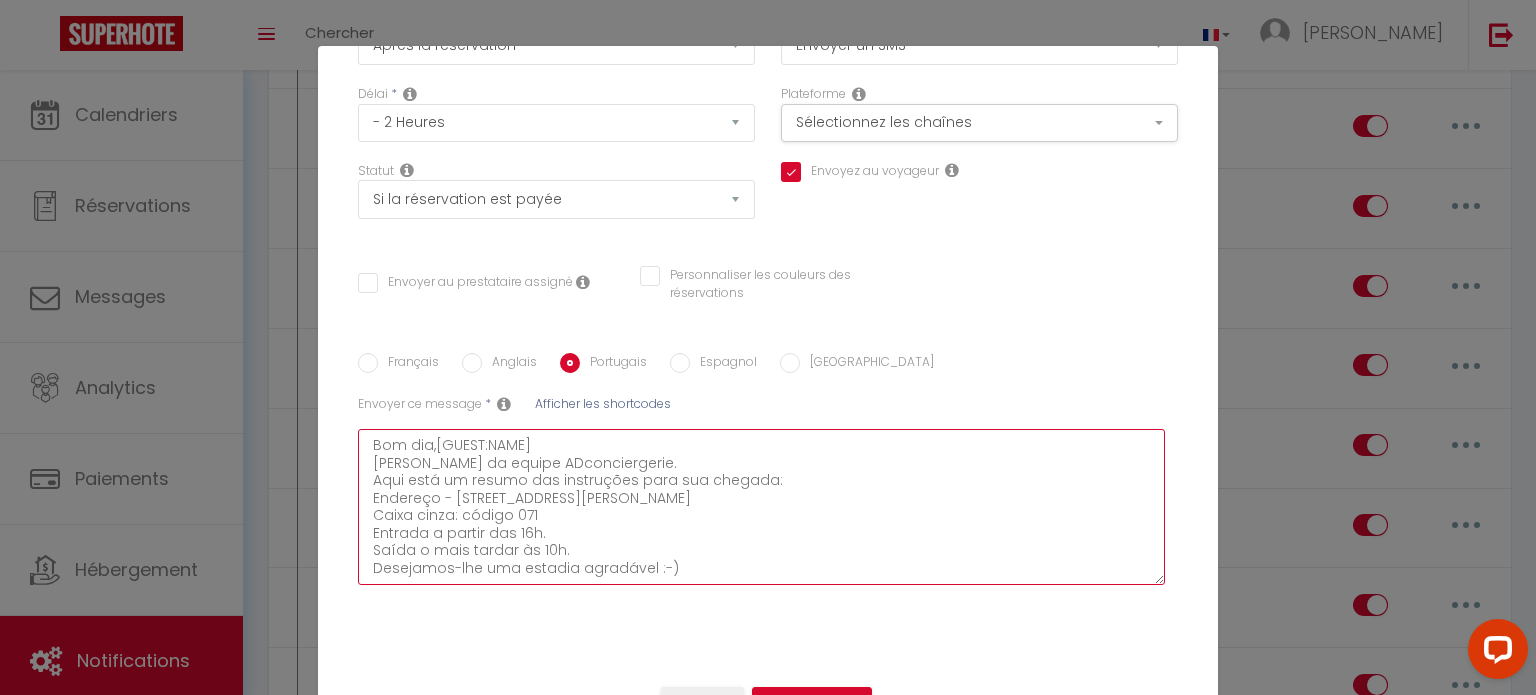 checkbox on "true" 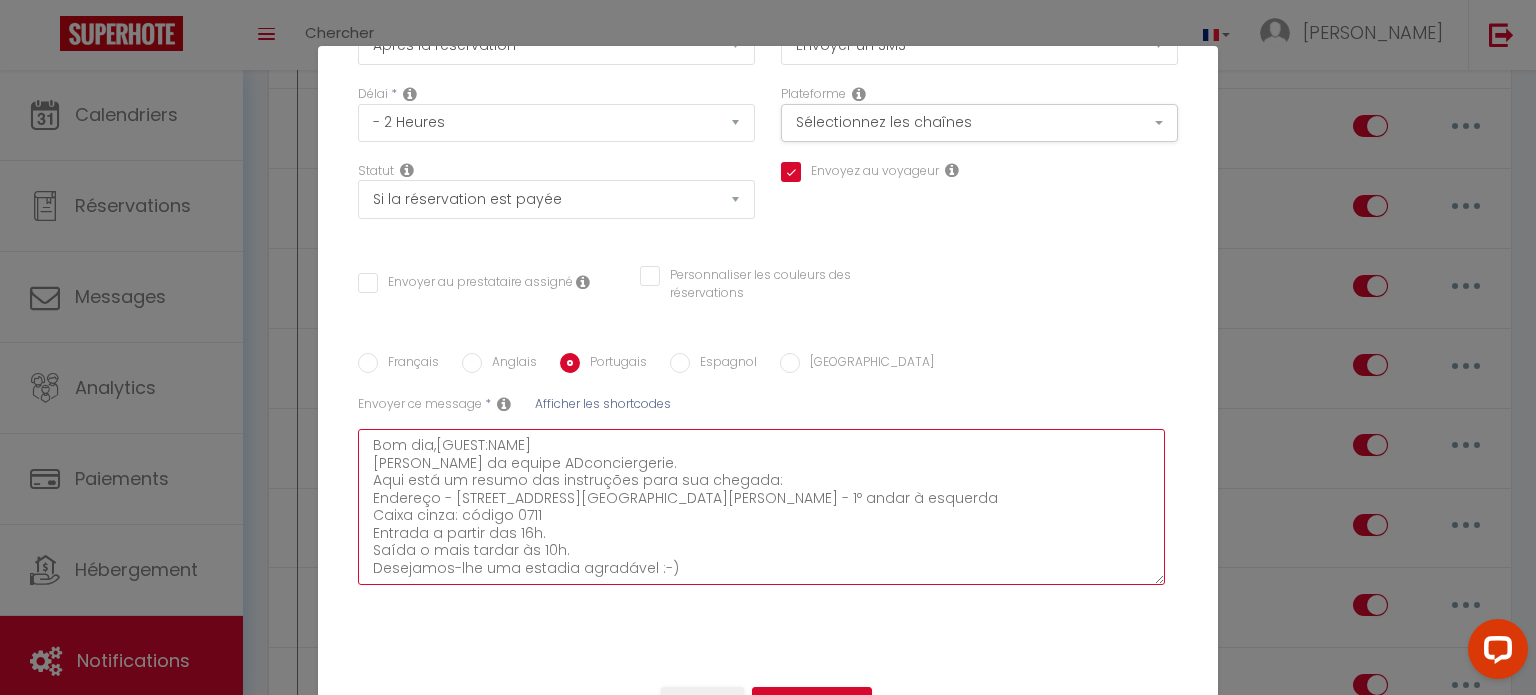 checkbox on "true" 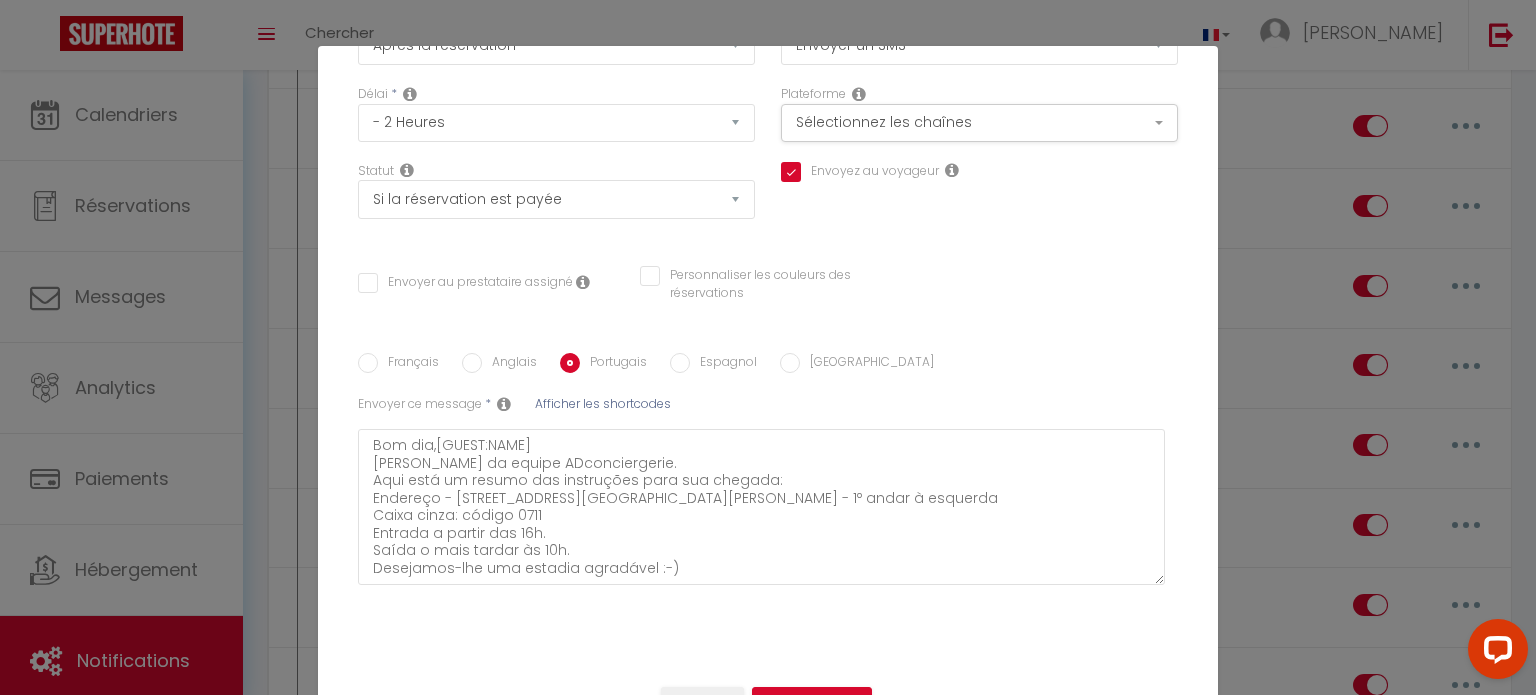 click on "Espagnol" at bounding box center (723, 364) 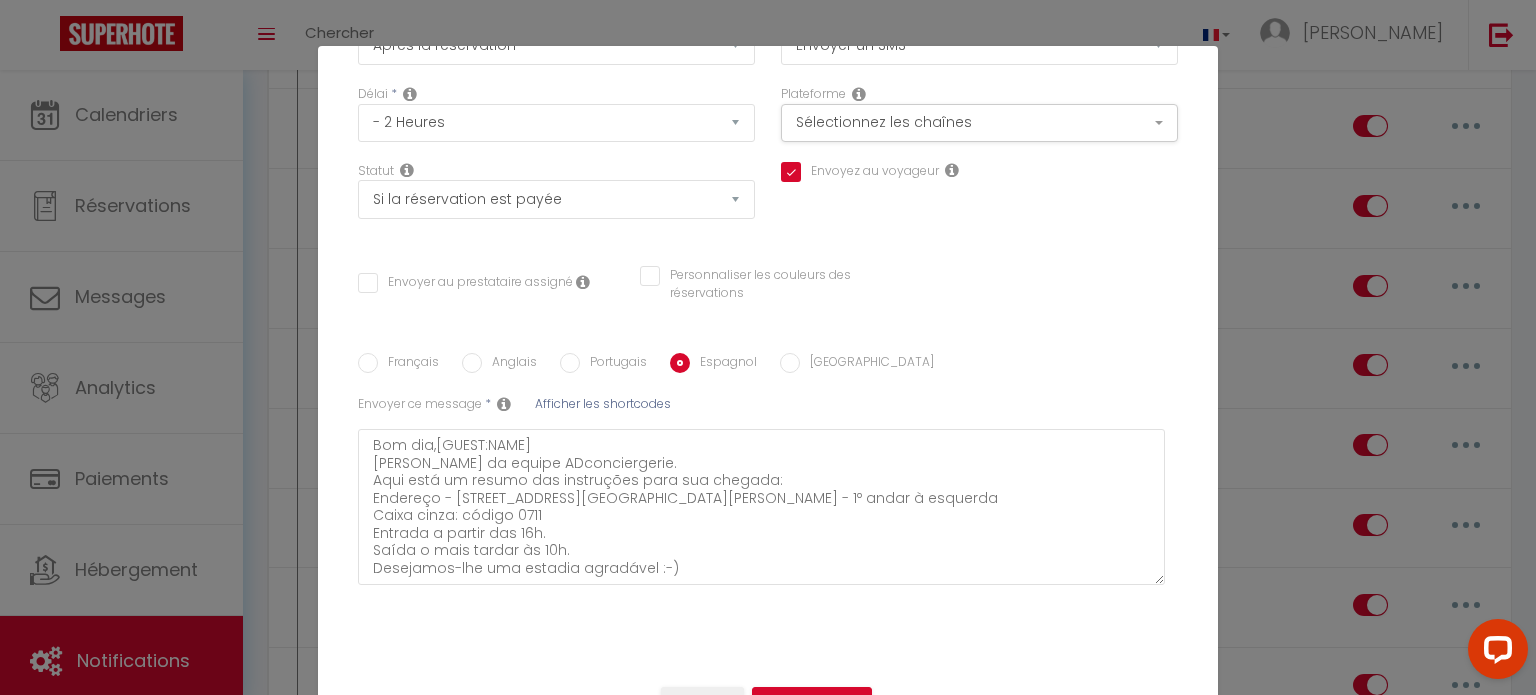 checkbox on "true" 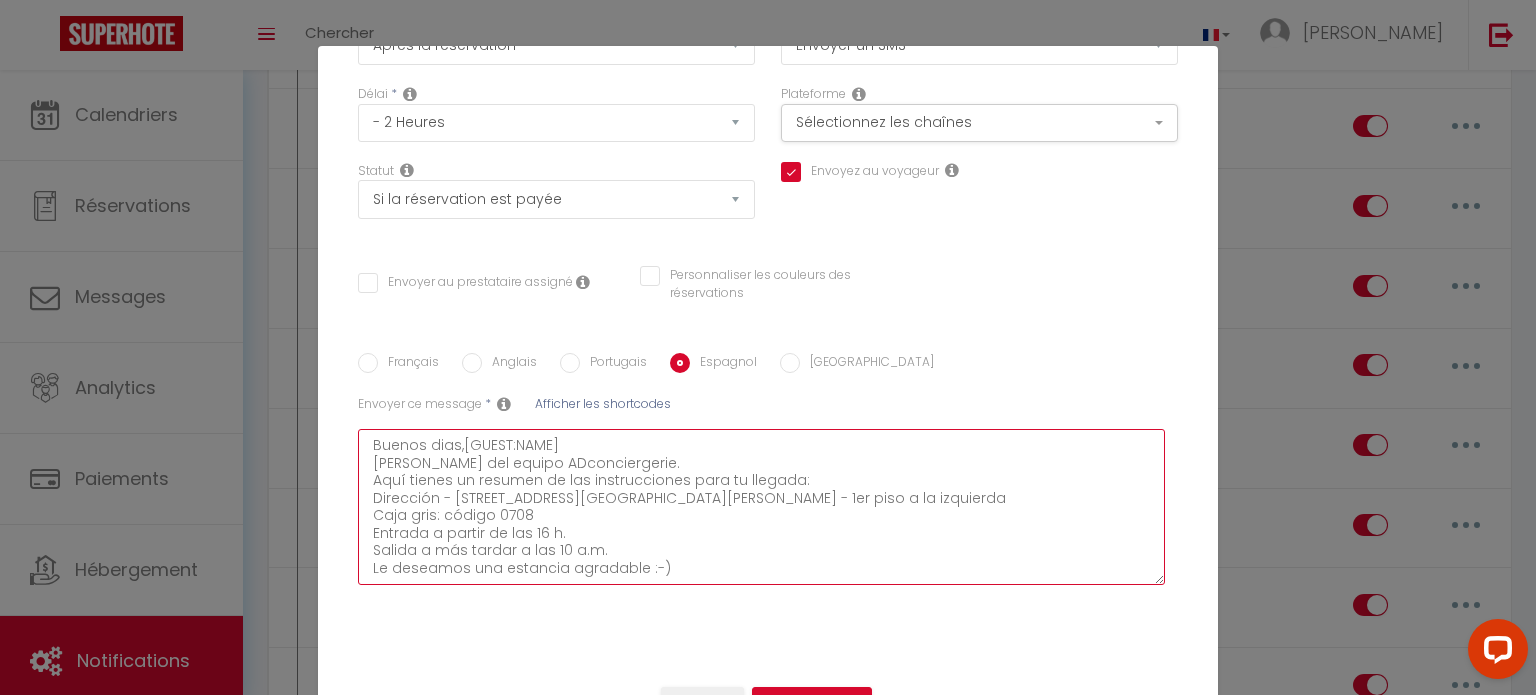 click on "Buenos dias,[GUEST:NAME]
[PERSON_NAME] del equipo ADconciergerie.
Aquí tienes un resumen de las instrucciones para tu llegada:
Dirección - [STREET_ADDRESS][GEOGRAPHIC_DATA][PERSON_NAME] - 1er piso a la izquierda
Caja gris: código 0708
Entrada a partir de las 16 h.
Salida a más tardar a las 10 a.m.
Le deseamos una estancia agradable :-)" at bounding box center (761, 507) 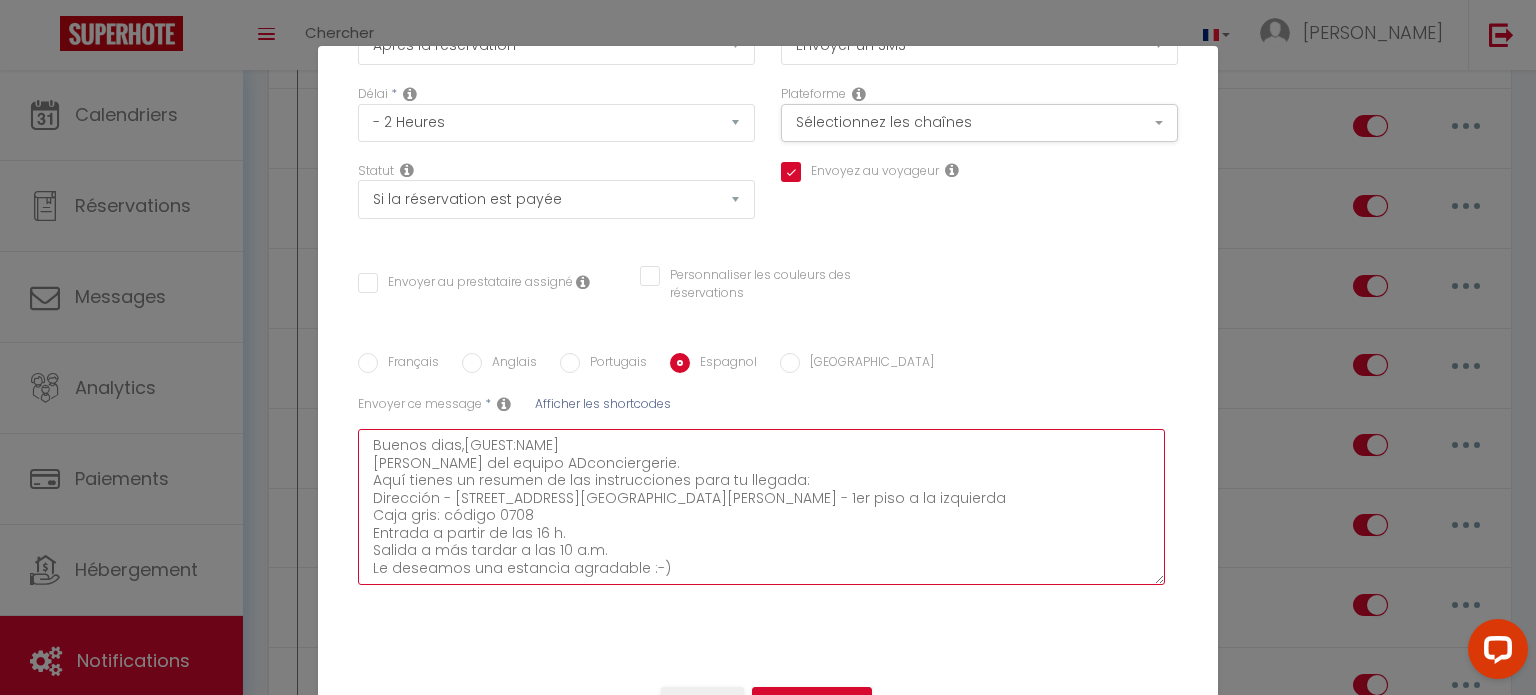 click on "Buenos dias,[GUEST:NAME]
[PERSON_NAME] del equipo ADconciergerie.
Aquí tienes un resumen de las instrucciones para tu llegada:
Dirección - [STREET_ADDRESS][GEOGRAPHIC_DATA][PERSON_NAME] - 1er piso a la izquierda
Caja gris: código 0708
Entrada a partir de las 16 h.
Salida a más tardar a las 10 a.m.
Le deseamos una estancia agradable :-)" at bounding box center [761, 507] 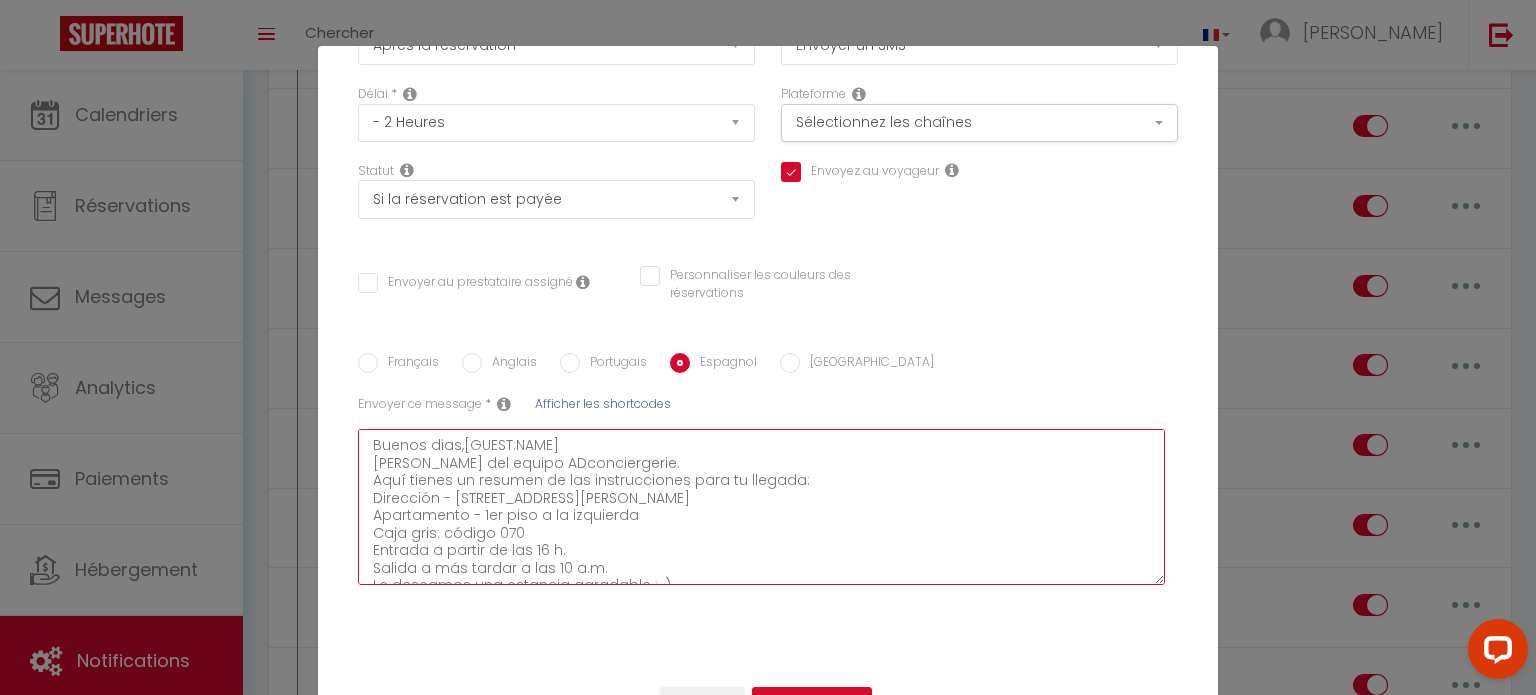 checkbox on "true" 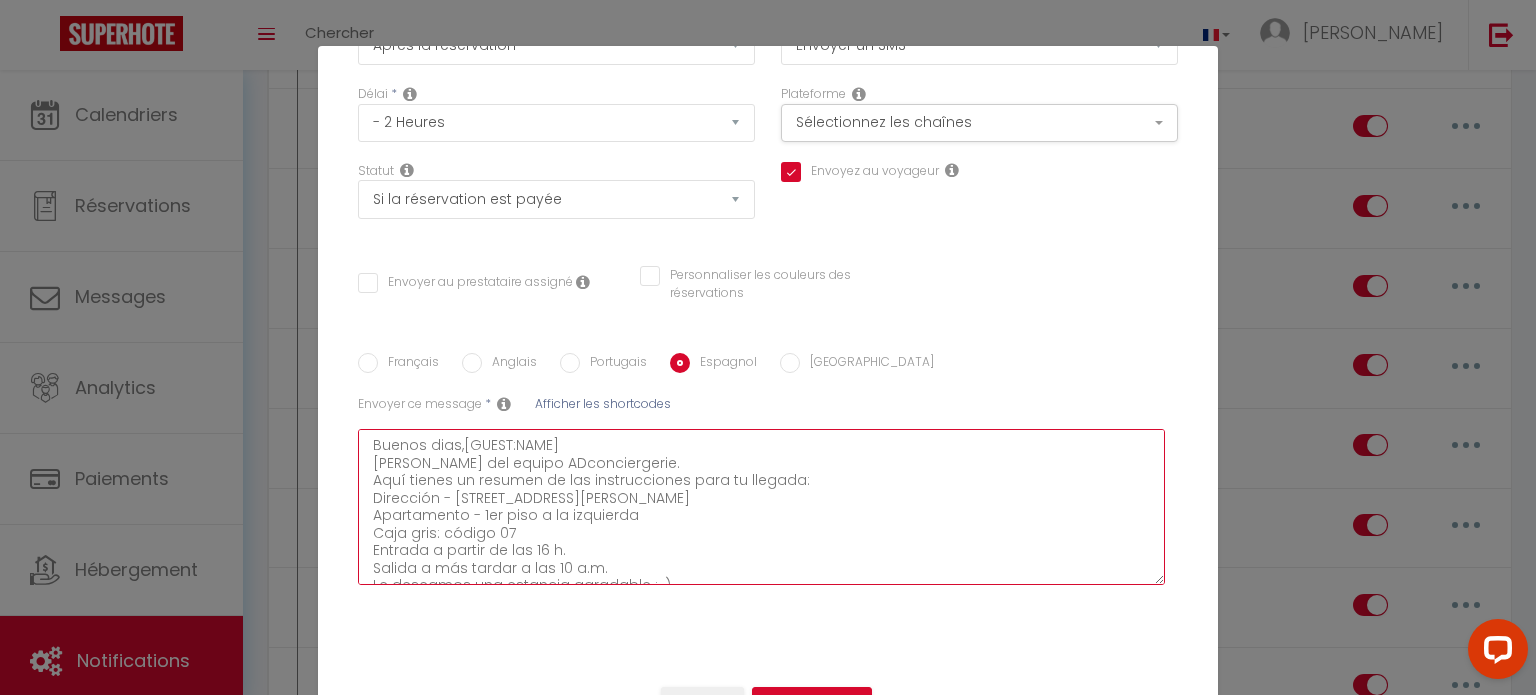checkbox on "true" 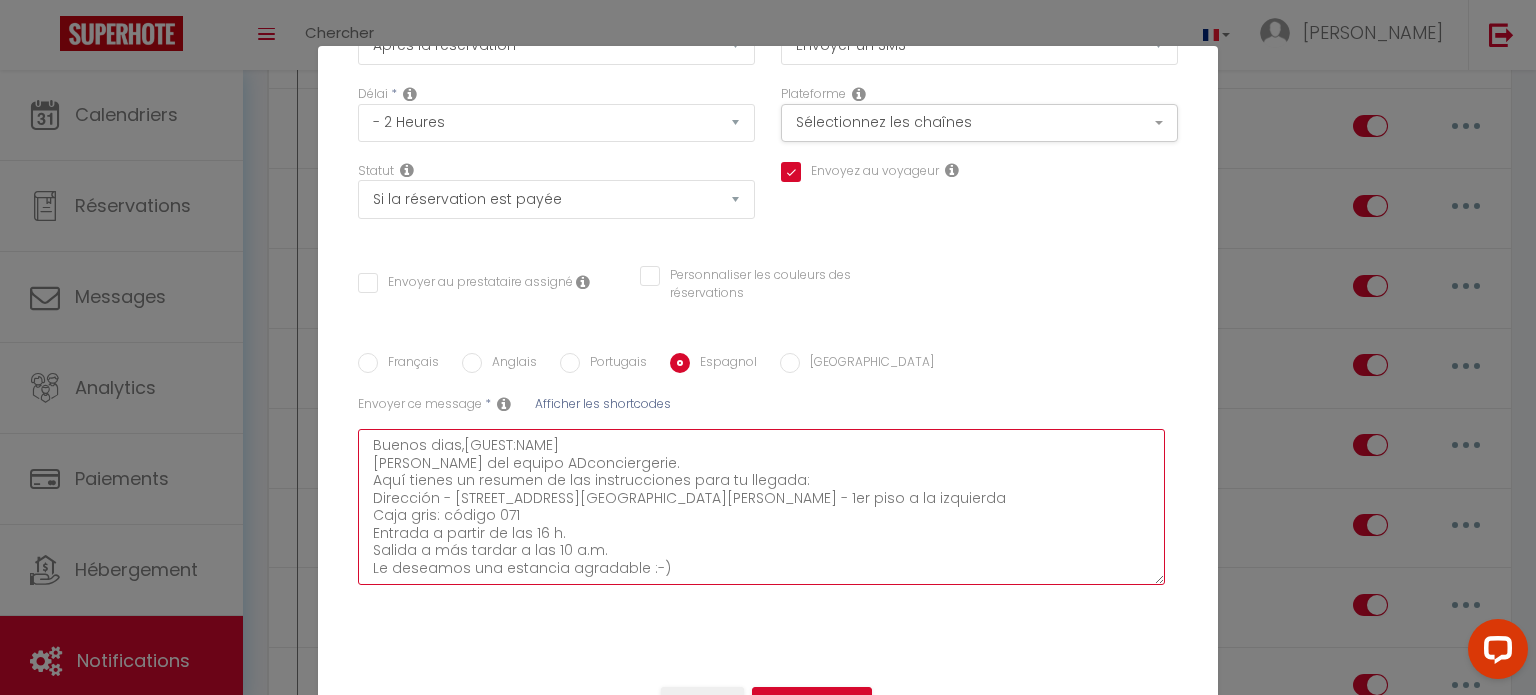 checkbox on "true" 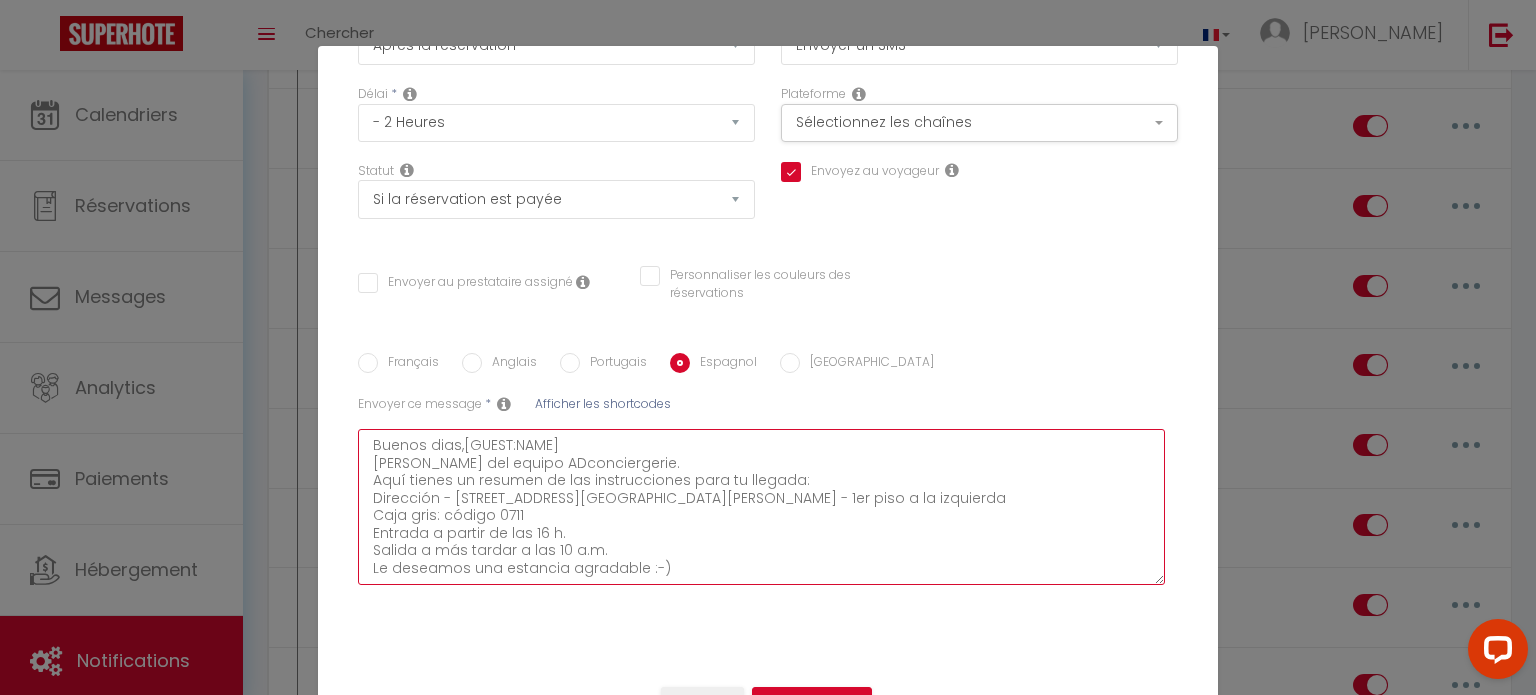 checkbox on "true" 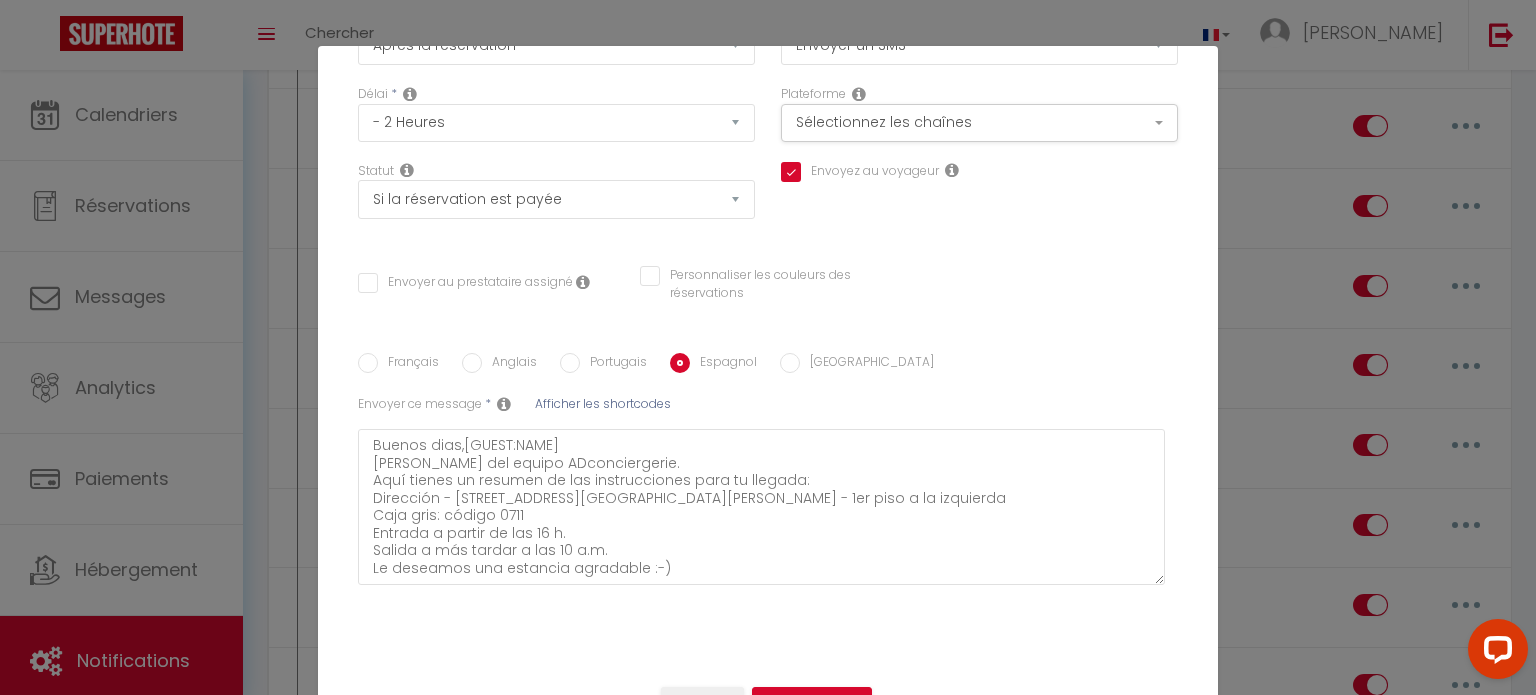 click on "[GEOGRAPHIC_DATA]" at bounding box center [790, 363] 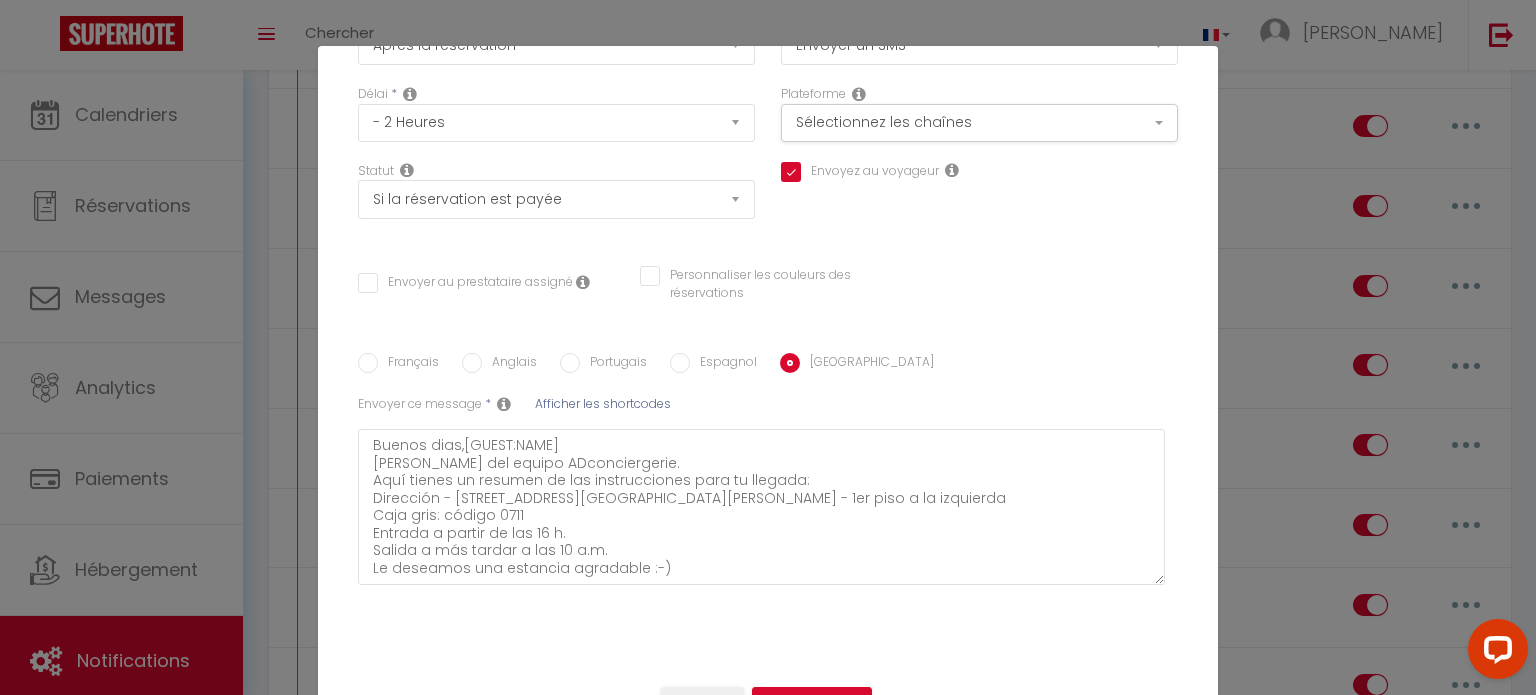 checkbox on "true" 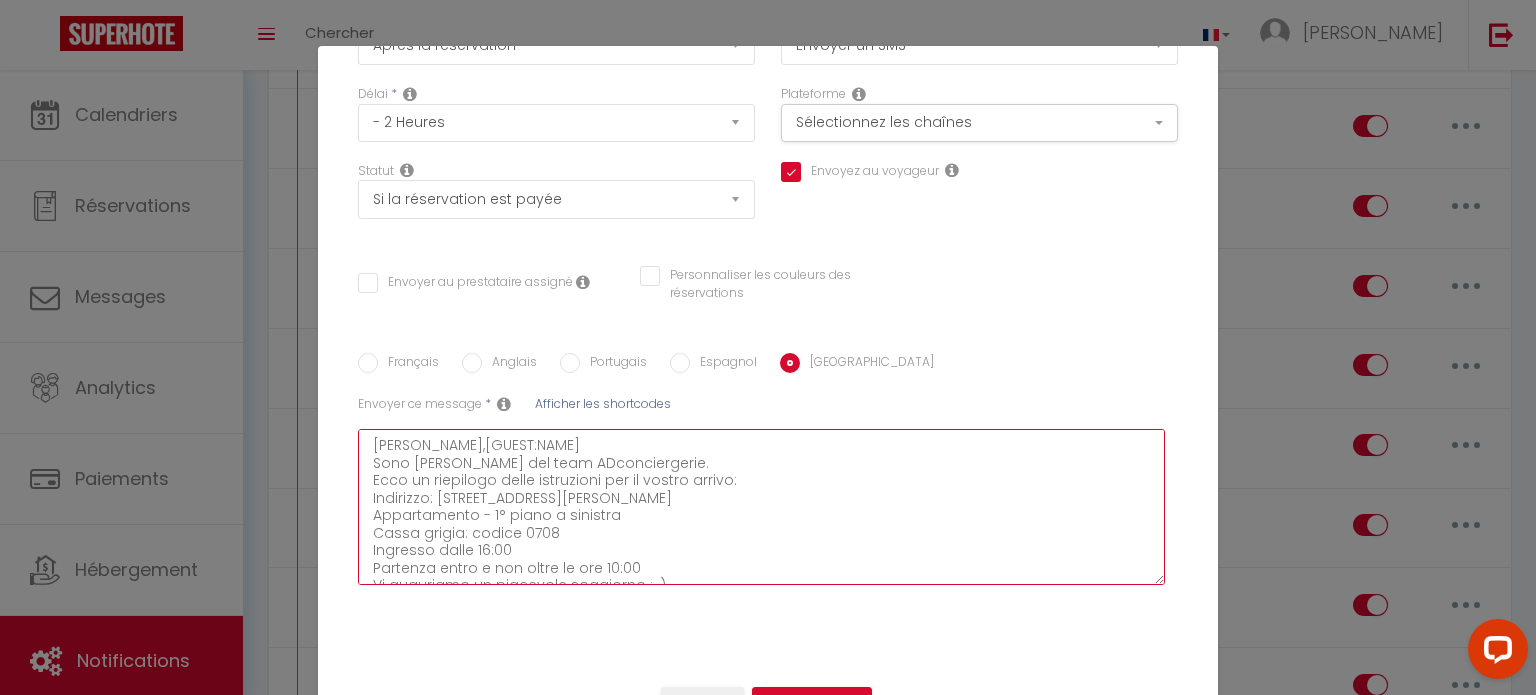 click on "[PERSON_NAME],[GUEST:NAME]
Sono [PERSON_NAME] del team ADconciergerie.
Ecco un riepilogo delle istruzioni per il vostro arrivo:
Indirizzo: [STREET_ADDRESS][PERSON_NAME]
Appartamento - 1° piano a sinistra
Cassa grigia: codice 0708
Ingresso dalle 16:00
Partenza entro e non oltre le ore 10:00
Vi auguriamo un piacevole soggiorno :-)" at bounding box center [761, 507] 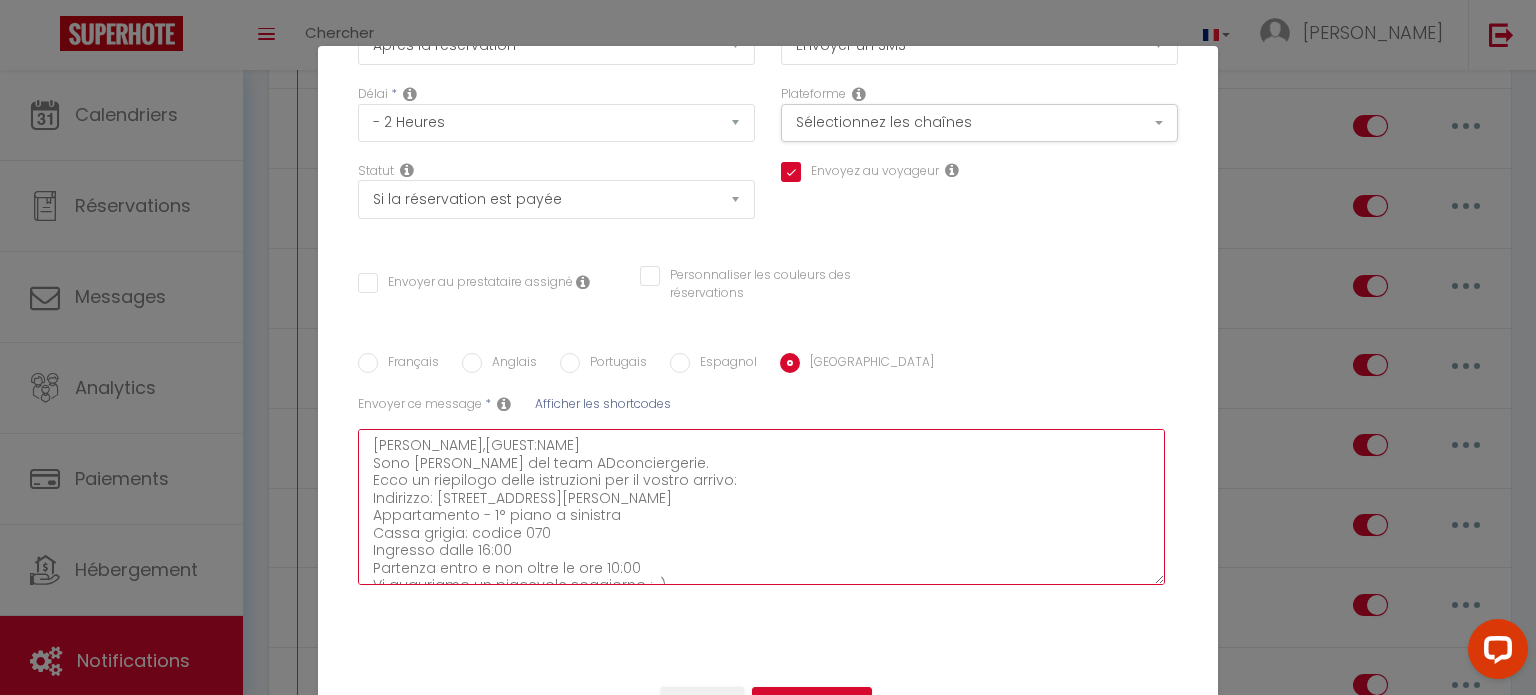 checkbox on "true" 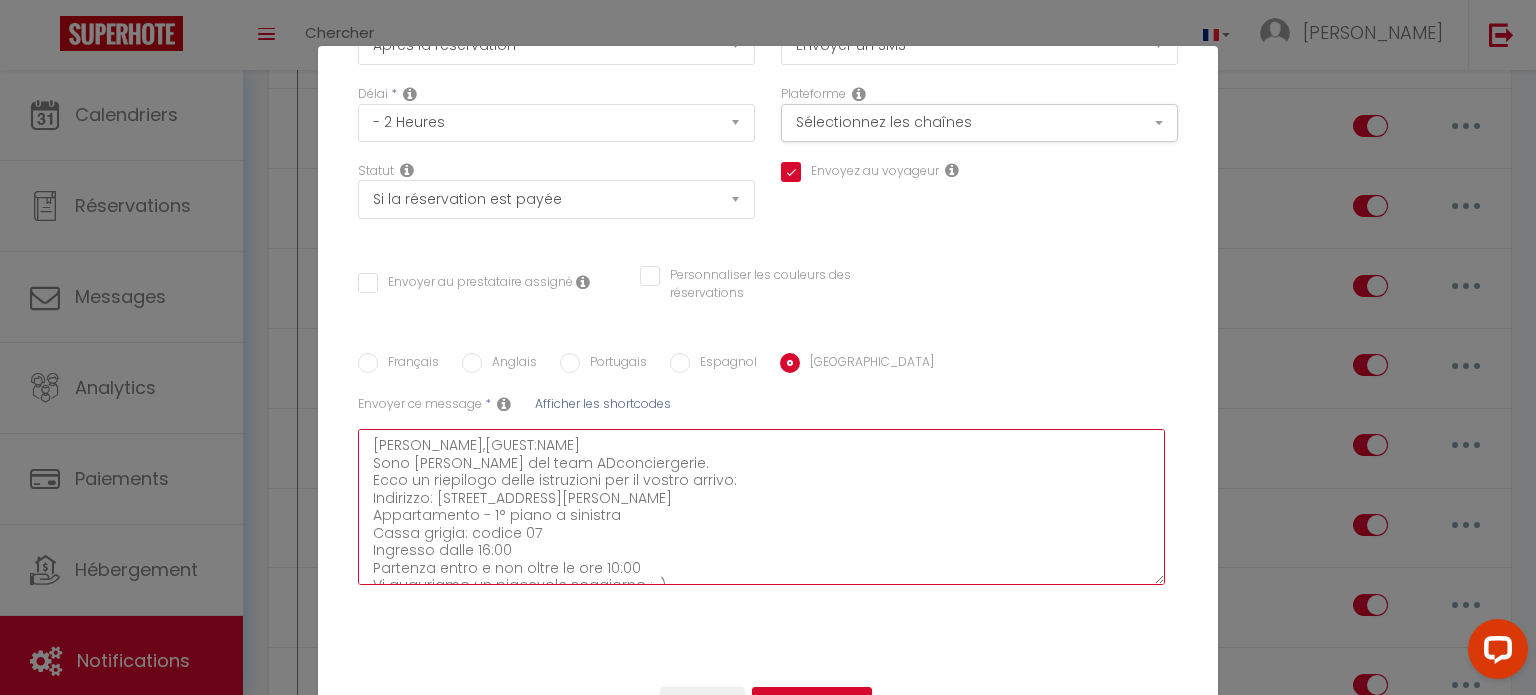 checkbox on "true" 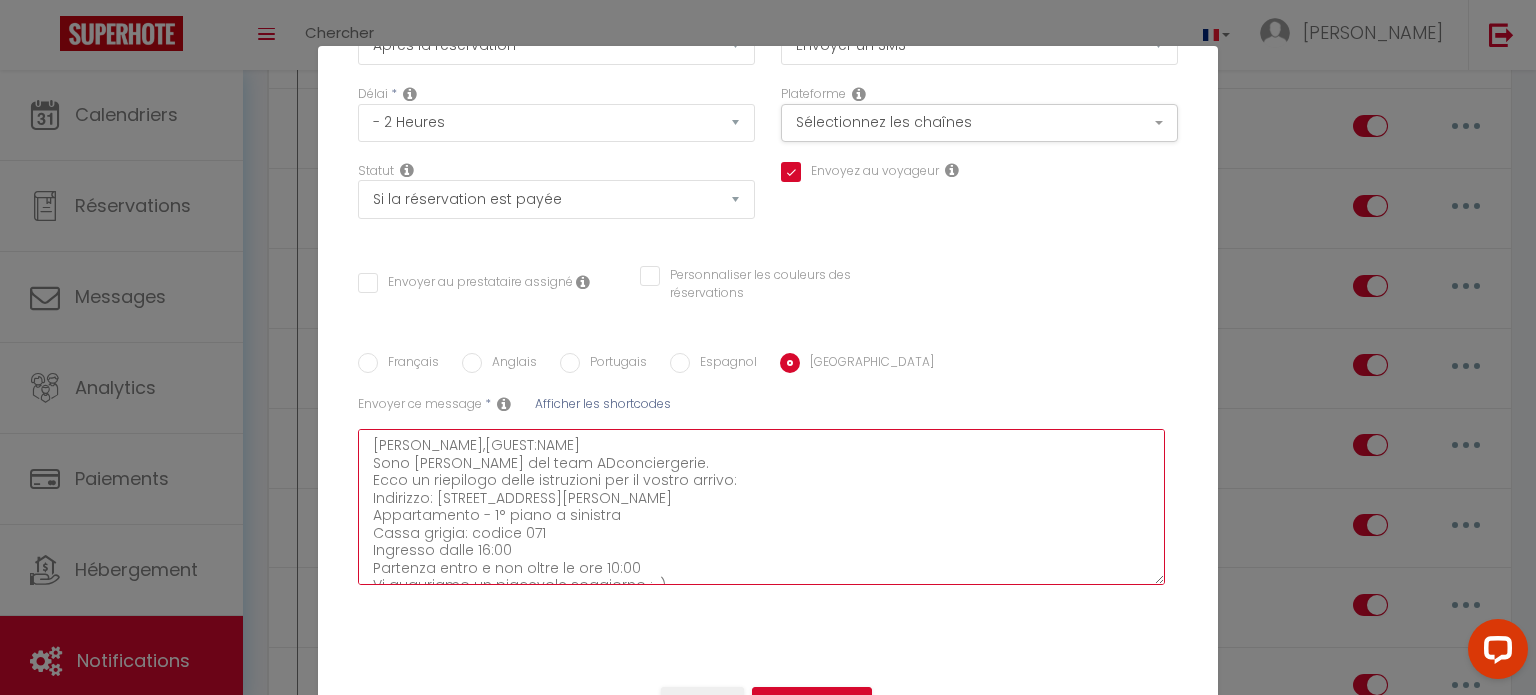 checkbox on "true" 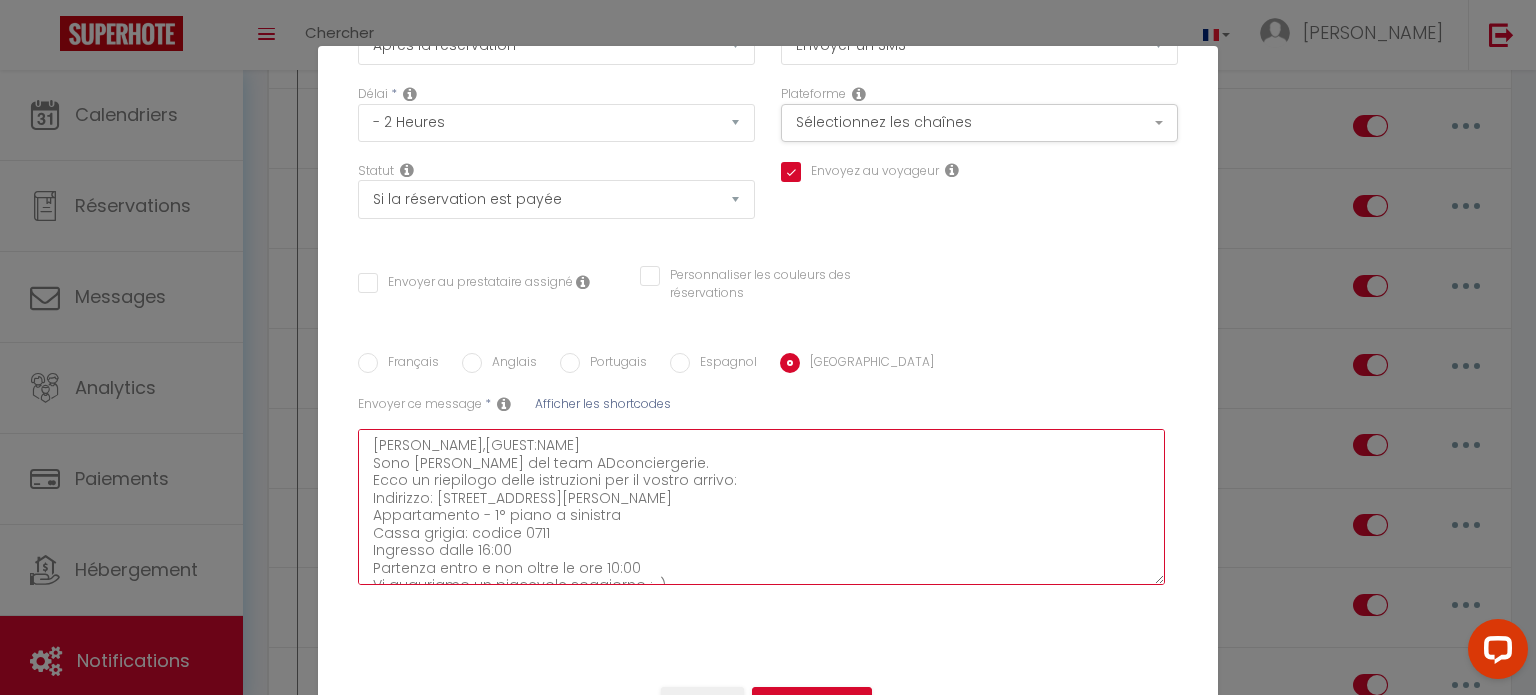 checkbox on "true" 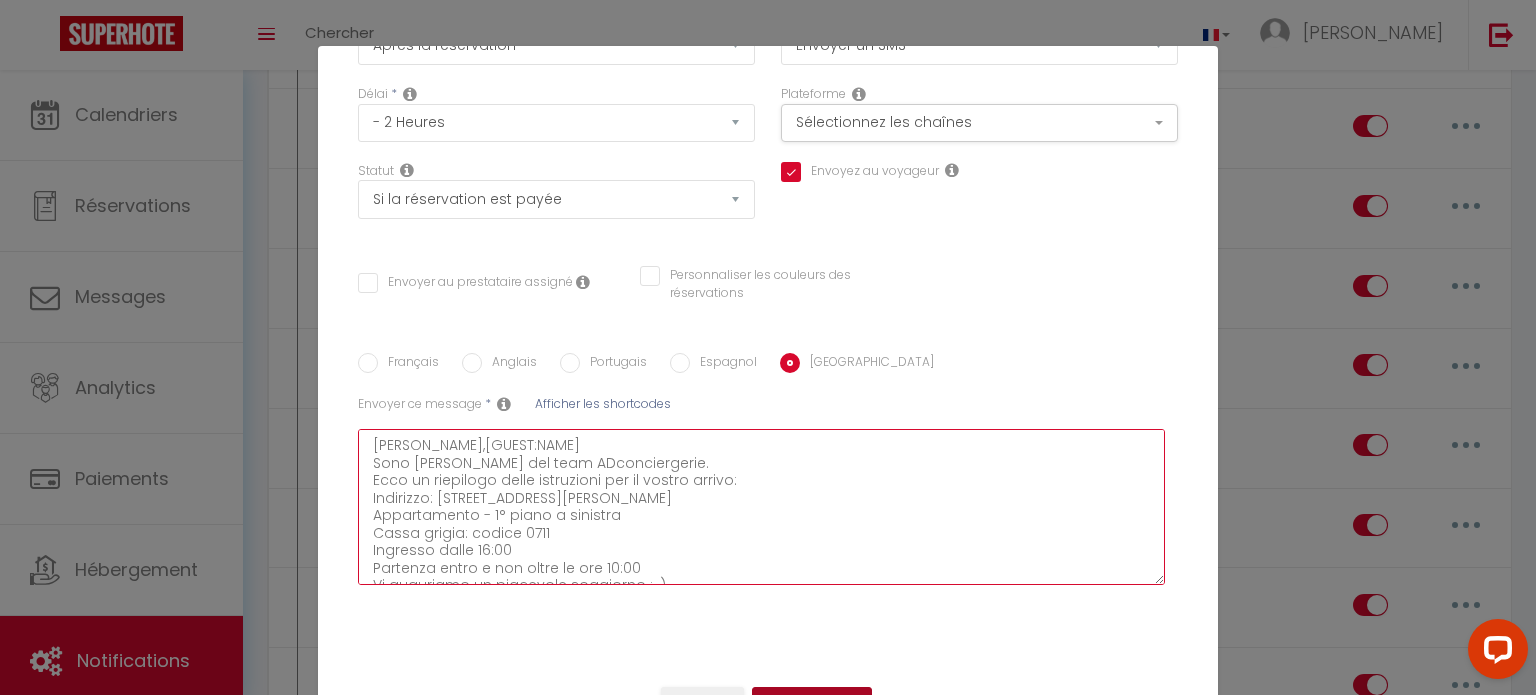 type on "[PERSON_NAME],[GUEST:NAME]
Sono [PERSON_NAME] del team ADconciergerie.
Ecco un riepilogo delle istruzioni per il vostro arrivo:
Indirizzo: [STREET_ADDRESS][PERSON_NAME]
Appartamento - 1° piano a sinistra
Cassa grigia: codice 0711
Ingresso dalle 16:00
Partenza entro e non oltre le ore 10:00
Vi auguriamo un piacevole soggiorno :-)" 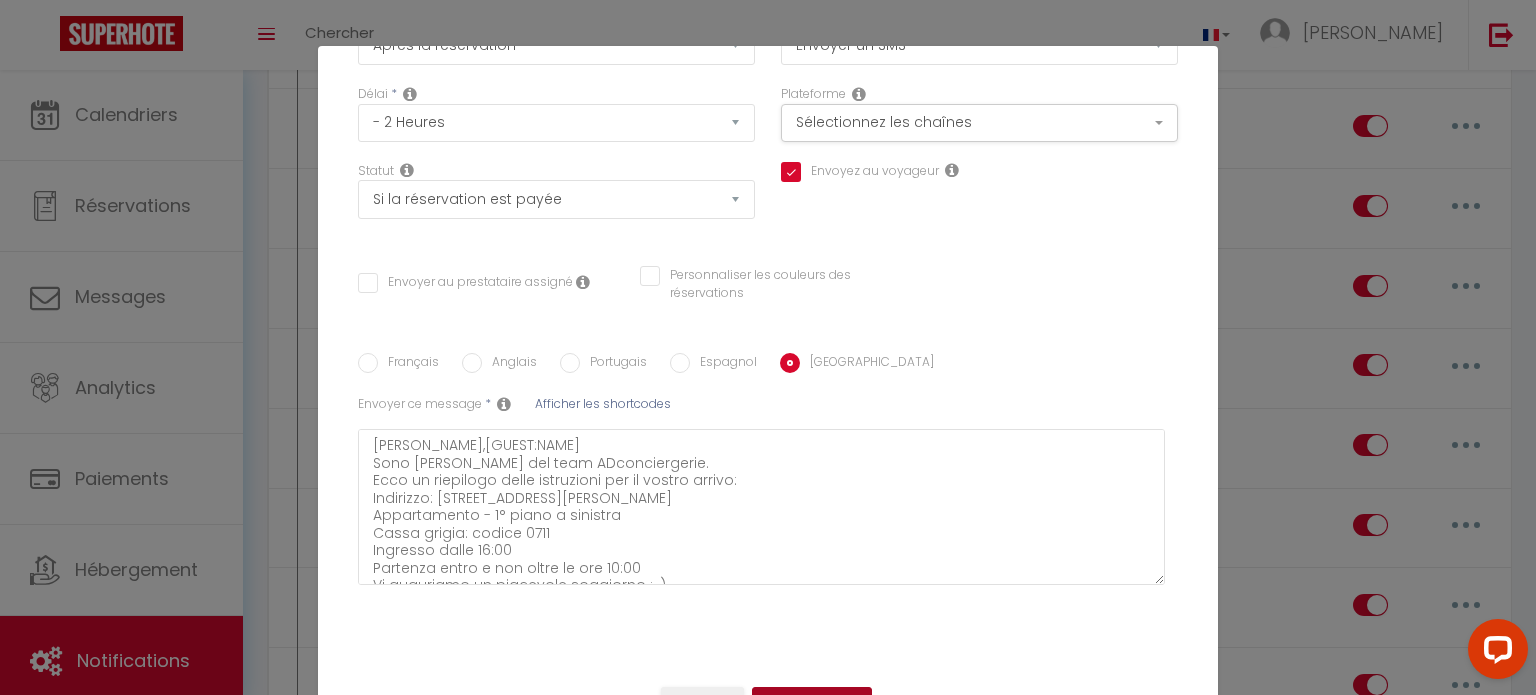 click on "Mettre à jour" at bounding box center (812, 704) 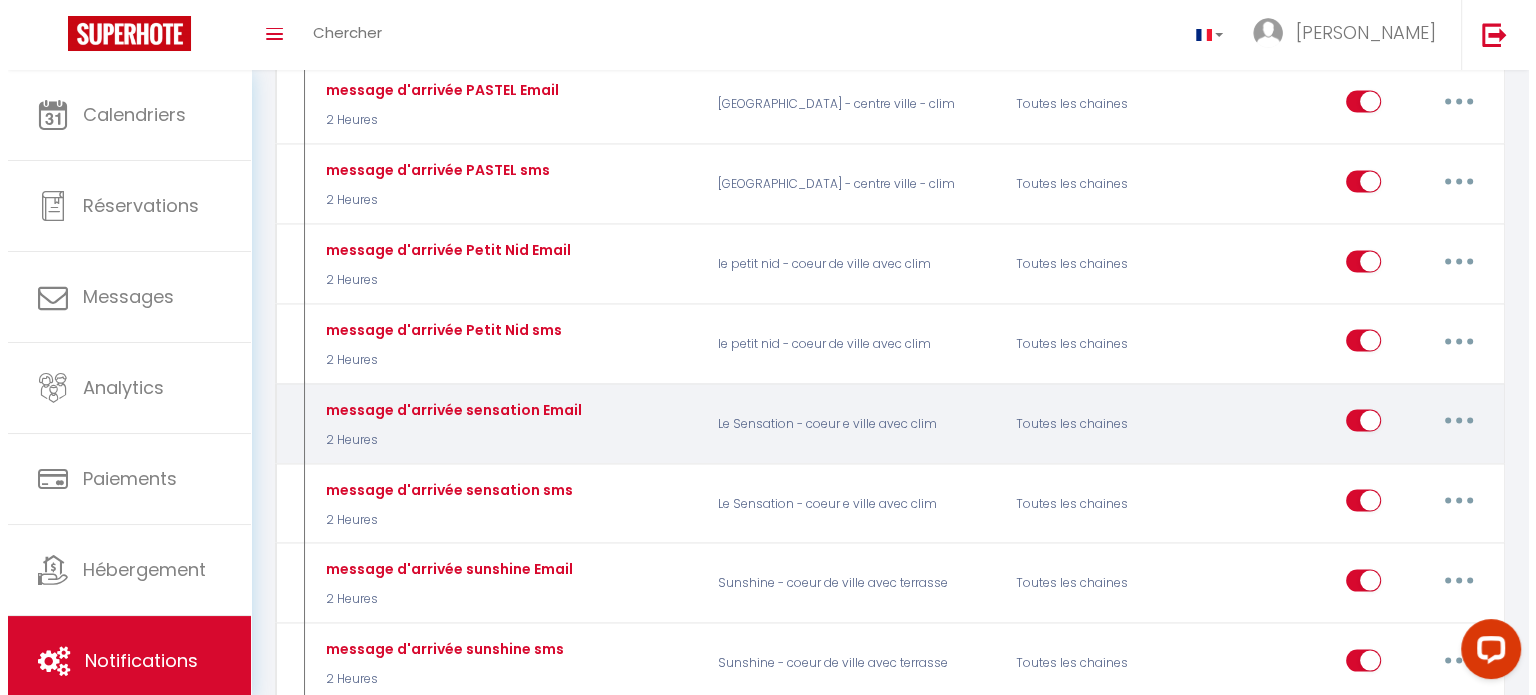 scroll, scrollTop: 4100, scrollLeft: 0, axis: vertical 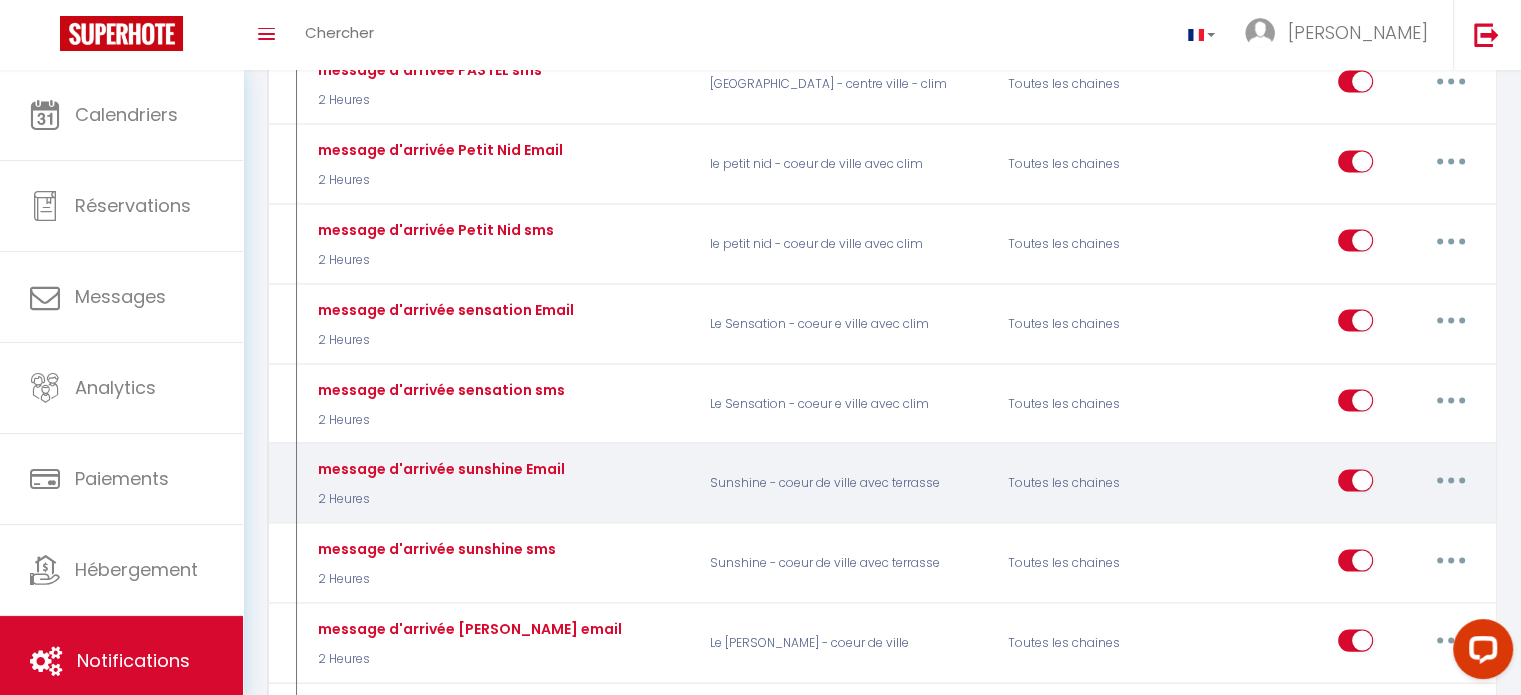click at bounding box center [1451, 481] 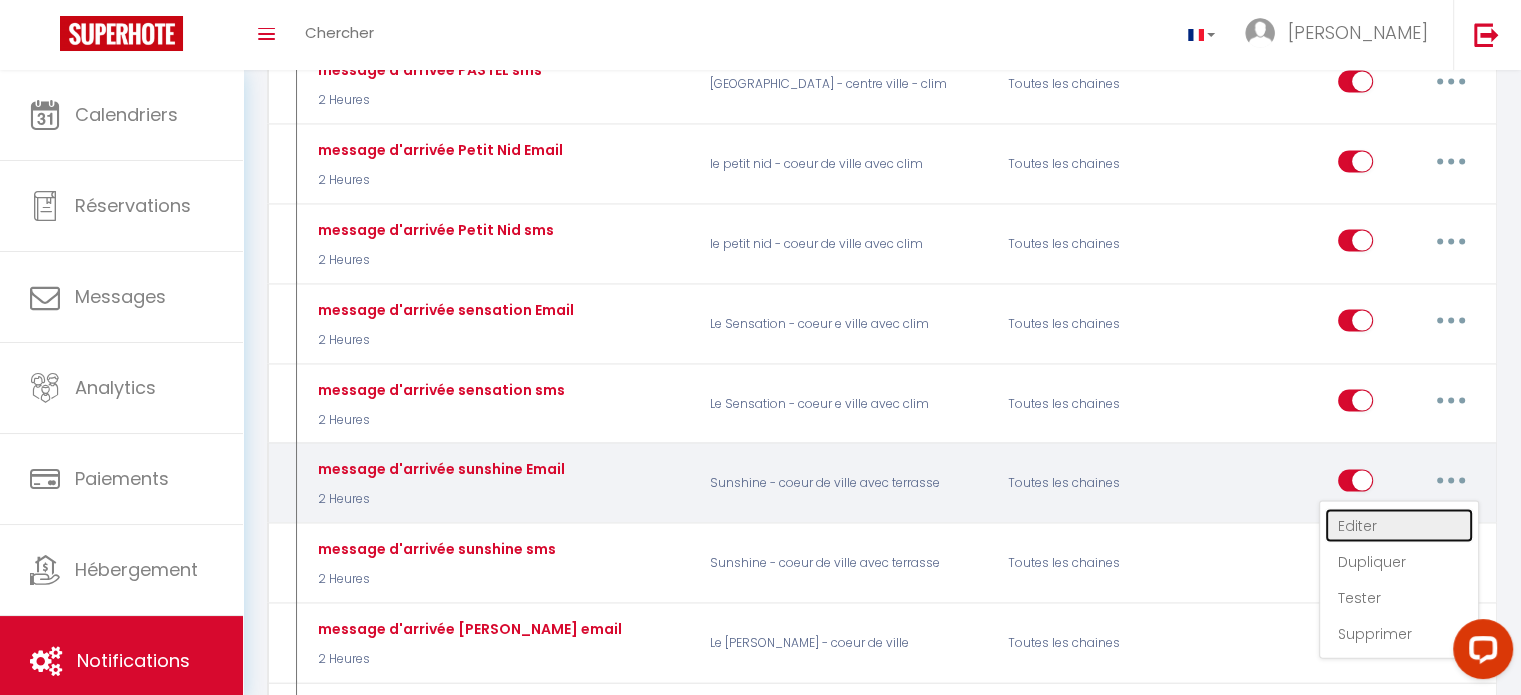 click on "Editer" at bounding box center (1399, 526) 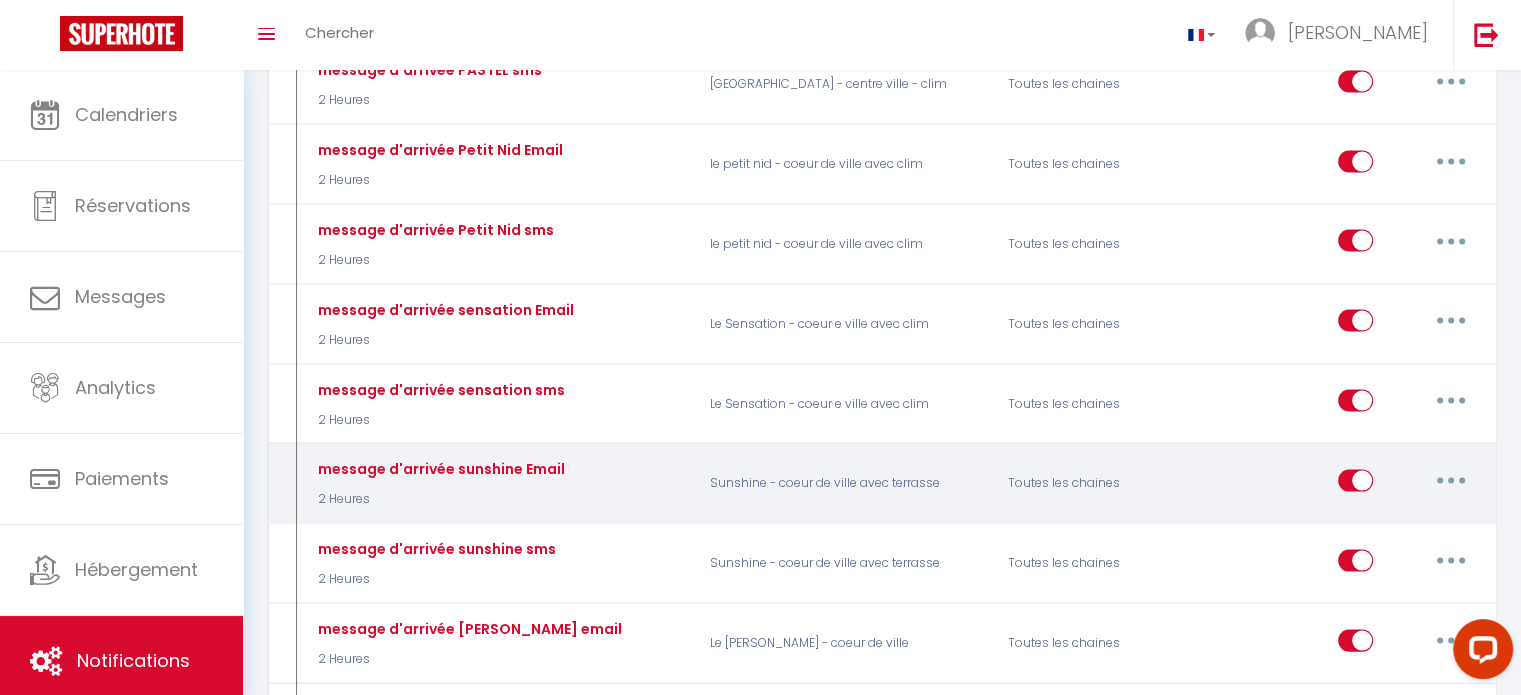type on "message d'arrivée sunshine Email" 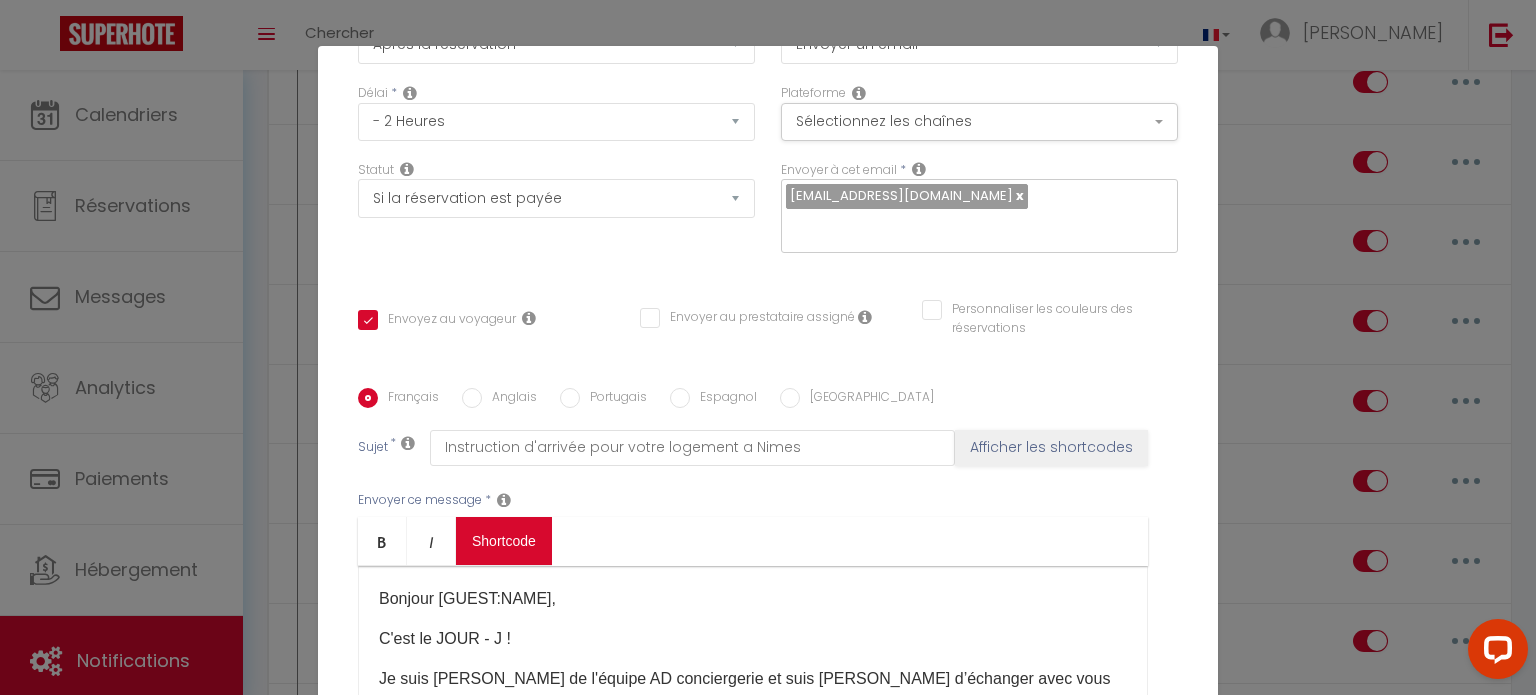 scroll, scrollTop: 396, scrollLeft: 0, axis: vertical 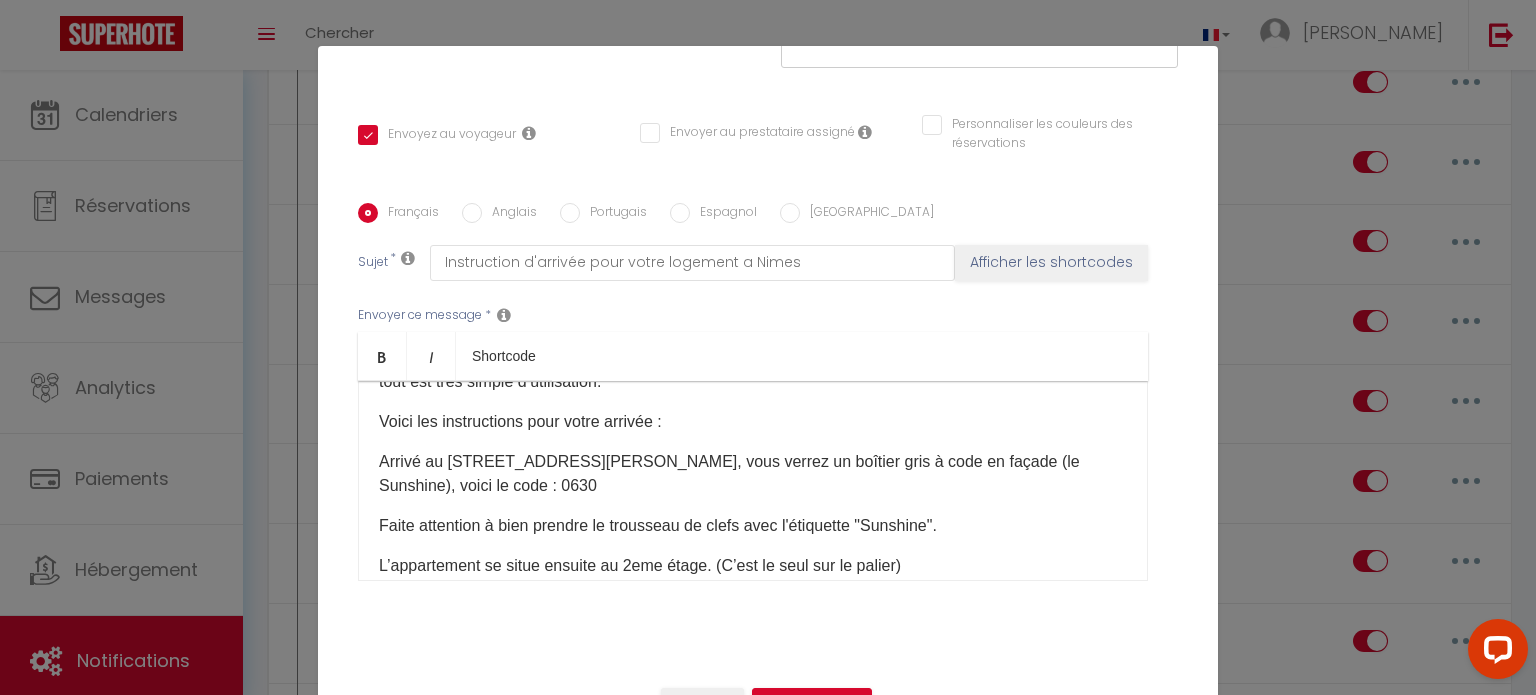 click on "Arrivé au [STREET_ADDRESS][PERSON_NAME], vous verrez un boîtier gris à code en façade (le Sunshine), voici le code : 0630" at bounding box center (753, 474) 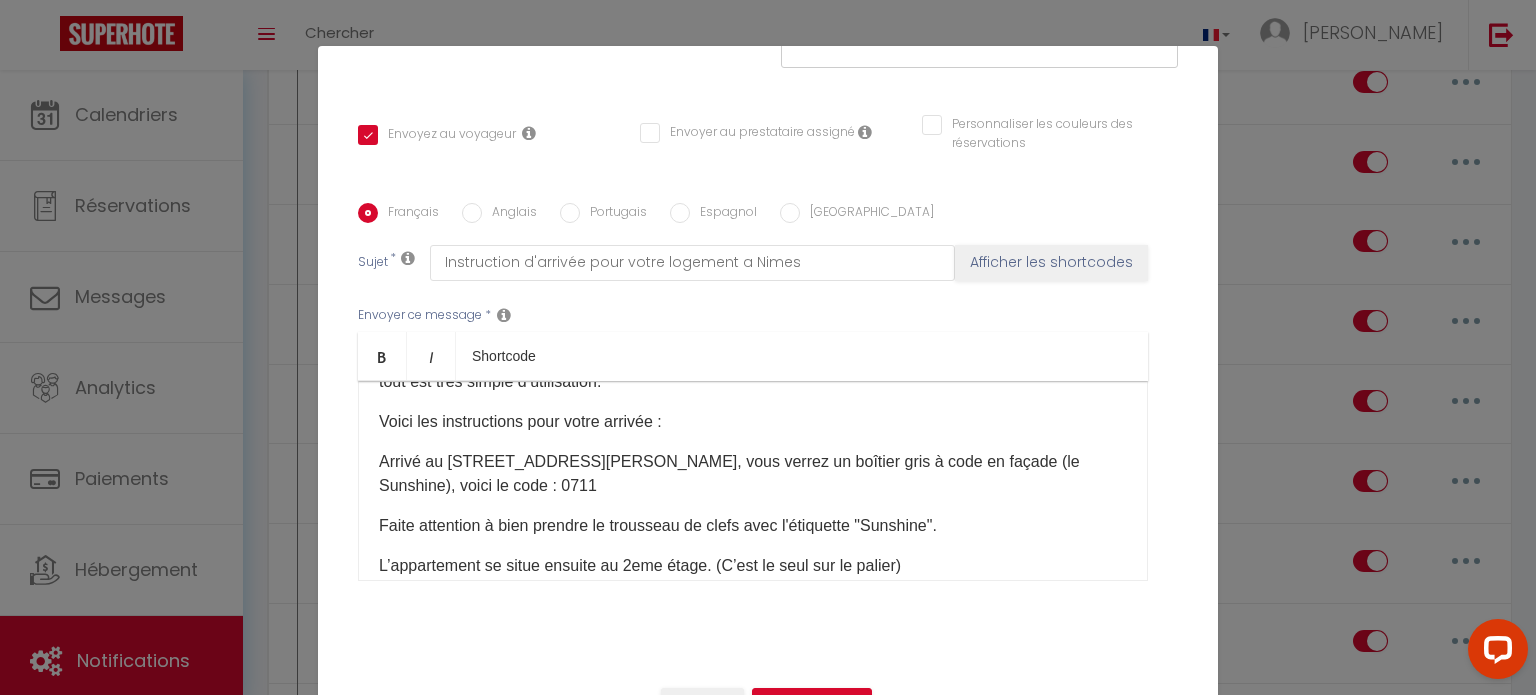 click on "Anglais" at bounding box center (472, 213) 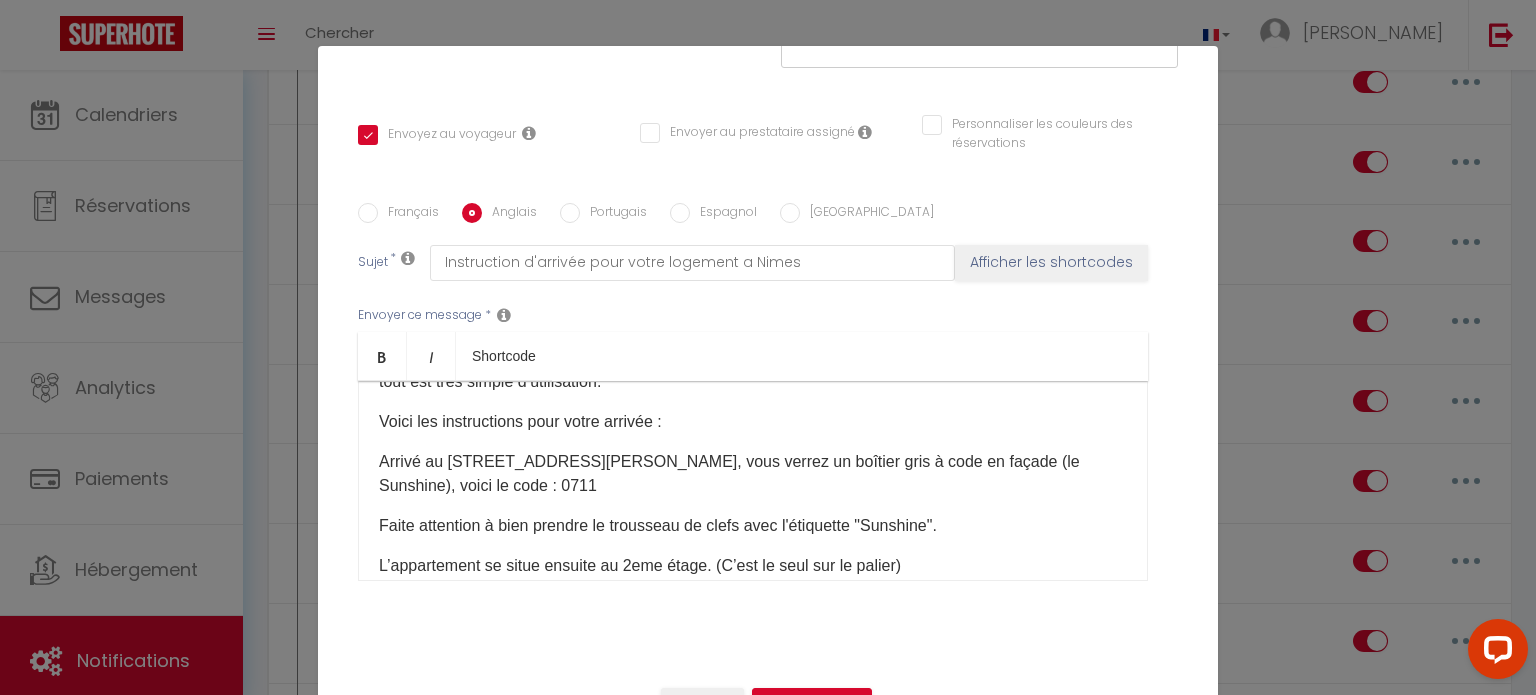 checkbox on "true" 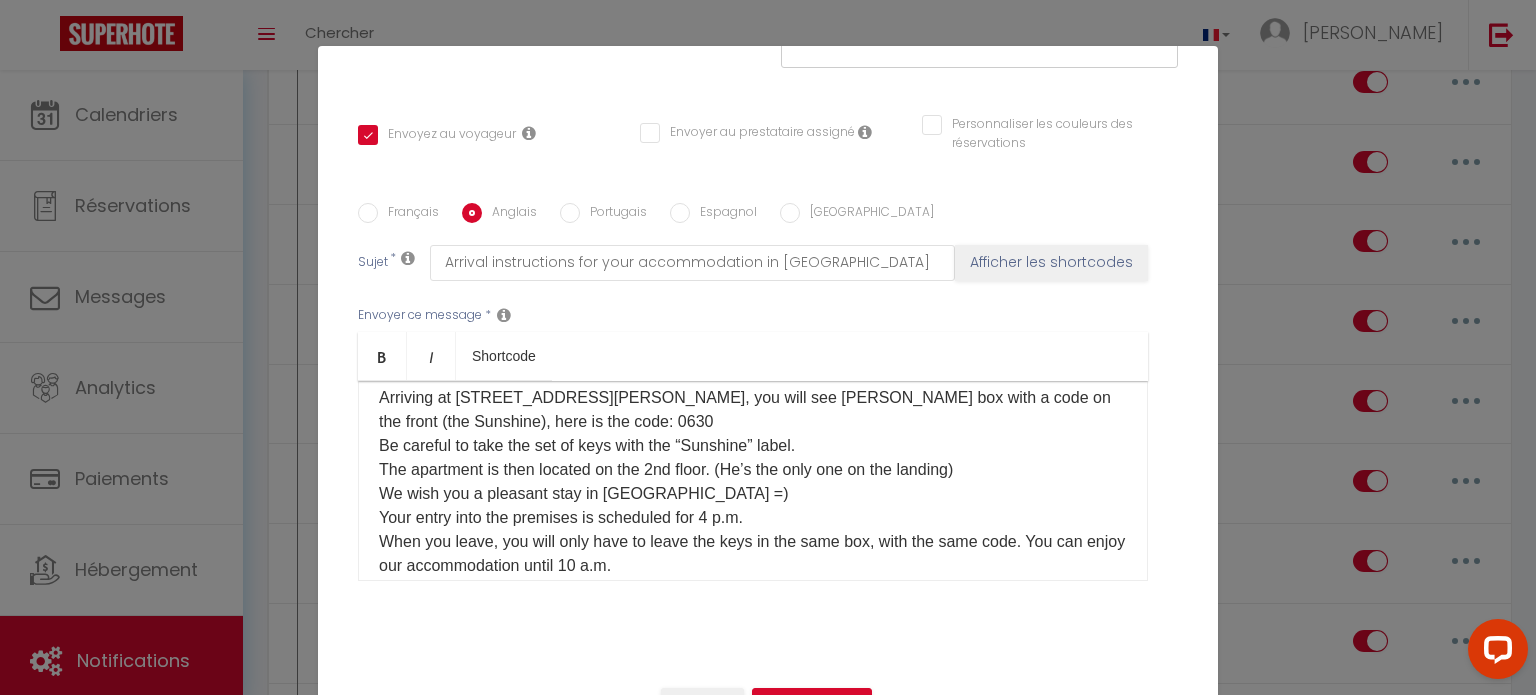 click on "It's D-DAY! I am [PERSON_NAME] from the AD concierge team and am delighted to discuss with you about our accommodation Le Sunshine. Our apartments are autonomous and operate with a code box system, rest assured, everything is very easy to use. Here are the instructions for your arrival: Arriving at [STREET_ADDRESS][PERSON_NAME], you will see [PERSON_NAME] box with a code on the front (the Sunshine), here is the code: 0630 Be careful to take the set of keys with the “Sunshine” label. The apartment is then located on the 2nd floor. (He’s the only one on the landing) We wish you a pleasant stay in [GEOGRAPHIC_DATA] =) Your entry into the premises is scheduled for 4 p.m. When you leave, you will only have to leave the keys in the same box, with the same code. You can enjoy our accommodation until 10 a.m. Do not hesitate to contact us if necessary, we remain available." at bounding box center [753, 422] 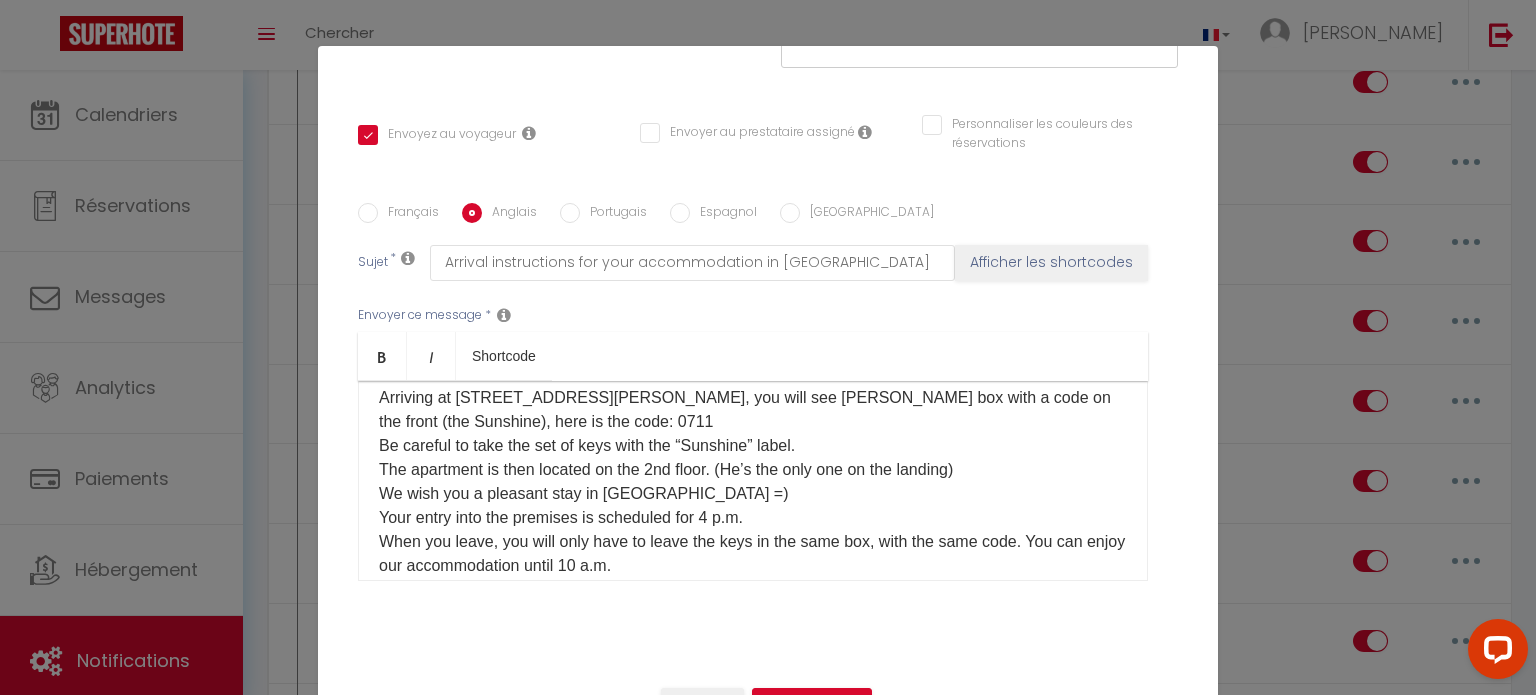 click on "Portugais" at bounding box center [570, 213] 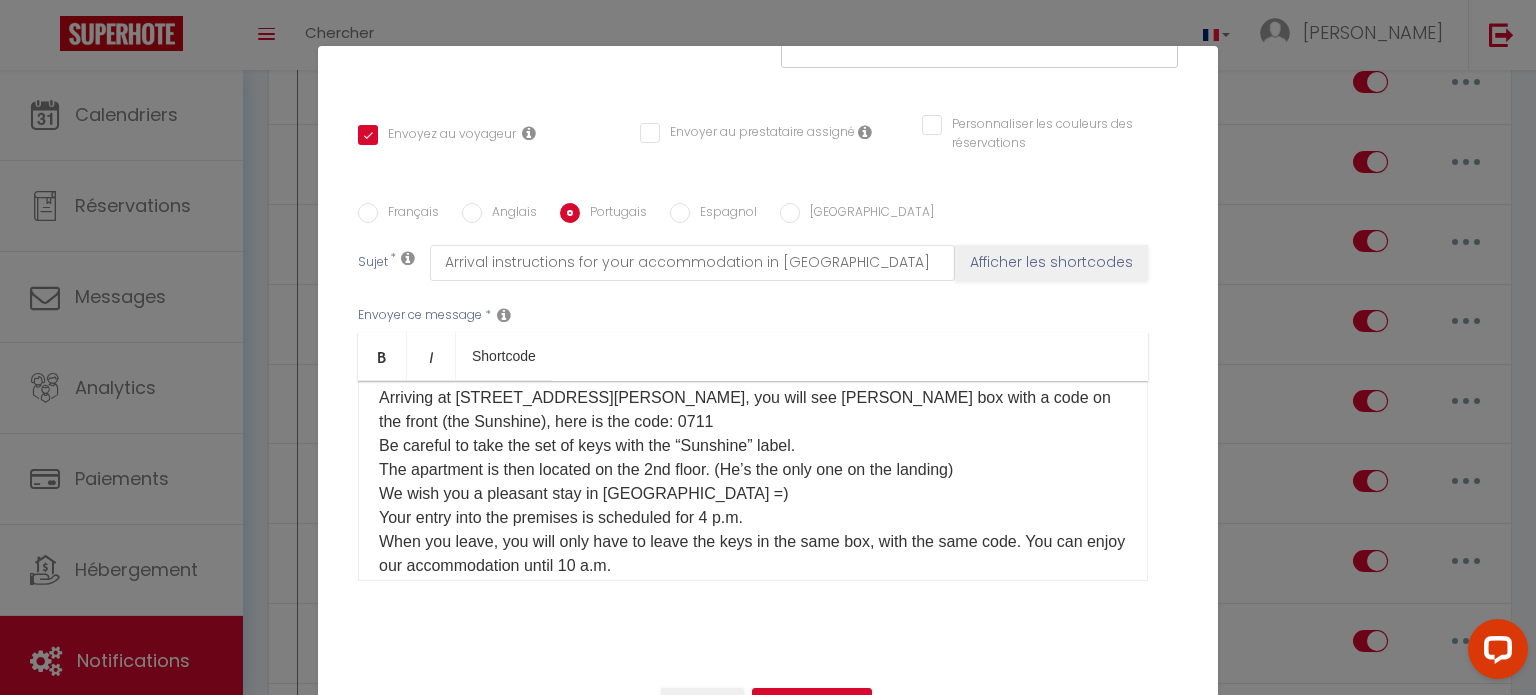 checkbox on "true" 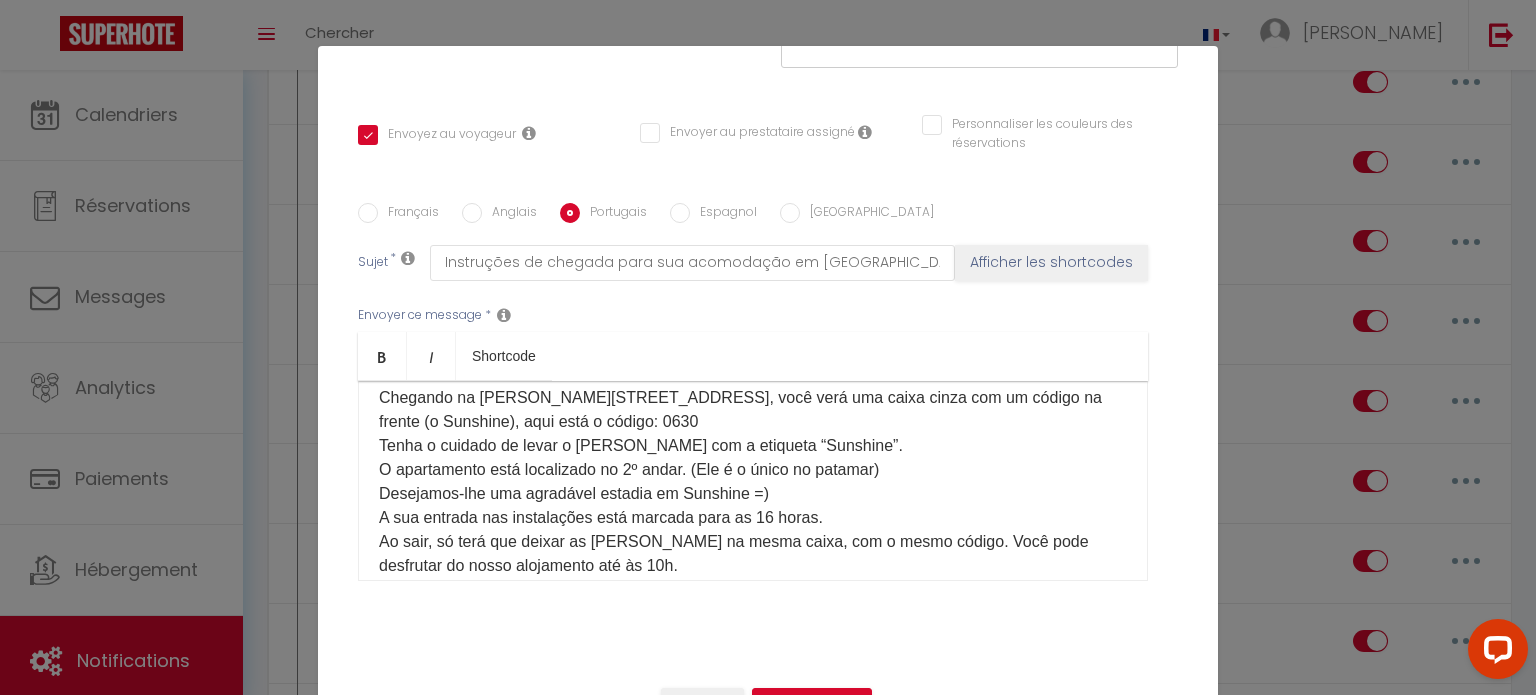 click on "É DIA D! Sou [PERSON_NAME], da equipe de concierge da AD e tenho o prazer de discutir com você sobre nossa acomodação Le Sunshine. Nossos apartamentos são autônomos e funcionam com sistema de code box, fique tranquilo, tudo é muito fácil de usar. Aqui estão as instruções para sua chegada: Chegando na [PERSON_NAME][STREET_ADDRESS], você verá uma caixa cinza com um código na frente (o Sunshine), aqui está o código: 0630 Tenha o cuidado de levar o [PERSON_NAME] com a etiqueta “Sunshine”. O apartamento está localizado no 2º andar. (Ele é o único no patamar) Desejamos-lhe uma agradável estadia em Sunshine =) A sua entrada nas instalações está marcada para as 16 horas. Ao sair, só terá que deixar as [PERSON_NAME] na mesma caixa, com o mesmo código. Você pode desfrutar do nosso alojamento até às 10h. Não hesite em contactar-nos se necessário, permanecemos disponíveis." at bounding box center (753, 422) 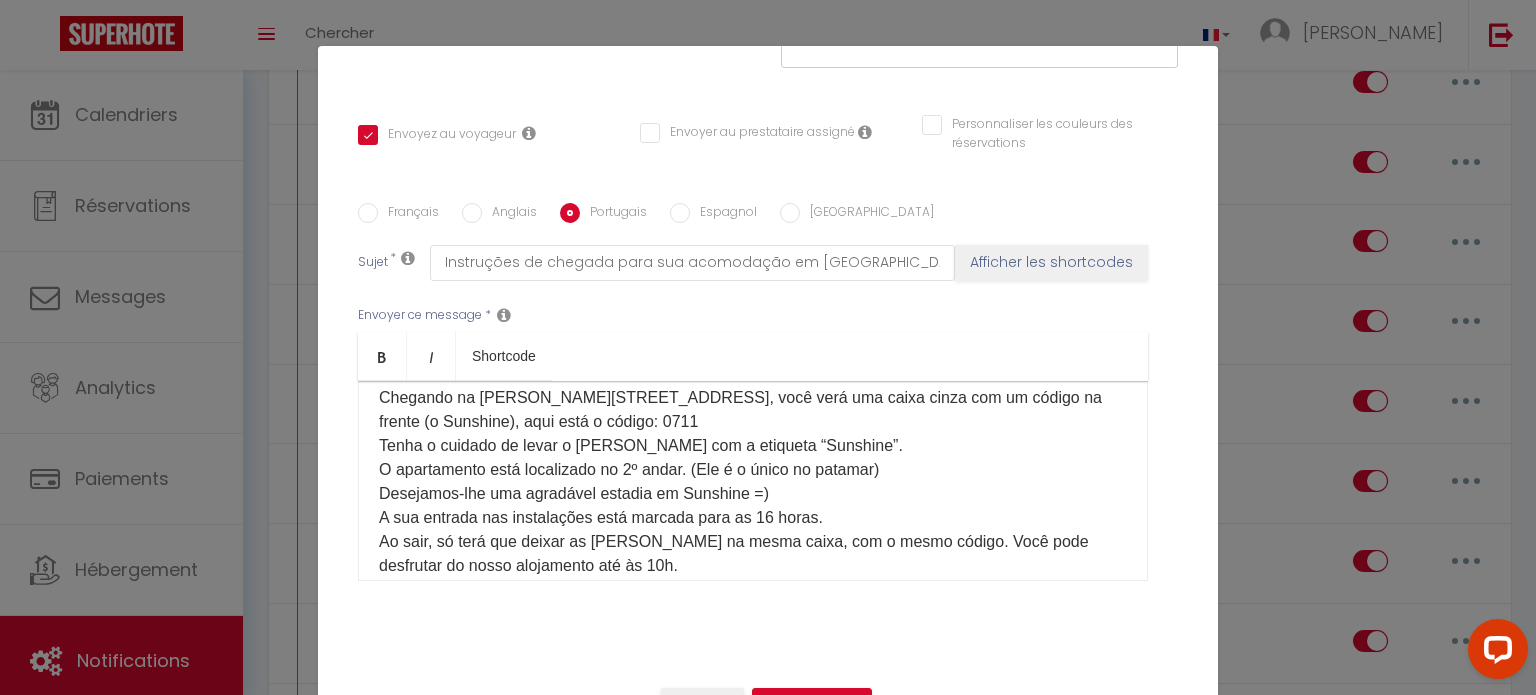 click on "Espagnol" at bounding box center [680, 213] 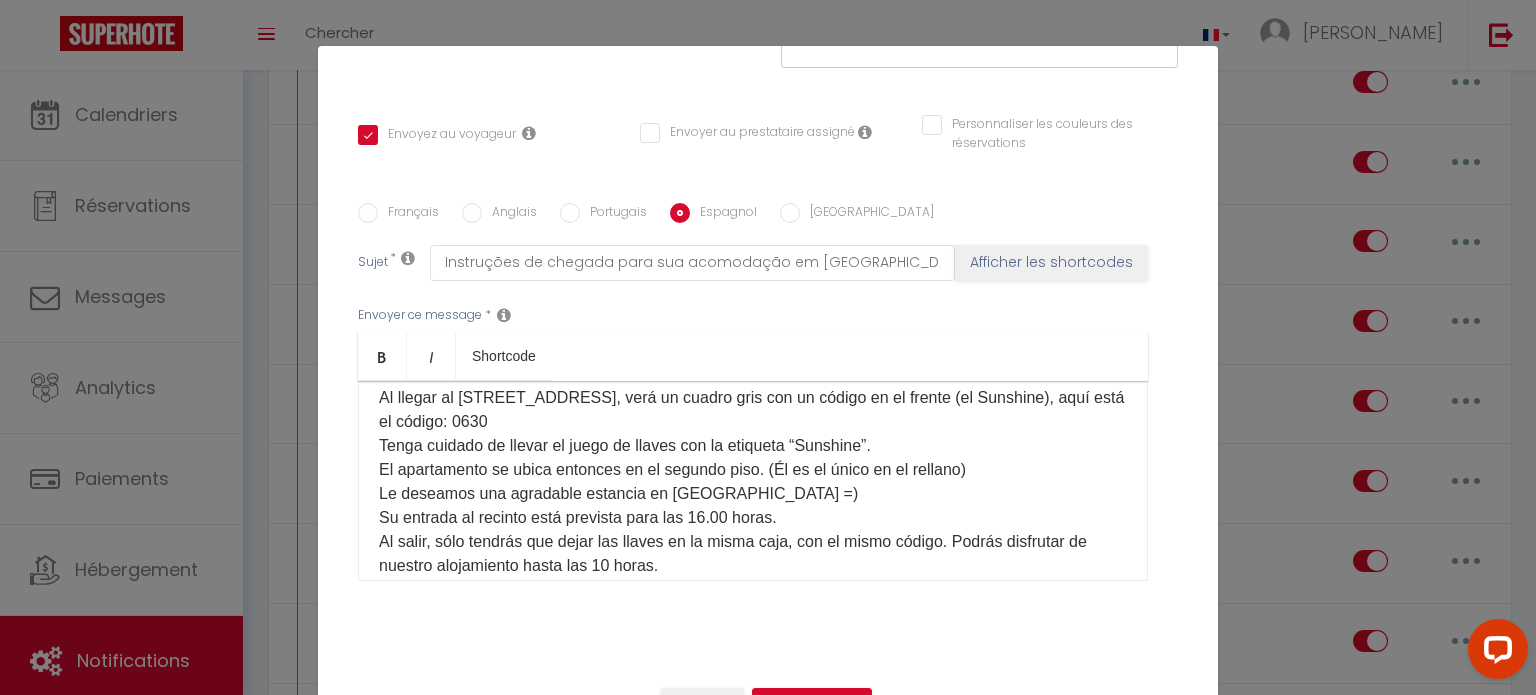 checkbox on "true" 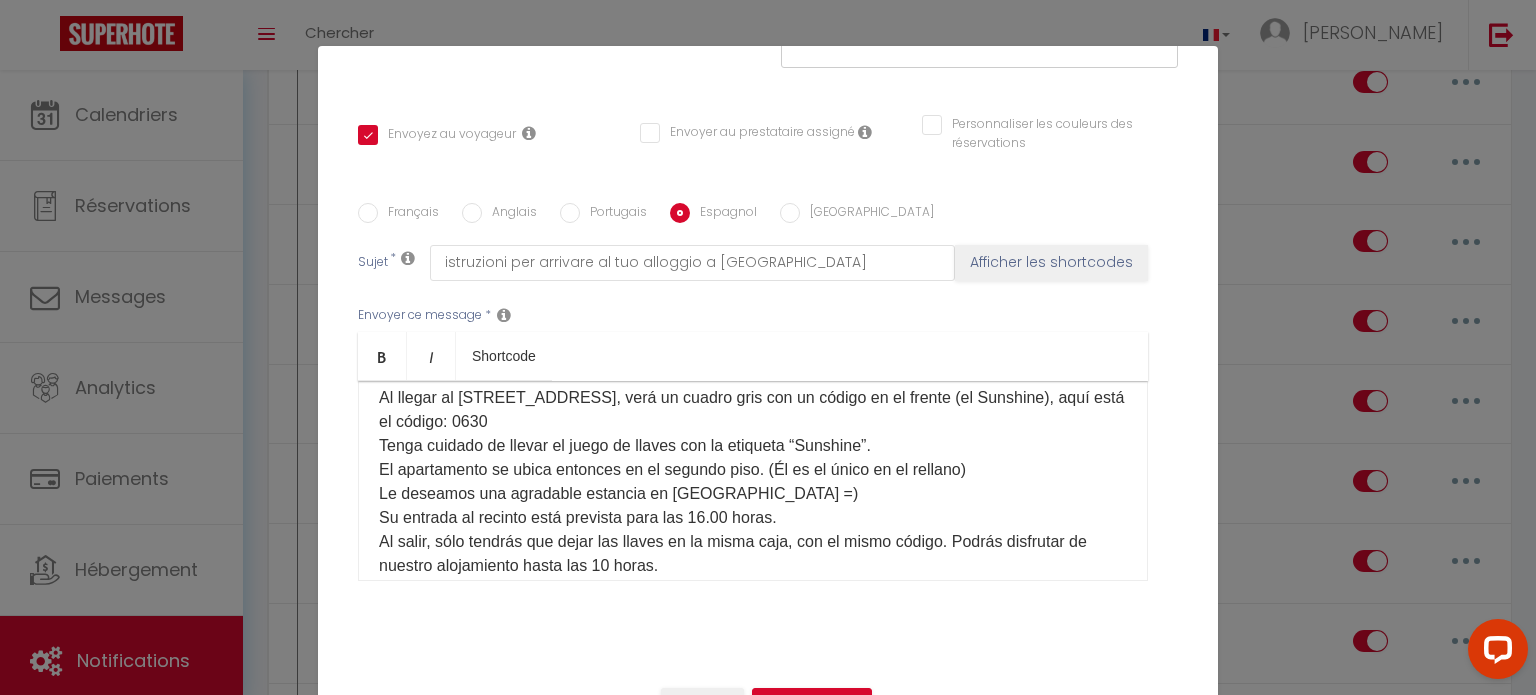 click on "¡Es el DÍA D! Soy [PERSON_NAME], del equipo de conserjería de AD, y estoy encantado de hablar con usted sobre nuestro alojamiento Le Sunshine. Nuestros apartamentos son autónomos y funcionan con un sistema de caja de códigos, ten la seguridad de que todo es muy fácil de usar. Aquí están las instrucciones para su llegada: Al llegar al [STREET_ADDRESS], verá un cuadro gris con un código en el frente (el Sunshine), aquí está el código: 0630 Tenga cuidado de llevar el juego de llaves con la etiqueta “Sunshine”. El apartamento se ubica entonces en el segundo piso. (Él es el único en el rellano) Le deseamos una agradable estancia en Sunshine =) Su entrada al recinto está prevista para las 16.00 horas. Al salir, sólo tendrás que dejar las llaves en la misma caja, con el mismo código. Podrás disfrutar de nuestro alojamiento hasta las 10 horas. No dude en contactarnos si es necesario, permanecemos disponibles." at bounding box center (753, 422) 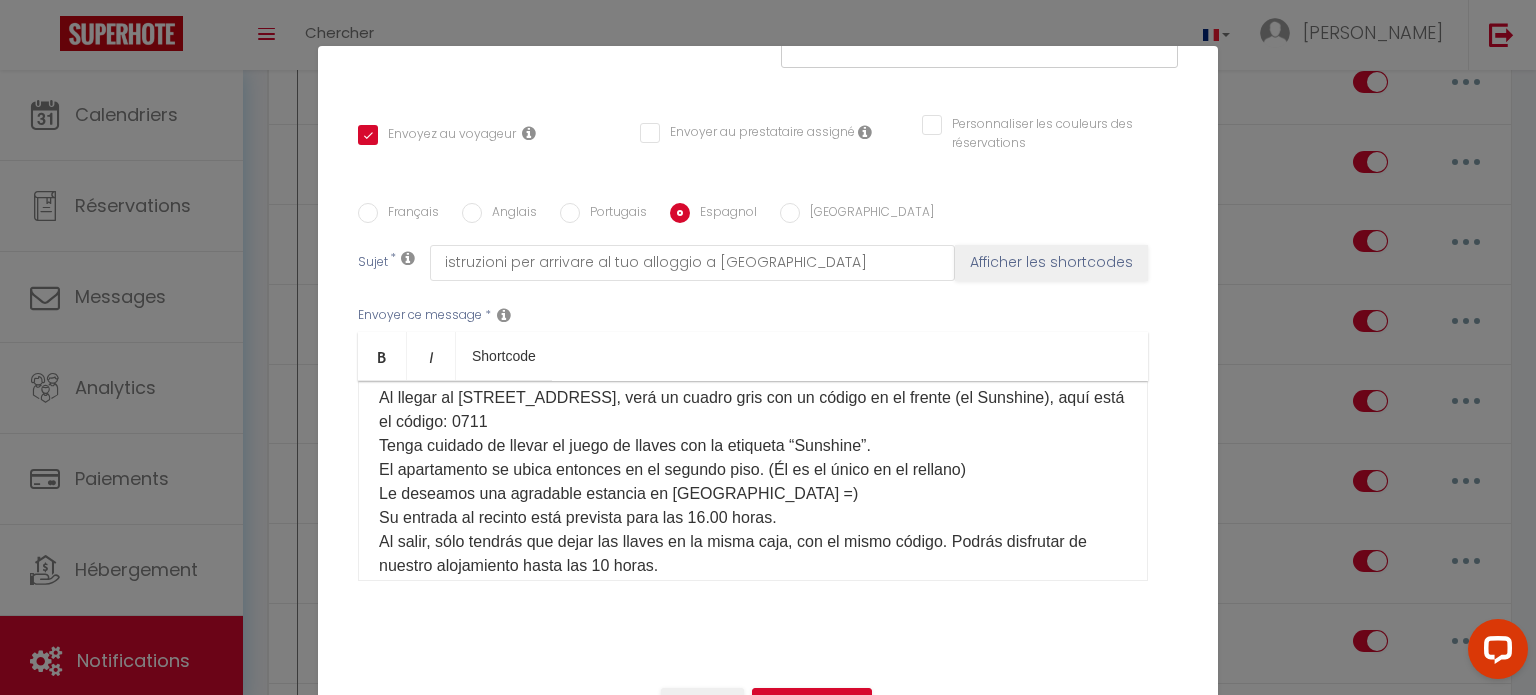 click on "[GEOGRAPHIC_DATA]" at bounding box center [790, 213] 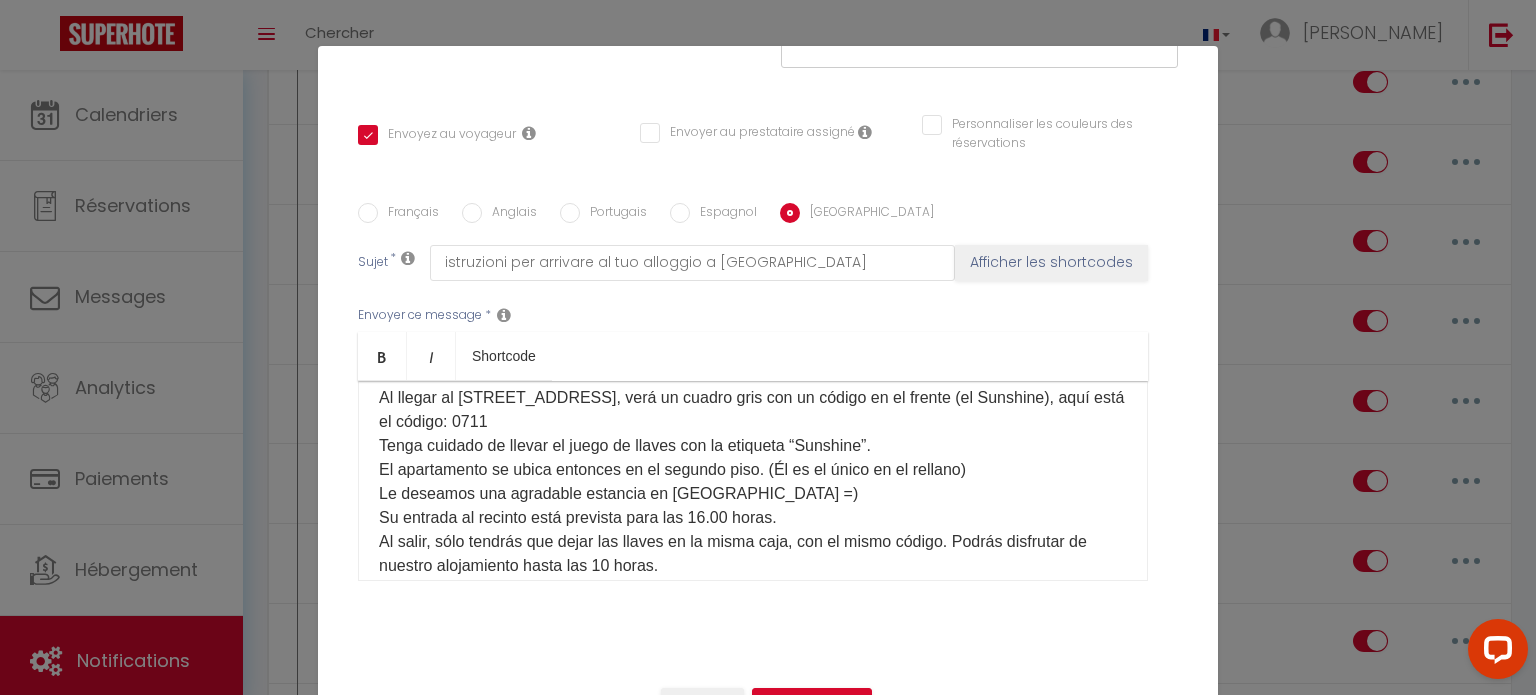 checkbox on "true" 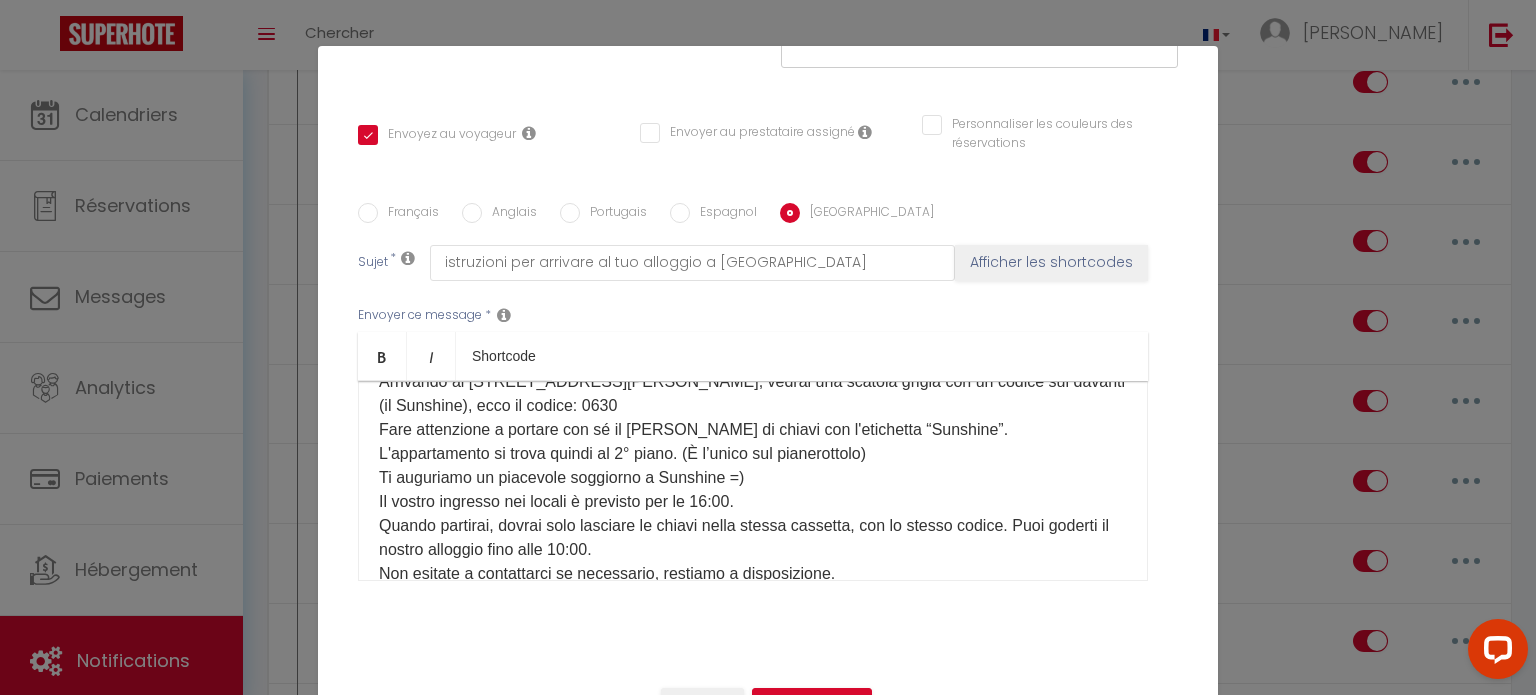 scroll, scrollTop: 100, scrollLeft: 0, axis: vertical 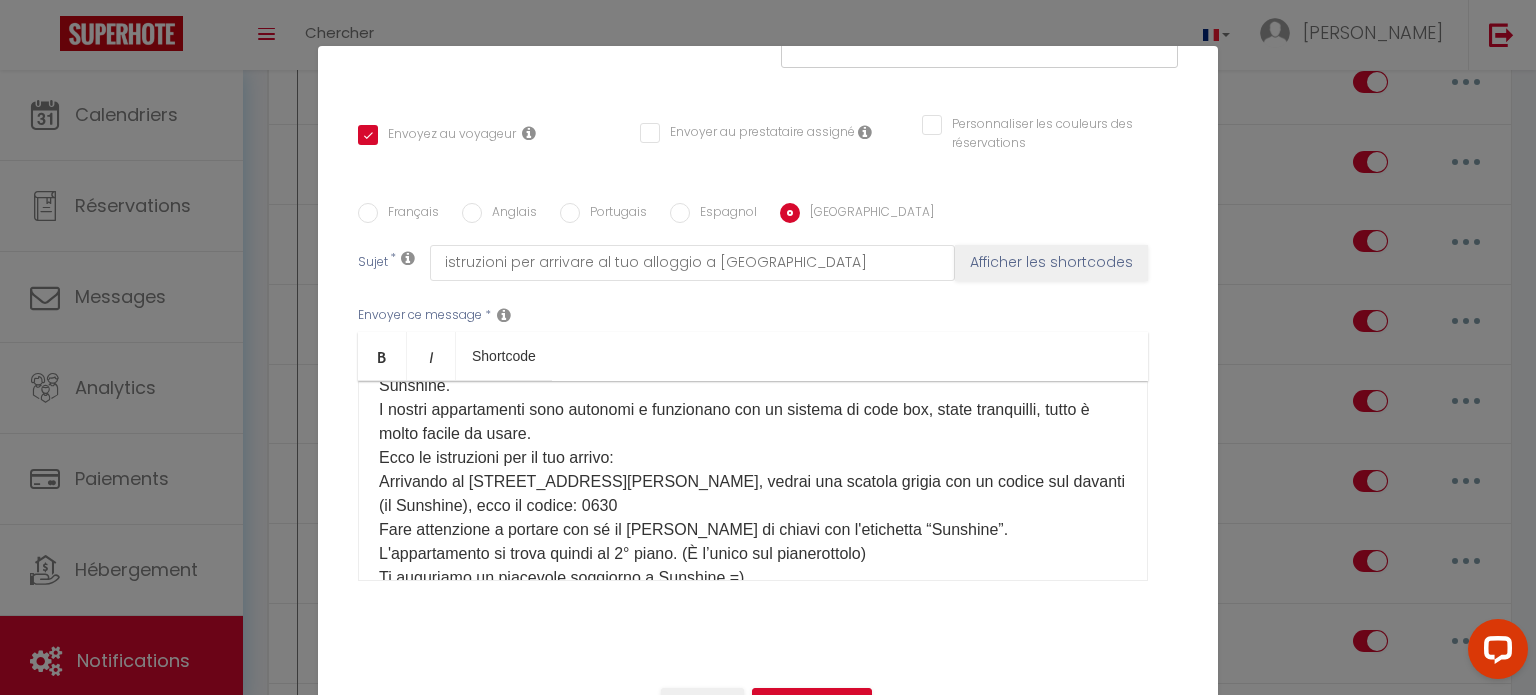 click on "Buongiorno [GUEST:NAME]​, È il D-DAY! Sono [PERSON_NAME] del team di portineria AD e sono lieto di discutere con voi del nostro alloggio Le Sunshine. I nostri appartamenti sono autonomi e funzionano con un sistema di code box, state tranquilli, tutto è molto facile da usare. Ecco le istruzioni per il tuo arrivo: Arrivando al [STREET_ADDRESS][PERSON_NAME], vedrai una scatola grigia con un codice sul davanti (il Sunshine), ecco il codice: 0630 Fare attenzione a portare con sé il [PERSON_NAME] di chiavi con l'etichetta “Sunshine”. L'appartamento si trova quindi al 2° piano. (È l’unico sul pianerottolo) Ti auguriamo un piacevole soggiorno a Sunshine =) Il vostro ingresso nei locali è previsto per le 16:00. Quando partirai, dovrai solo lasciare le chiavi nella stessa cassetta, con lo stesso codice. Puoi goderti il ​​nostro alloggio fino alle 10:00. Non esitate a contattarci se necessario, restiamo a disposizione." at bounding box center (753, 494) 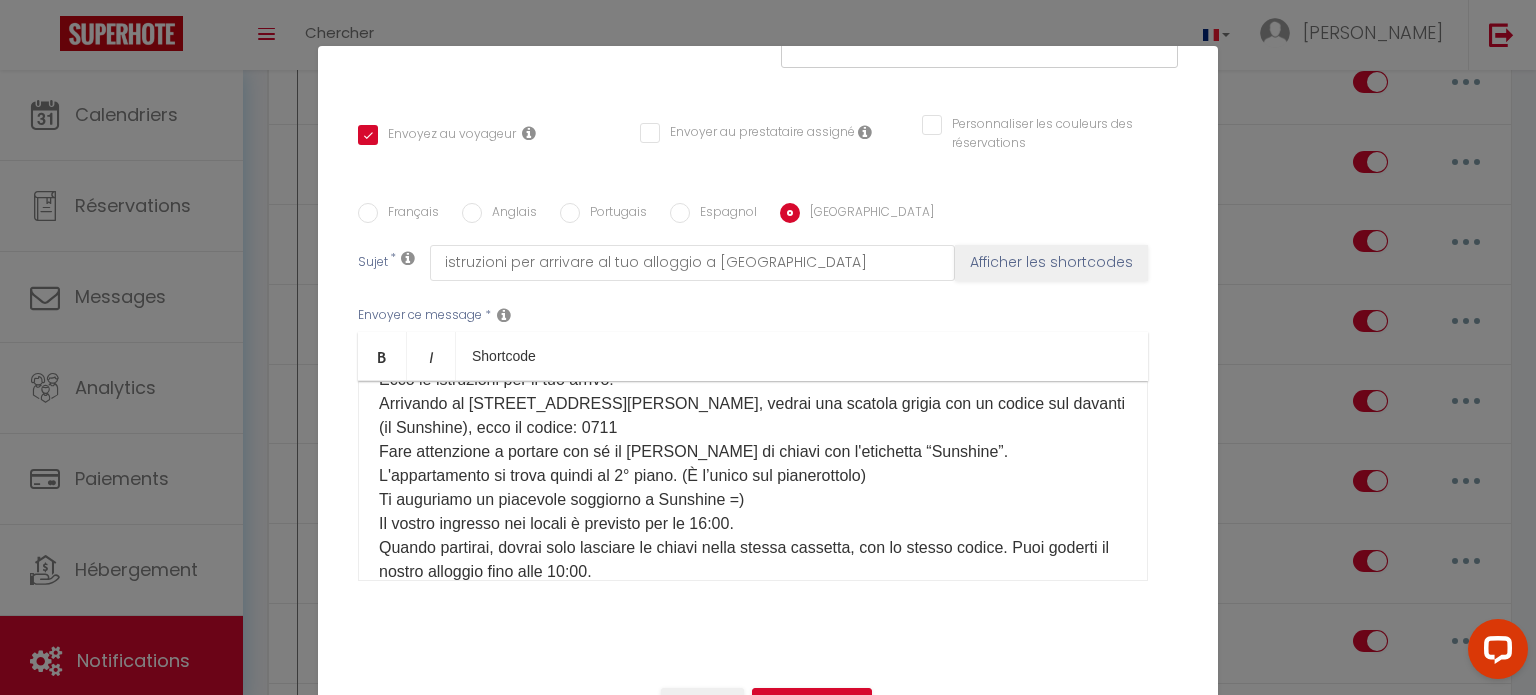 scroll, scrollTop: 309, scrollLeft: 0, axis: vertical 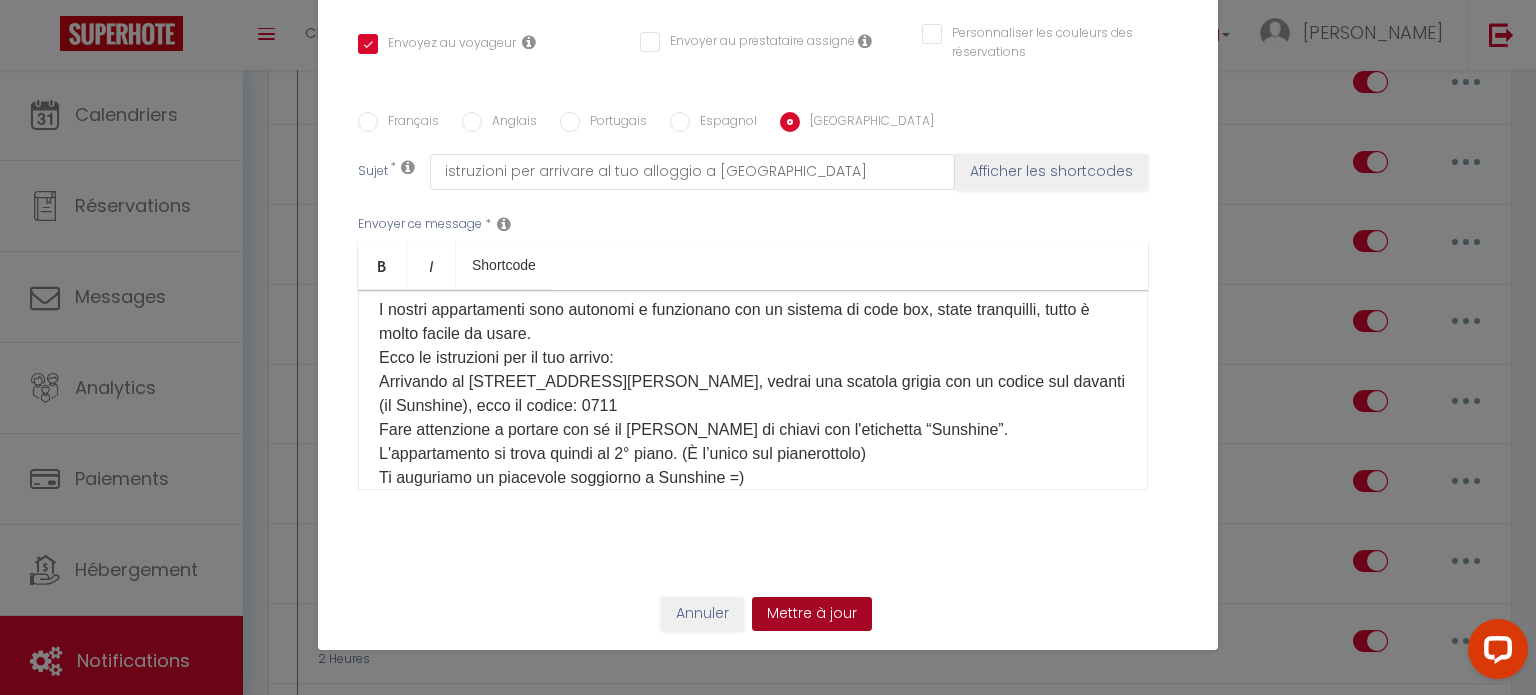 click on "Mettre à jour" at bounding box center (812, 614) 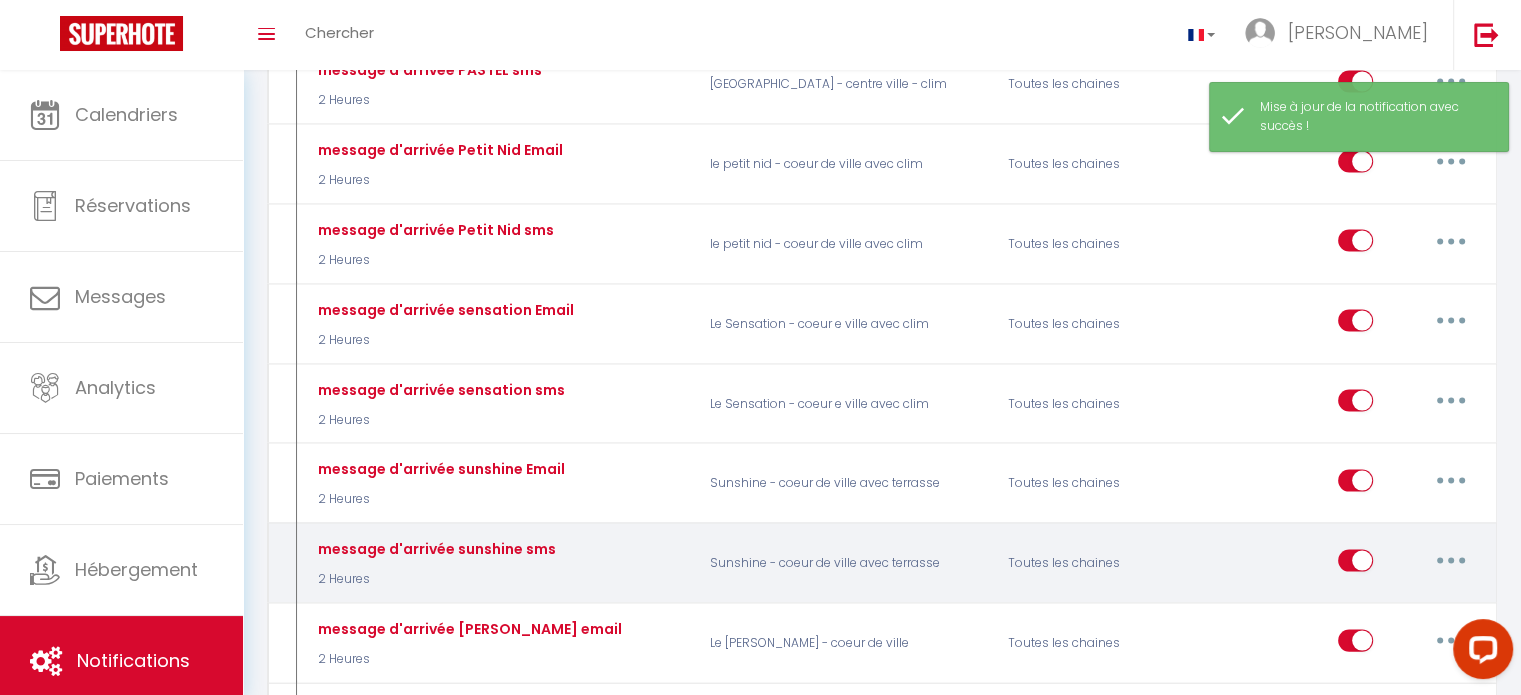 click at bounding box center (1451, 561) 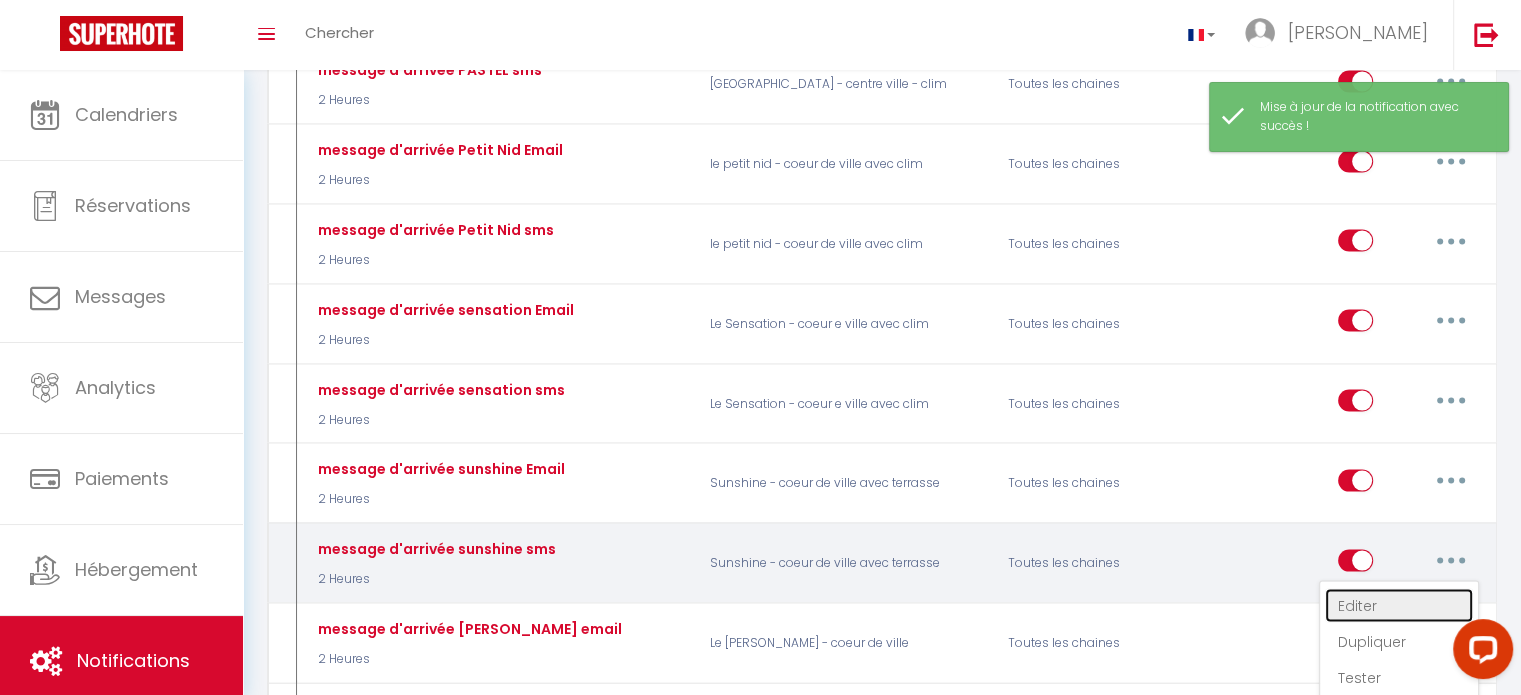click on "Editer" at bounding box center (1399, 606) 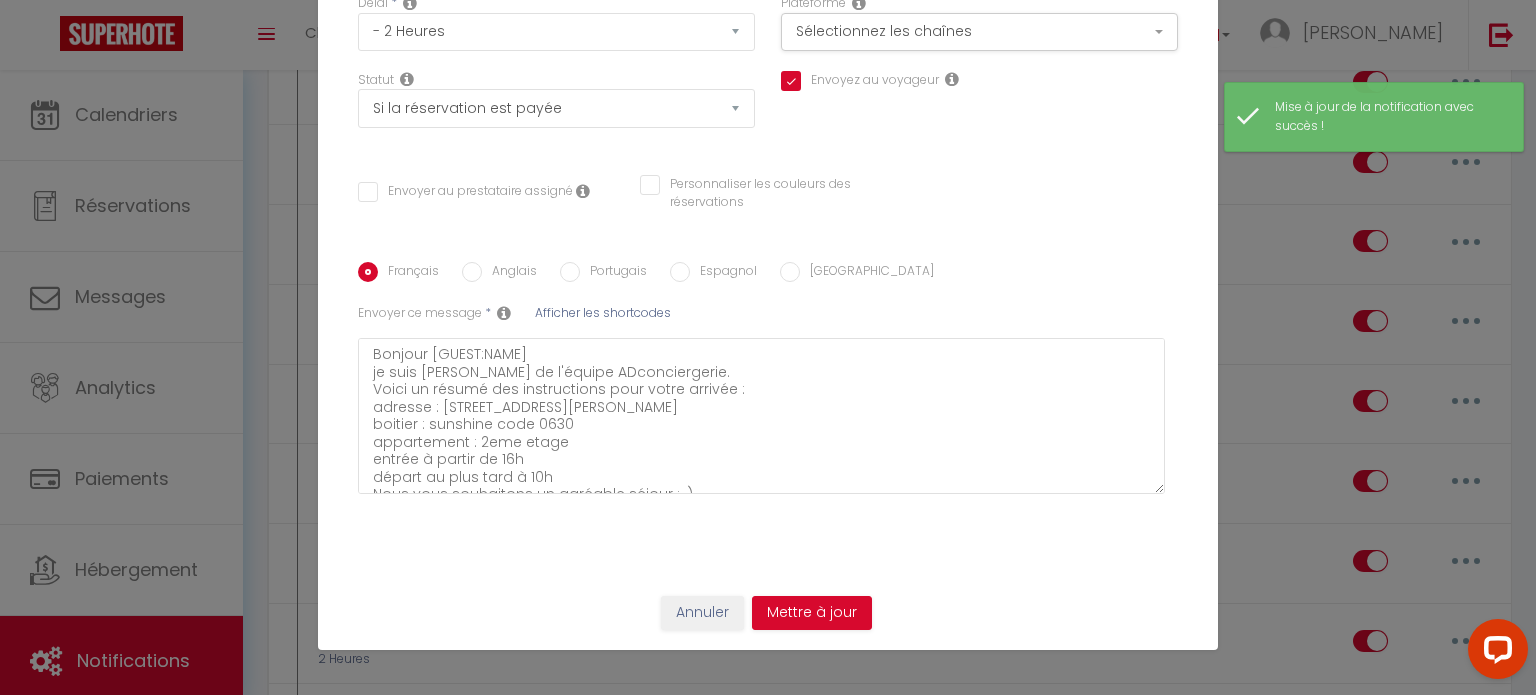 scroll, scrollTop: 211, scrollLeft: 0, axis: vertical 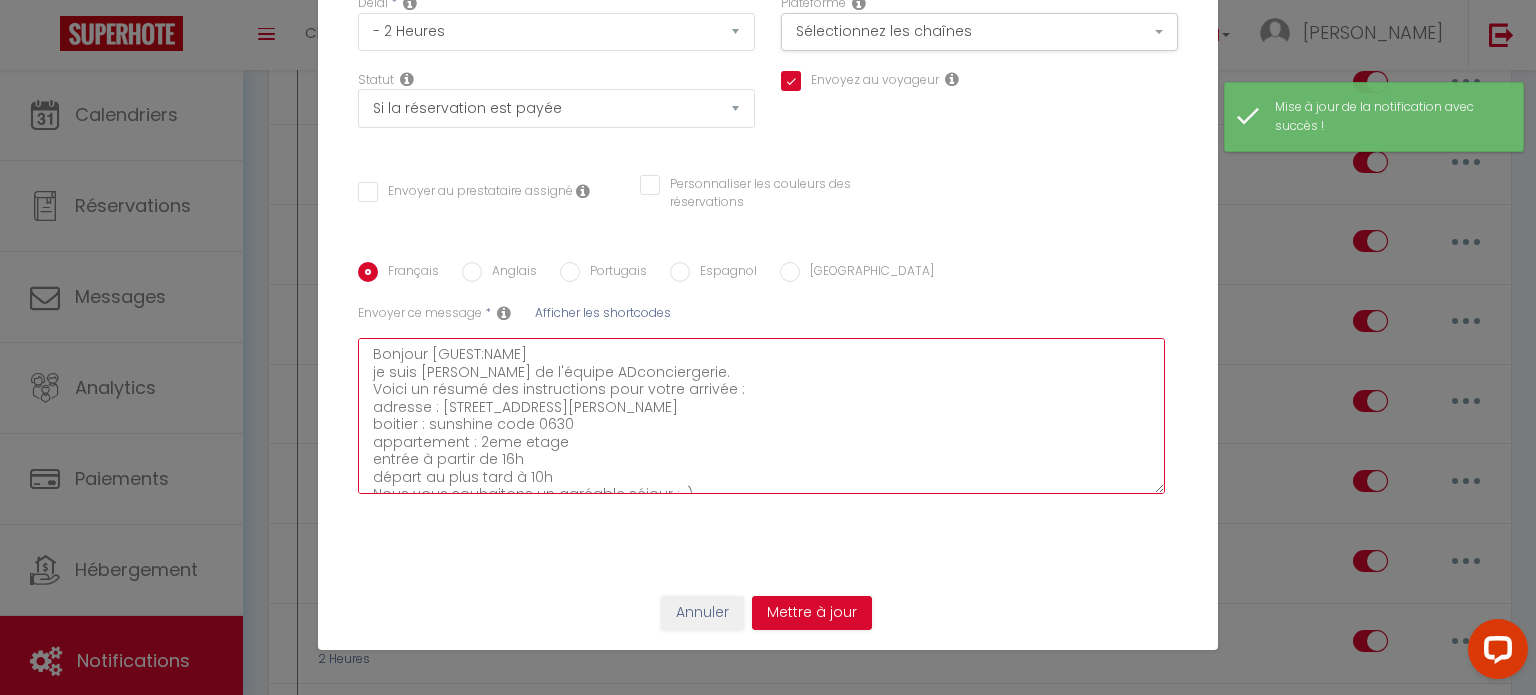 click on "Bonjour [GUEST:NAME]
je suis [PERSON_NAME] de l'équipe ADconciergerie.
Voici un résumé des instructions pour votre arrivée :
adresse : [STREET_ADDRESS][PERSON_NAME]
boitier : sunshine code 0630
appartement : 2eme etage
entrée à partir de 16h
départ au plus tard à 10h
Nous vous souhaitons un agréable séjour :-)" at bounding box center [761, 416] 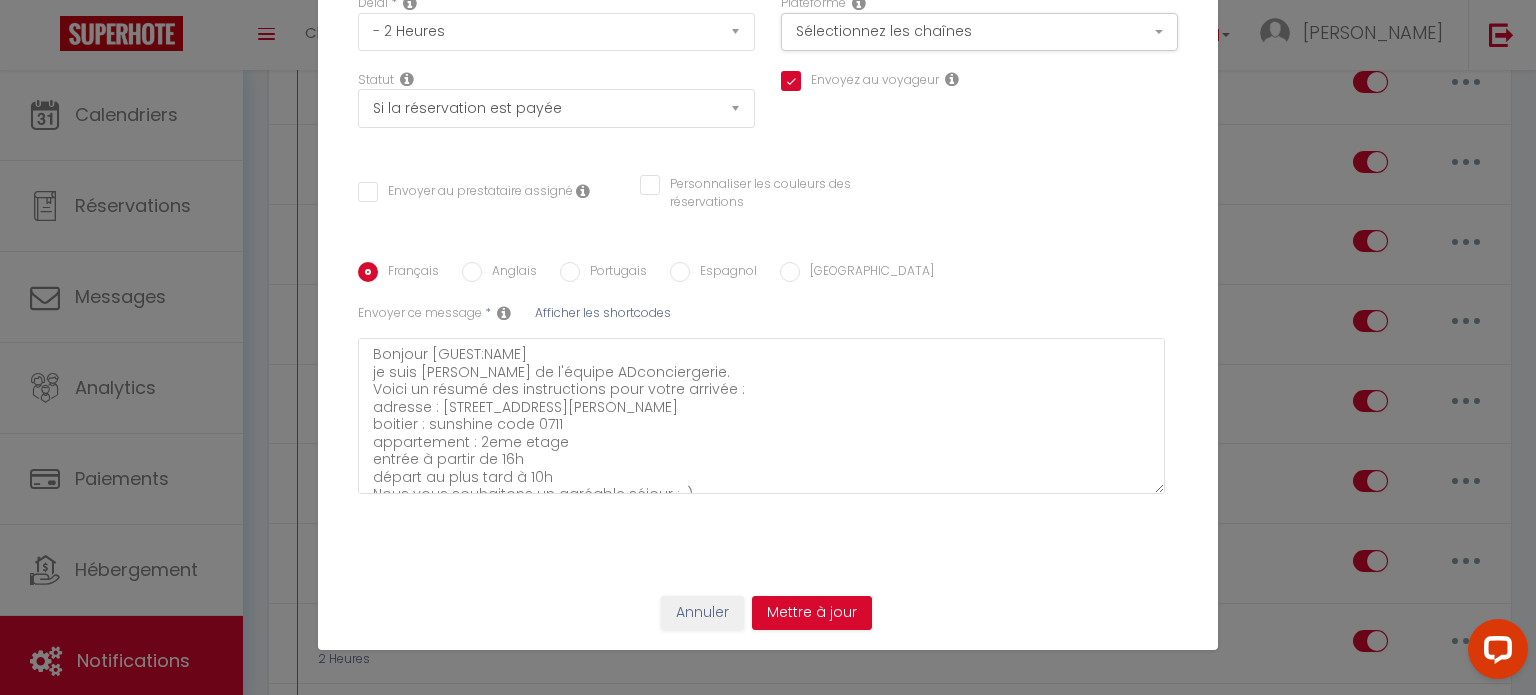 click on "Annuler
Mettre à jour" at bounding box center (768, 620) 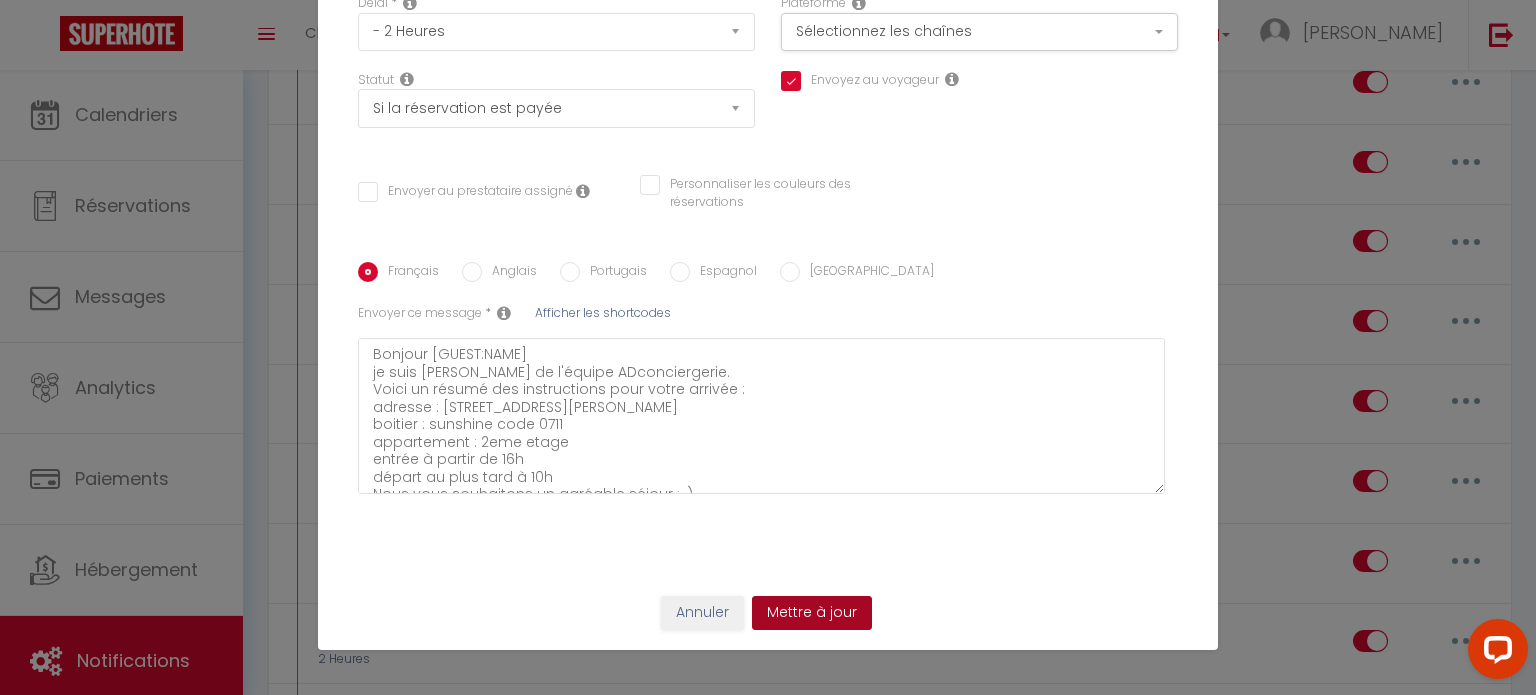 click on "Mettre à jour" at bounding box center [812, 613] 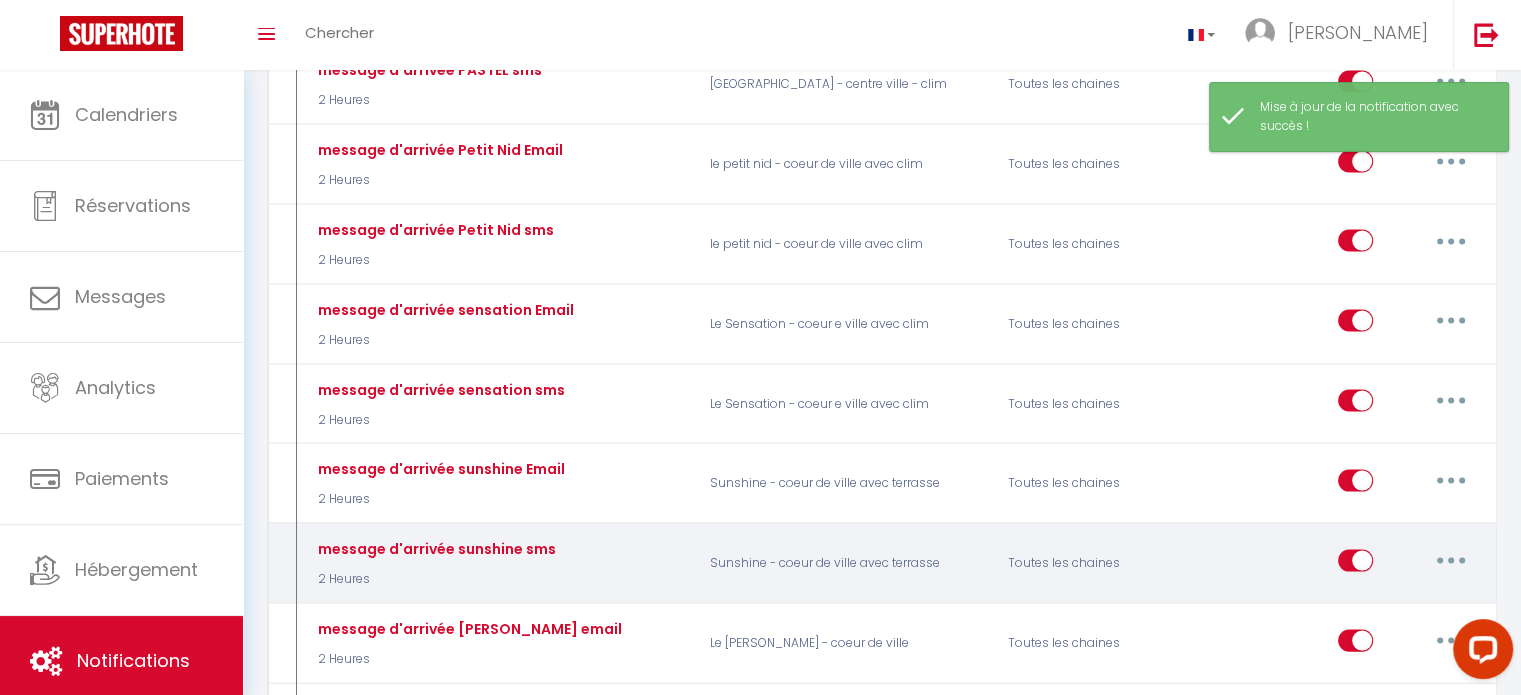 click at bounding box center [1451, 561] 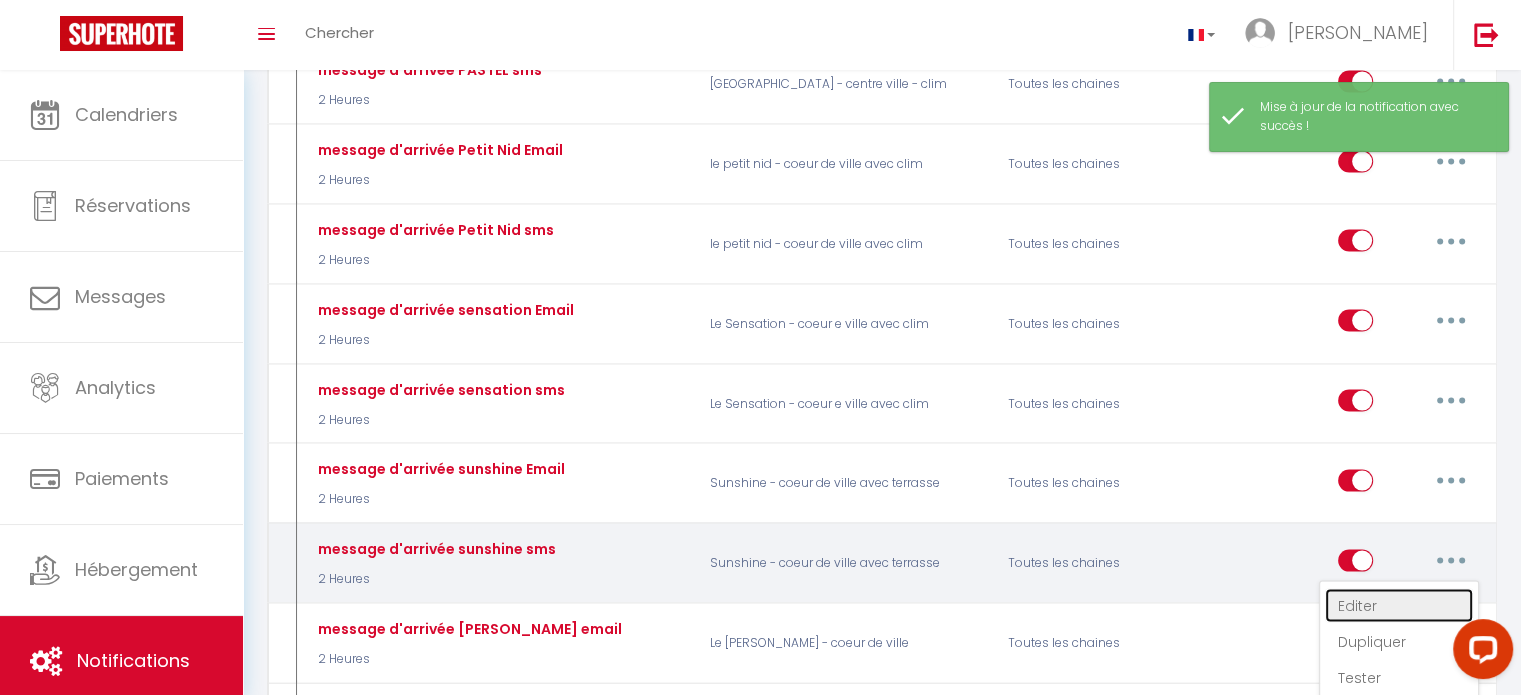 click on "Editer" at bounding box center (1399, 606) 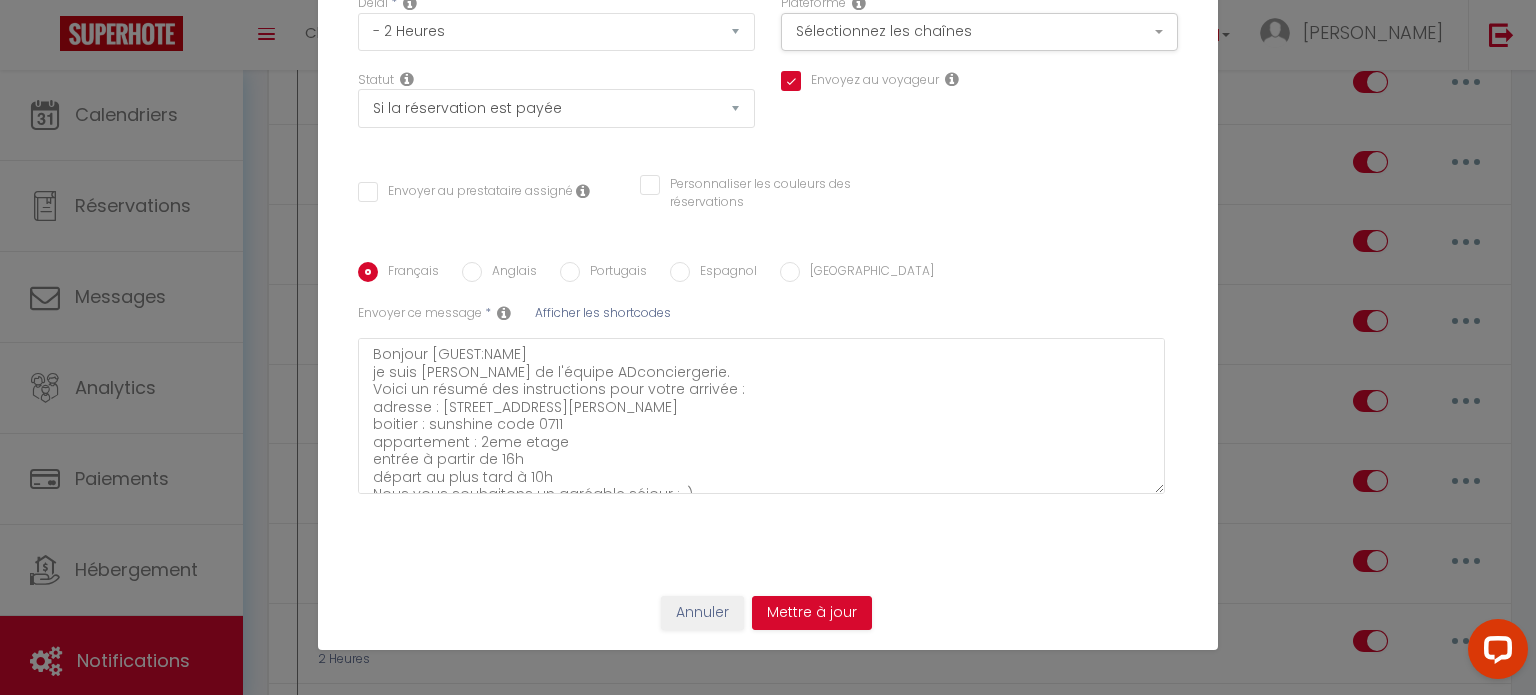 click on "Anglais" at bounding box center (472, 272) 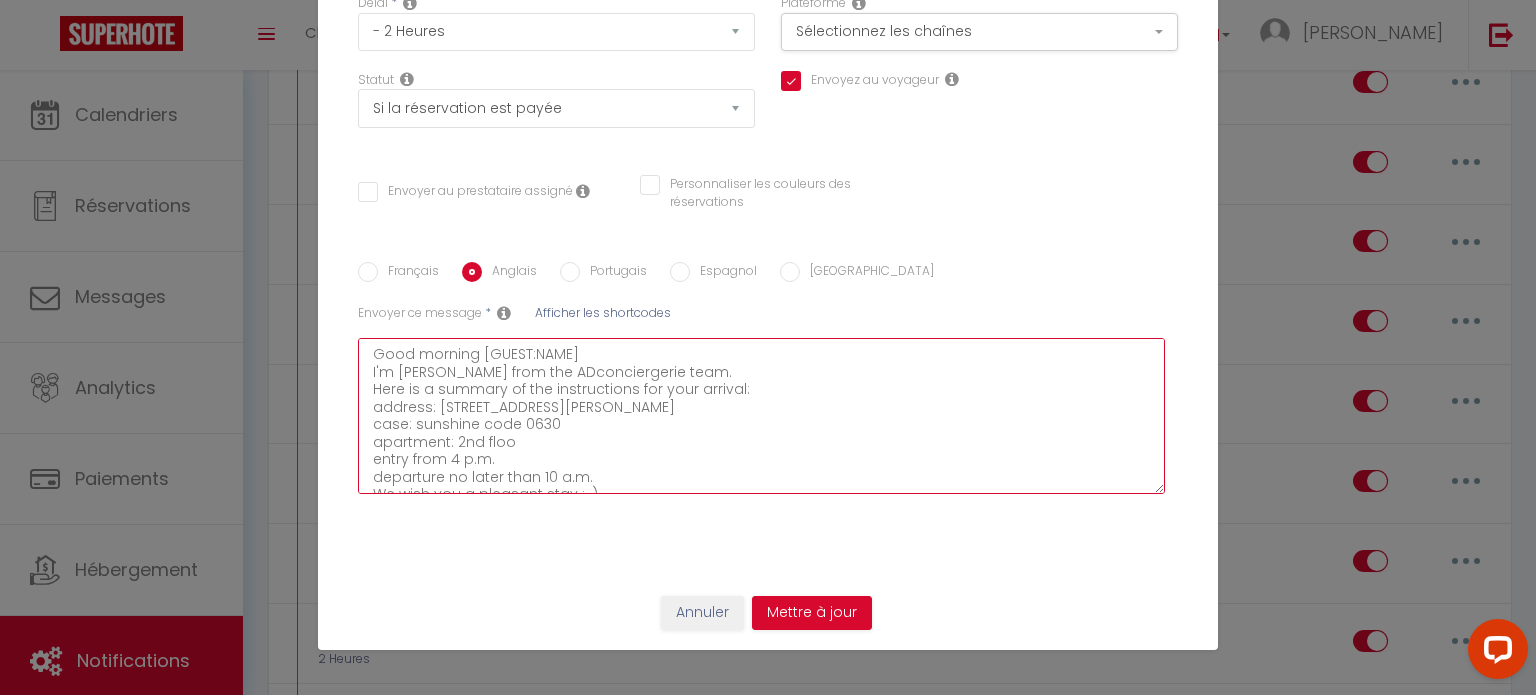 click on "Good morning [GUEST:NAME]
I'm [PERSON_NAME] from the ADconciergerie team.
Here is a summary of the instructions for your arrival:
address: [STREET_ADDRESS][PERSON_NAME]
case: sunshine code 0630
apartment: 2nd floo
entry from 4 p.m.
departure no later than 10 a.m.
We wish you a pleasant stay :-)" at bounding box center (761, 416) 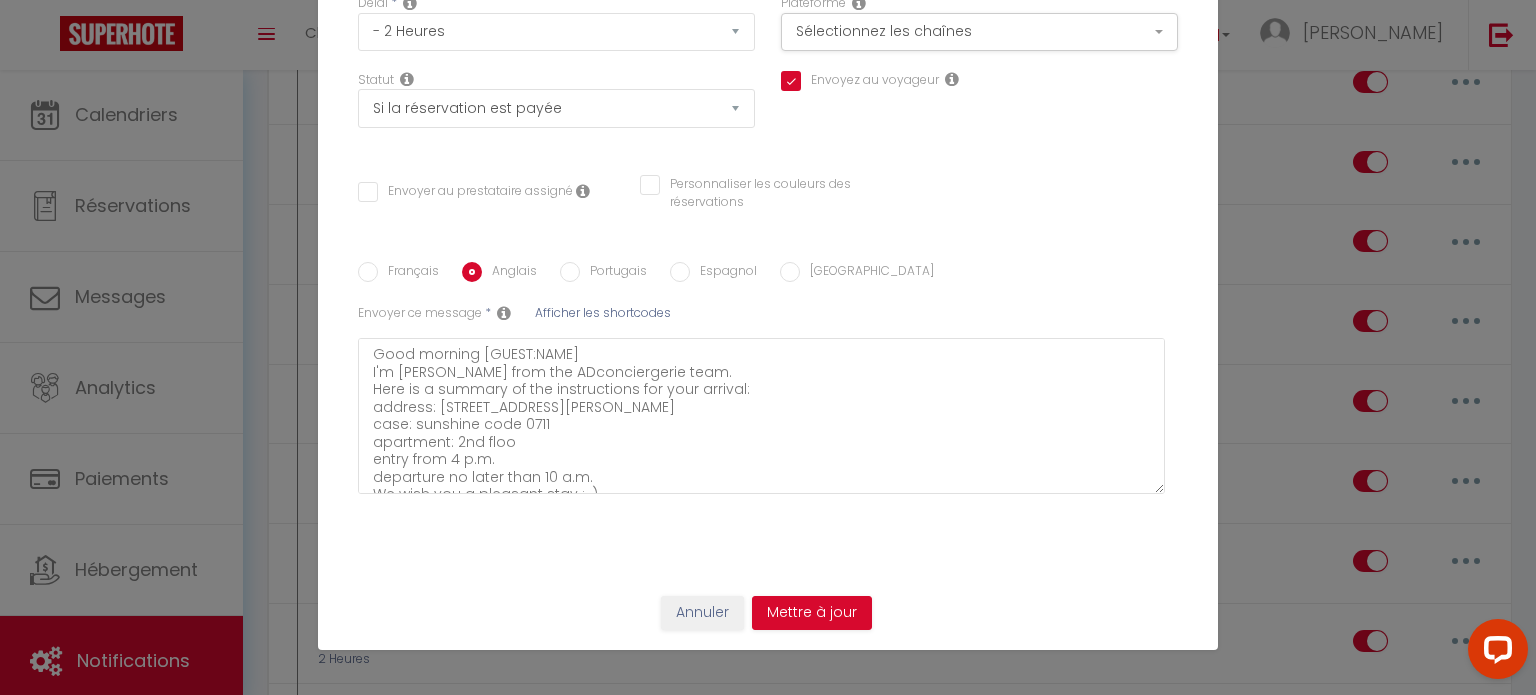 click on "Portugais" at bounding box center [570, 272] 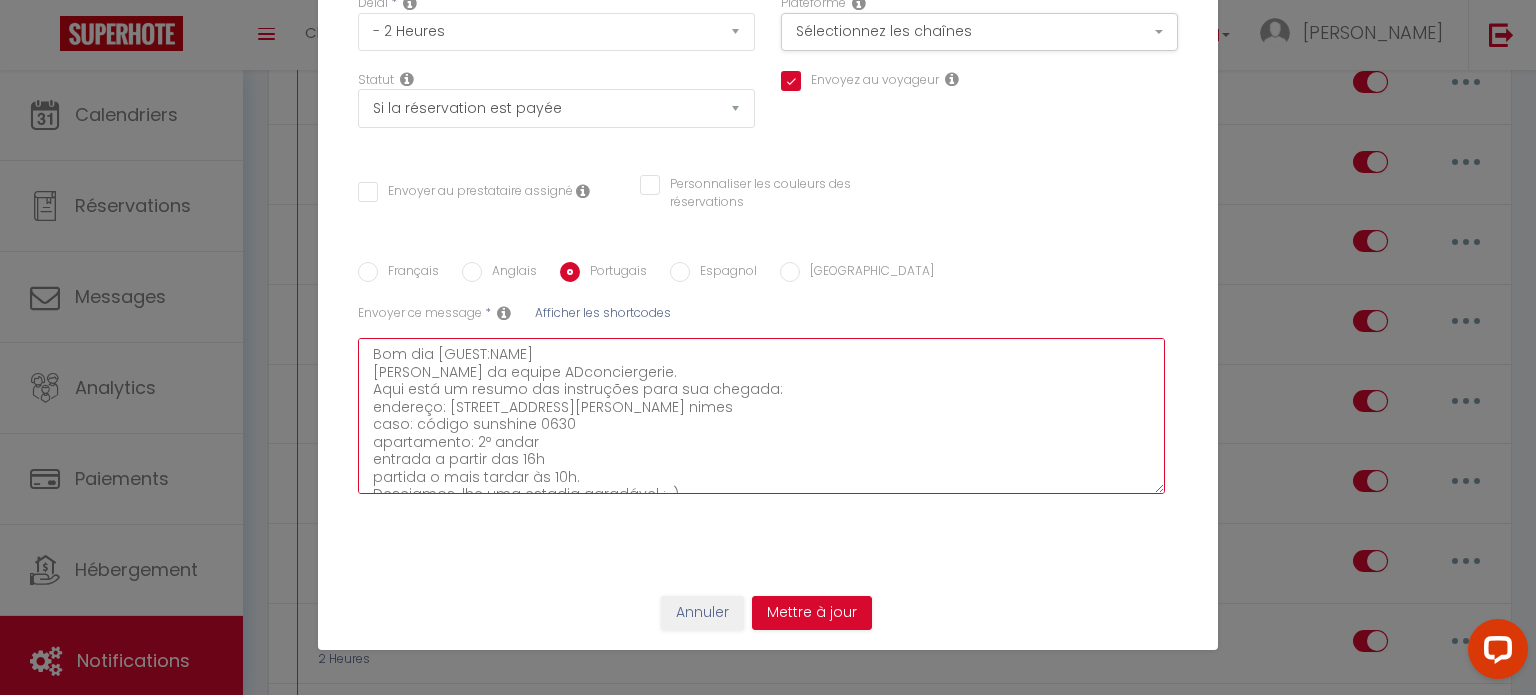 click on "Bom dia [GUEST:NAME]
[PERSON_NAME] da equipe ADconciergerie.
Aqui está um resumo das instruções para sua chegada:
endereço: [STREET_ADDRESS][PERSON_NAME] nimes
caso: código sunshine 0630
apartamento: 2º andar
entrada a partir das 16h
partida o mais tardar às 10h.
Desejamos-lhe uma estadia agradável :-)" at bounding box center [761, 416] 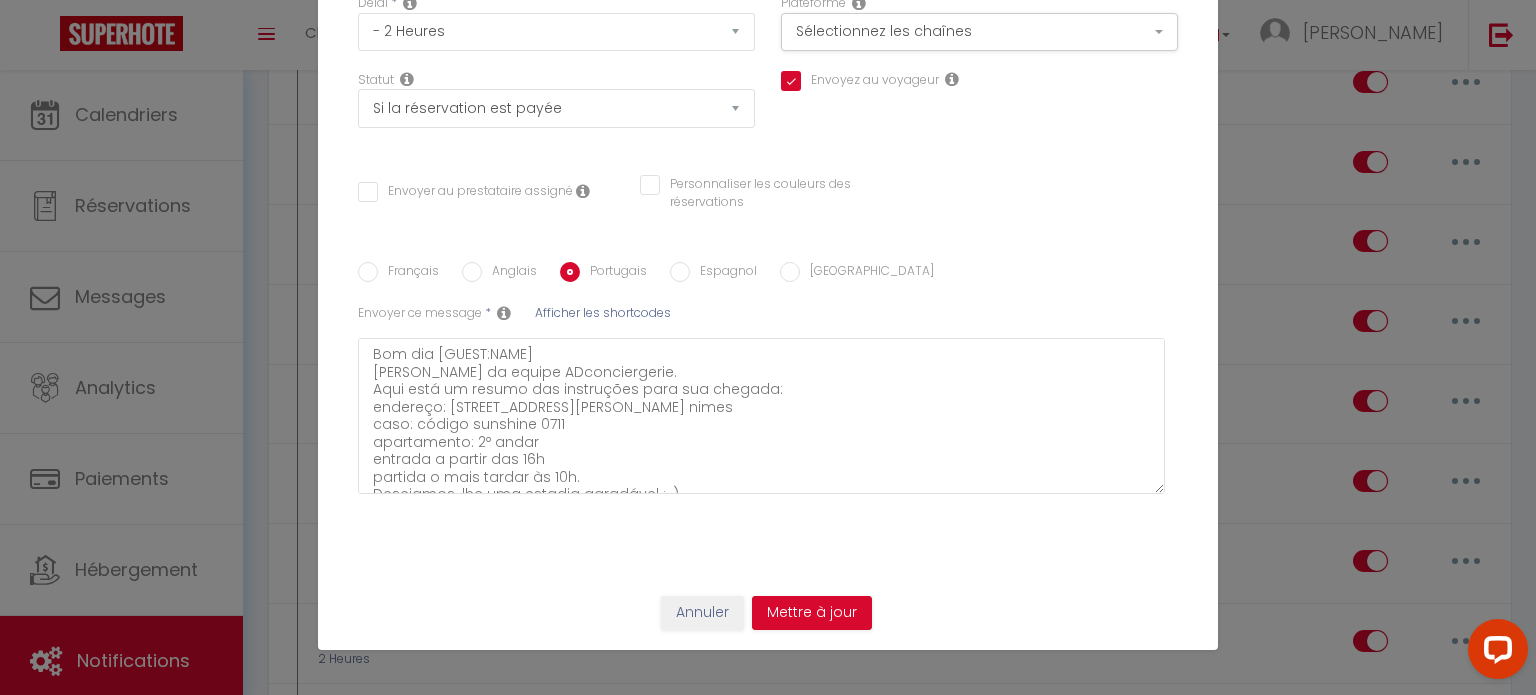 drag, startPoint x: 681, startPoint y: 274, endPoint x: 660, endPoint y: 287, distance: 24.698177 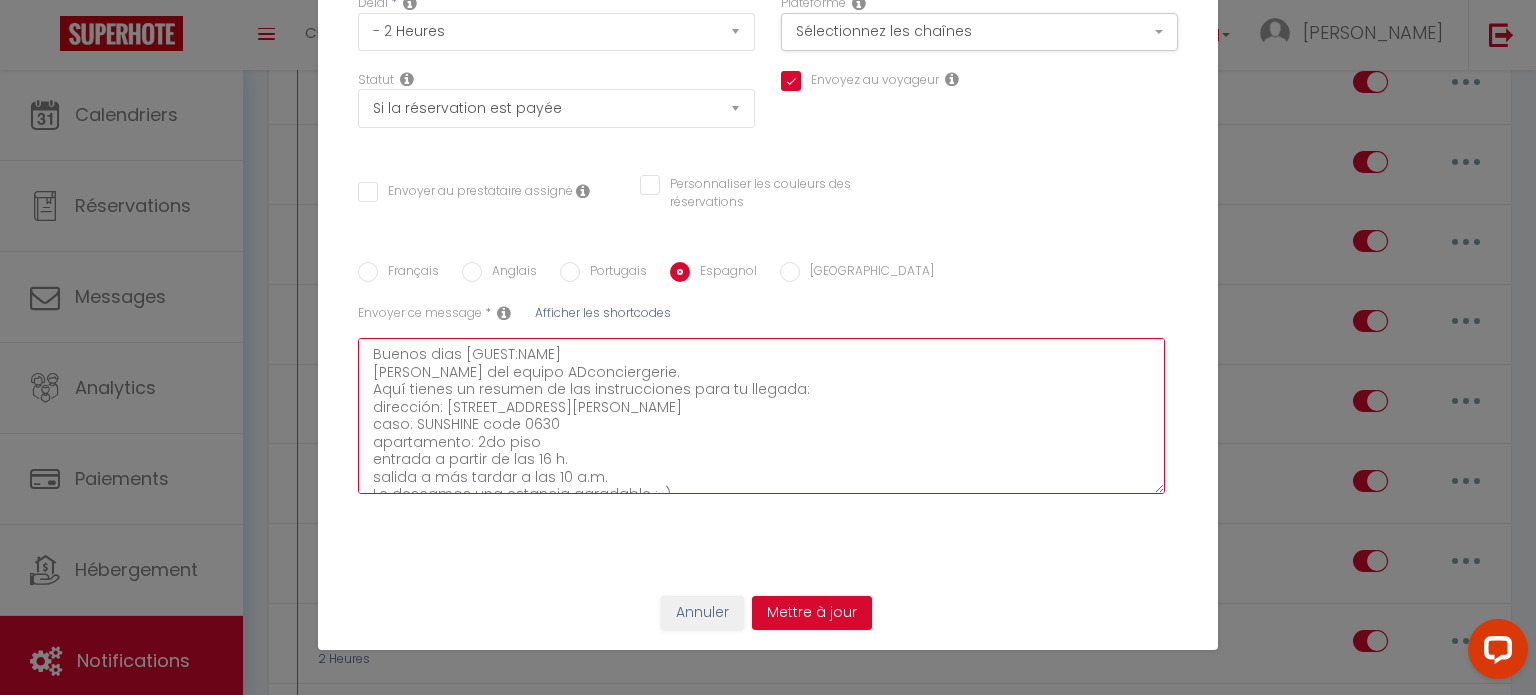 click on "Buenos dias [GUEST:NAME]
[PERSON_NAME] del equipo ADconciergerie.
Aquí tienes un resumen de las instrucciones para tu llegada:
dirección: [STREET_ADDRESS][PERSON_NAME]
caso: SUNSHINE code 0630
apartamento: 2do piso
entrada a partir de las 16 h.
salida a más tardar a las 10 a.m.
Le deseamos una estancia agradable :-)" at bounding box center [761, 416] 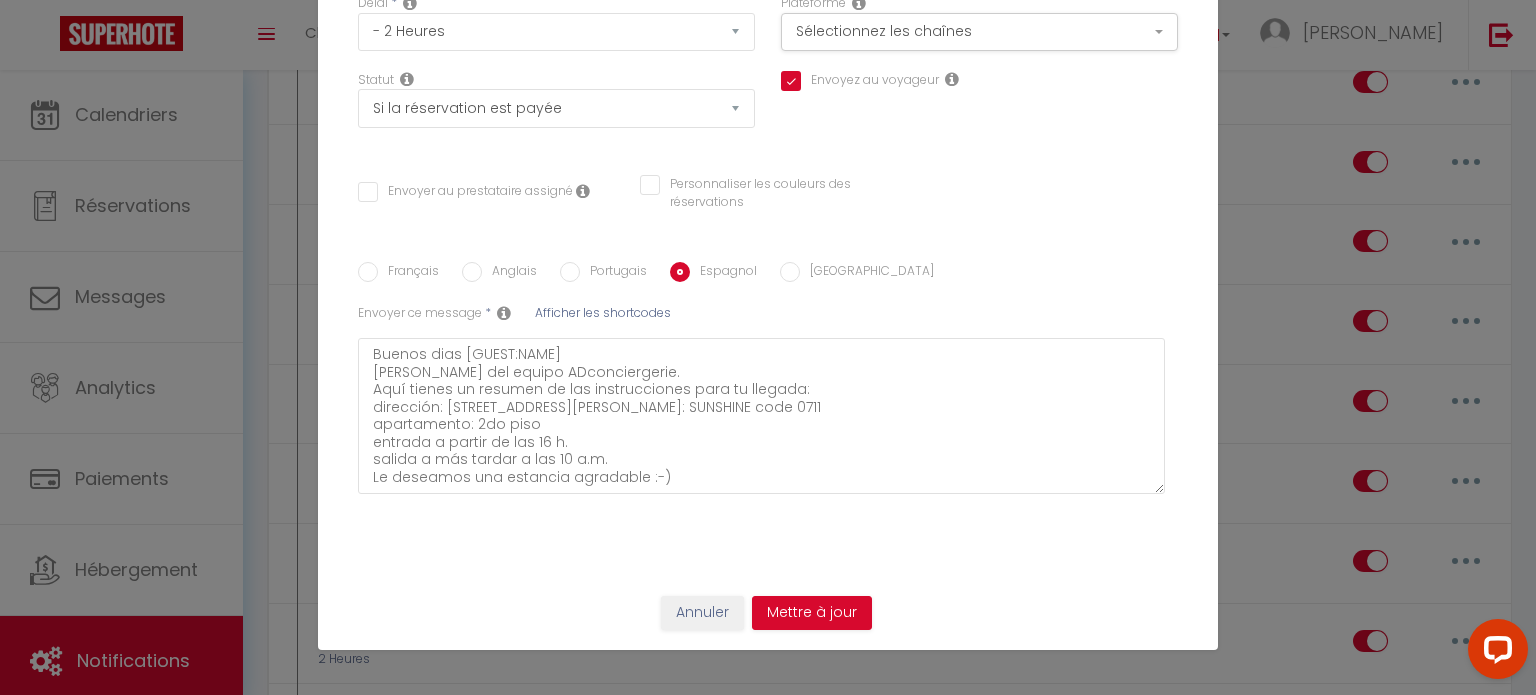 click on "[GEOGRAPHIC_DATA]" at bounding box center [790, 272] 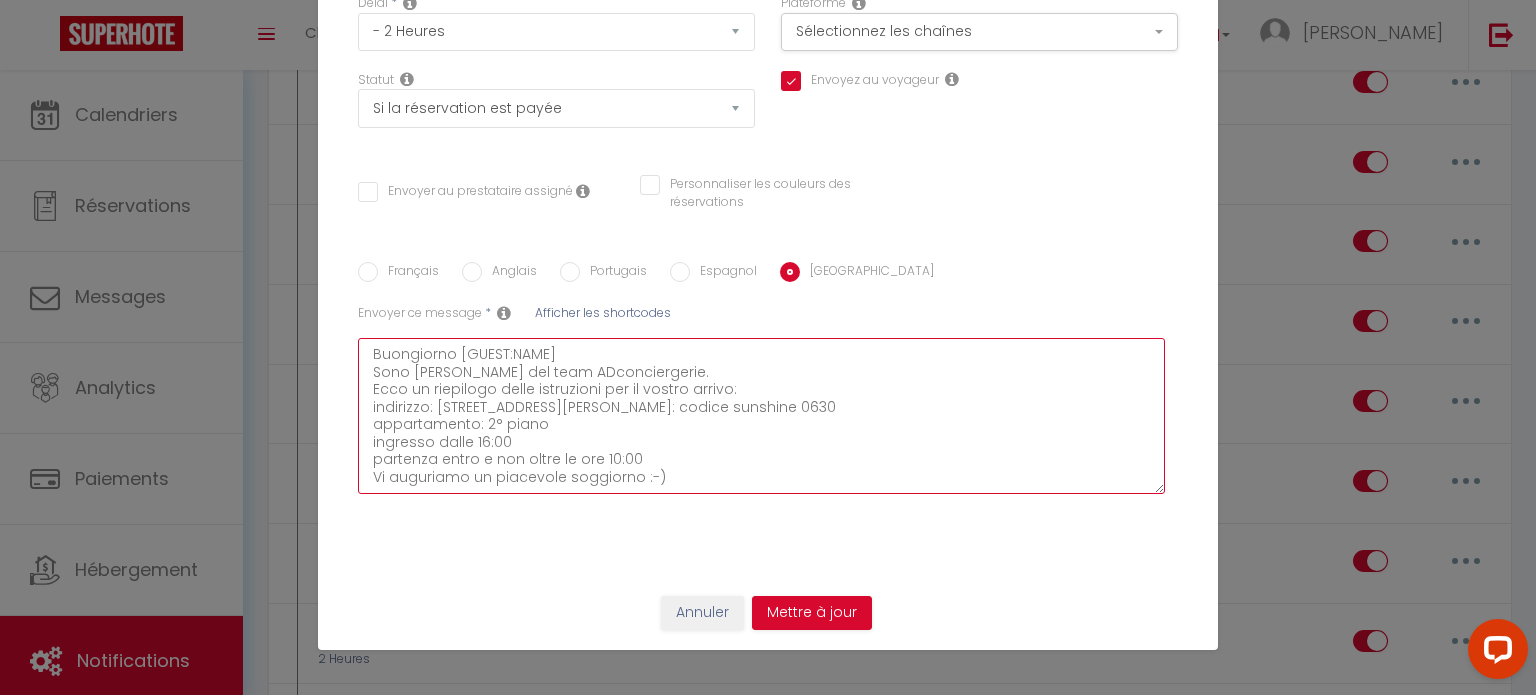 click on "Buongiorno [GUEST:NAME]
Sono [PERSON_NAME] del team ADconciergerie.
Ecco un riepilogo delle istruzioni per il vostro arrivo:
indirizzo: [STREET_ADDRESS][PERSON_NAME]: codice sunshine 0630
appartamento: 2° piano
ingresso dalle 16:00
partenza entro e non oltre le ore 10:00
Vi auguriamo un piacevole soggiorno :-)" at bounding box center (761, 416) 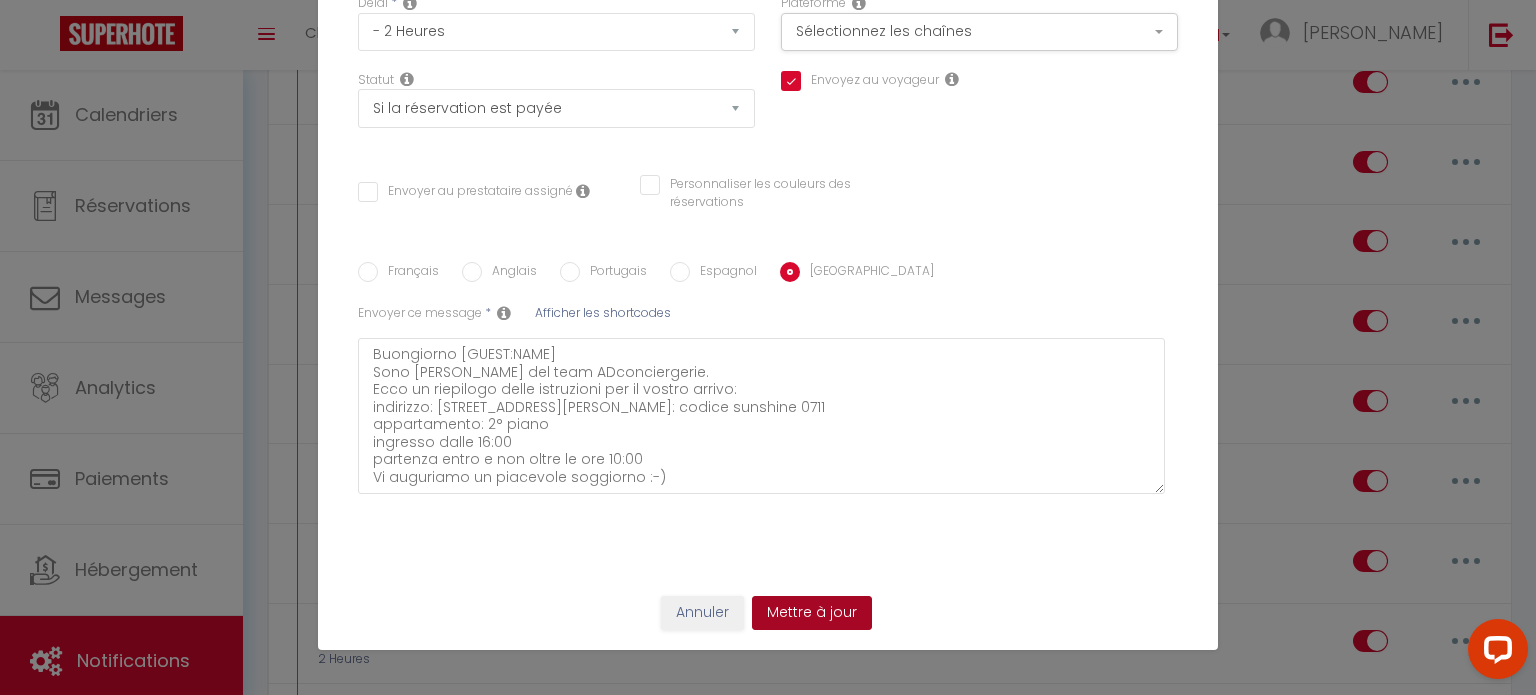 click on "Mettre à jour" at bounding box center [812, 613] 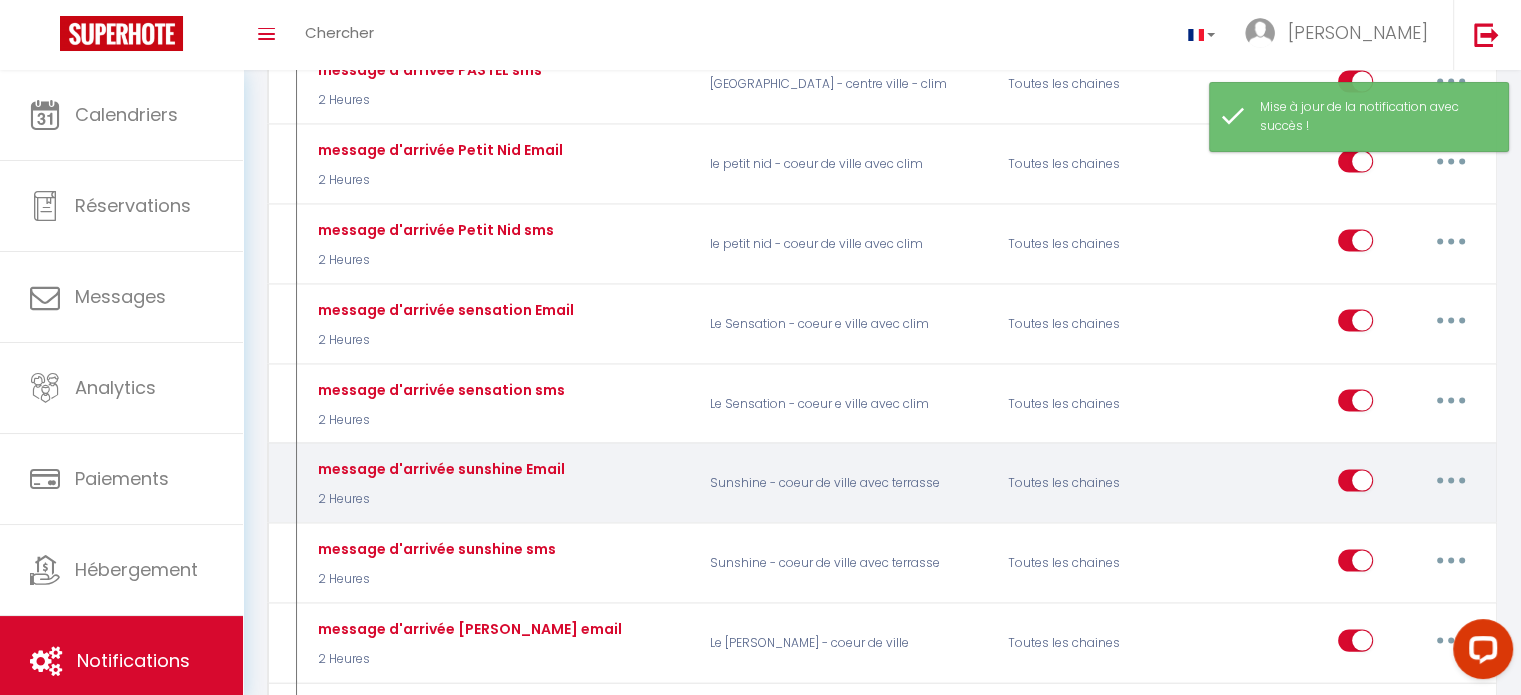 click at bounding box center (1451, 481) 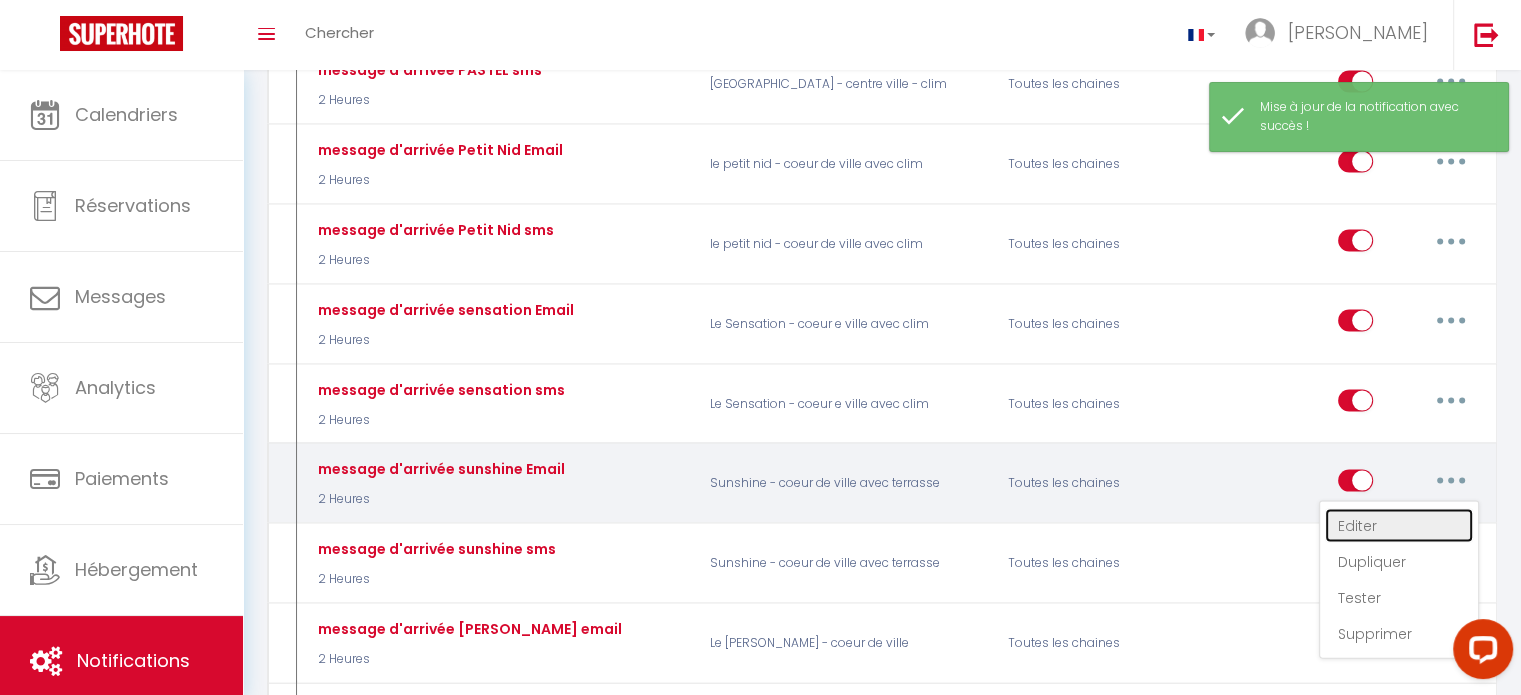 click on "Editer" at bounding box center [1399, 526] 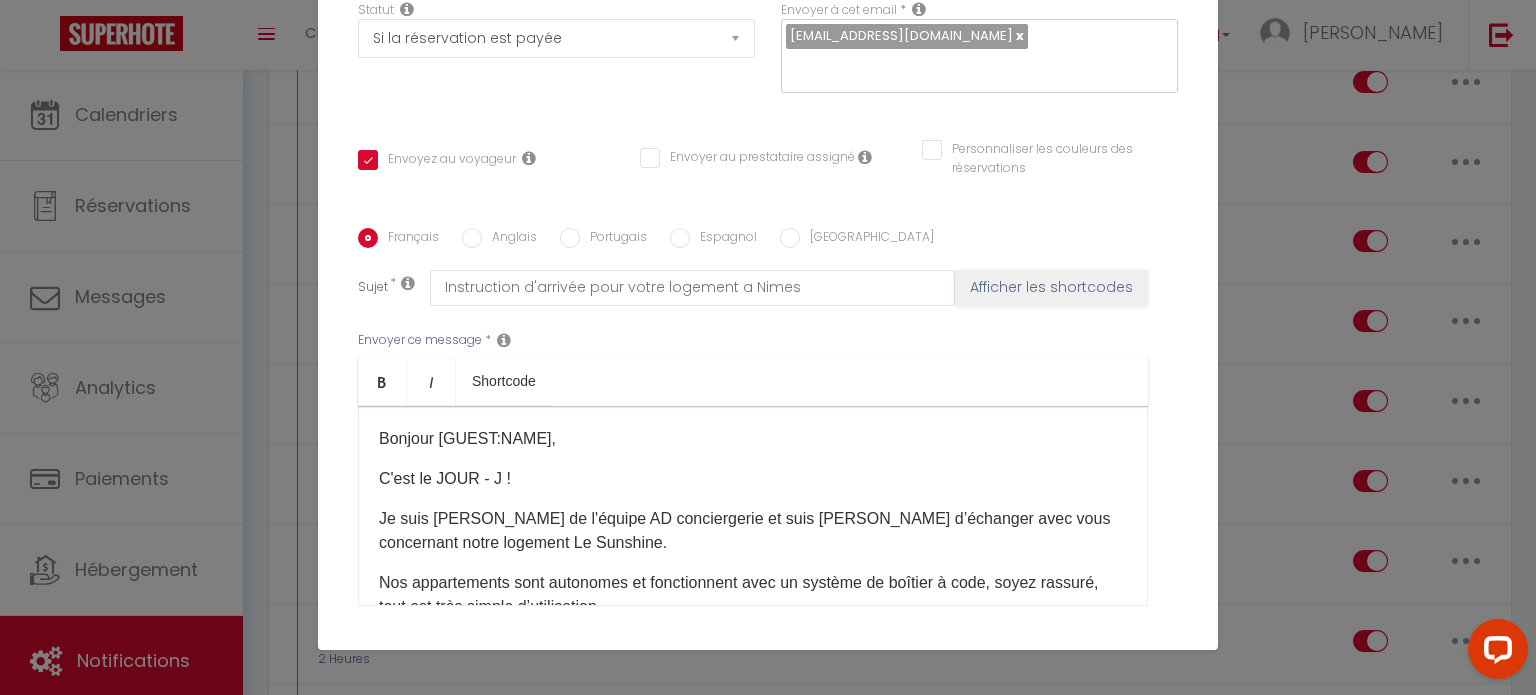 scroll, scrollTop: 311, scrollLeft: 0, axis: vertical 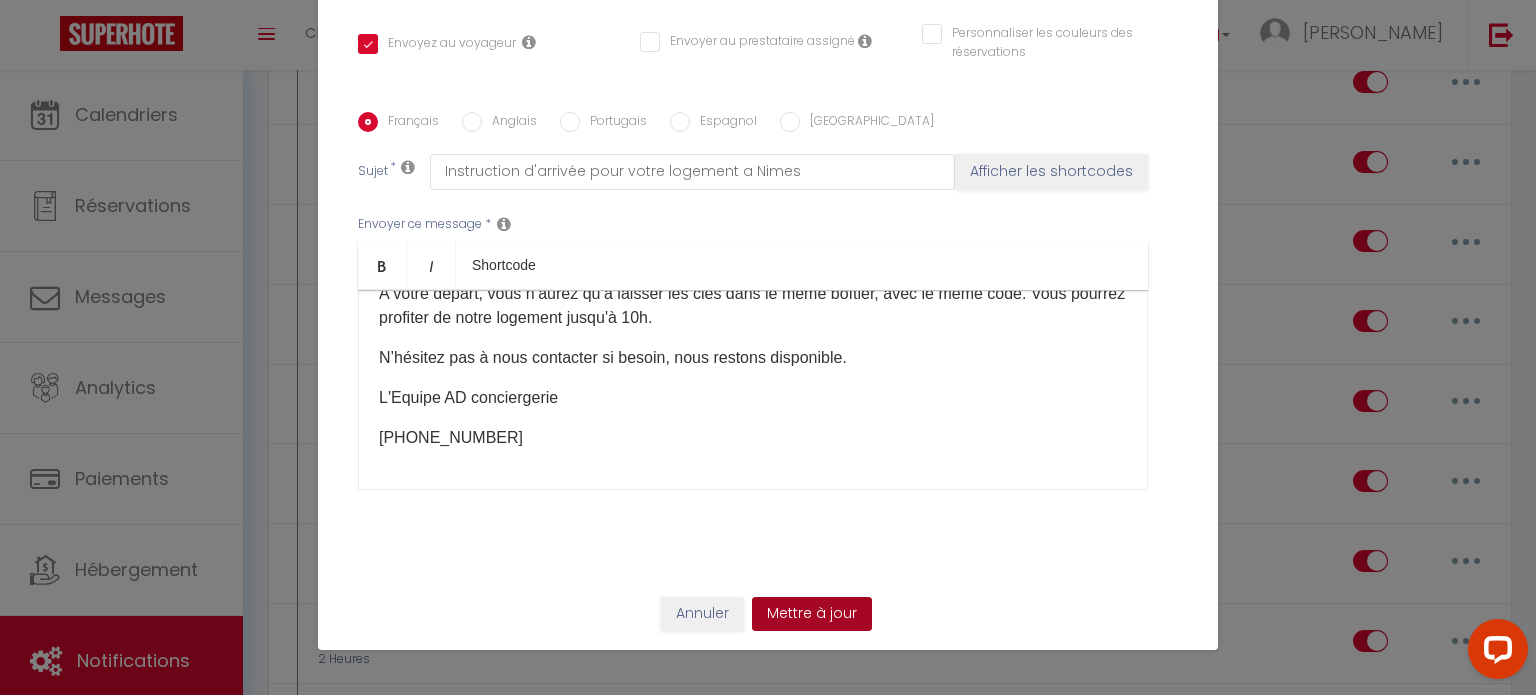 click on "Mettre à jour" at bounding box center [812, 614] 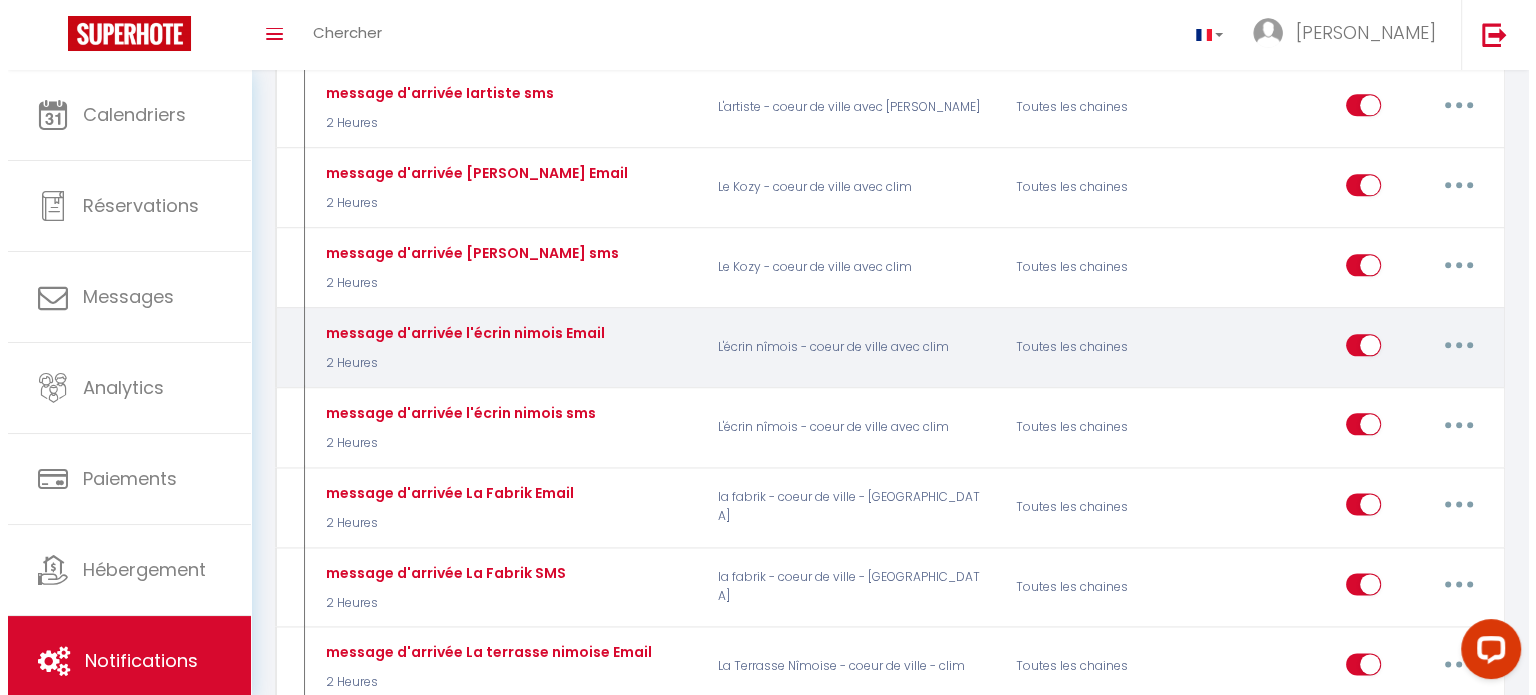 scroll, scrollTop: 2300, scrollLeft: 0, axis: vertical 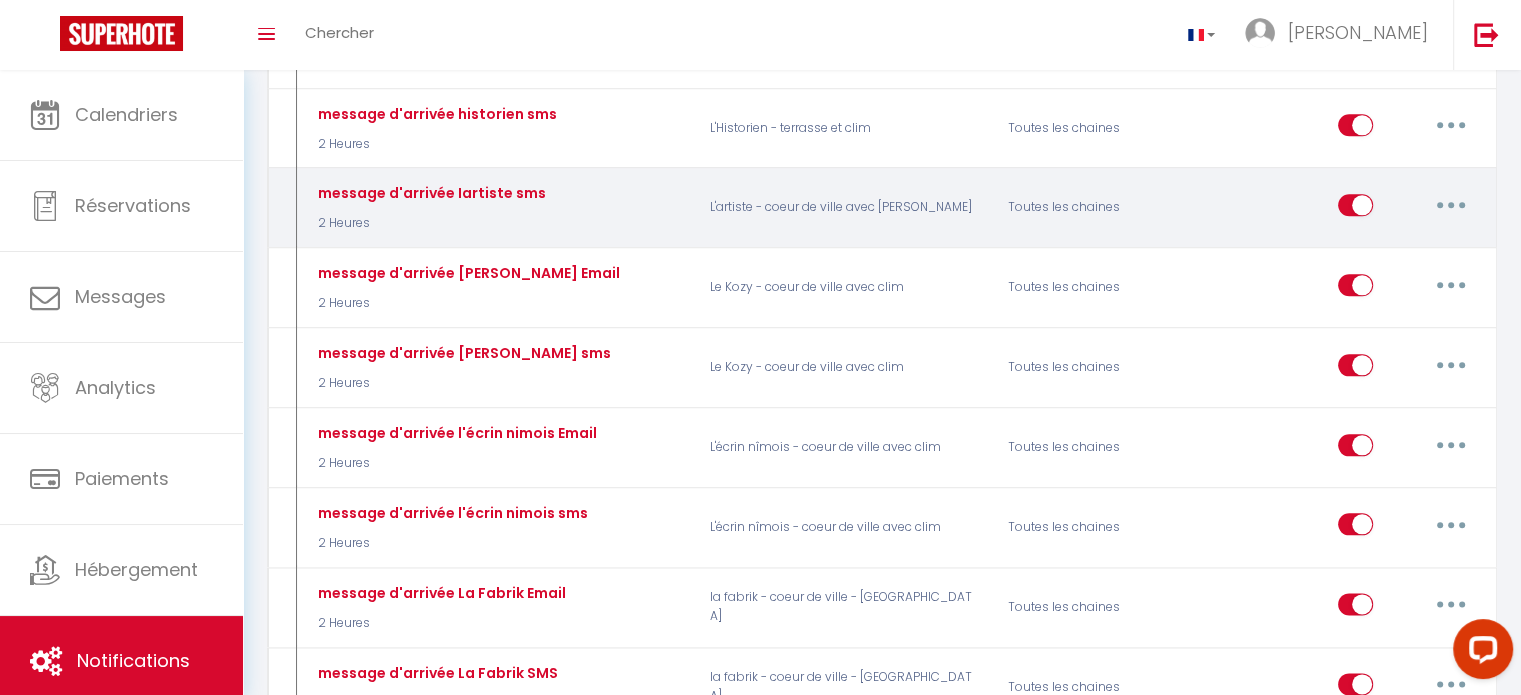 click at bounding box center [1451, 205] 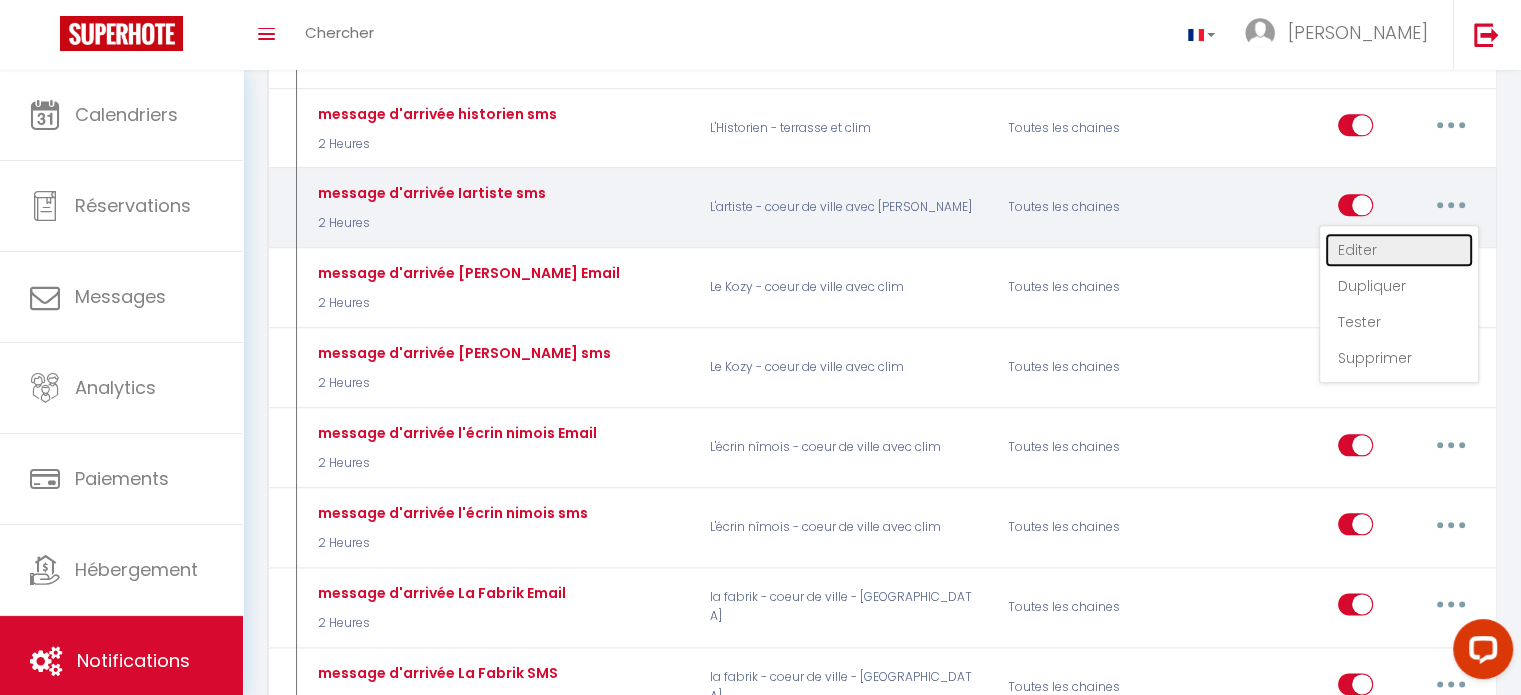 click on "Editer" at bounding box center [1399, 250] 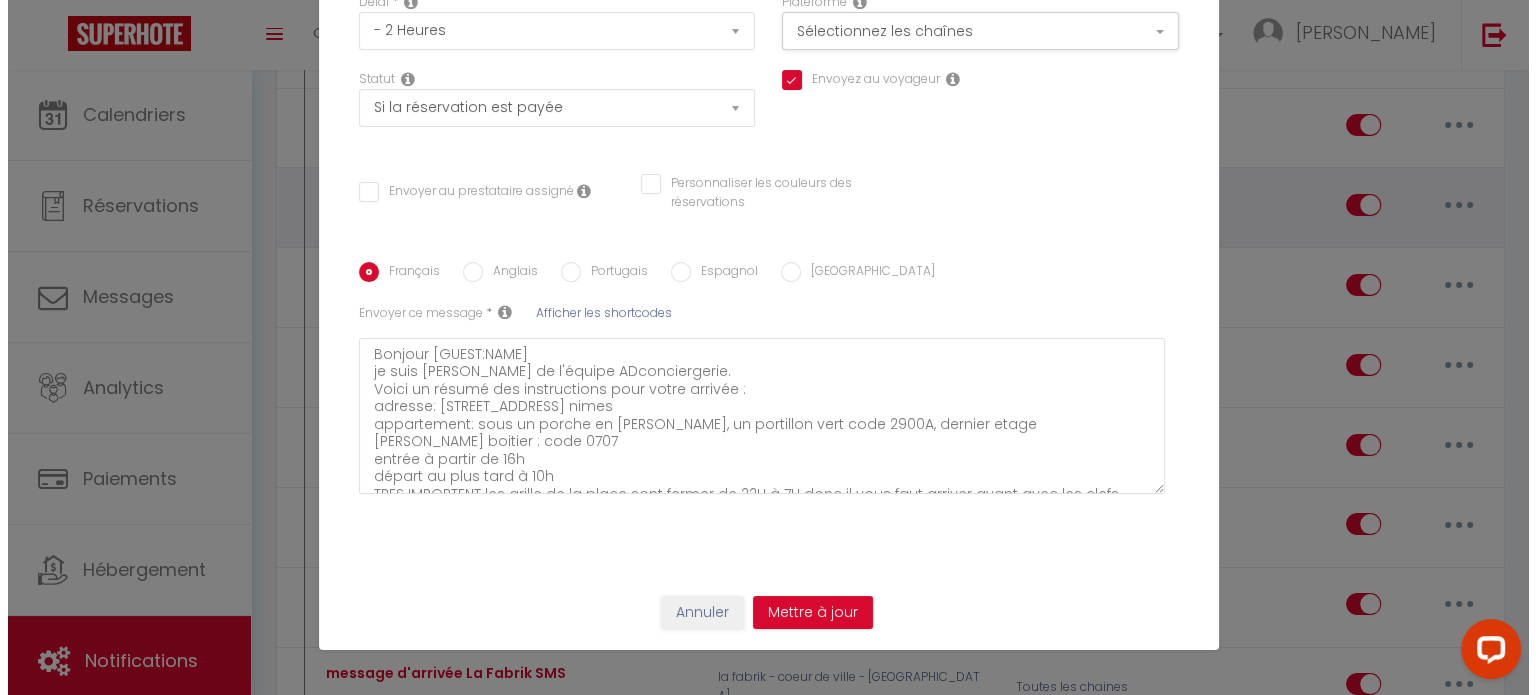 scroll, scrollTop: 211, scrollLeft: 0, axis: vertical 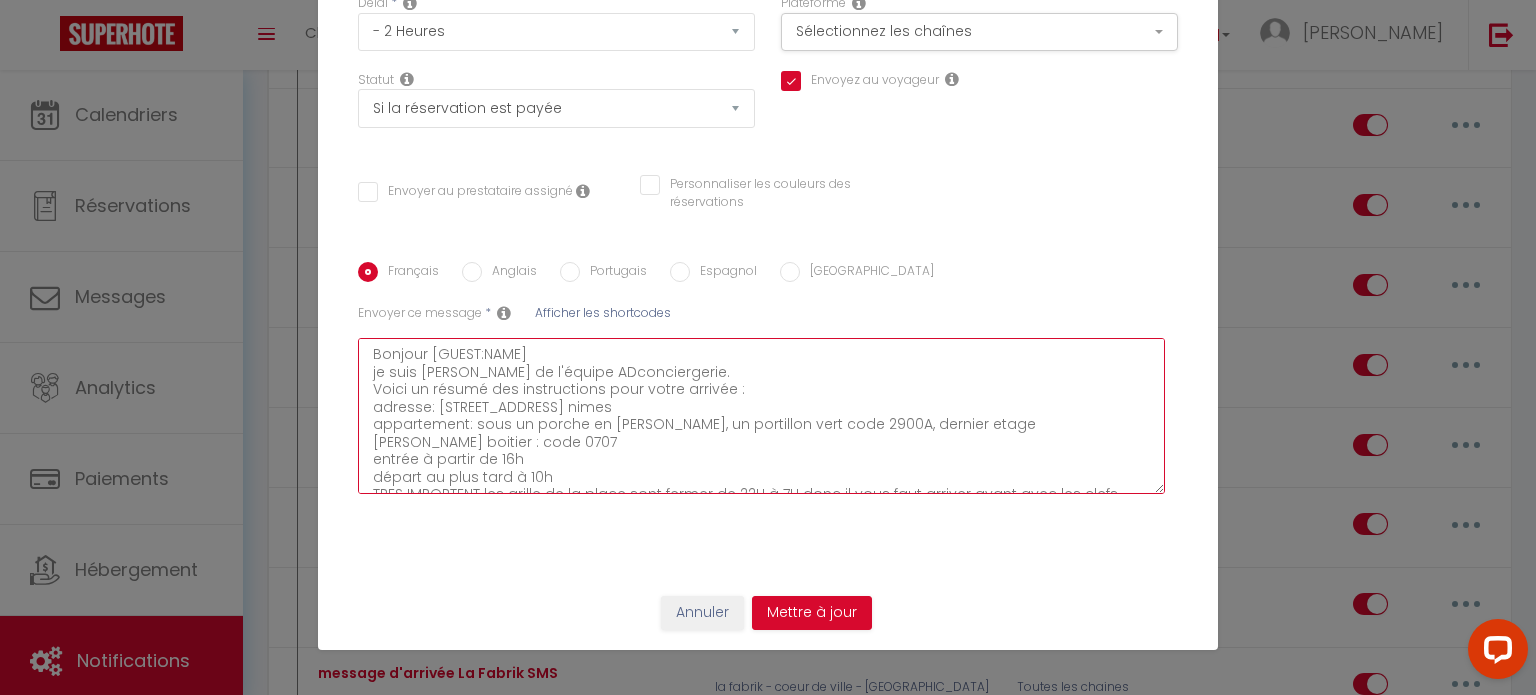 click on "Bonjour [GUEST:NAME]
je suis [PERSON_NAME] de l'équipe ADconciergerie.
Voici un résumé des instructions pour votre arrivée :
adresse: [STREET_ADDRESS] nimes
appartement: sous un porche en [PERSON_NAME], un portillon vert code 2900A, dernier etage [PERSON_NAME] boitier : code 0707
entrée à partir de 16h
départ au plus tard à 10h
TRES IMPORTENT les grille de la place sont fermer de 22H à 7H donc il vous faut arriver avant avec les clefs vous trouverez le vigic pour la durée de votre séjour.
Nous vous souhaitons un agréable séjour :-)" at bounding box center (761, 416) 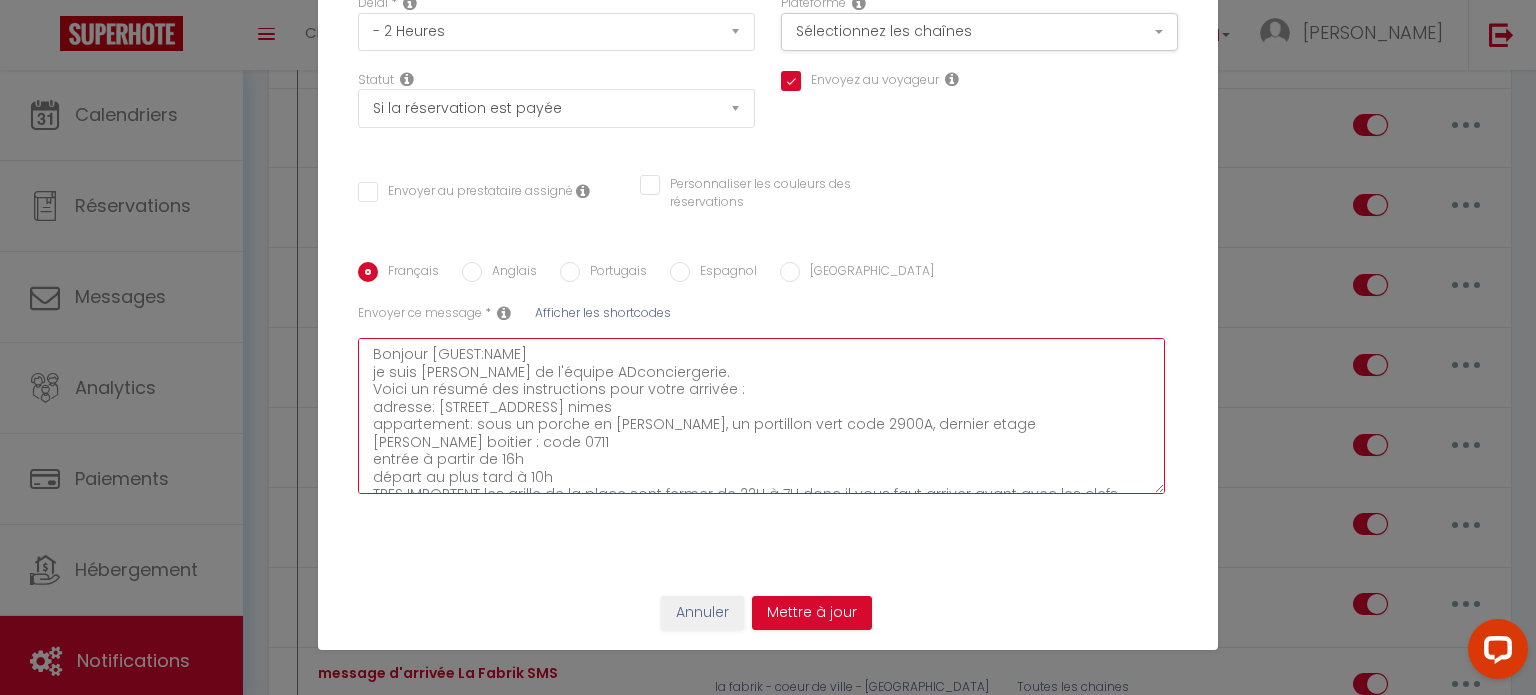 scroll, scrollTop: 111, scrollLeft: 0, axis: vertical 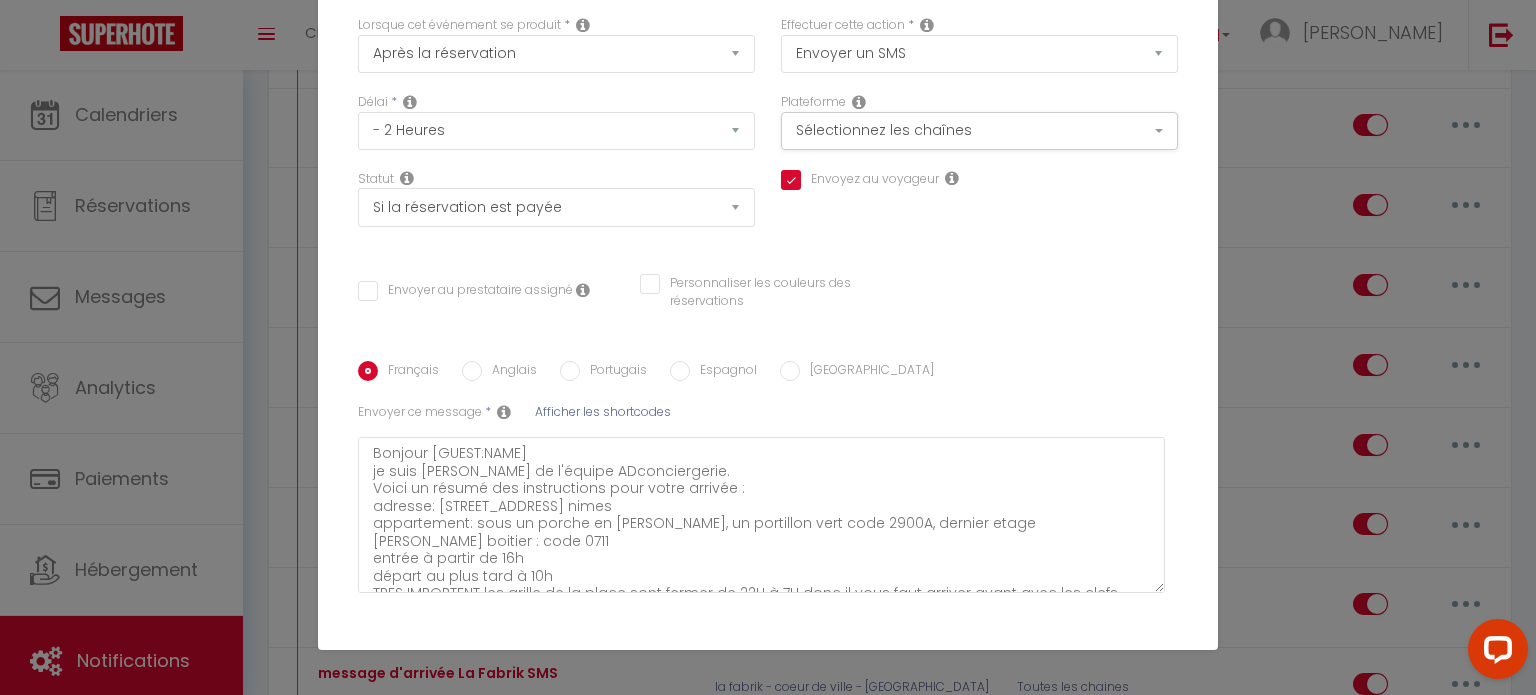 click on "Anglais" at bounding box center [509, 372] 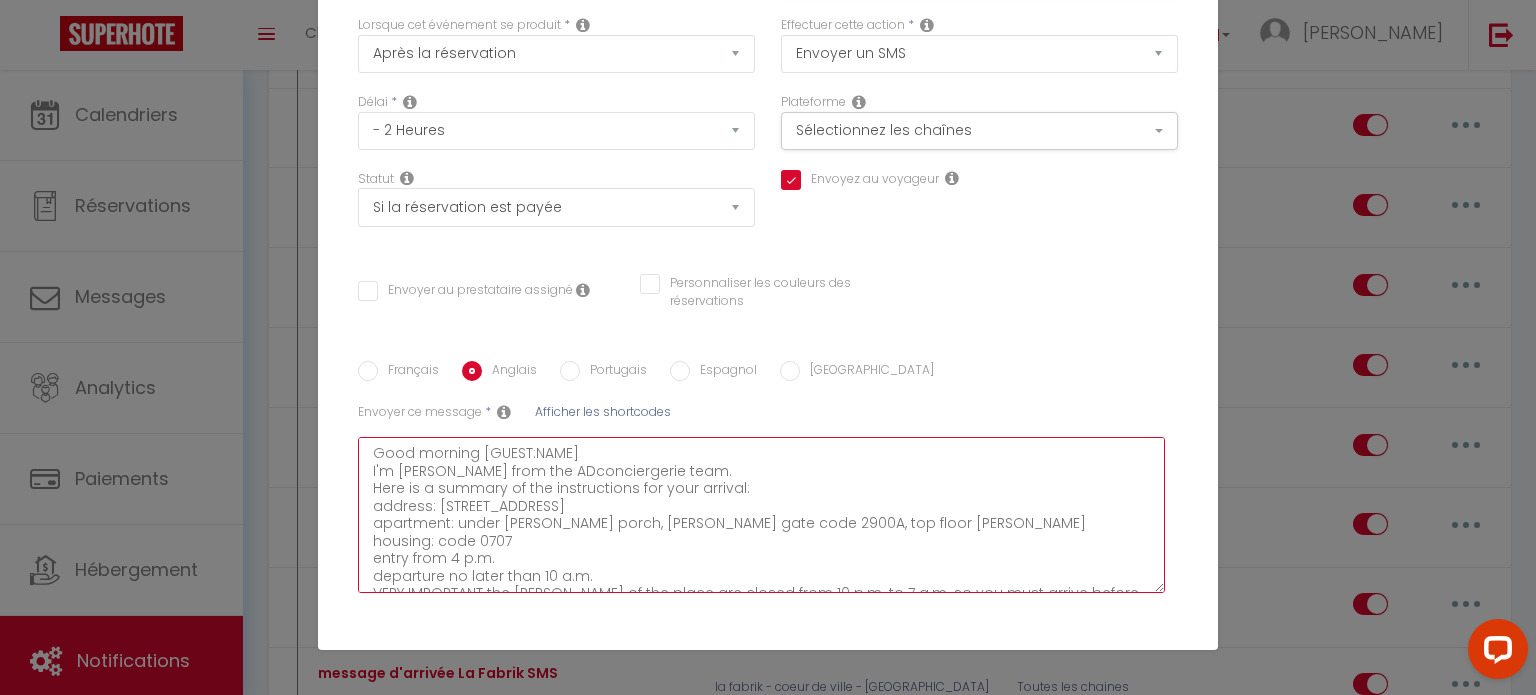 click on "Good morning [GUEST:NAME]
I'm [PERSON_NAME] from the ADconciergerie team.
Here is a summary of the instructions for your arrival:
address: [STREET_ADDRESS]
apartment: under [PERSON_NAME] porch, [PERSON_NAME] gate code 2900A, top floor [PERSON_NAME] housing: code 0707
entry from 4 p.m.
departure no later than 10 a.m.
VERY IMPORTANT the [PERSON_NAME] of the place are closed from 10 p.m. to 7 a.m. so you must arrive before with the keys you will find the vigic for the duration of your stay.
We wish you a pleasant stay :-)" at bounding box center [761, 515] 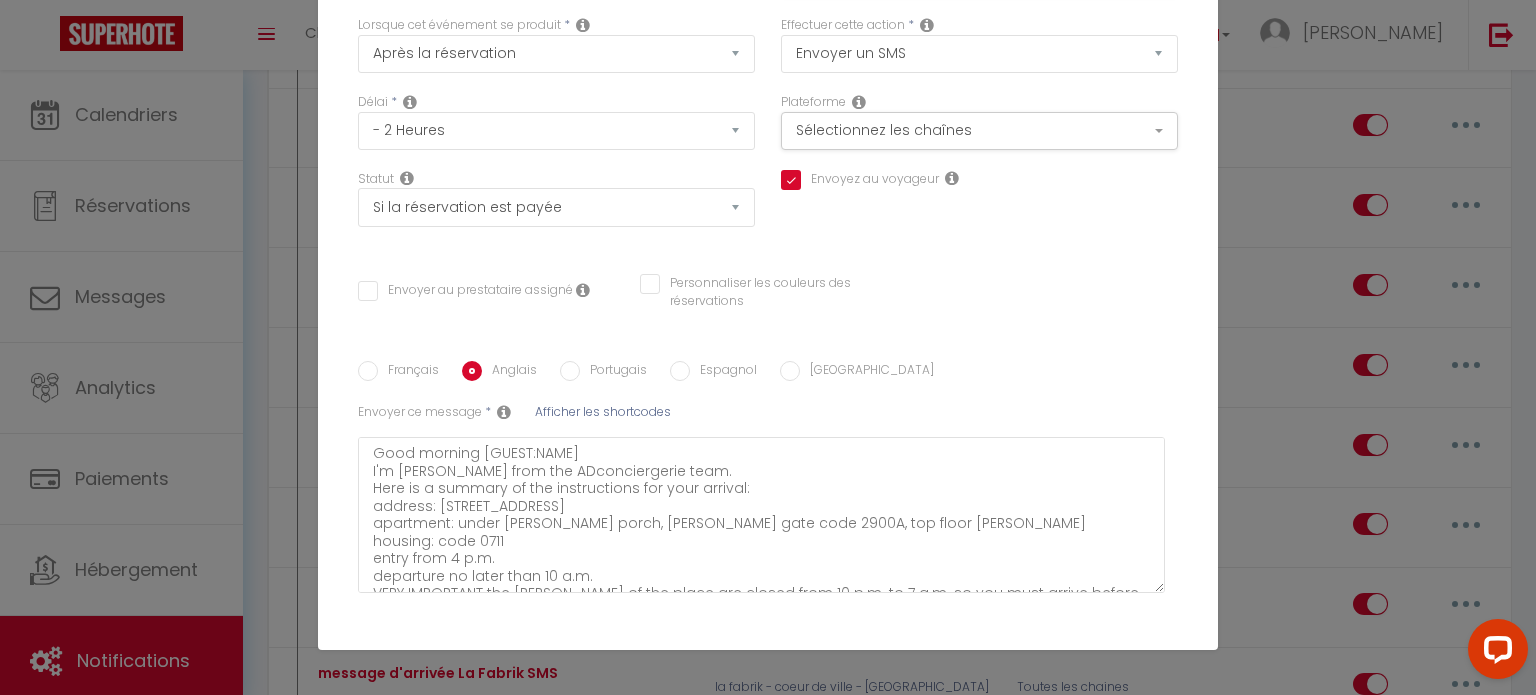 click on "Portugais" at bounding box center [570, 371] 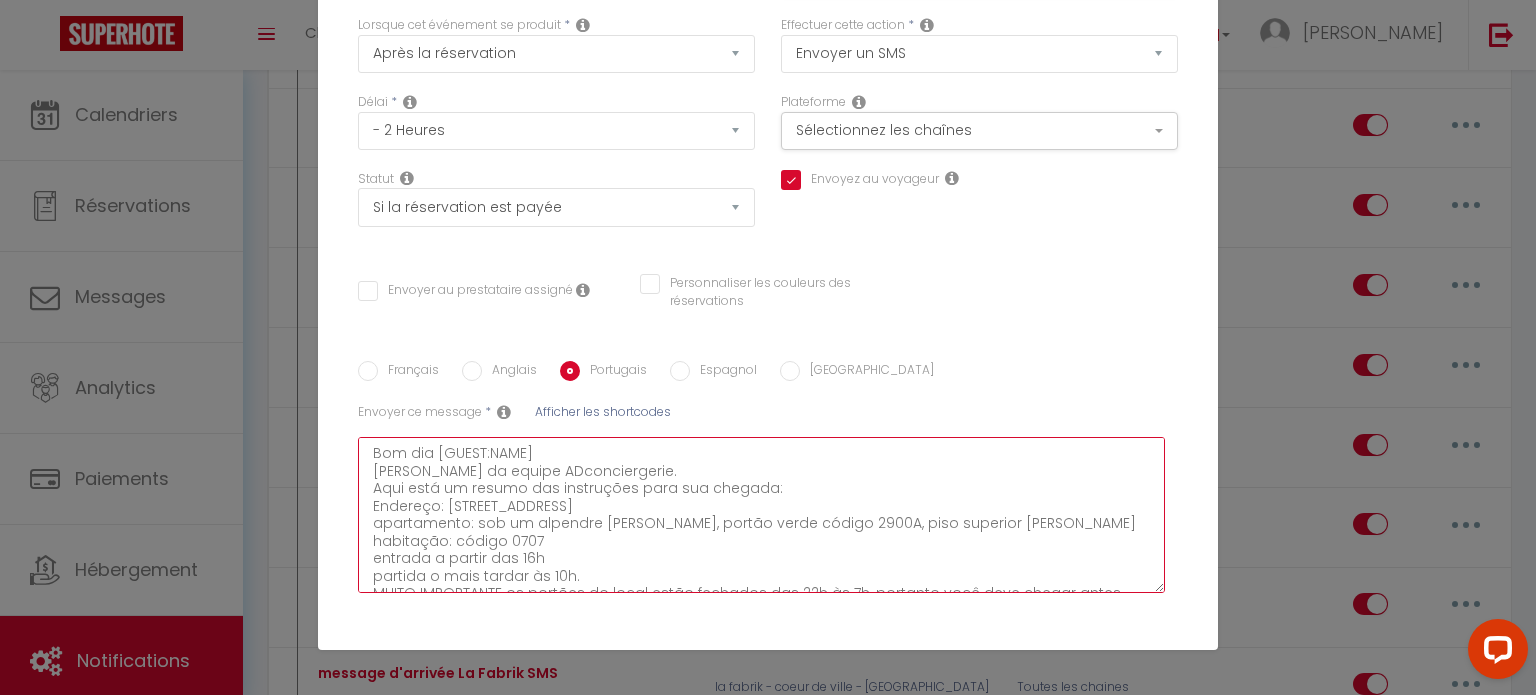 click on "Bom dia [GUEST:NAME]
[PERSON_NAME] da equipe ADconciergerie.
Aqui está um resumo das instruções para sua chegada:
Endereço: [STREET_ADDRESS]
apartamento: sob um alpendre [PERSON_NAME], portão verde código 2900A, piso superior [PERSON_NAME] habitação: código 0707
entrada a partir das 16h
partida o mais tardar às 10h.
MUITO IMPORTANTE os portões do local estão fechados das 22h às 7h, portanto você deve chegar antes com as [PERSON_NAME] que encontrará no vigic durante a sua estadia.
Desejamos-lhe uma estadia agradável :-)" at bounding box center (761, 515) 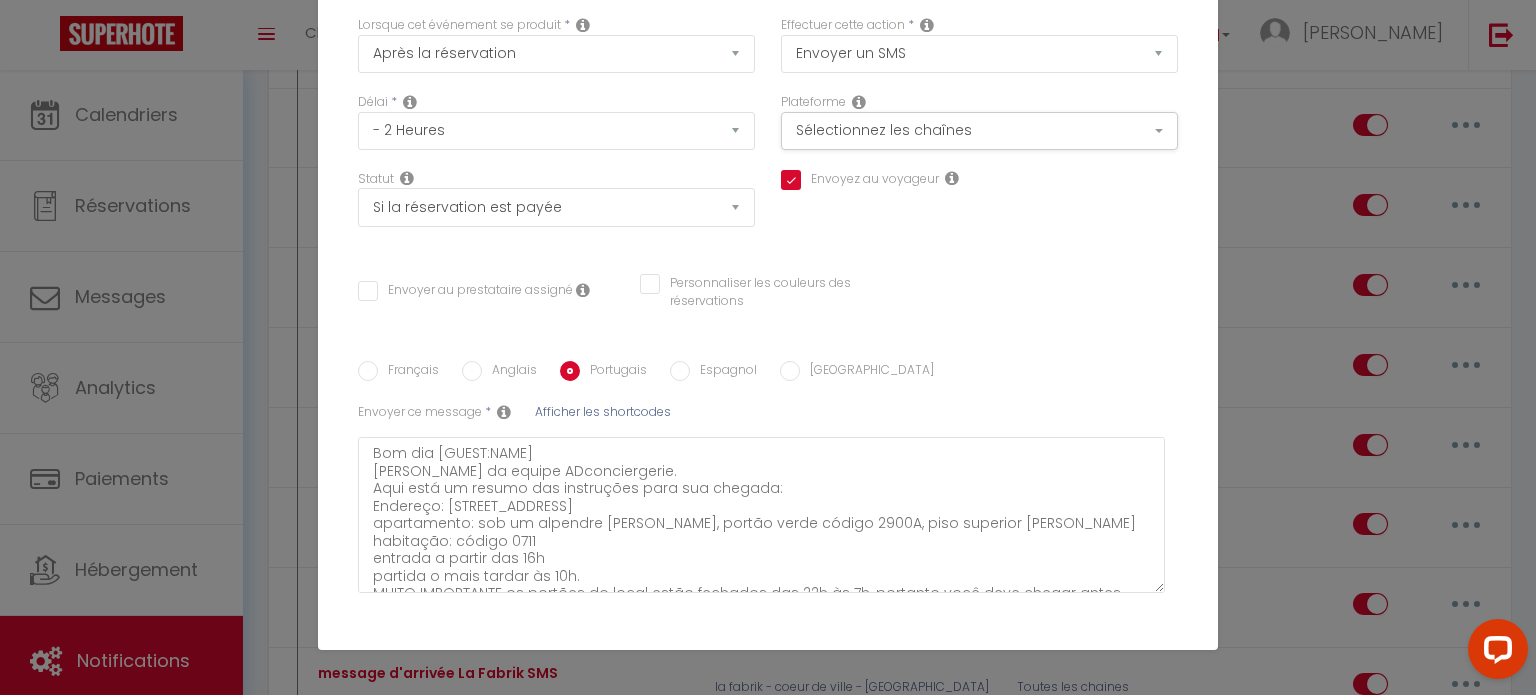 click on "Espagnol" at bounding box center [680, 371] 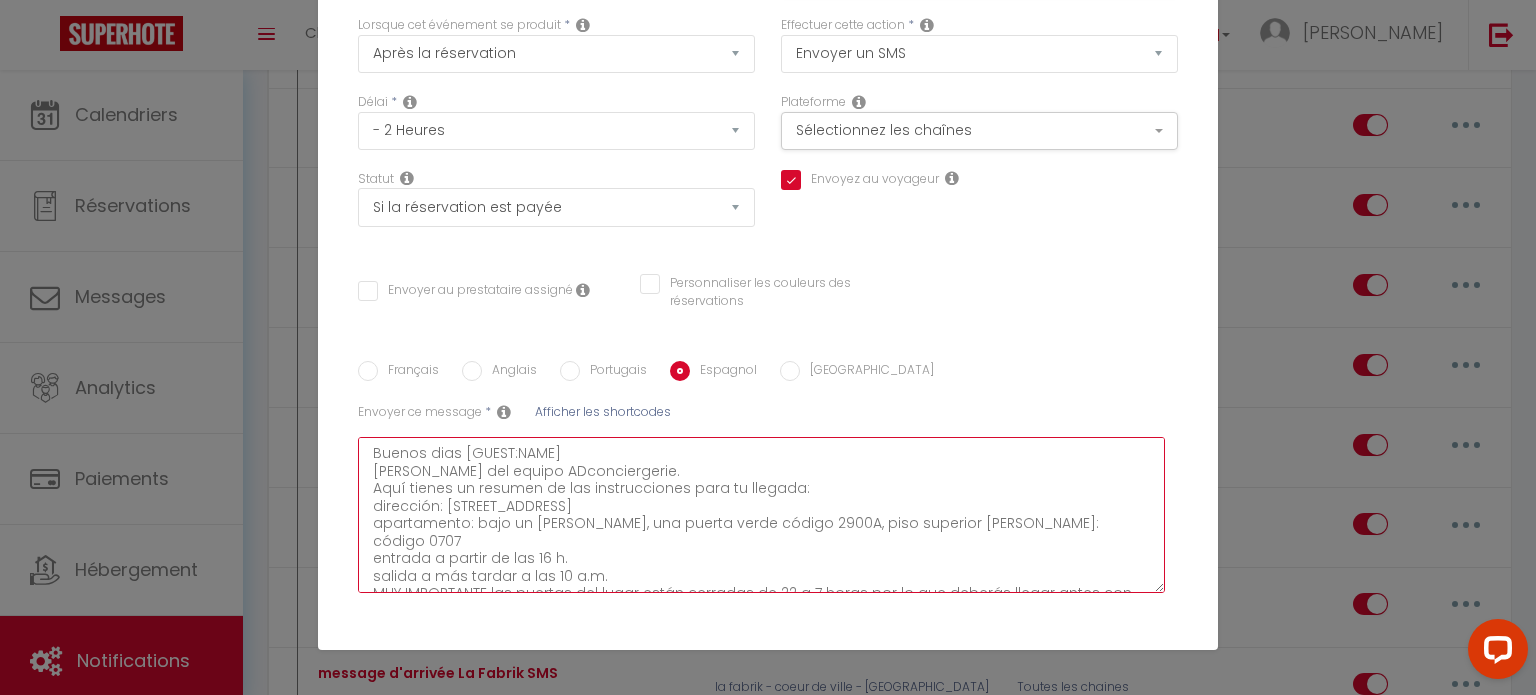 click on "Buenos dias [GUEST:NAME]
[PERSON_NAME] del equipo ADconciergerie.
Aquí tienes un resumen de las instrucciones para tu llegada:
dirección: [STREET_ADDRESS]
apartamento: bajo un [PERSON_NAME], una puerta verde código 2900A, piso superior [PERSON_NAME]: código 0707
entrada a partir de las 16 h.
salida a más tardar a las 10 a.m.
MUY IMPORTANTE las puertas del lugar están cerradas de 22 a 7 horas por lo que deberás llegar antes con las llaves encontrarás la vigic durante tu estancia.
Le deseamos una estancia agradable :-)" at bounding box center (761, 515) 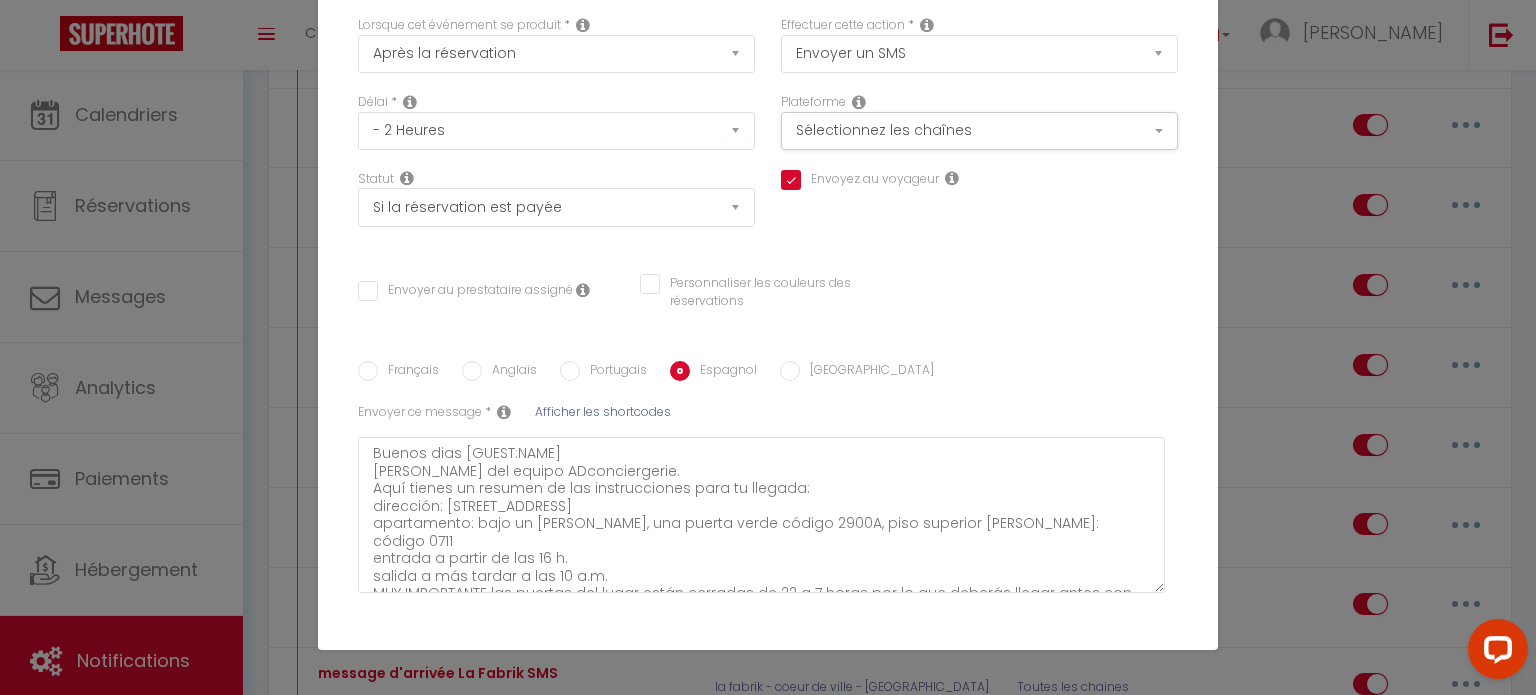 click on "[GEOGRAPHIC_DATA]" at bounding box center (790, 371) 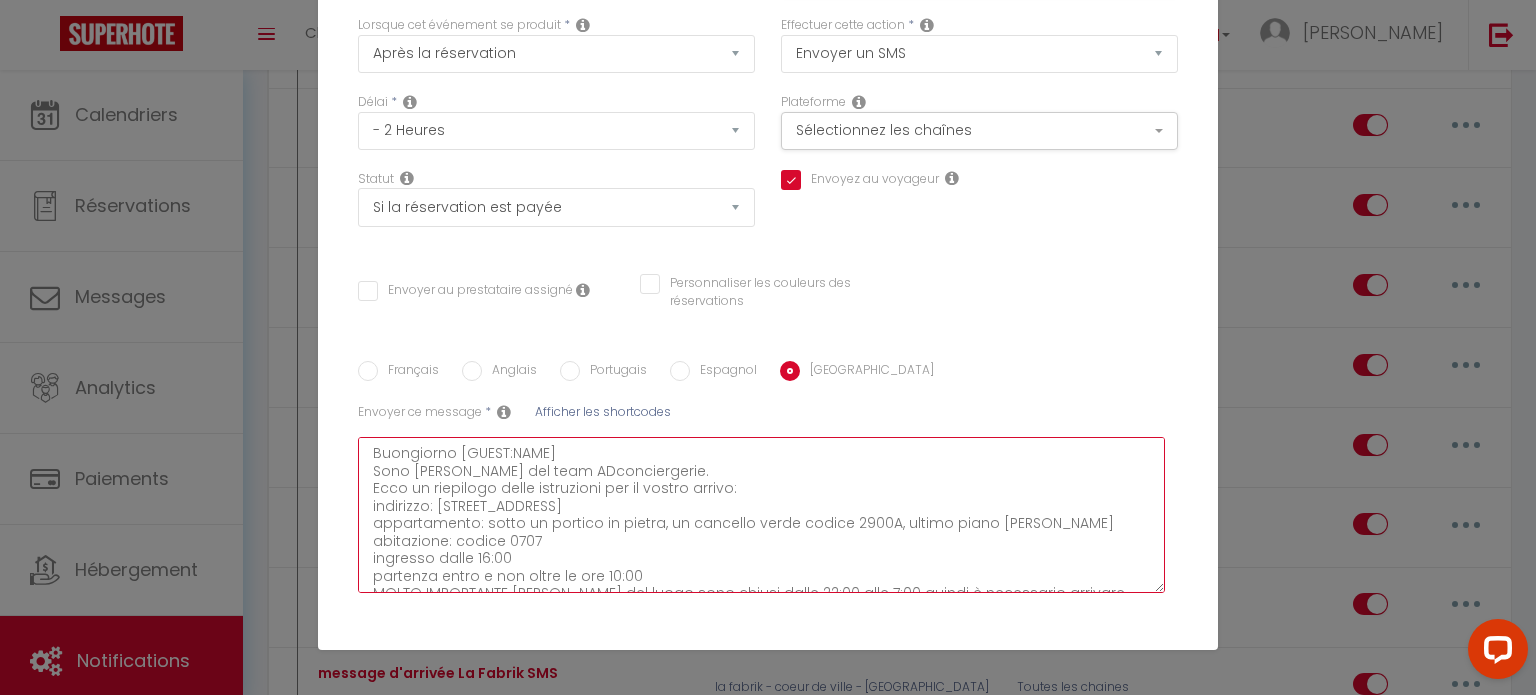 click on "Buongiorno [GUEST:NAME]
Sono [PERSON_NAME] del team ADconciergerie.
Ecco un riepilogo delle istruzioni per il vostro arrivo:
indirizzo: [STREET_ADDRESS]
appartamento: sotto un portico in pietra, un cancello verde codice 2900A, ultimo piano [PERSON_NAME] abitazione: codice 0707
ingresso dalle 16:00
partenza entro e non oltre le ore 10:00
MOLTO IMPORTANTE [PERSON_NAME] del luogo sono chiusi dalle 22:00 alle 7:00 quindi è necessario arrivare prima con le chiavi che troverete alla [PERSON_NAME] per tutta la durata del vostro soggiorno.
Vi auguriamo un piacevole soggiorno :-)" at bounding box center [761, 515] 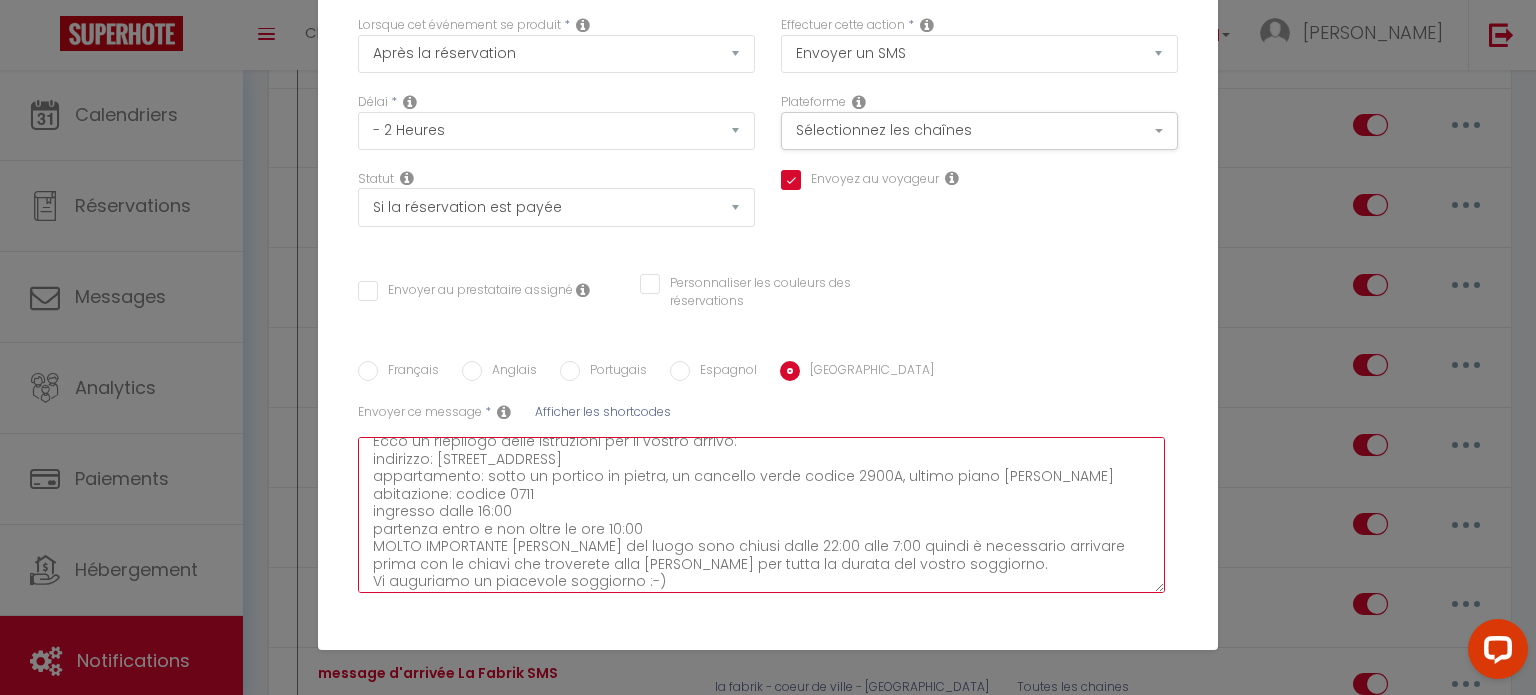scroll, scrollTop: 52, scrollLeft: 0, axis: vertical 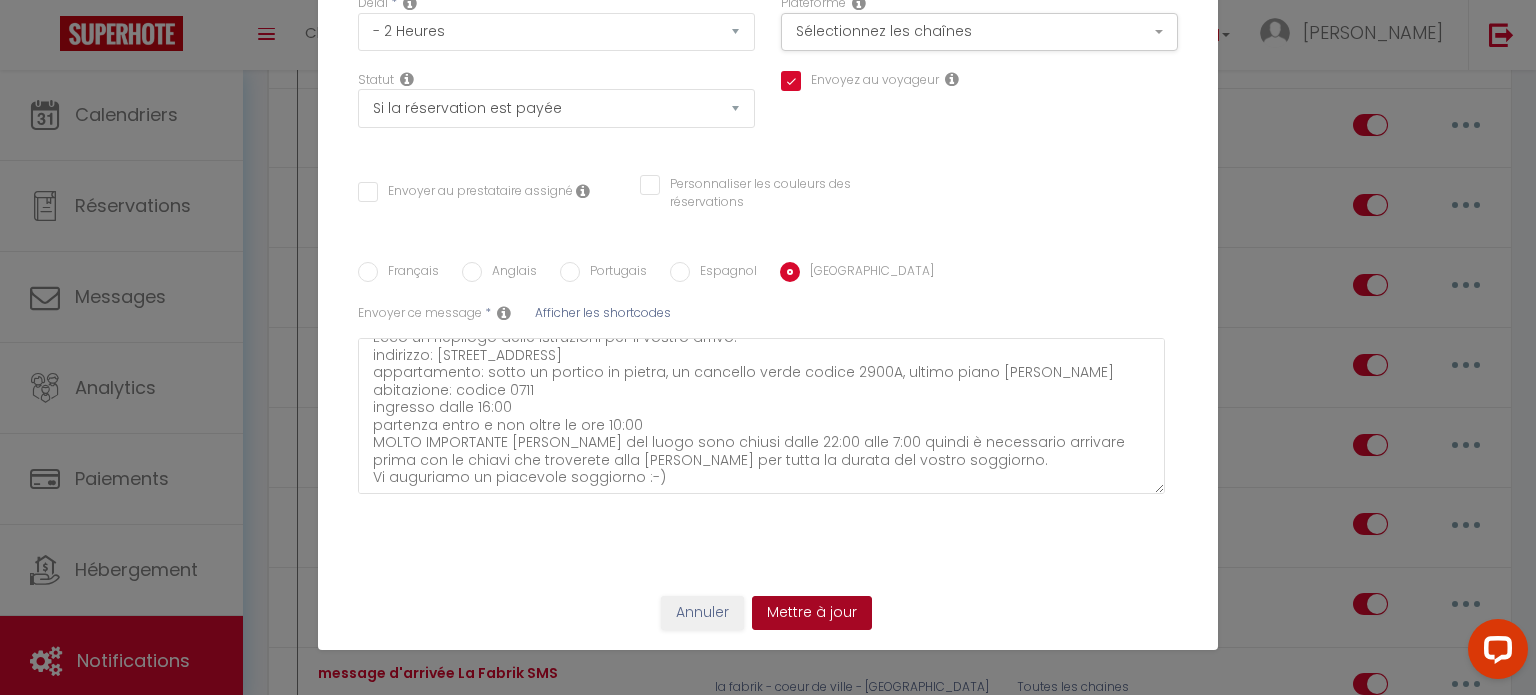 click on "Mettre à jour" at bounding box center [812, 613] 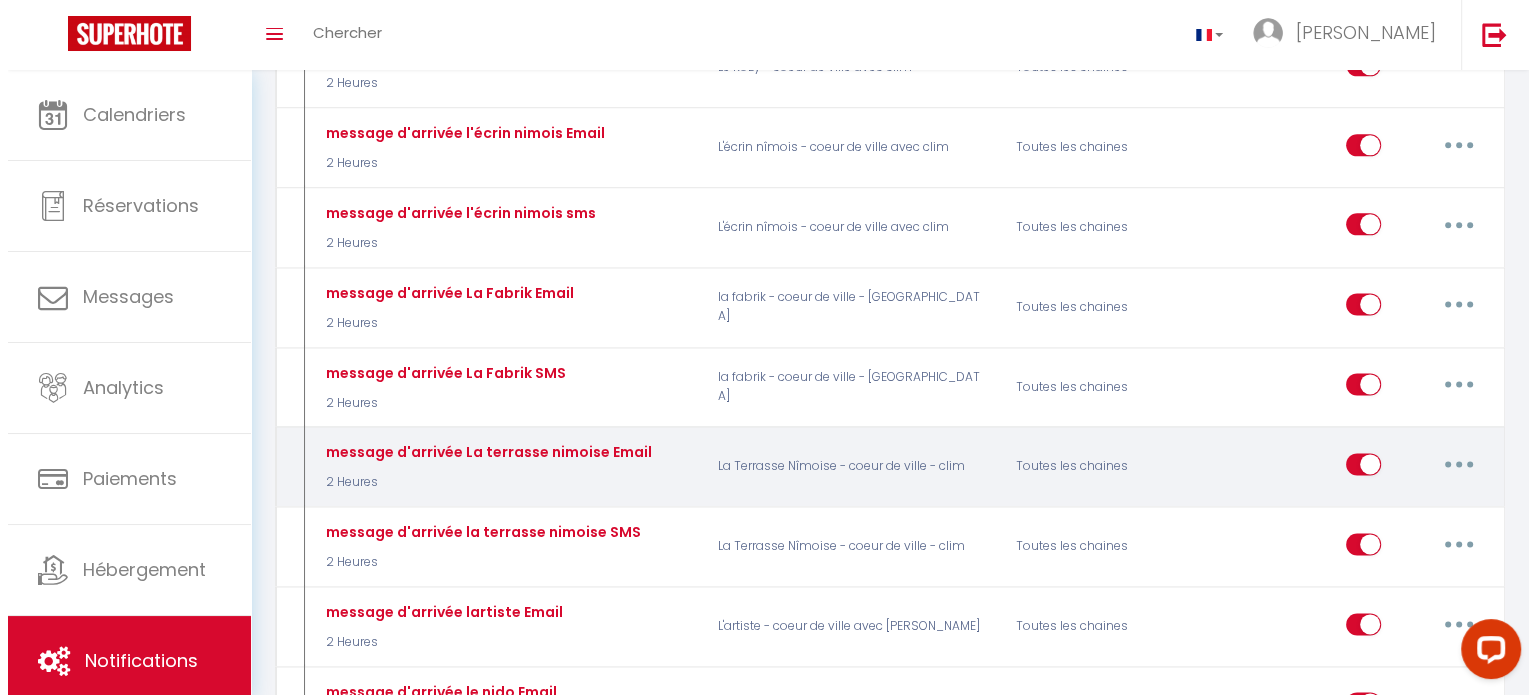 scroll, scrollTop: 2700, scrollLeft: 0, axis: vertical 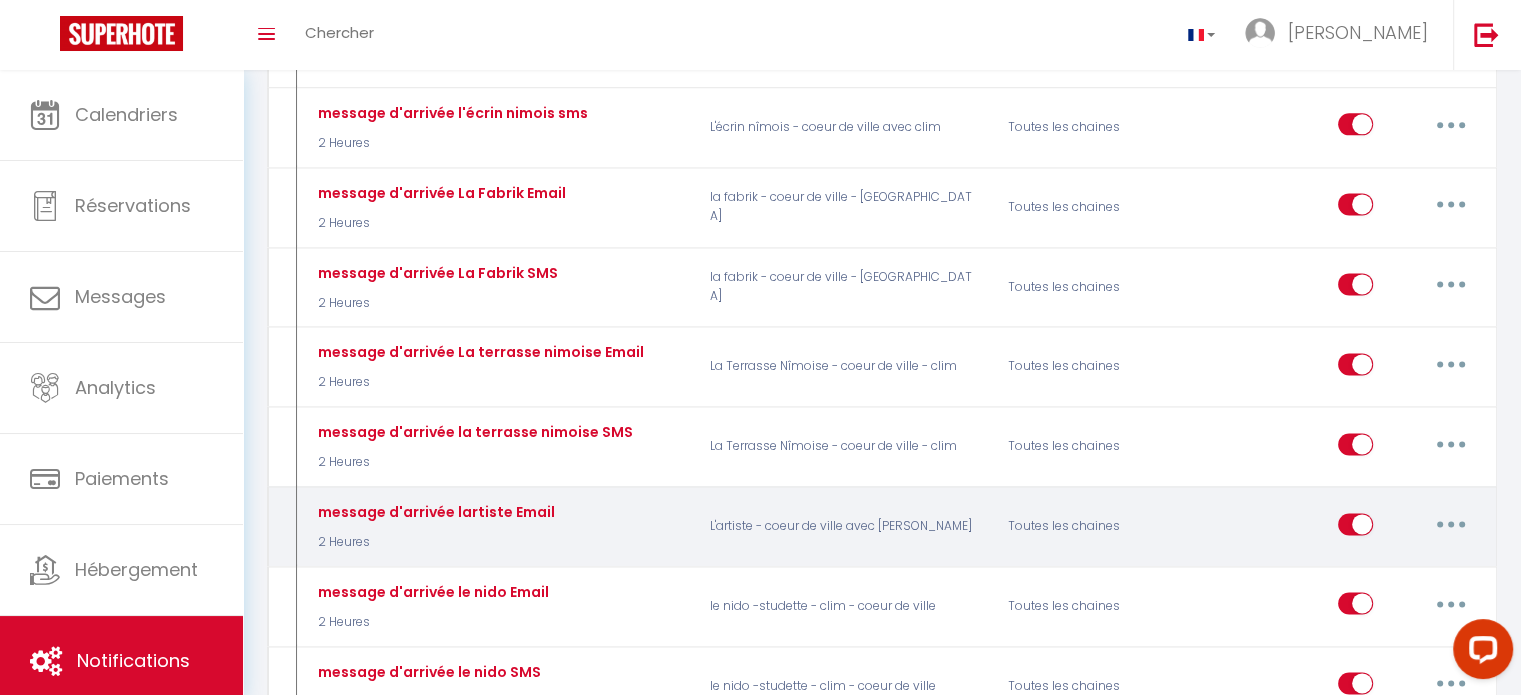 click at bounding box center (1451, 524) 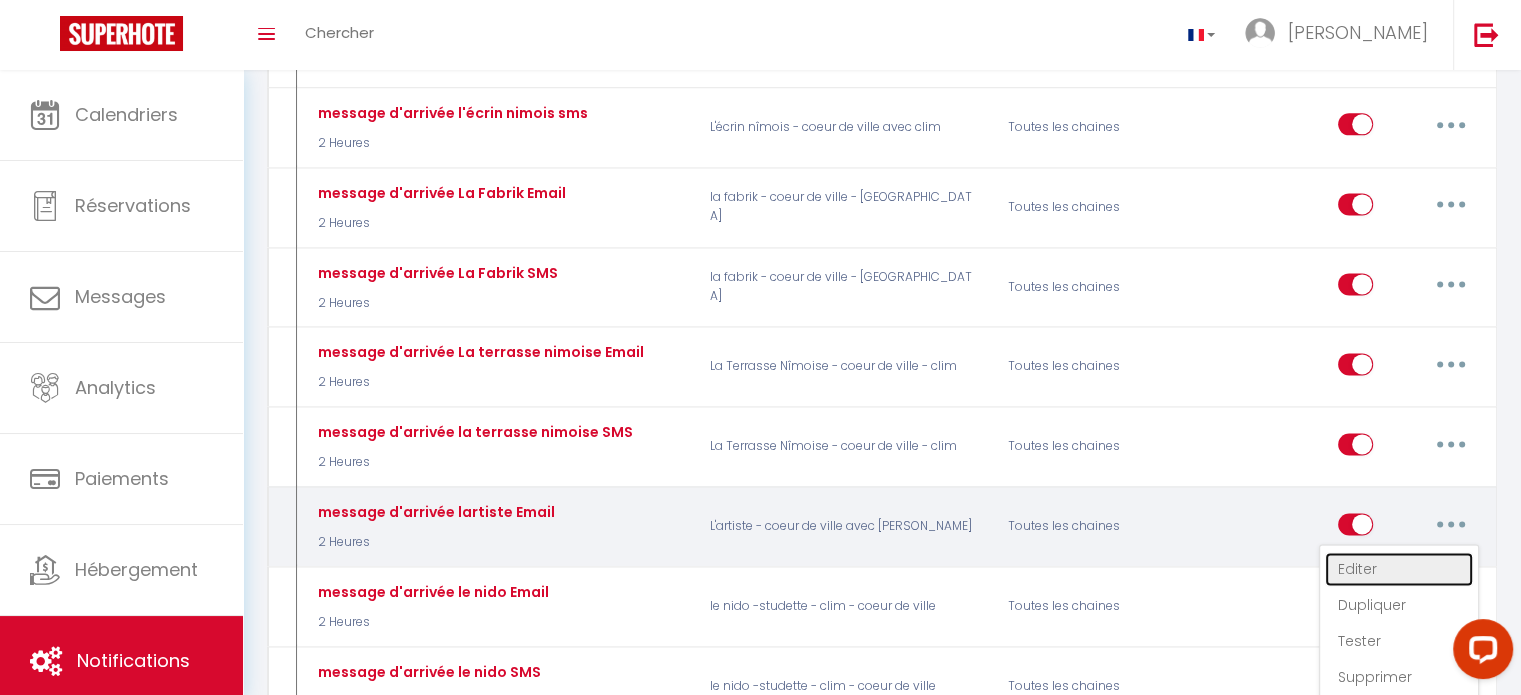 click on "Editer" at bounding box center [1399, 569] 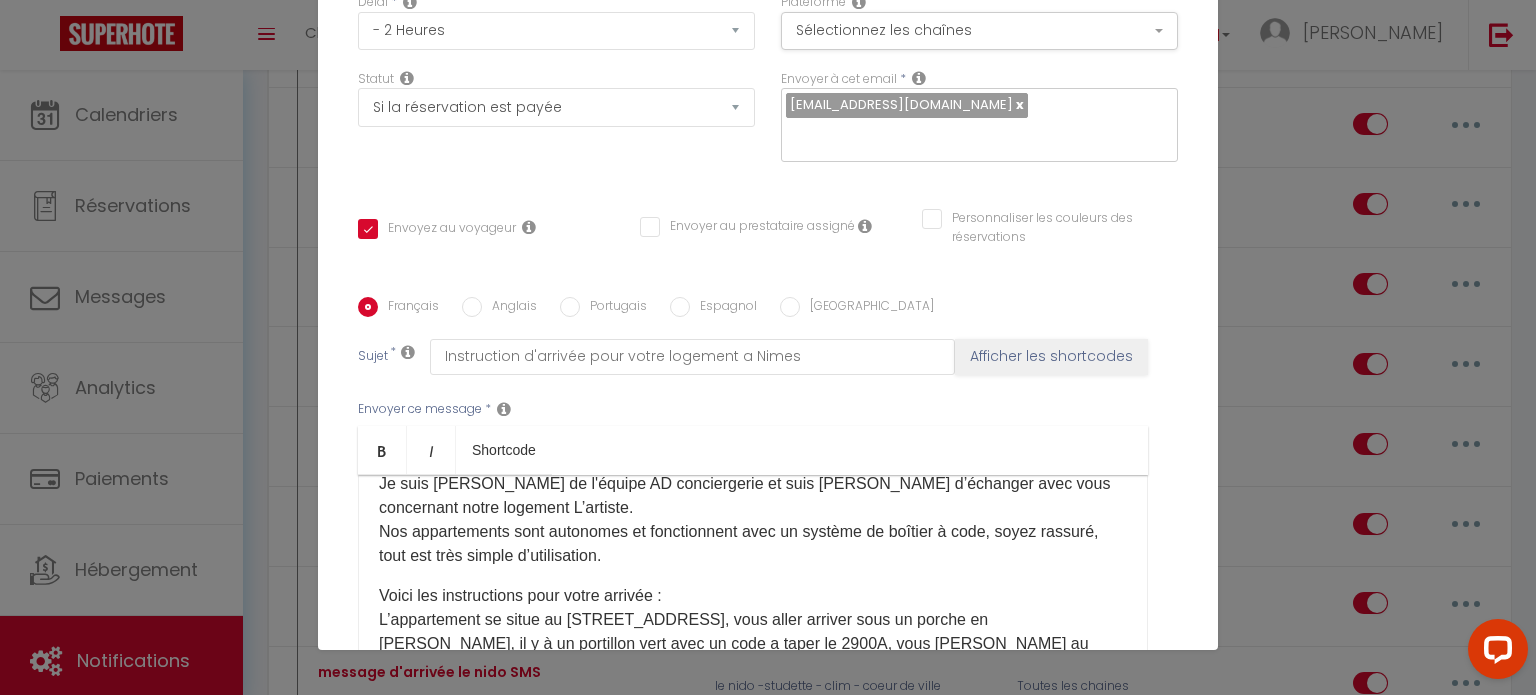 scroll, scrollTop: 200, scrollLeft: 0, axis: vertical 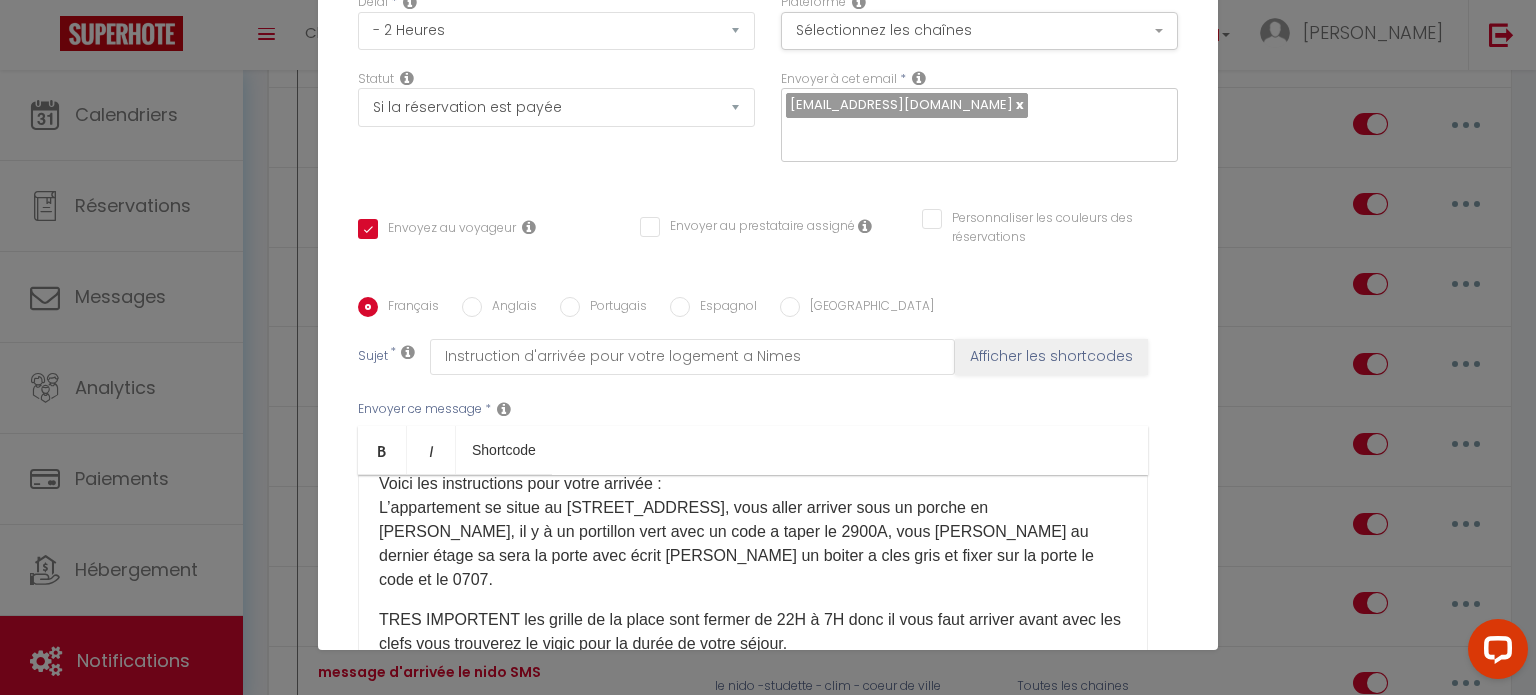 click on "Voici les instructions pour votre arrivée : L’appartement se situe au [STREET_ADDRESS], vous aller arriver sous un porche en [PERSON_NAME], il y à un portillon vert avec un code a taper le 2900A, vous [PERSON_NAME] au dernier étage sa sera la porte avec écrit [PERSON_NAME] un boiter a cles gris et fixer sur la porte le code et le 0707." at bounding box center [753, 532] 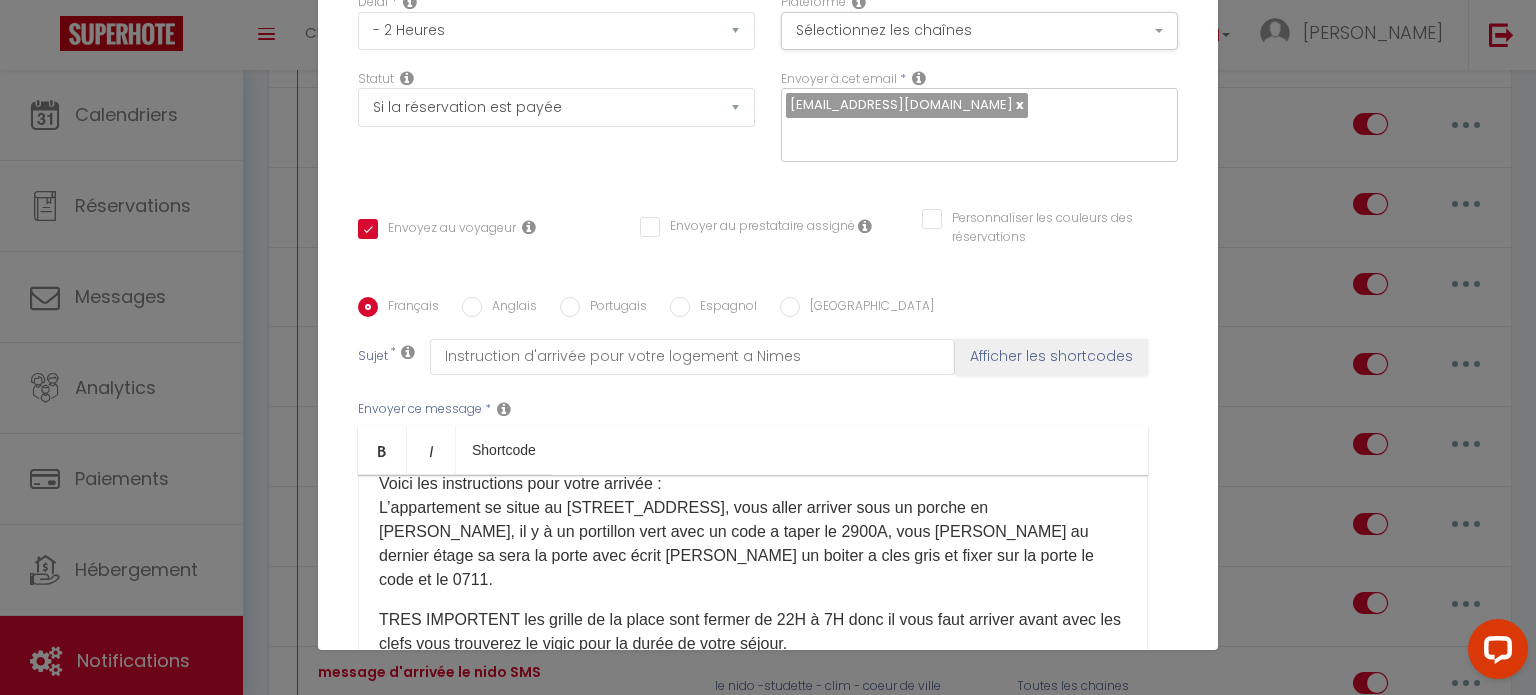 click on "Anglais" at bounding box center (509, 308) 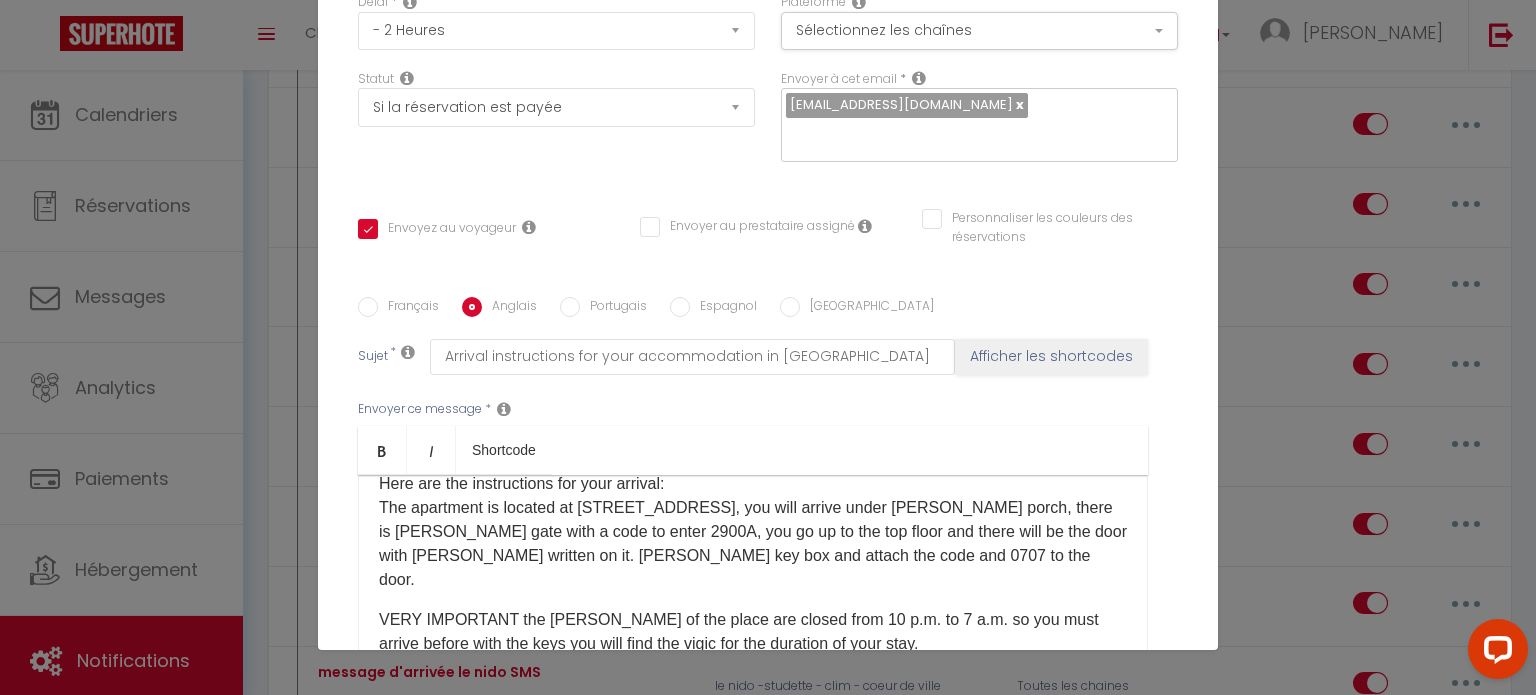 click on "Here are the instructions for your arrival: The apartment is located at [STREET_ADDRESS], you will arrive under [PERSON_NAME] porch, there is [PERSON_NAME] gate with a code to enter 2900A, you go up to the top floor and there will be the door with [PERSON_NAME] written on it. [PERSON_NAME] key box and attach the code and 0707 to the door." at bounding box center [753, 532] 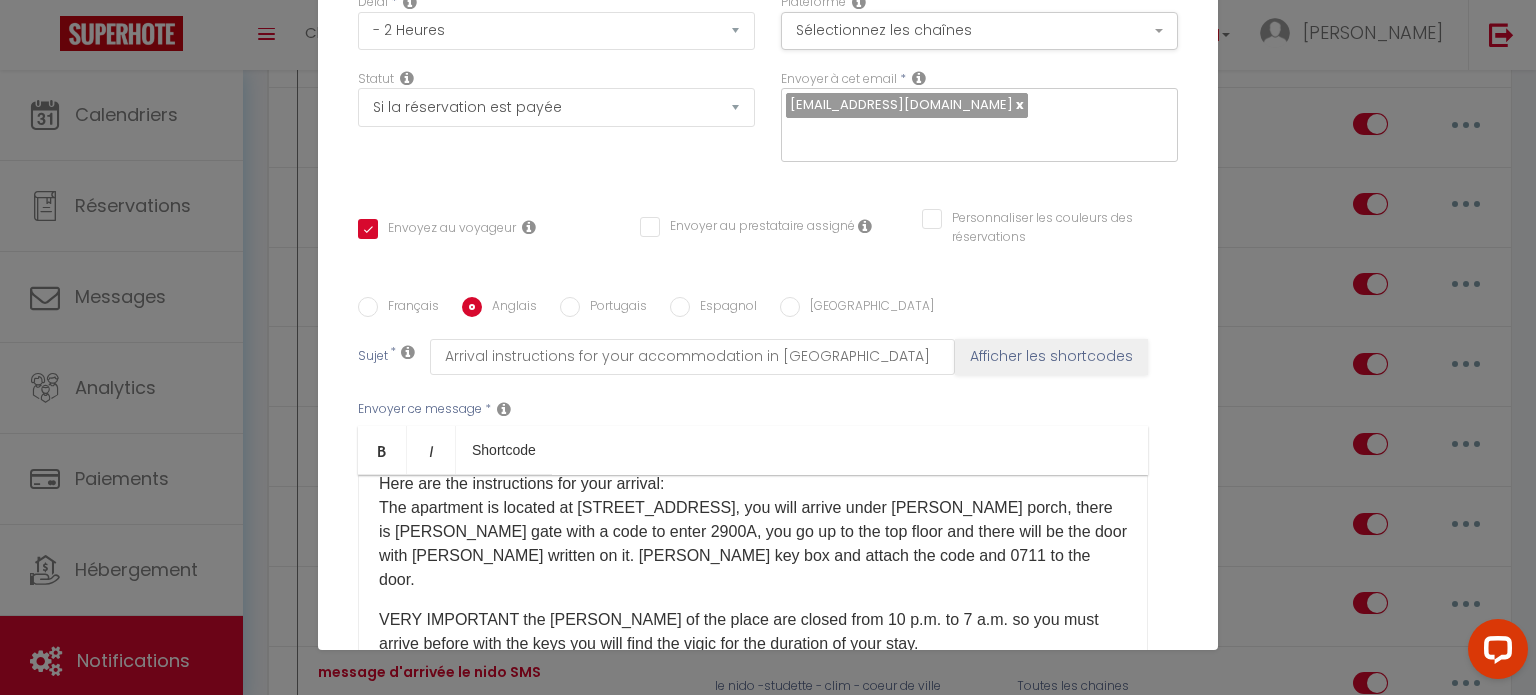 click on "Portugais" at bounding box center [613, 308] 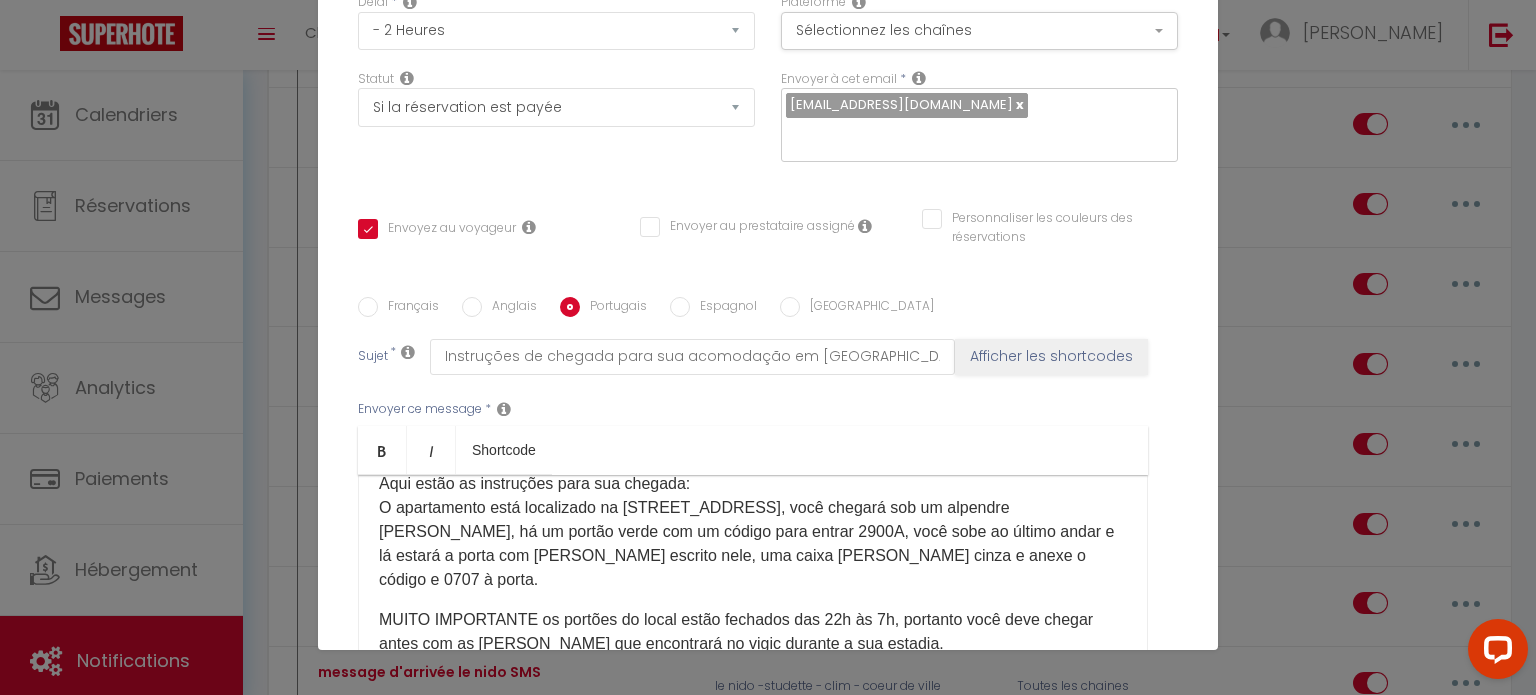 click on "Aqui estão as instruções para sua chegada: O apartamento está localizado na [STREET_ADDRESS], você chegará sob um alpendre [PERSON_NAME], há um portão verde com um código para entrar 2900A, você sobe ao último andar e lá estará a porta com [PERSON_NAME] escrito nele, uma caixa [PERSON_NAME] cinza e anexe o código e 0707 ​​​à porta." at bounding box center [753, 532] 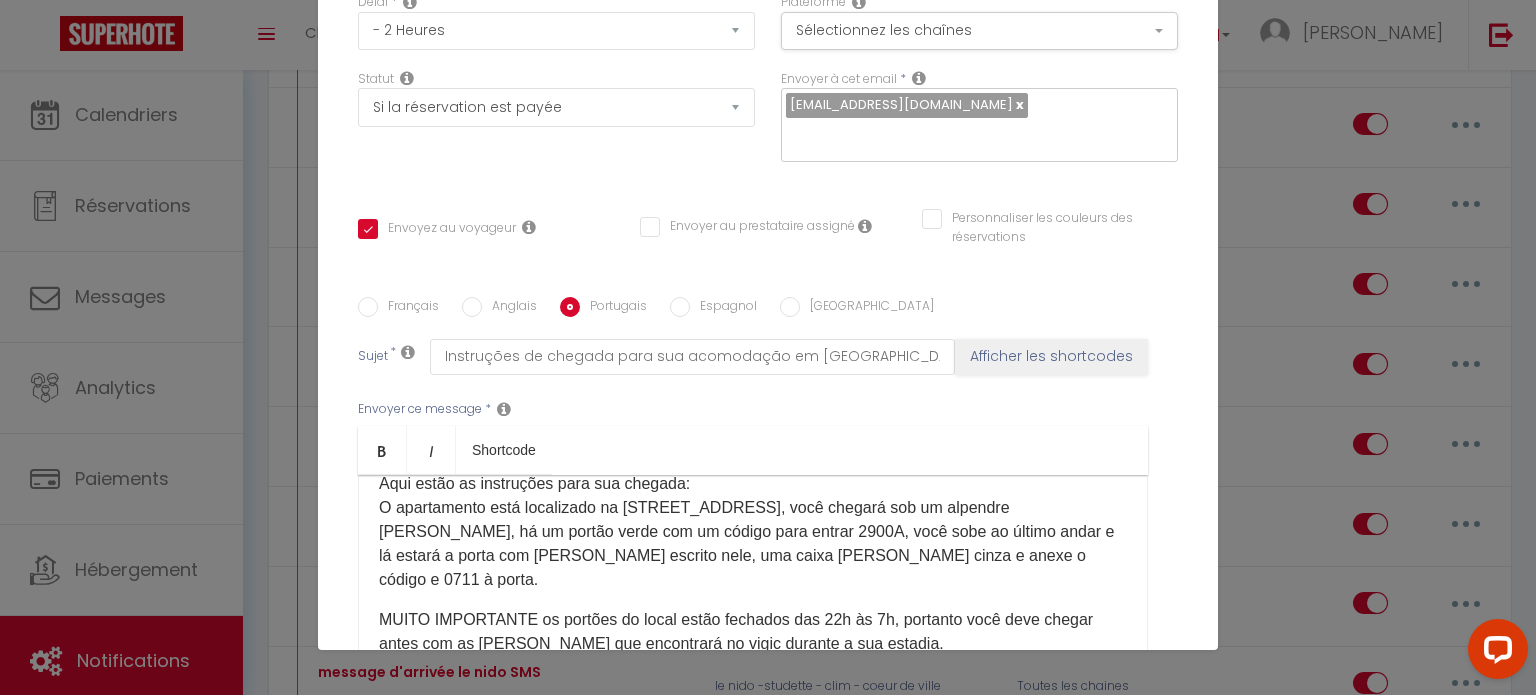 click on "Espagnol" at bounding box center [680, 307] 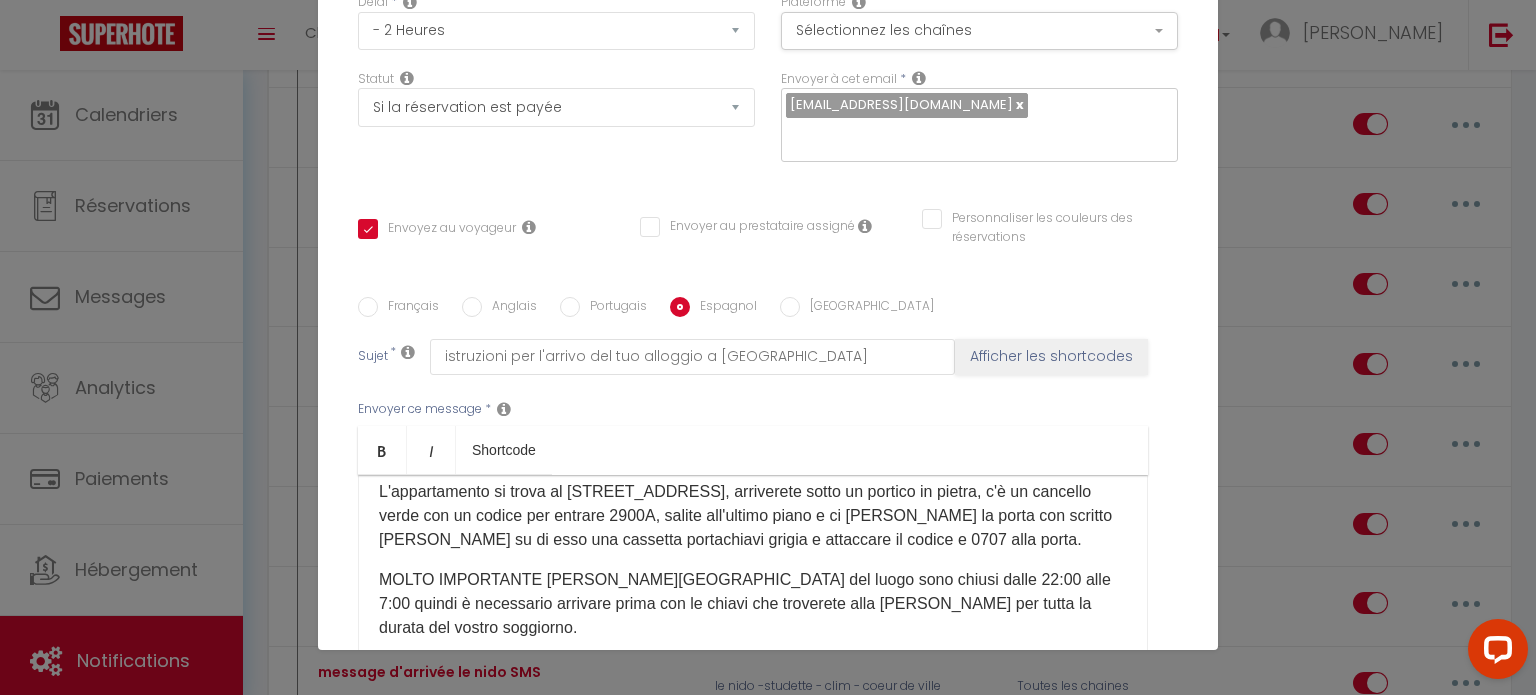 click on "Ecco le istruzioni per il tuo arrivo: L'appartamento si trova al [STREET_ADDRESS], arriverete sotto un portico in pietra, c'è un cancello verde con un codice per entrare 2900A, salite all'ultimo piano e ci [PERSON_NAME] la porta con scritto [PERSON_NAME] su di esso una cassetta portachiavi grigia e attaccare il codice e 0707 ​​​alla porta." at bounding box center [753, 504] 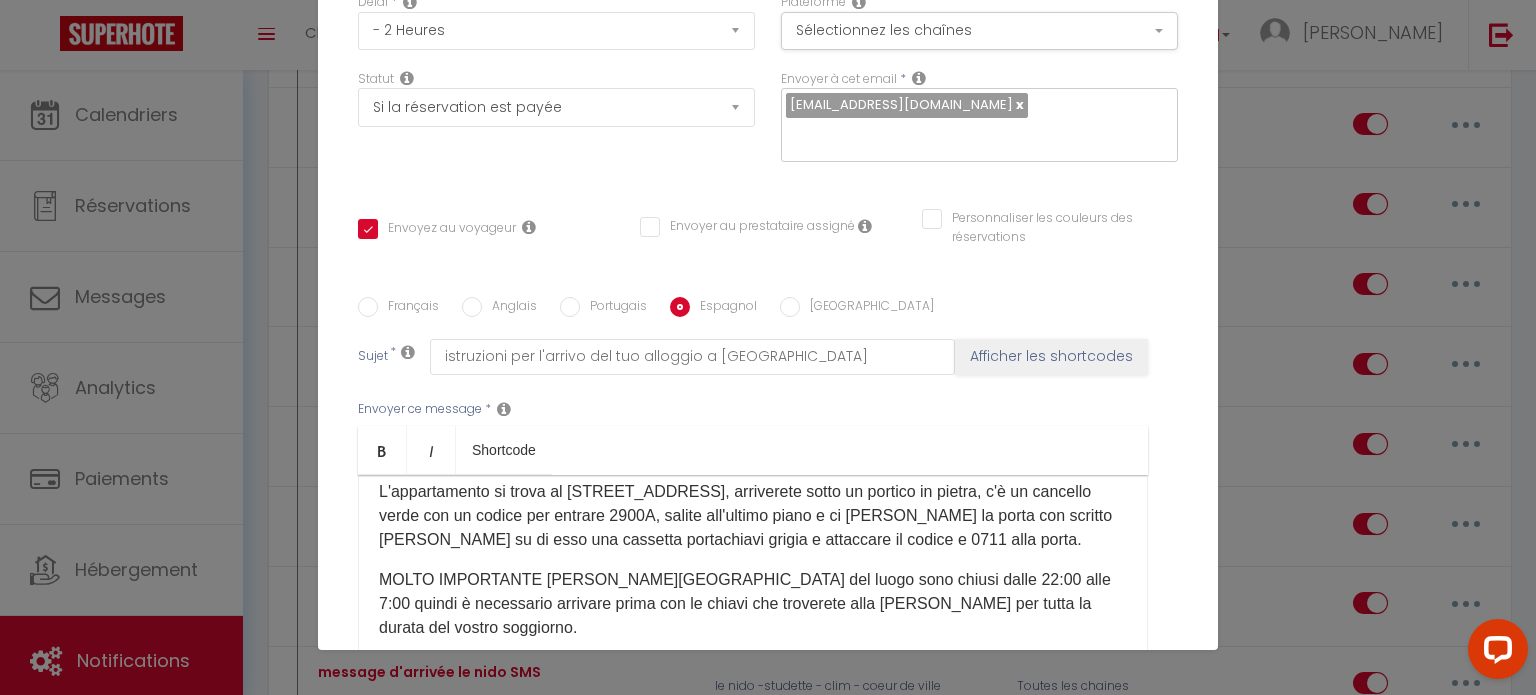 click on "[GEOGRAPHIC_DATA]" at bounding box center (790, 307) 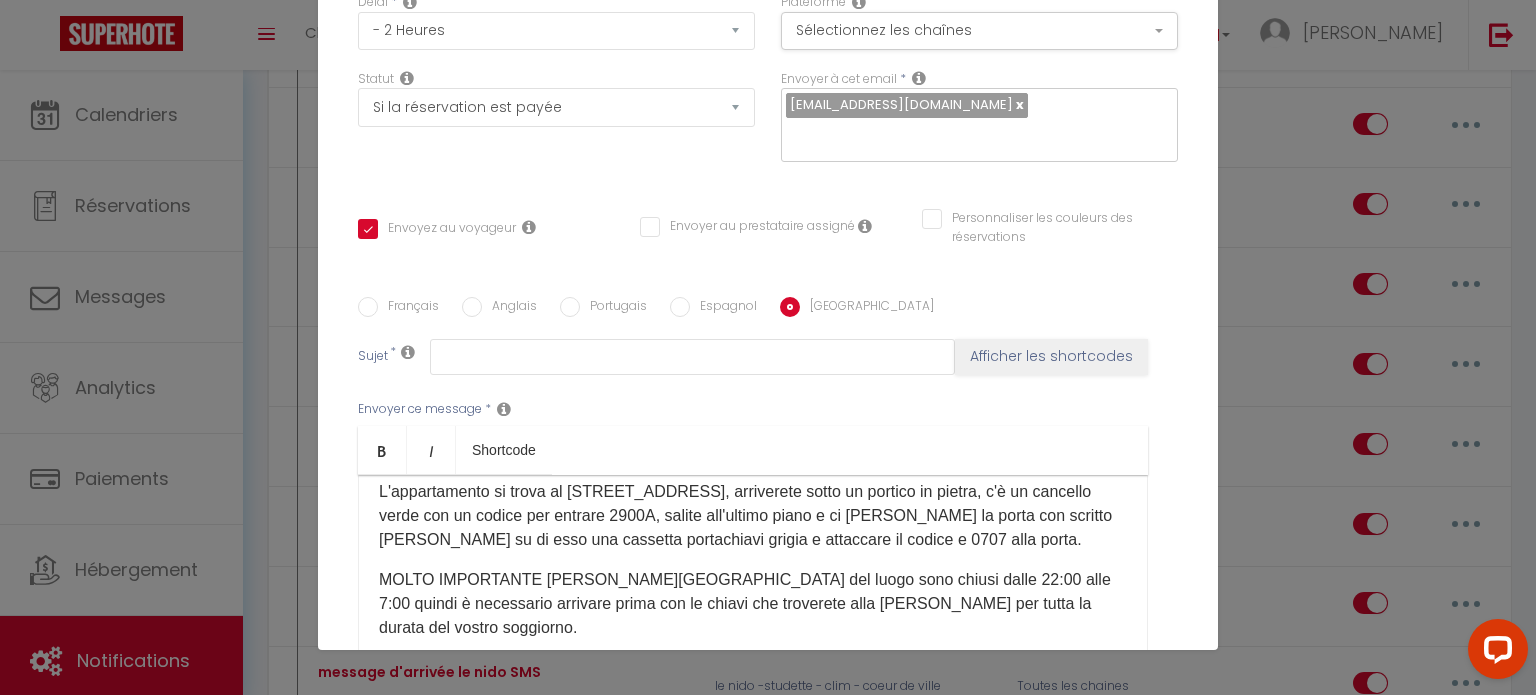 click on "Ecco le istruzioni per il tuo arrivo: L'appartamento si trova al [STREET_ADDRESS], arriverete sotto un portico in pietra, c'è un cancello verde con un codice per entrare 2900A, salite all'ultimo piano e ci [PERSON_NAME] la porta con scritto [PERSON_NAME] su di esso una cassetta portachiavi grigia e attaccare il codice e 0707 ​​​alla porta." at bounding box center (753, 504) 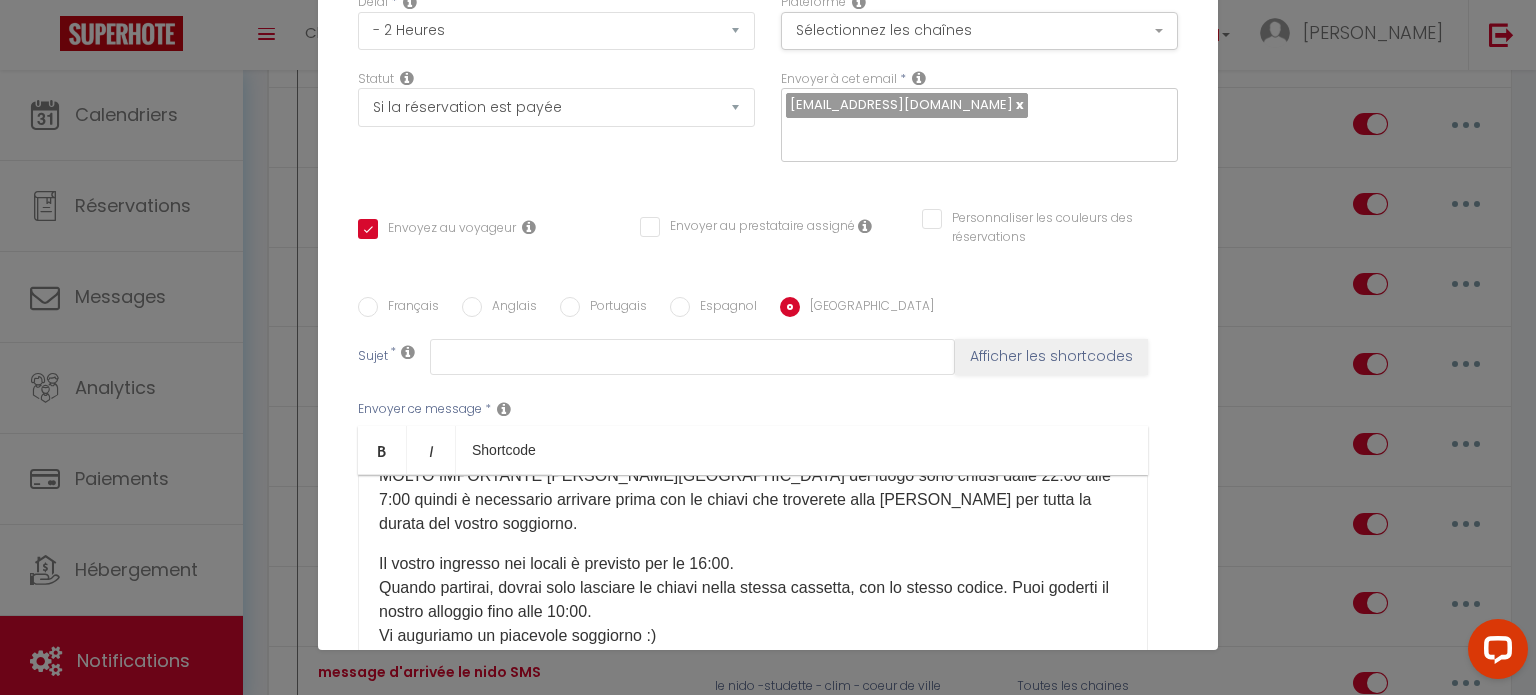 scroll, scrollTop: 381, scrollLeft: 0, axis: vertical 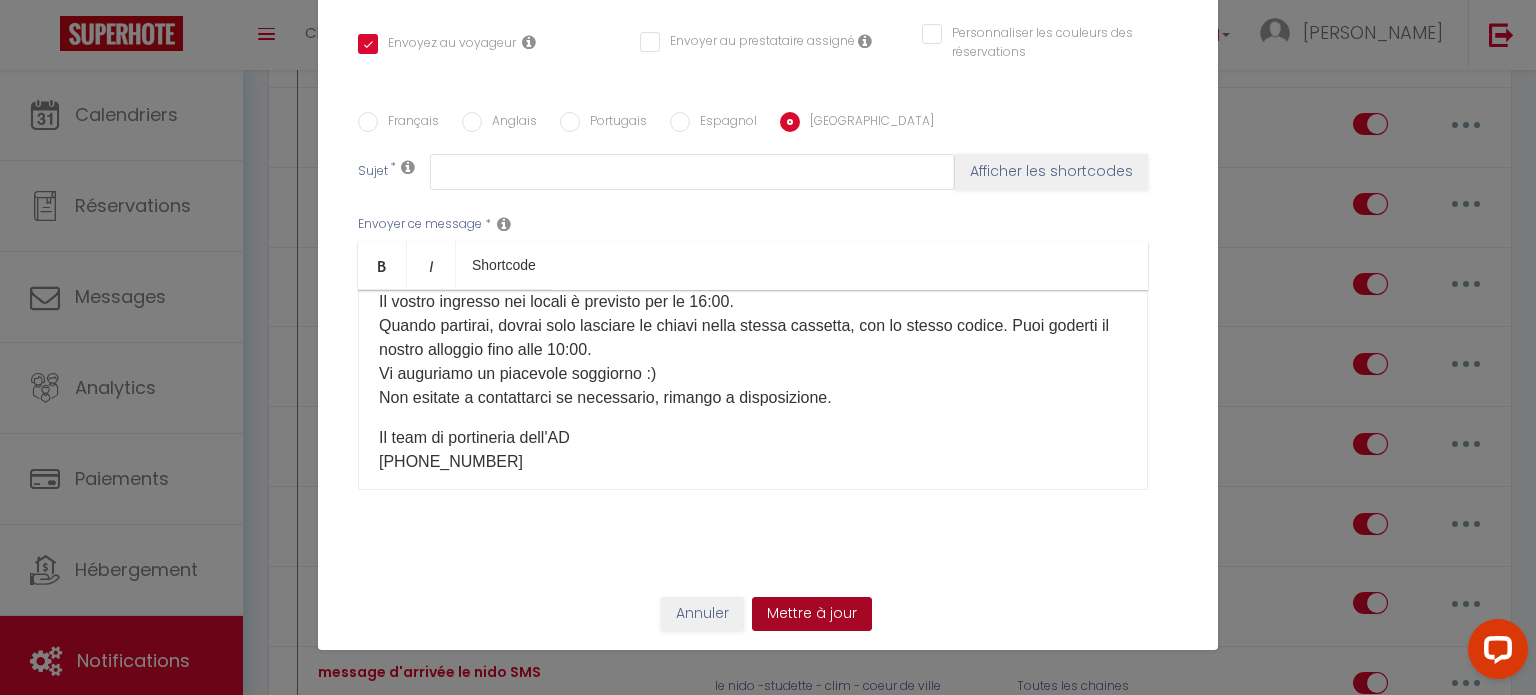 click on "Mettre à jour" at bounding box center [812, 614] 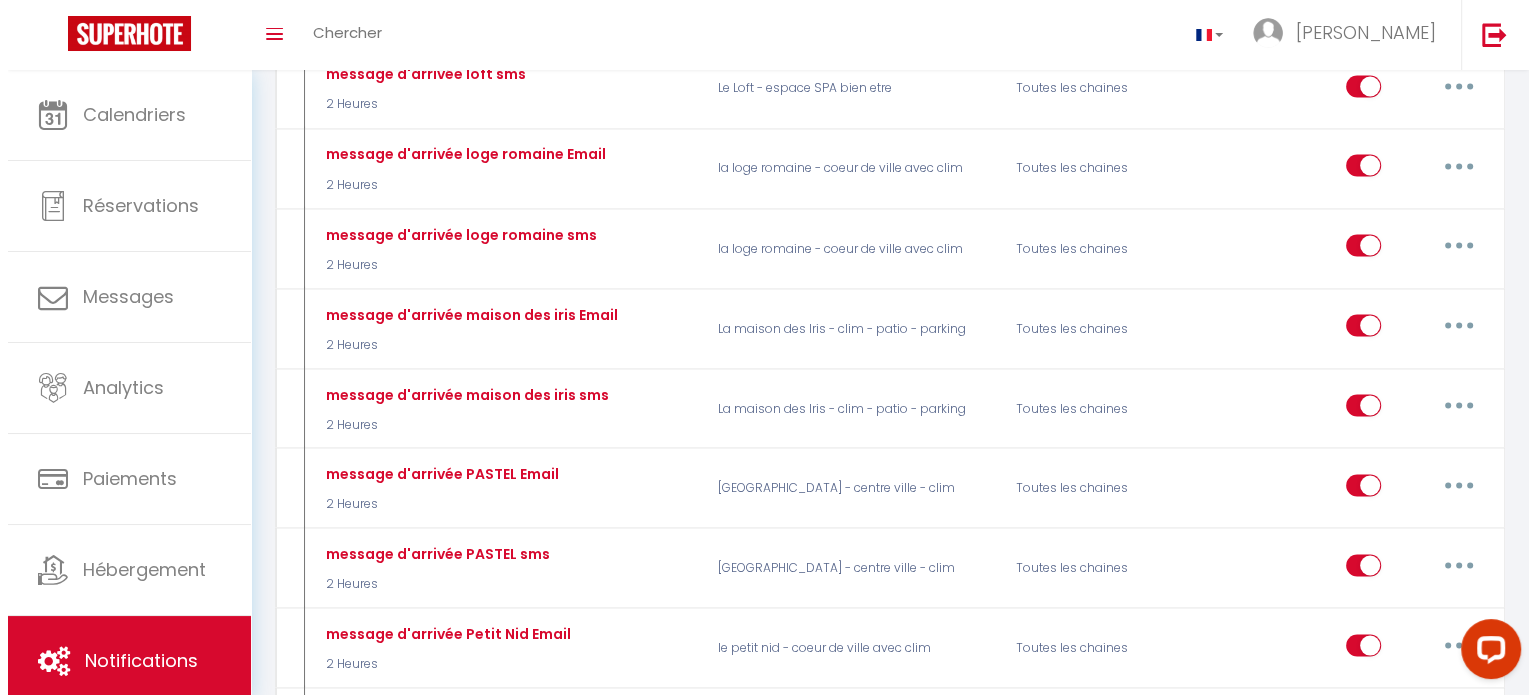 scroll, scrollTop: 3700, scrollLeft: 0, axis: vertical 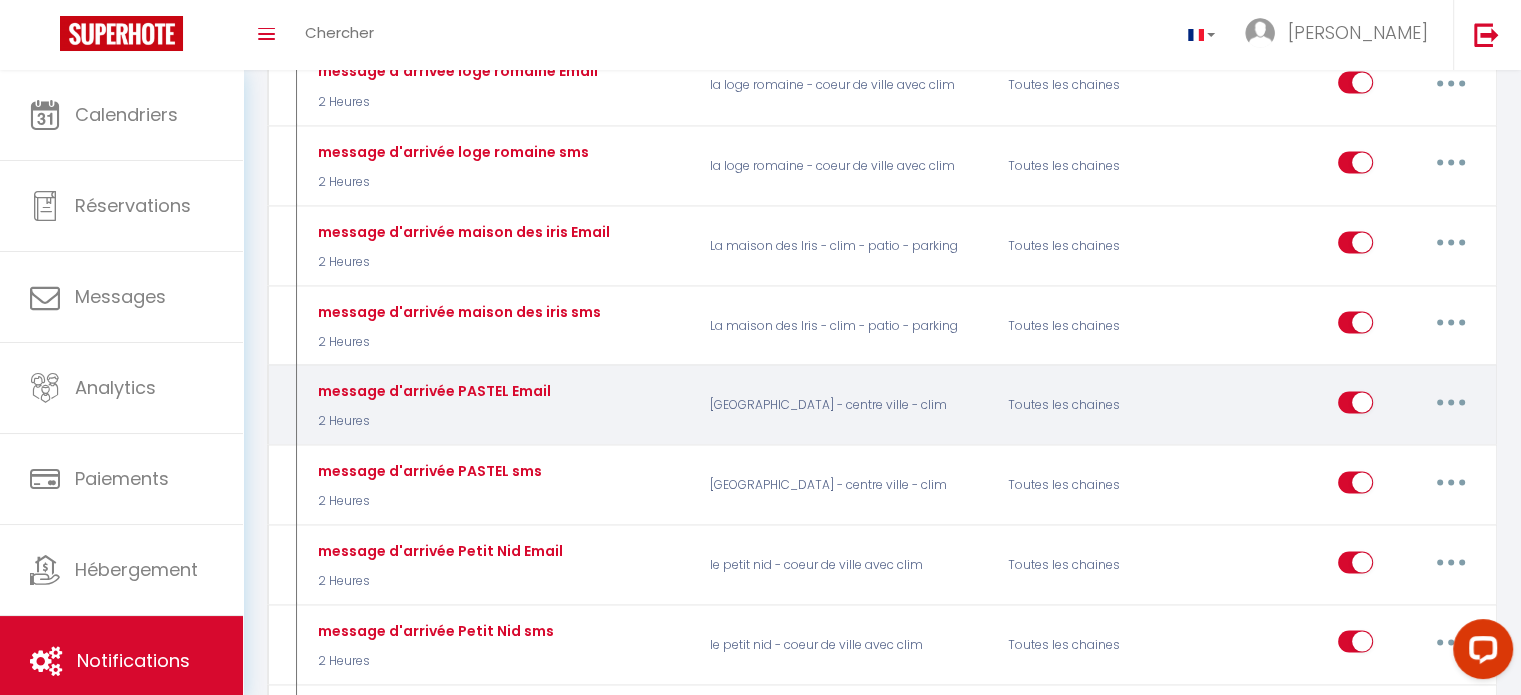 click at bounding box center [1451, 402] 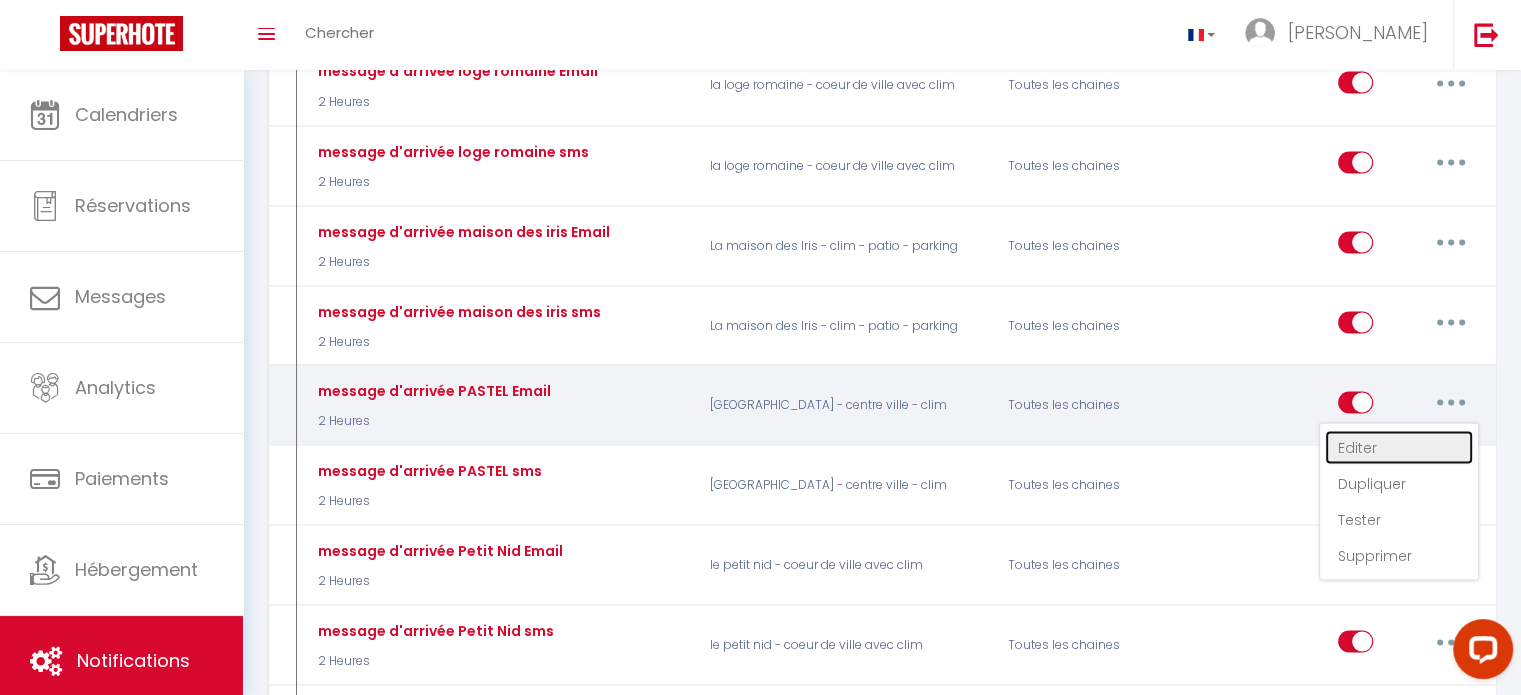 click on "Editer" at bounding box center (1399, 447) 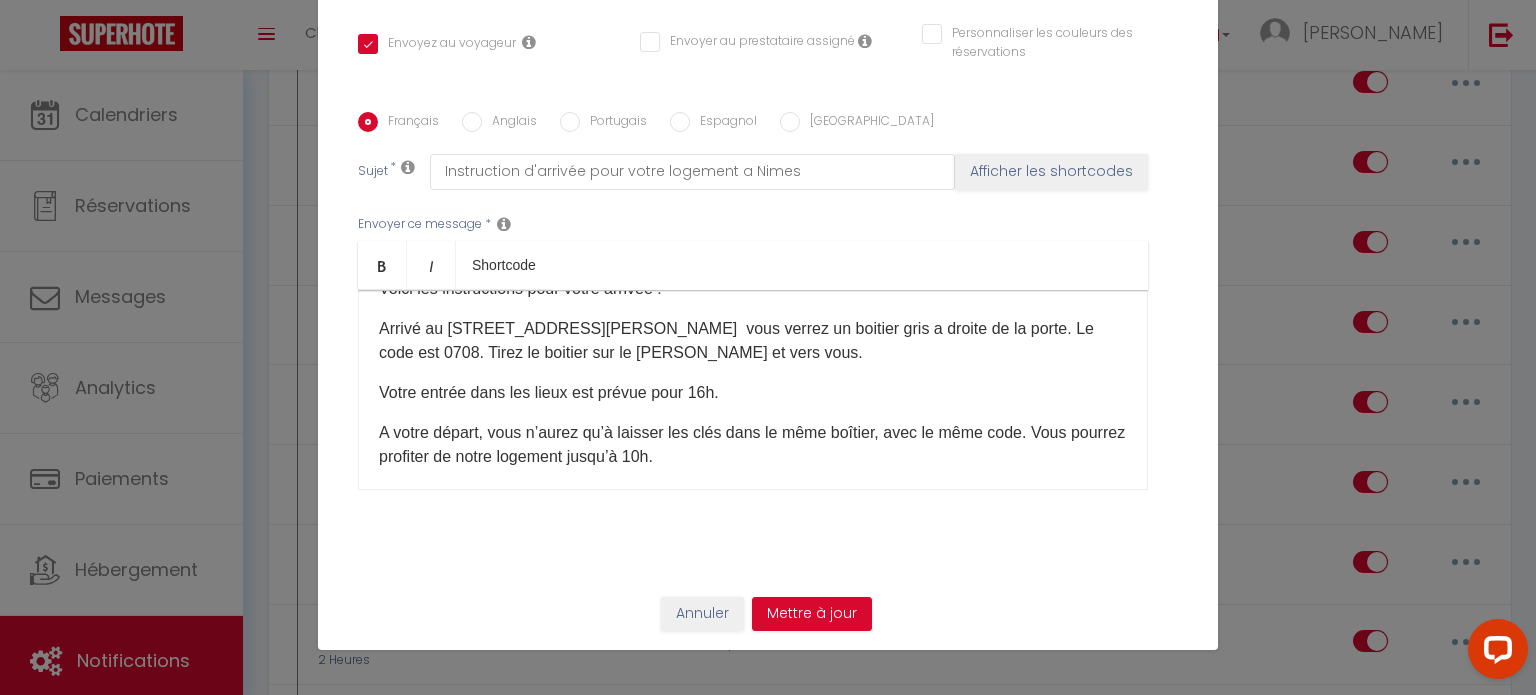 scroll, scrollTop: 281, scrollLeft: 0, axis: vertical 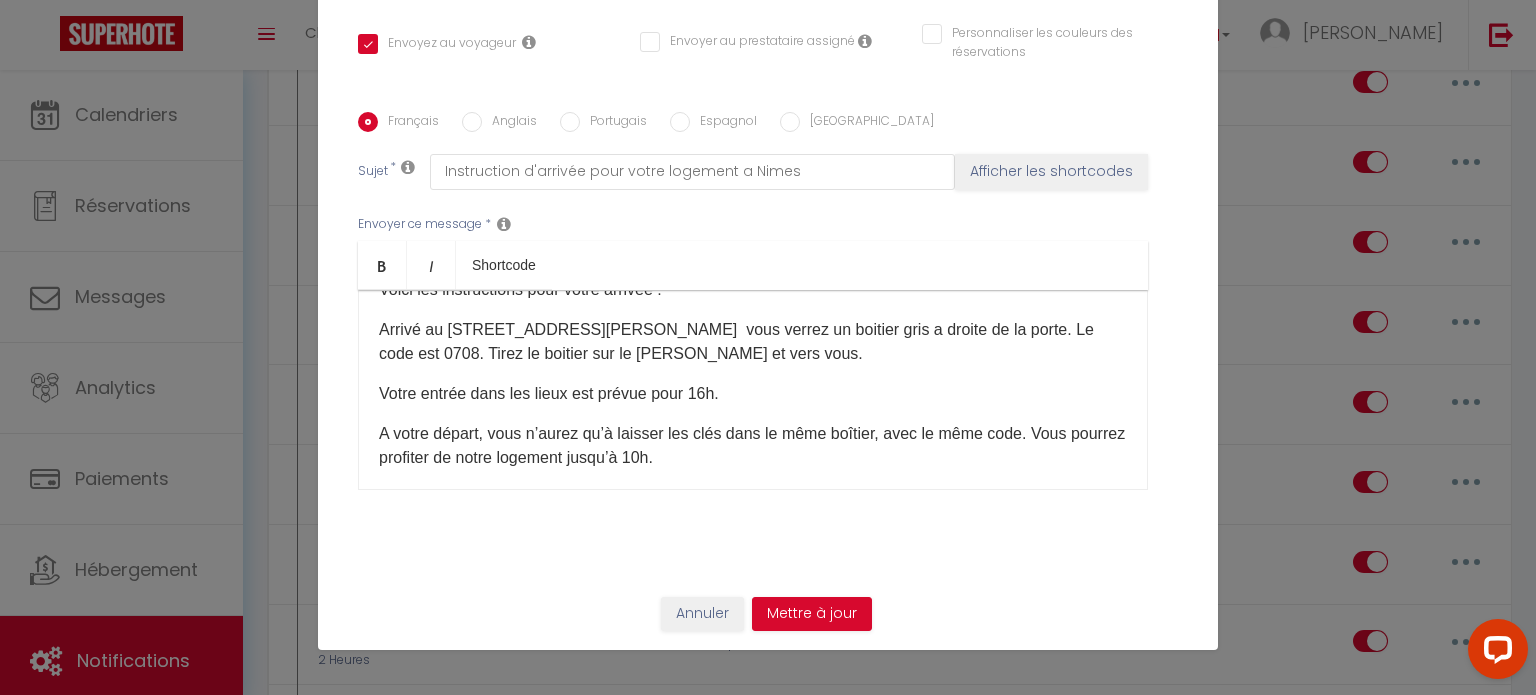 click on "Arrivé au [STREET_ADDRESS][PERSON_NAME]    vous verrez un boitier gris a droite de la porte. Le code est 0708. Tirez le boitier sur le [PERSON_NAME] et vers vous." at bounding box center (753, 342) 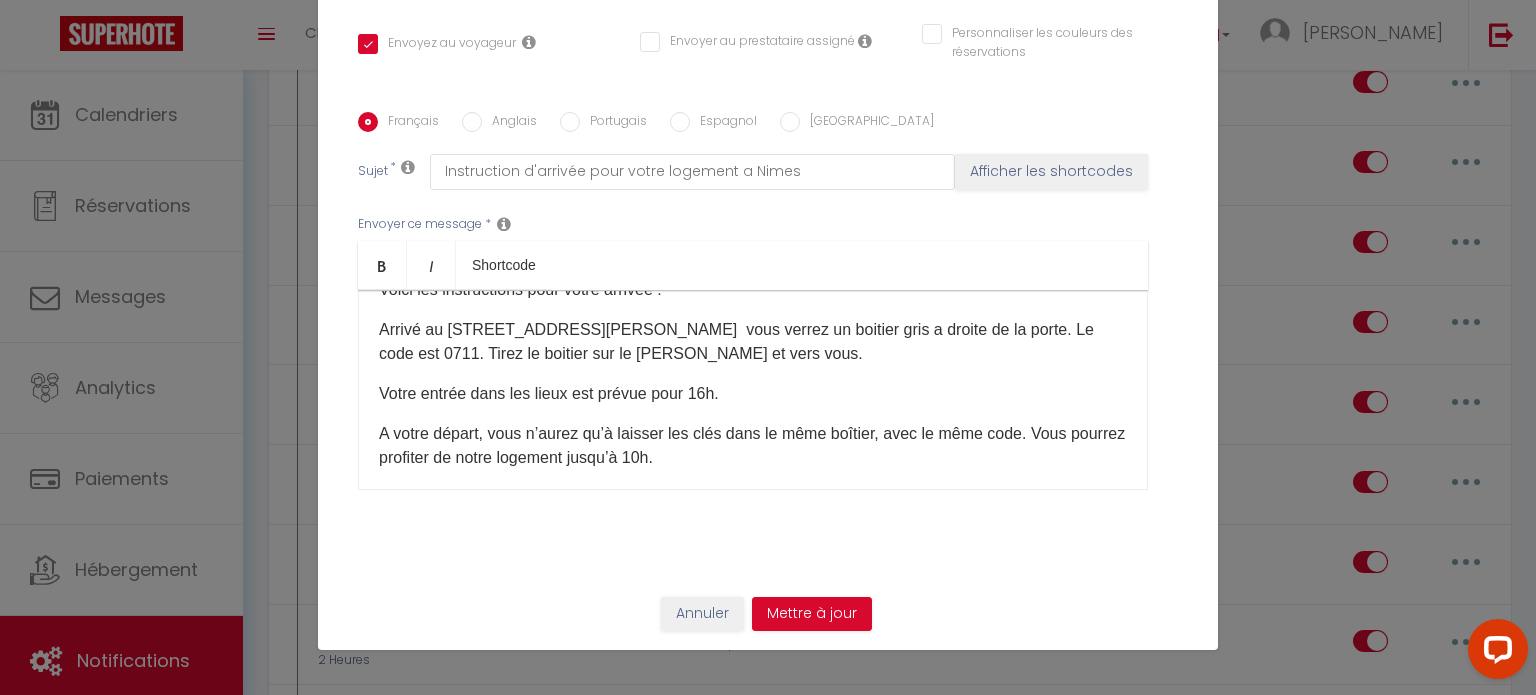 click on "Anglais" at bounding box center [472, 122] 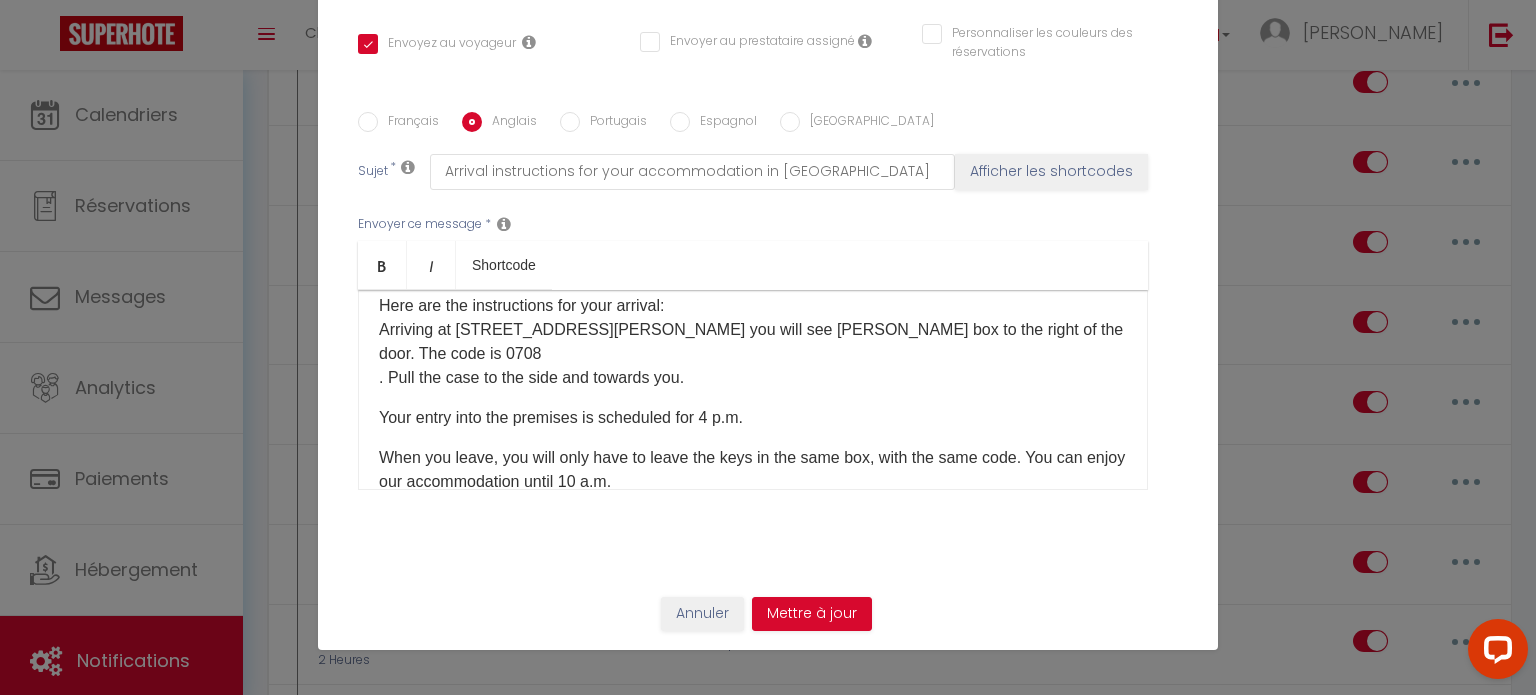 scroll, scrollTop: 181, scrollLeft: 0, axis: vertical 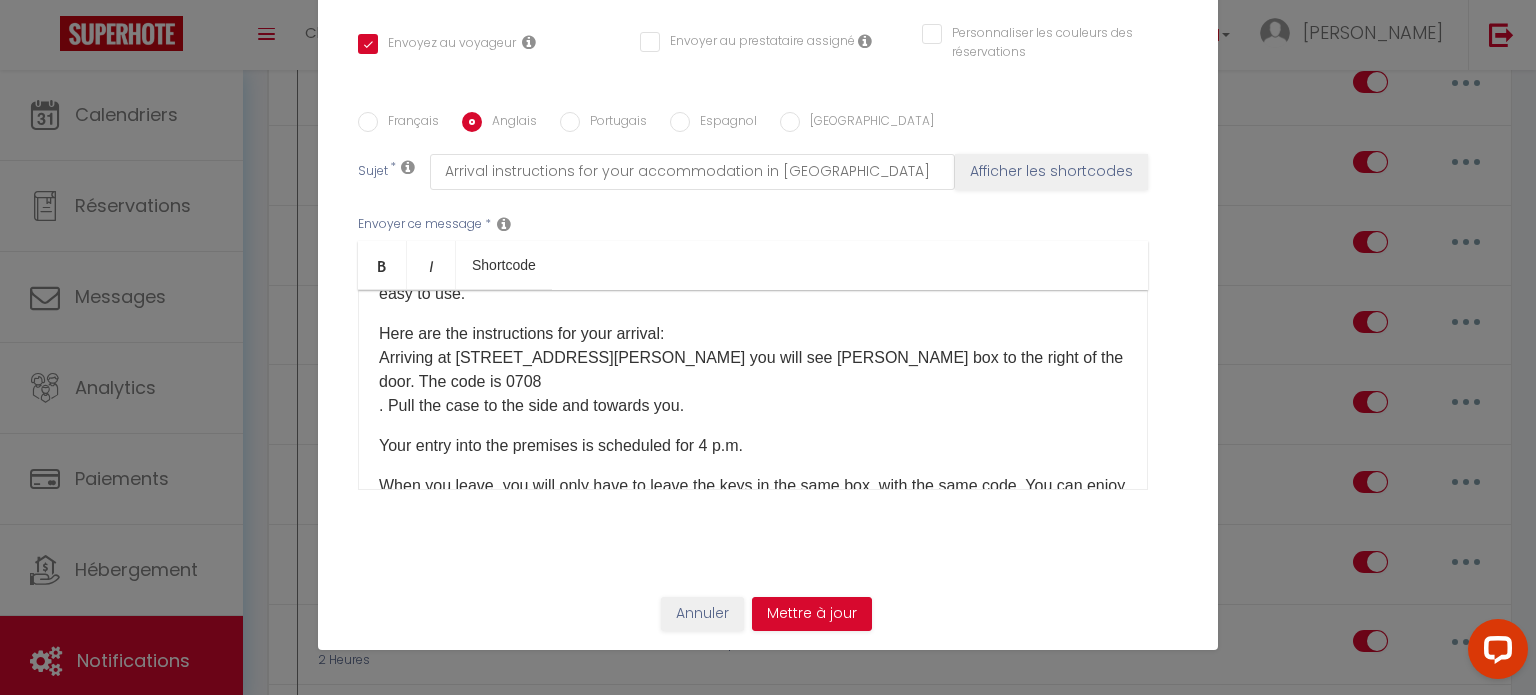 click on "Here are the instructions for your arrival: Arriving at [STREET_ADDRESS][PERSON_NAME] you will see [PERSON_NAME] box to the right of the door. The code is 0708 . Pull the case to the side and towards you." at bounding box center (753, 370) 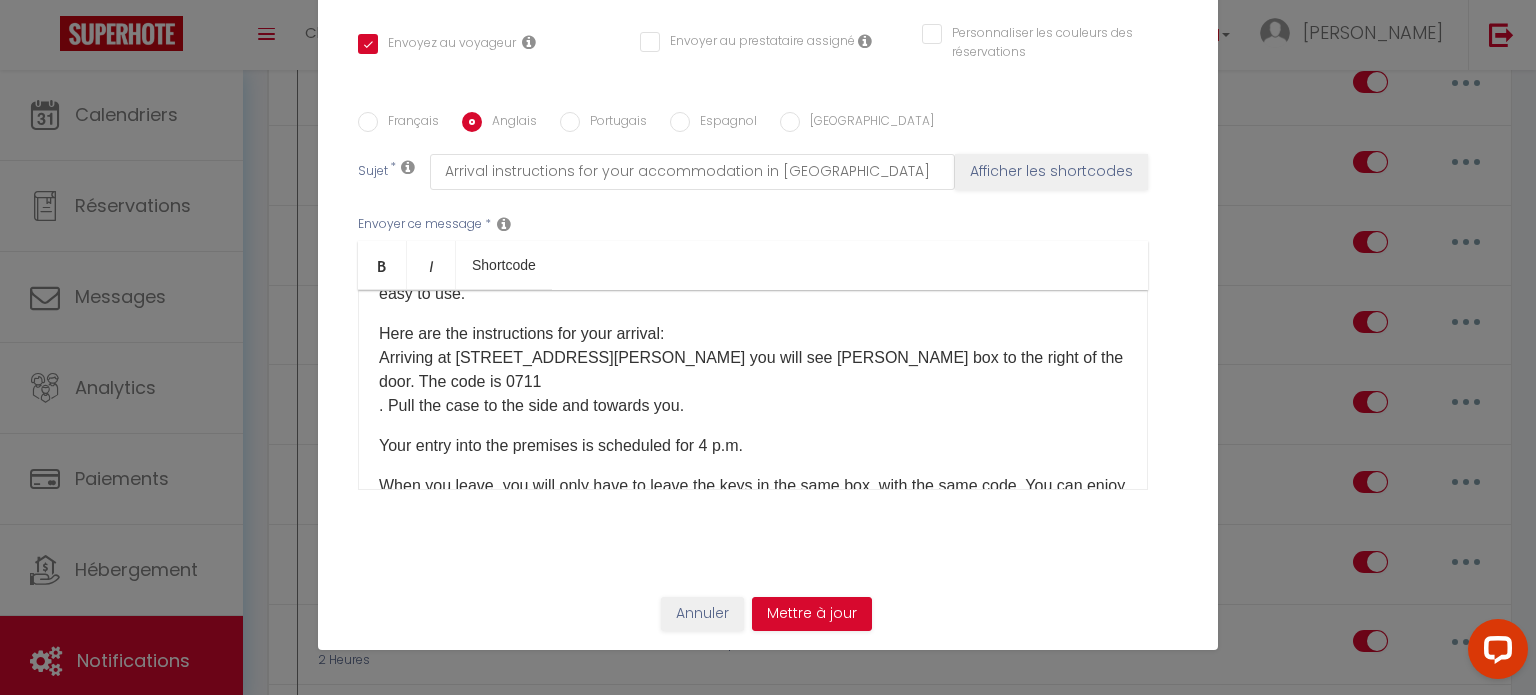 click on "Portugais" at bounding box center [613, 123] 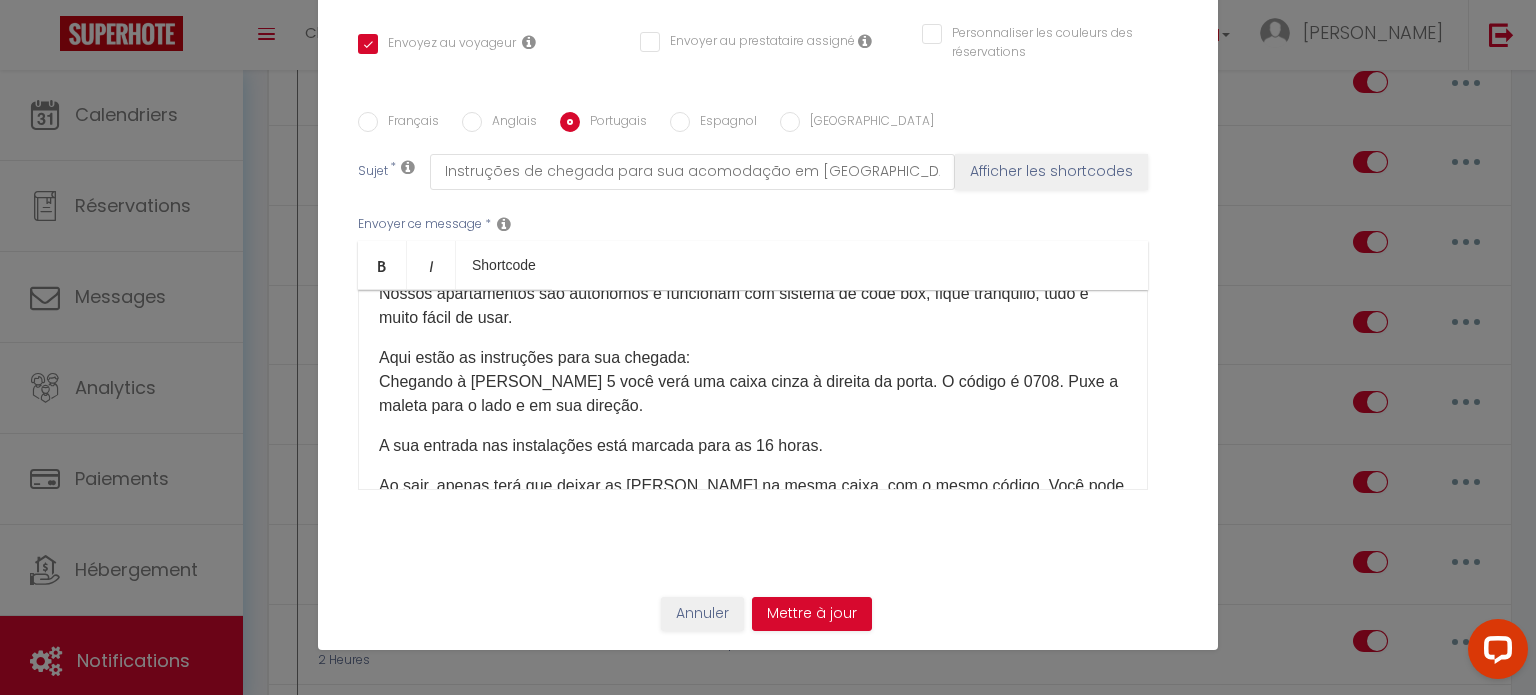 click on "Aqui estão as instruções para sua chegada: Chegando à [PERSON_NAME][STREET_ADDRESS] você verá uma caixa cinza à direita da porta. O código é 0708. Puxe a maleta para o lado e em sua direção." at bounding box center [753, 382] 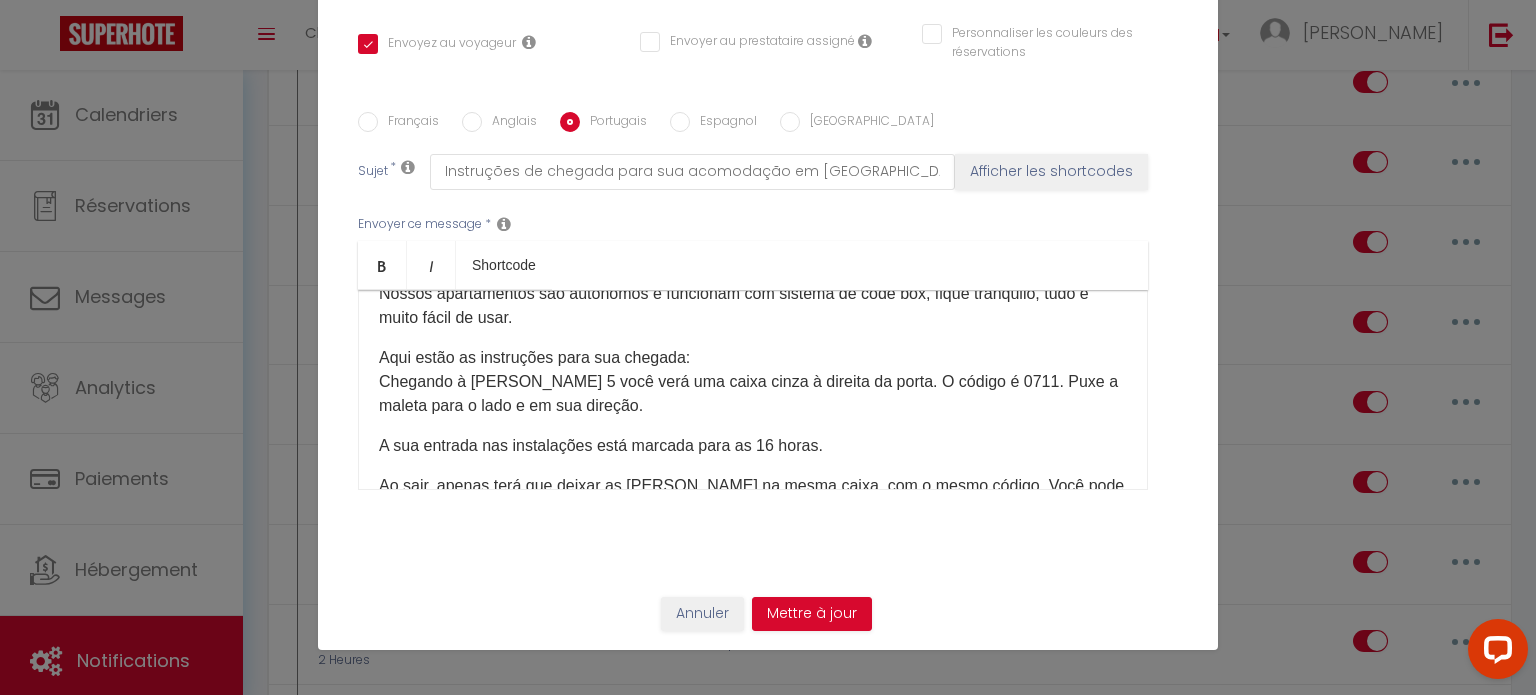 click on "Espagnol" at bounding box center (723, 123) 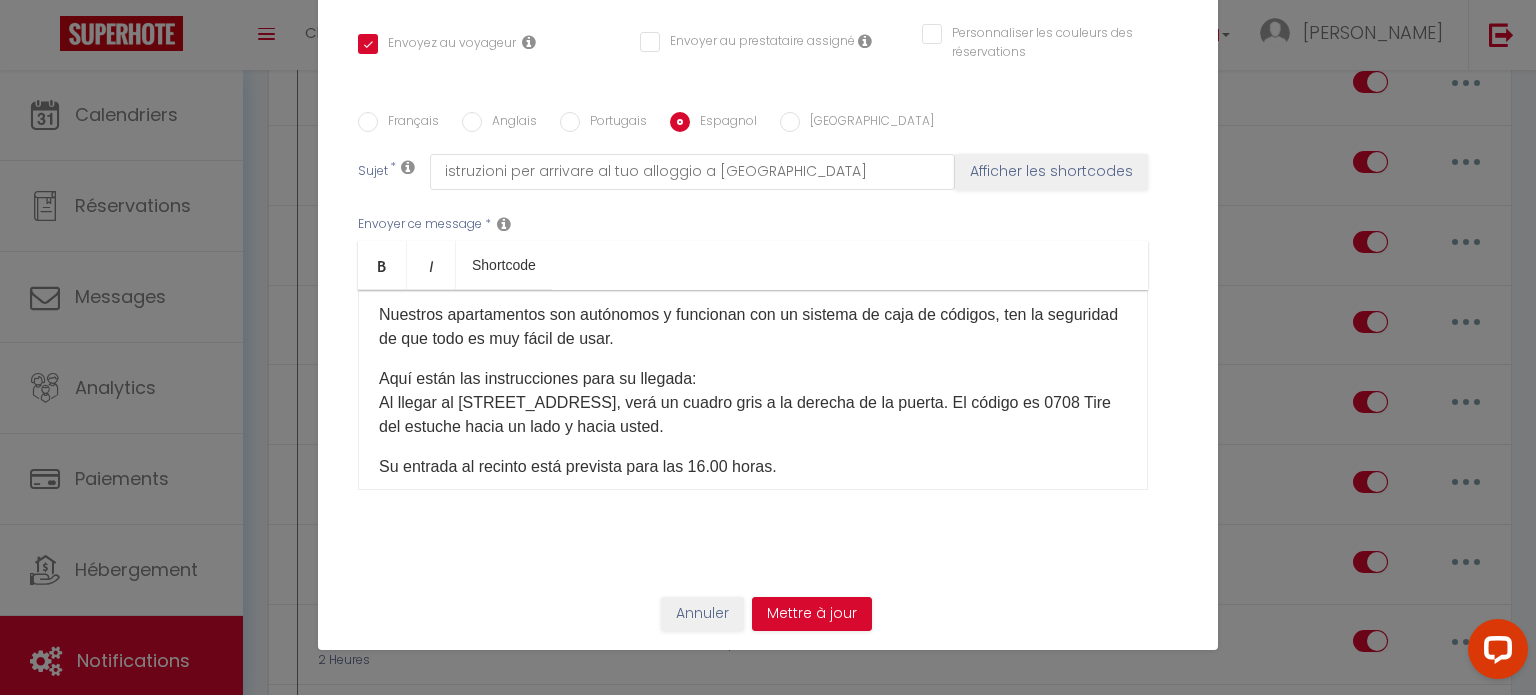 scroll, scrollTop: 181, scrollLeft: 0, axis: vertical 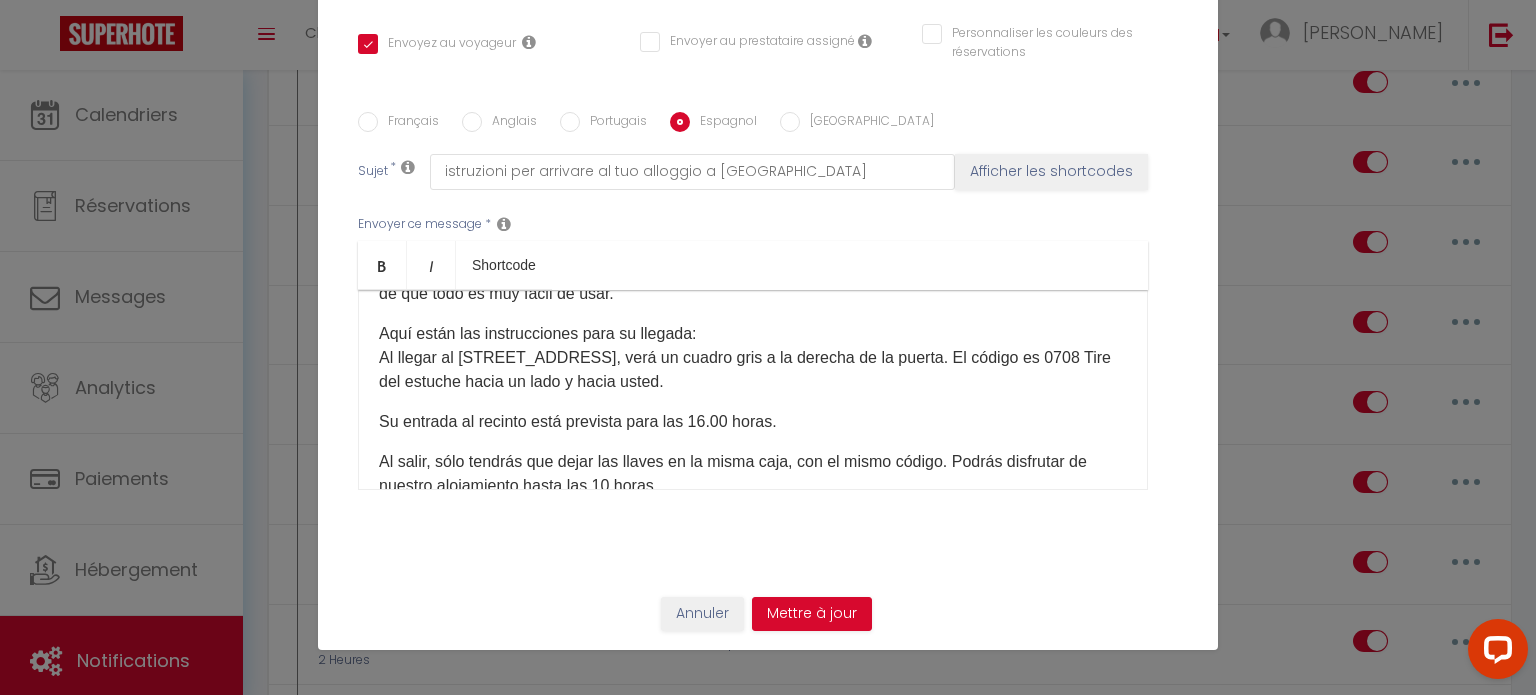 click on "Aquí están las instrucciones para su llegada: Al llegar al [STREET_ADDRESS], verá un cuadro gris a la derecha de la puerta. El código es 0708 Tire del estuche hacia un lado y hacia usted." at bounding box center (753, 358) 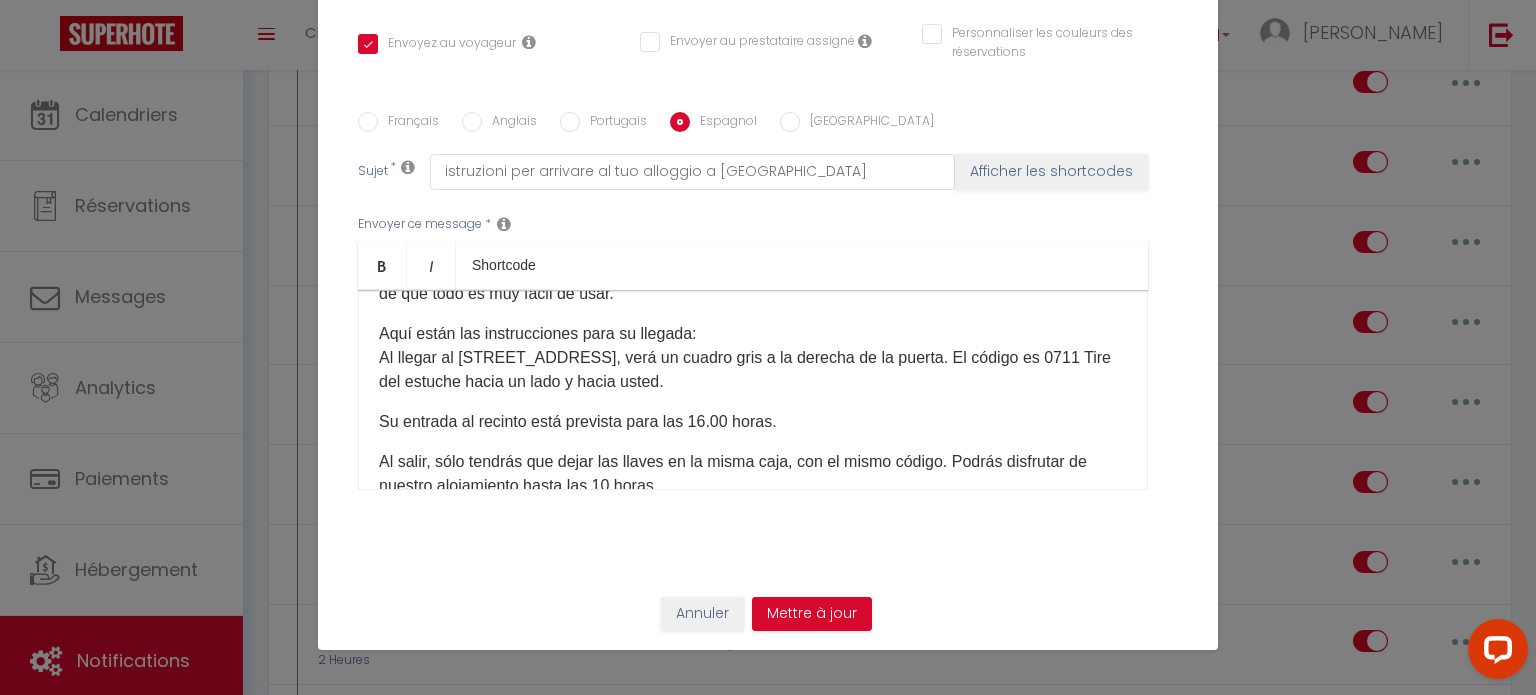 click on "[GEOGRAPHIC_DATA]" at bounding box center [790, 122] 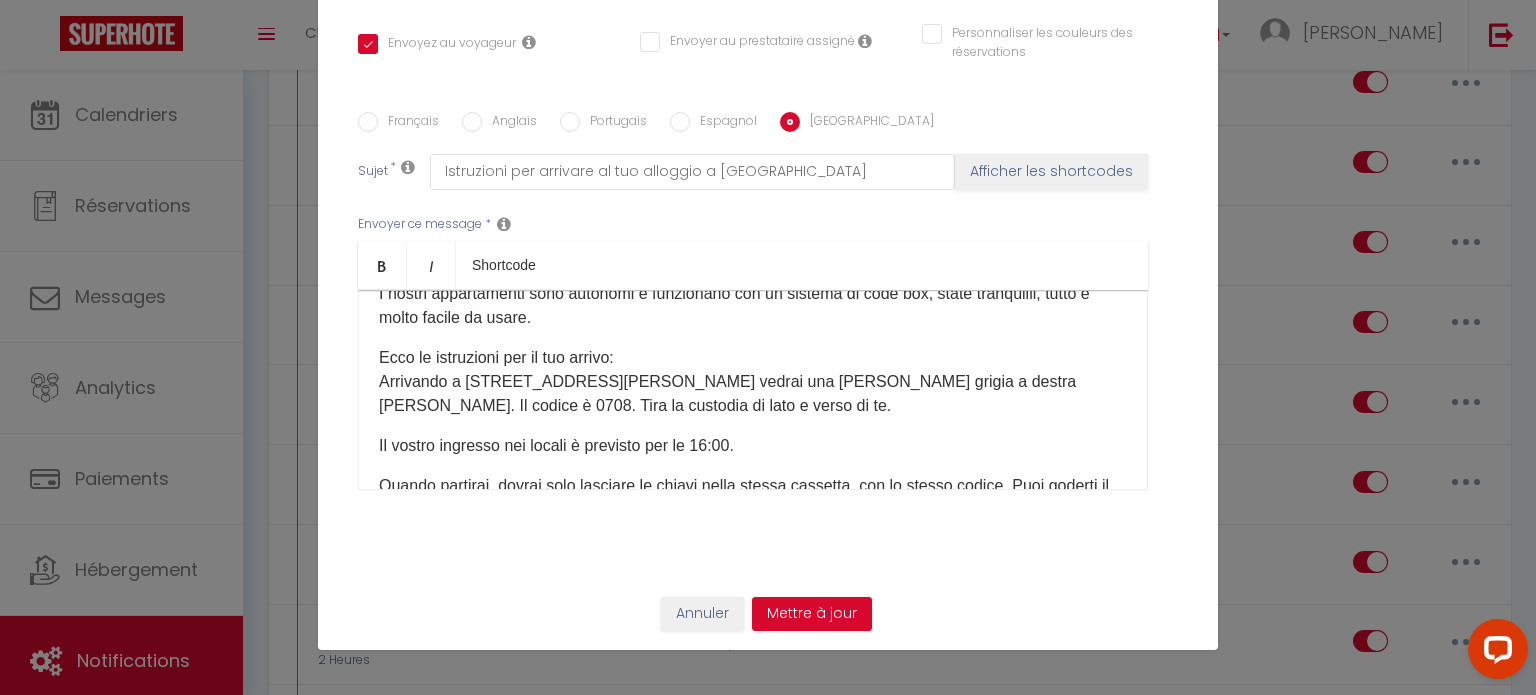 click on "Ecco le istruzioni per il tuo arrivo: Arrivando a [STREET_ADDRESS][PERSON_NAME] vedrai una [PERSON_NAME] grigia a destra [PERSON_NAME]. Il codice è 0708. Tira la custodia di lato e verso di te." at bounding box center [753, 382] 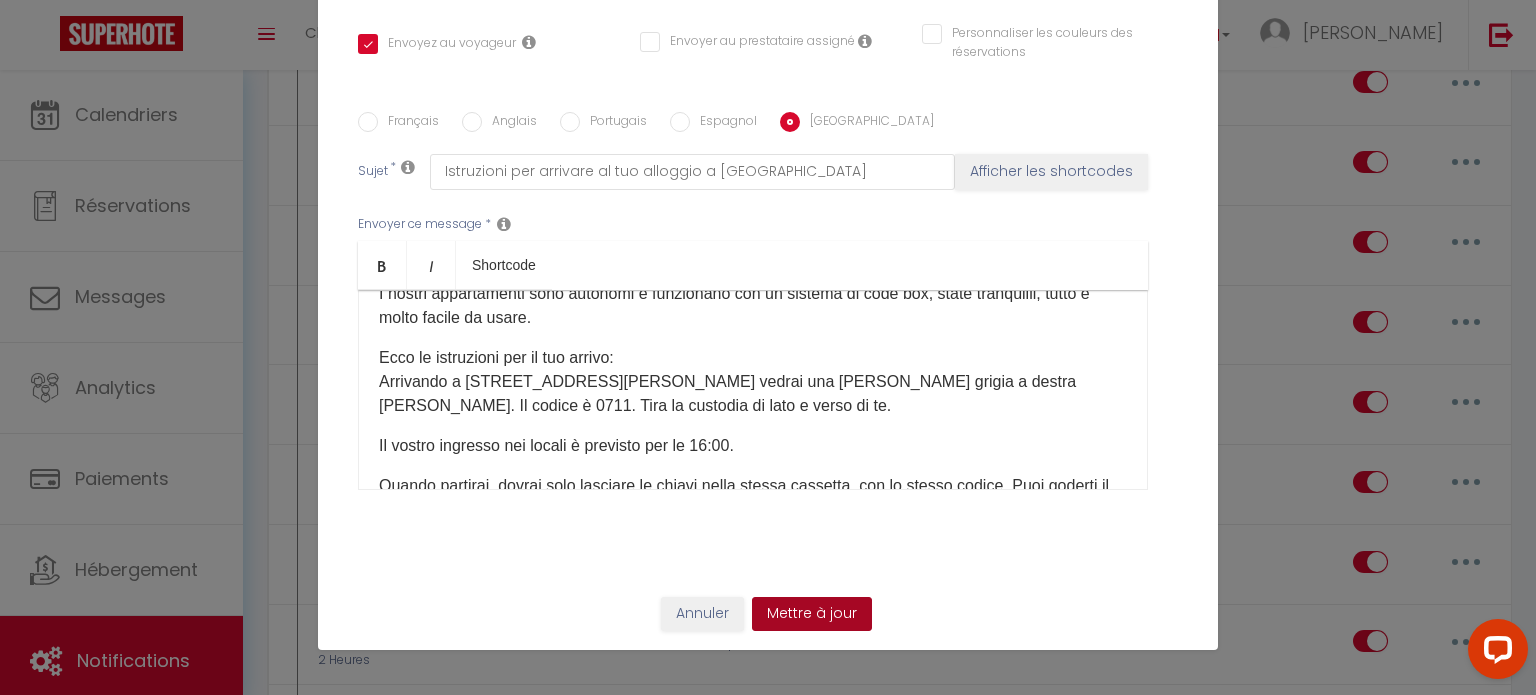 click on "Mettre à jour" at bounding box center [812, 614] 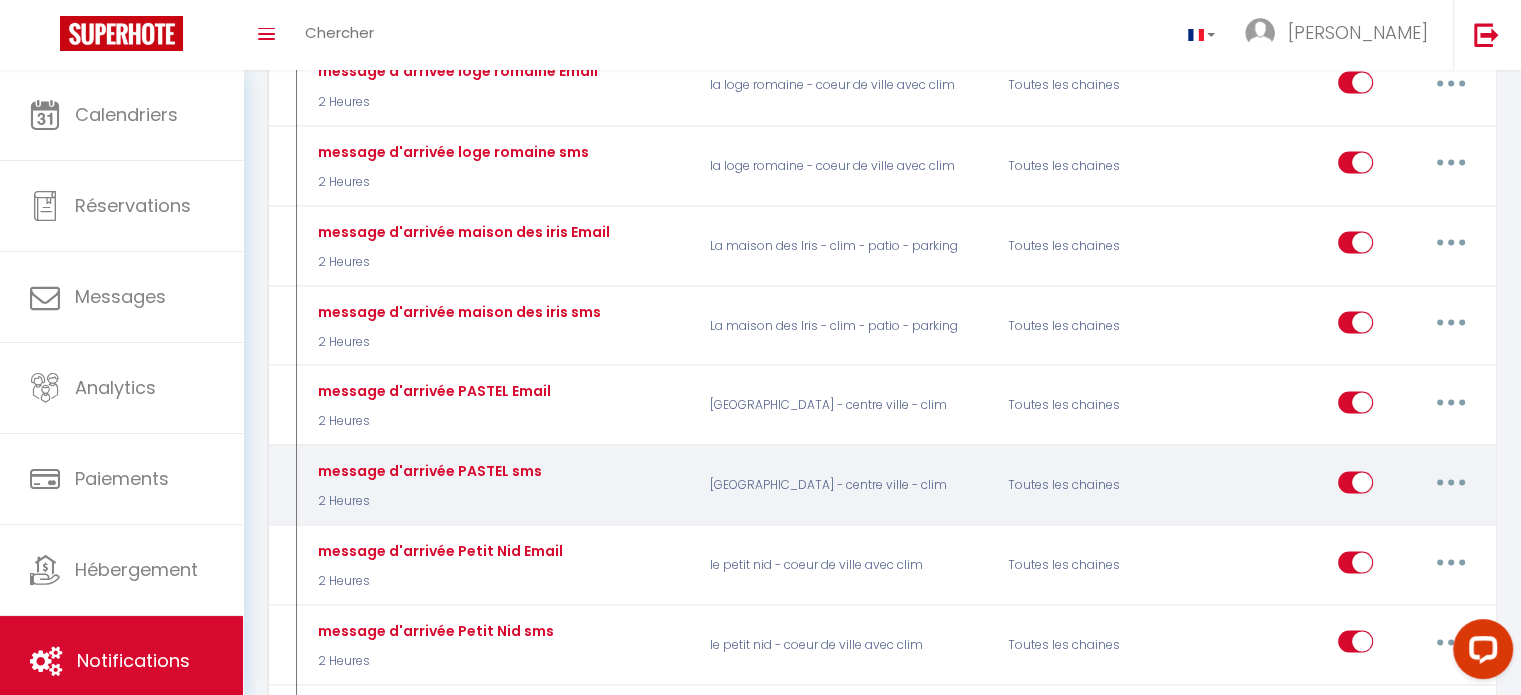 click at bounding box center (1451, 482) 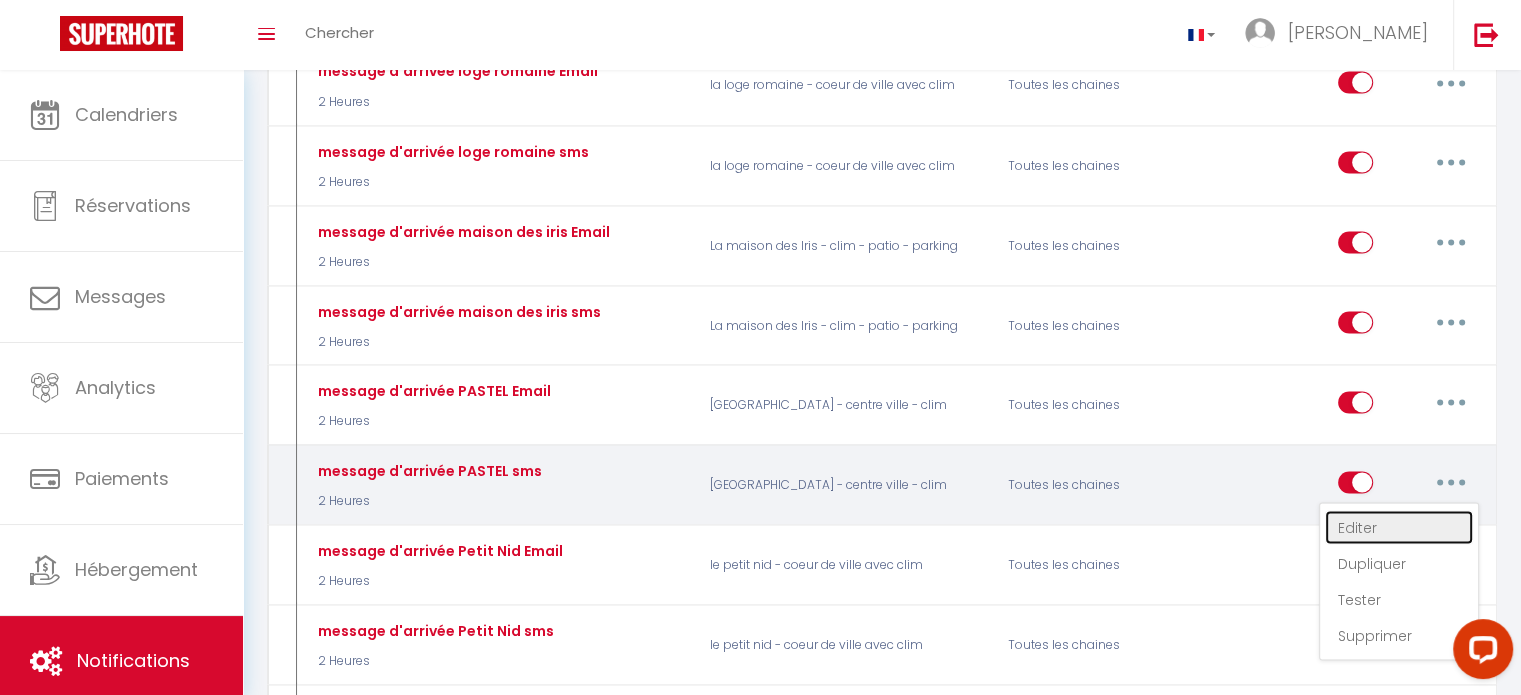 click on "Editer" at bounding box center (1399, 527) 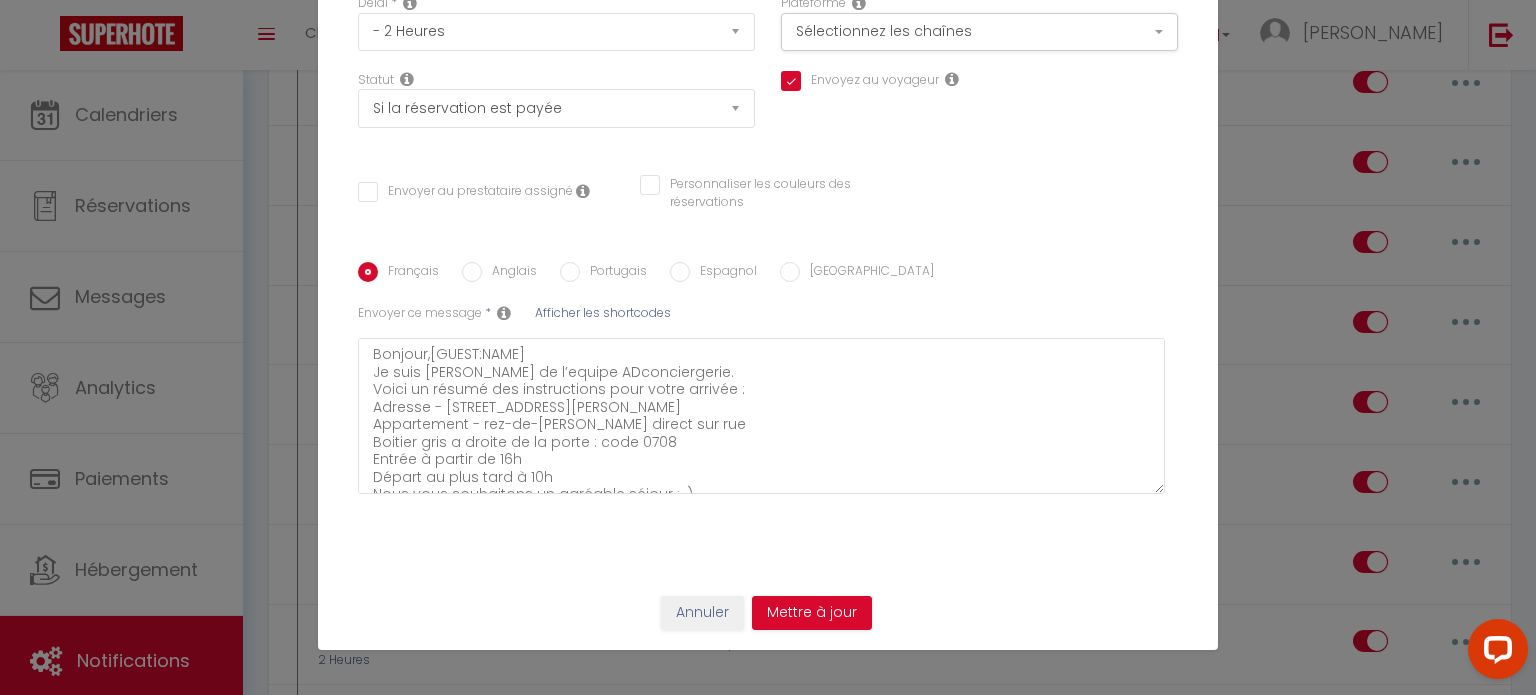 scroll, scrollTop: 211, scrollLeft: 0, axis: vertical 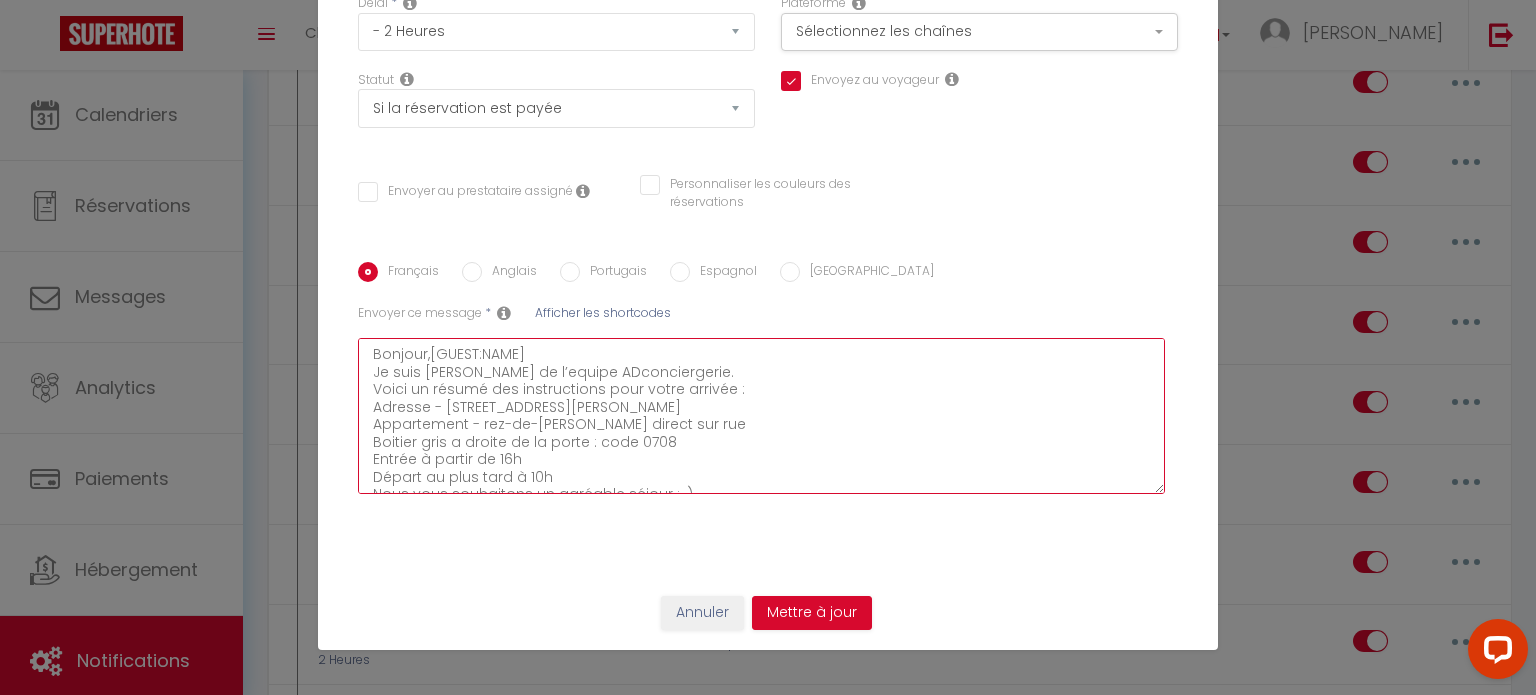 click on "Bonjour,[GUEST:NAME]
Je suis [PERSON_NAME] de l’equipe ADconciergerie.
Voici un résumé des instructions pour votre arrivée :
Adresse - [STREET_ADDRESS][PERSON_NAME]
Appartement - rez-de-[PERSON_NAME] direct sur rue
Boitier gris a droite de la porte : code 0708
Entrée à partir de 16h
Départ au plus tard à 10h
Nous vous souhaitons un agréable séjour :-)" at bounding box center [761, 416] 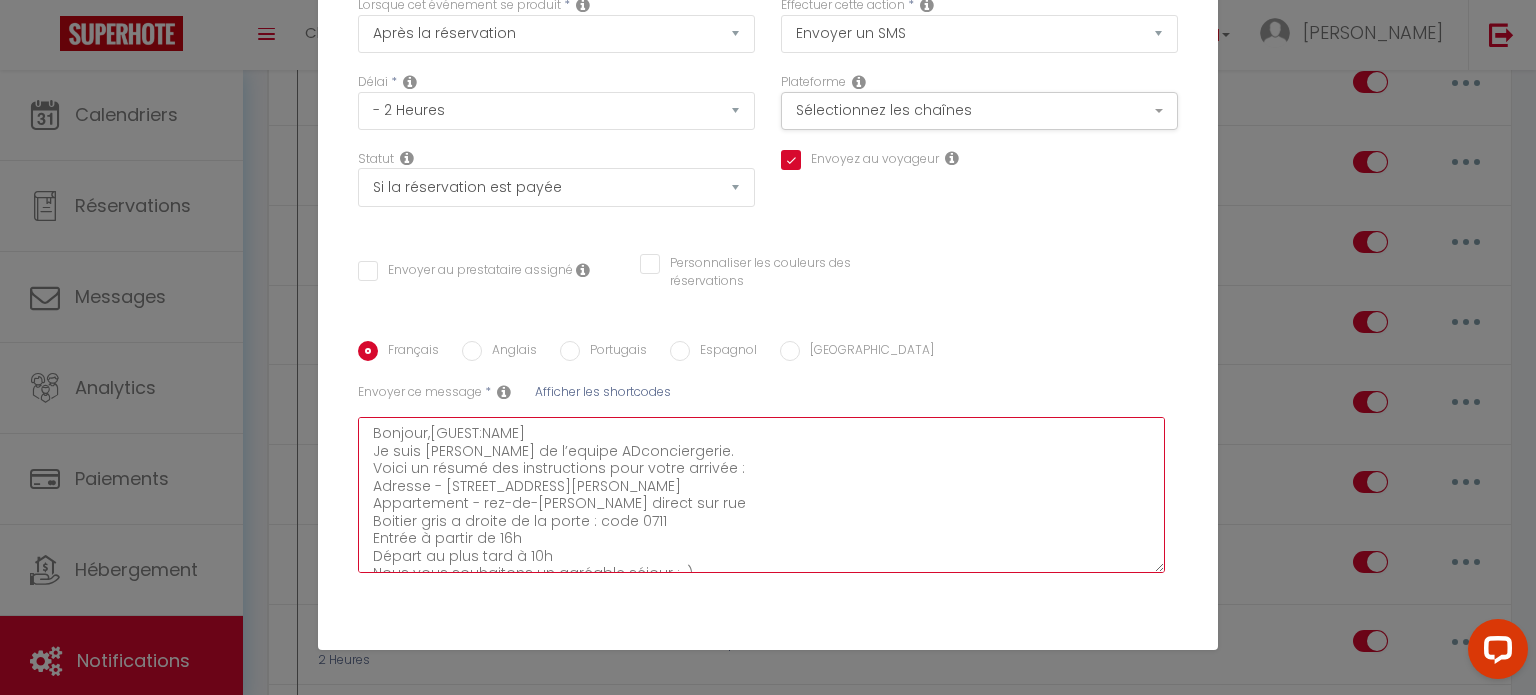 scroll, scrollTop: 111, scrollLeft: 0, axis: vertical 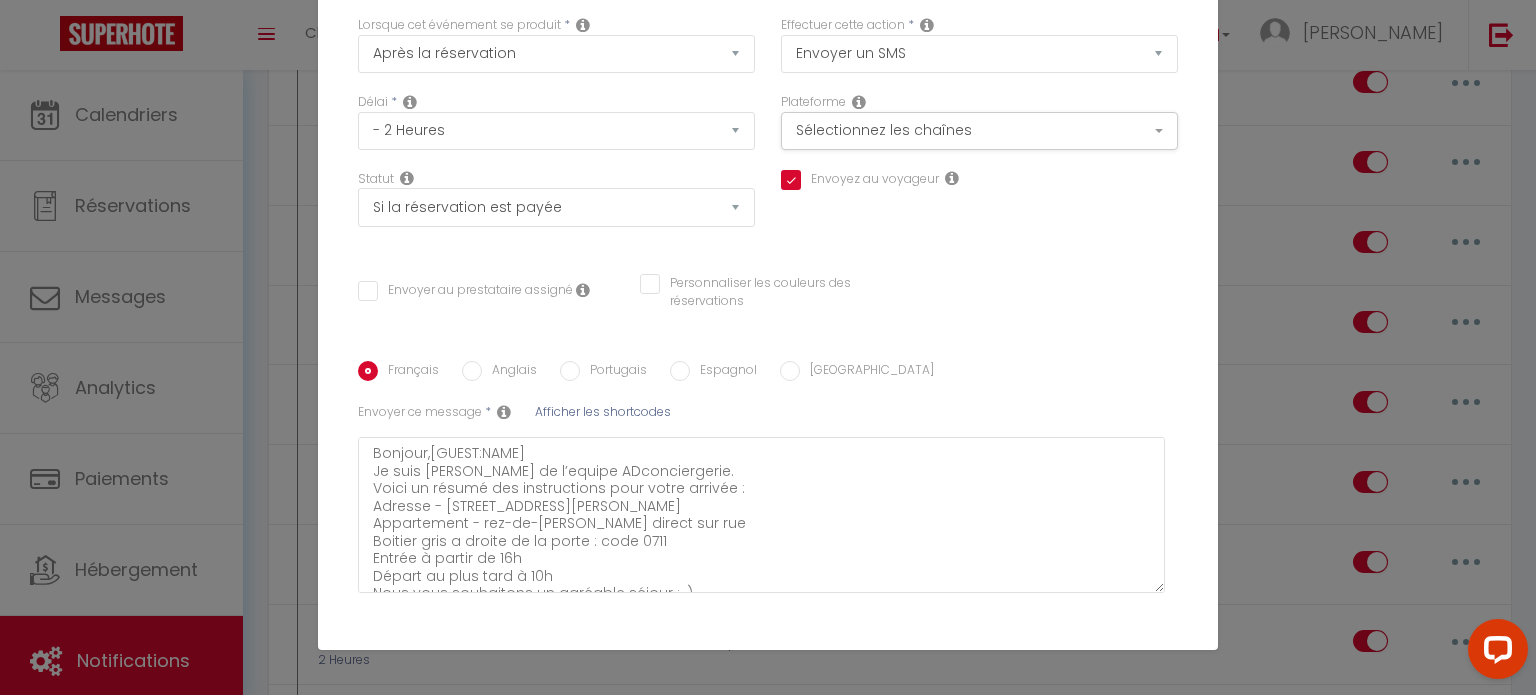 click on "Anglais" at bounding box center [509, 372] 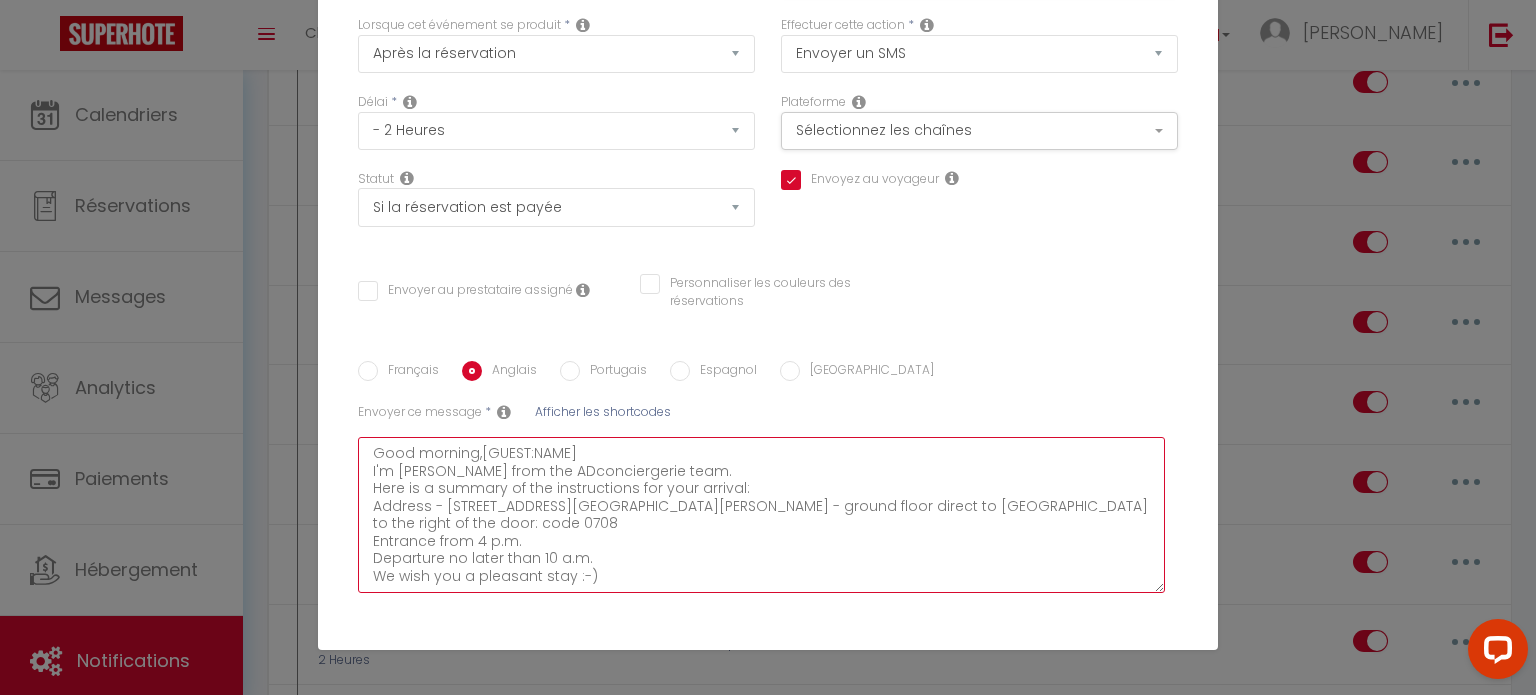 click on "Good morning,[GUEST:NAME]
I'm [PERSON_NAME] from the ADconciergerie team.
Here is a summary of the instructions for your arrival:
Address - [STREET_ADDRESS][GEOGRAPHIC_DATA][PERSON_NAME] - ground floor direct to [GEOGRAPHIC_DATA] to the right of the door: code 0708
Entrance from 4 p.m.
Departure no later than 10 a.m.
We wish you a pleasant stay :-)" at bounding box center [761, 515] 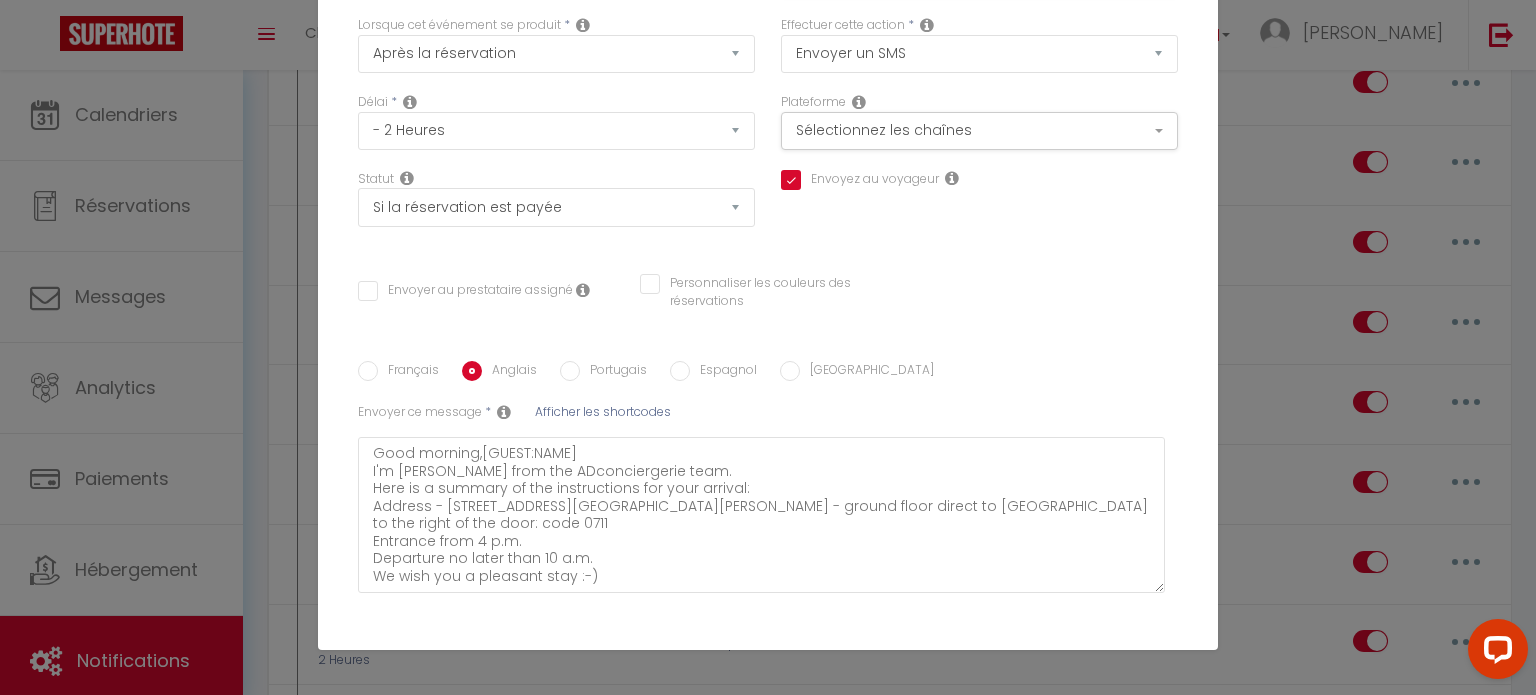 click on "Portugais" at bounding box center [613, 372] 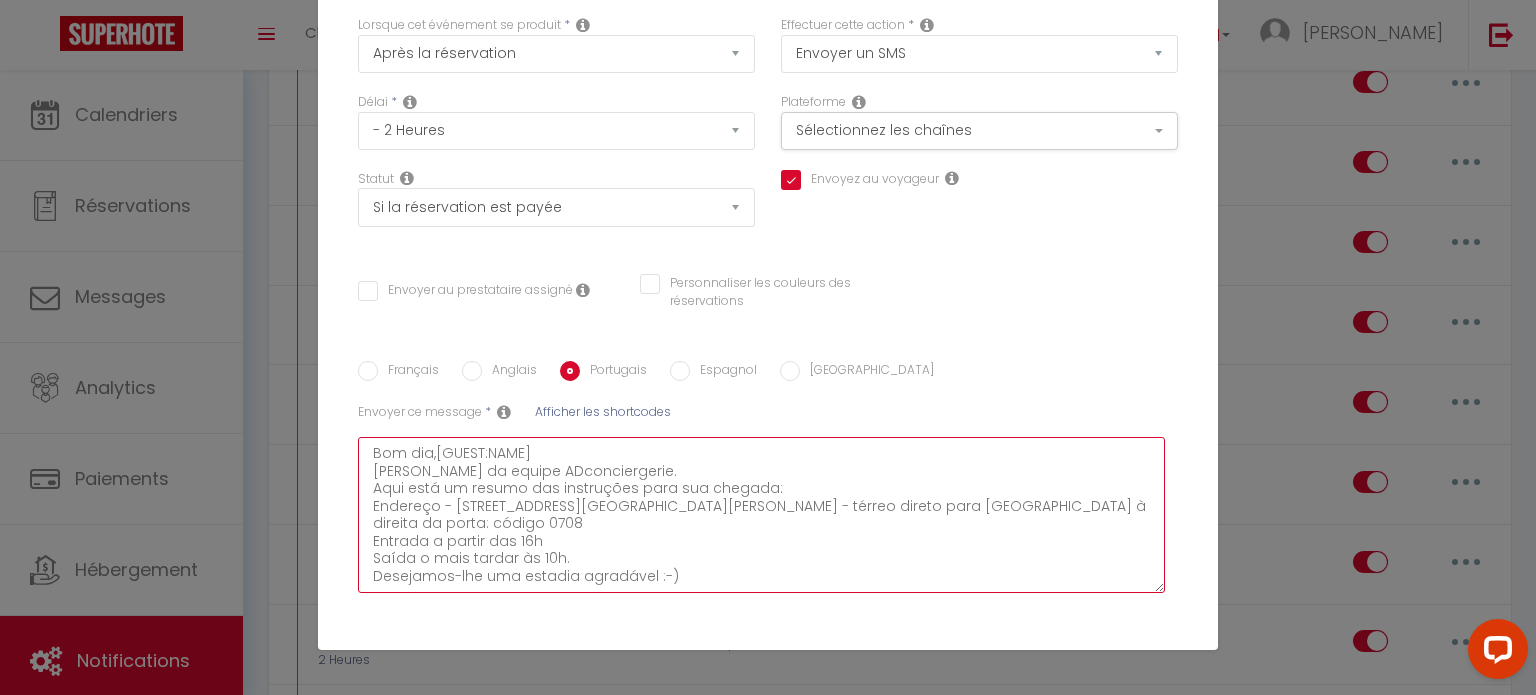 click on "Bom dia,[GUEST:NAME]
[PERSON_NAME] da equipe ADconciergerie.
Aqui está um resumo das instruções para sua chegada:
Endereço - [STREET_ADDRESS][GEOGRAPHIC_DATA][PERSON_NAME] - térreo direto para [GEOGRAPHIC_DATA] à direita da porta: código 0708
Entrada a partir das 16h
Saída o mais tardar às 10h.
Desejamos-lhe uma estadia agradável :-)" at bounding box center [761, 515] 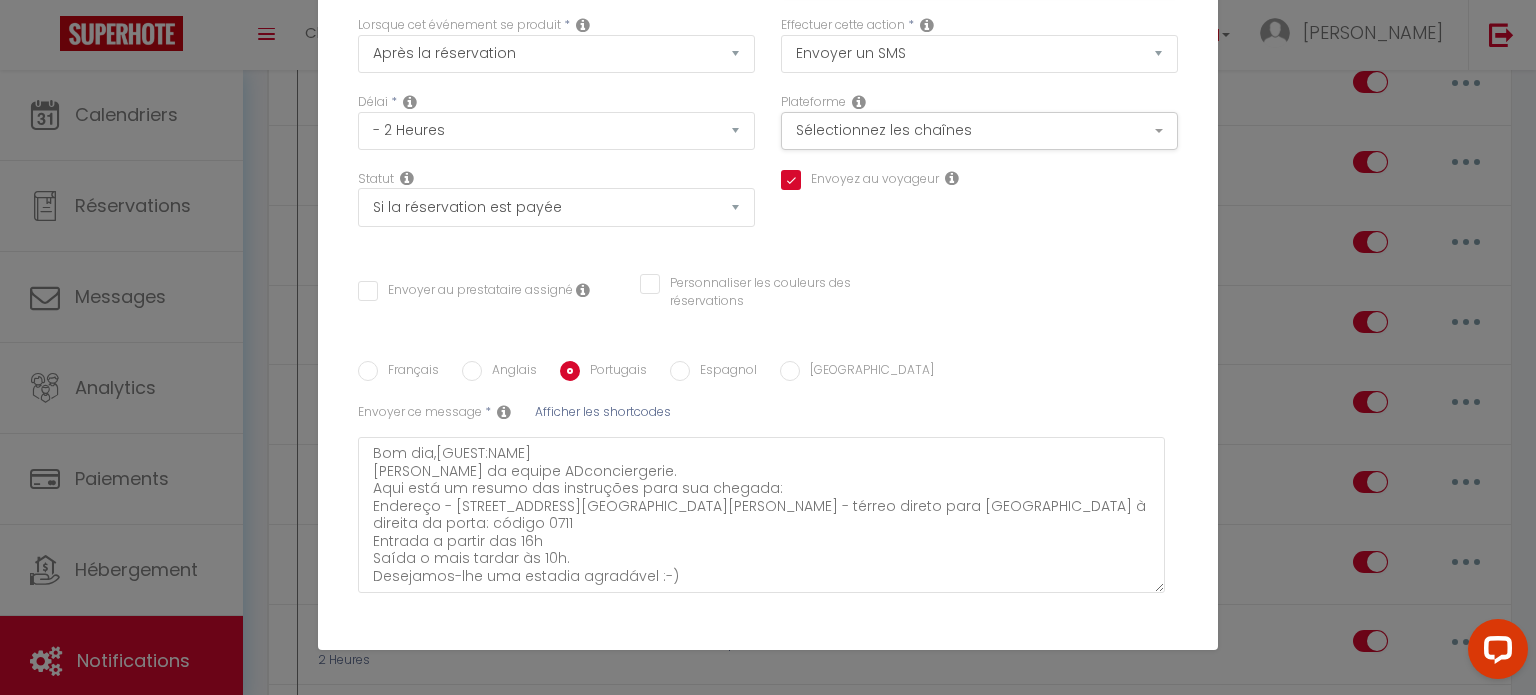 click on "Espagnol" at bounding box center [680, 371] 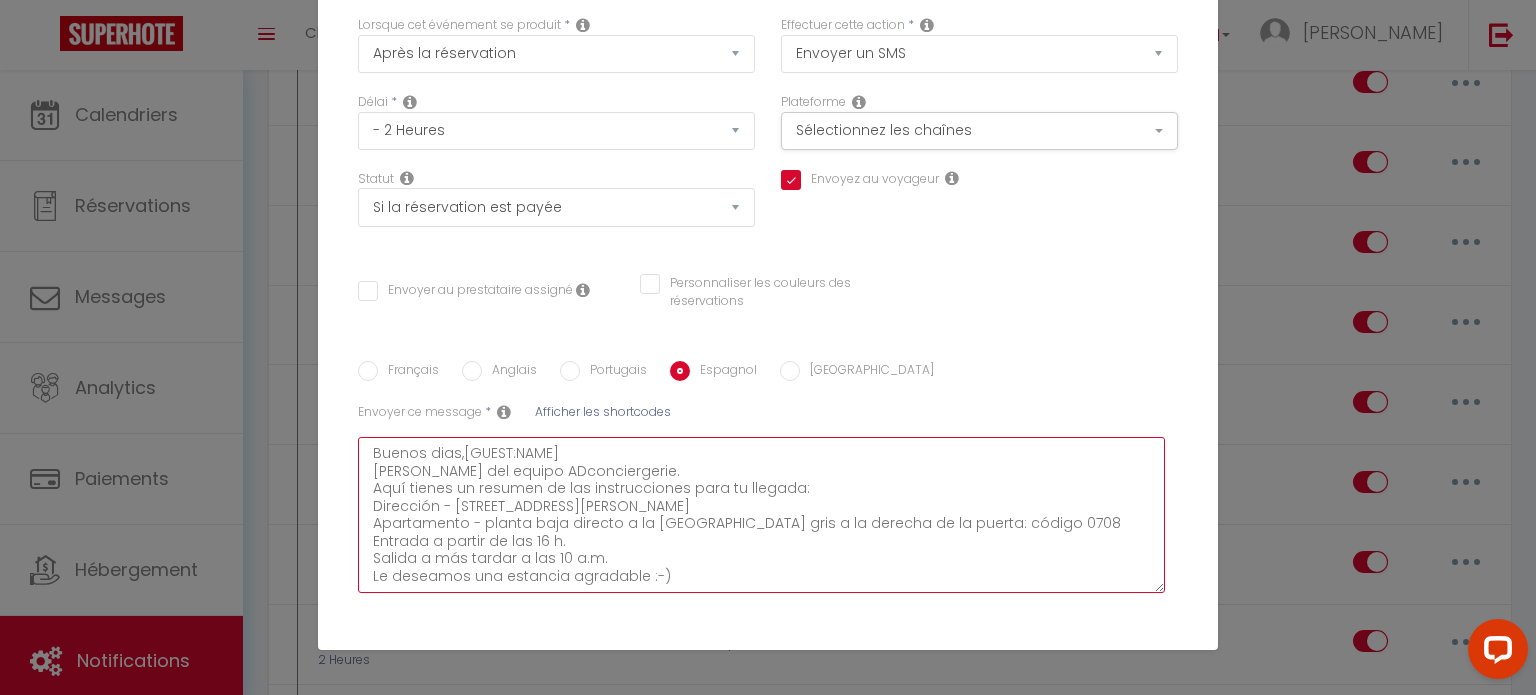 click on "Buenos dias,[GUEST:NAME]
[PERSON_NAME] del equipo ADconciergerie.
Aquí tienes un resumen de las instrucciones para tu llegada:
Dirección - [STREET_ADDRESS][PERSON_NAME]
Apartamento - planta baja directo a la [GEOGRAPHIC_DATA] gris a la derecha de la puerta: código 0708
Entrada a partir de las 16 h.
Salida a más tardar a las 10 a.m.
Le deseamos una estancia agradable :-)" at bounding box center [761, 515] 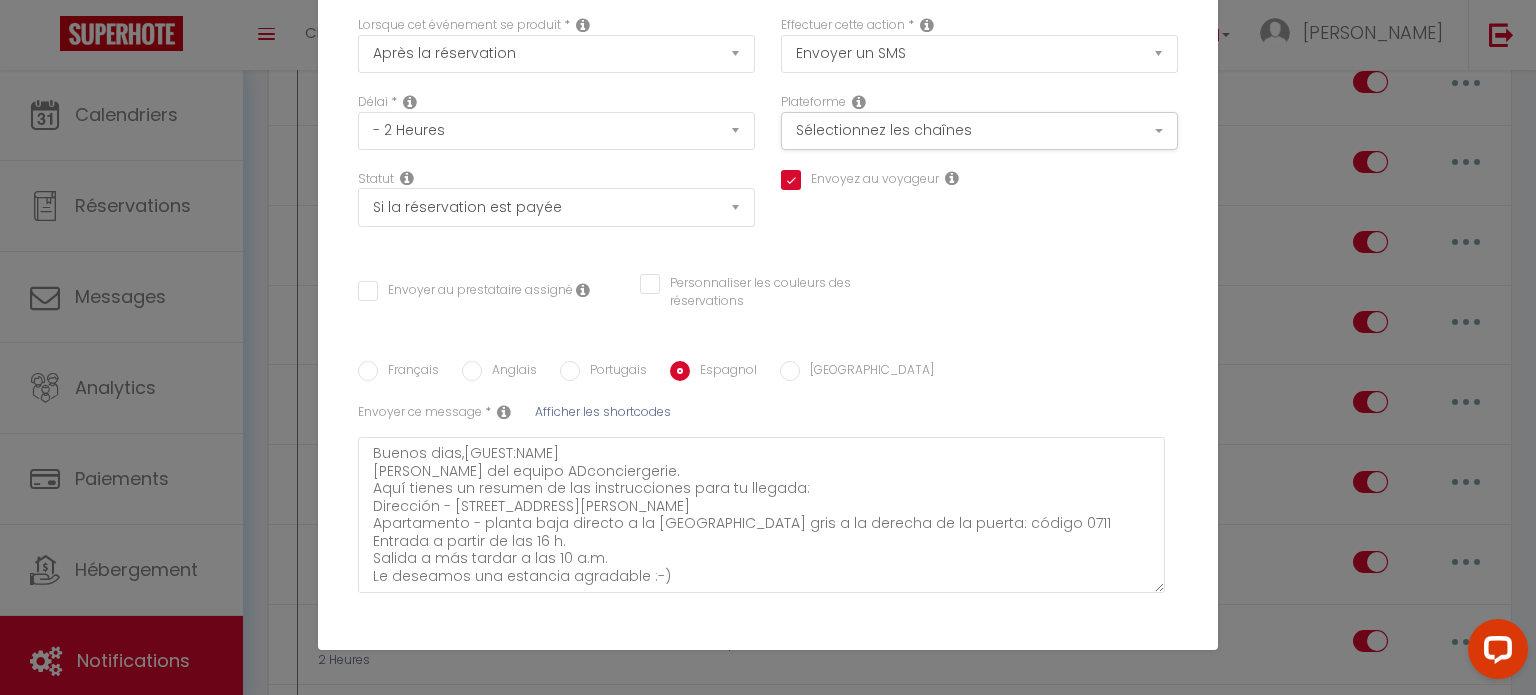 click on "[GEOGRAPHIC_DATA]" at bounding box center (790, 371) 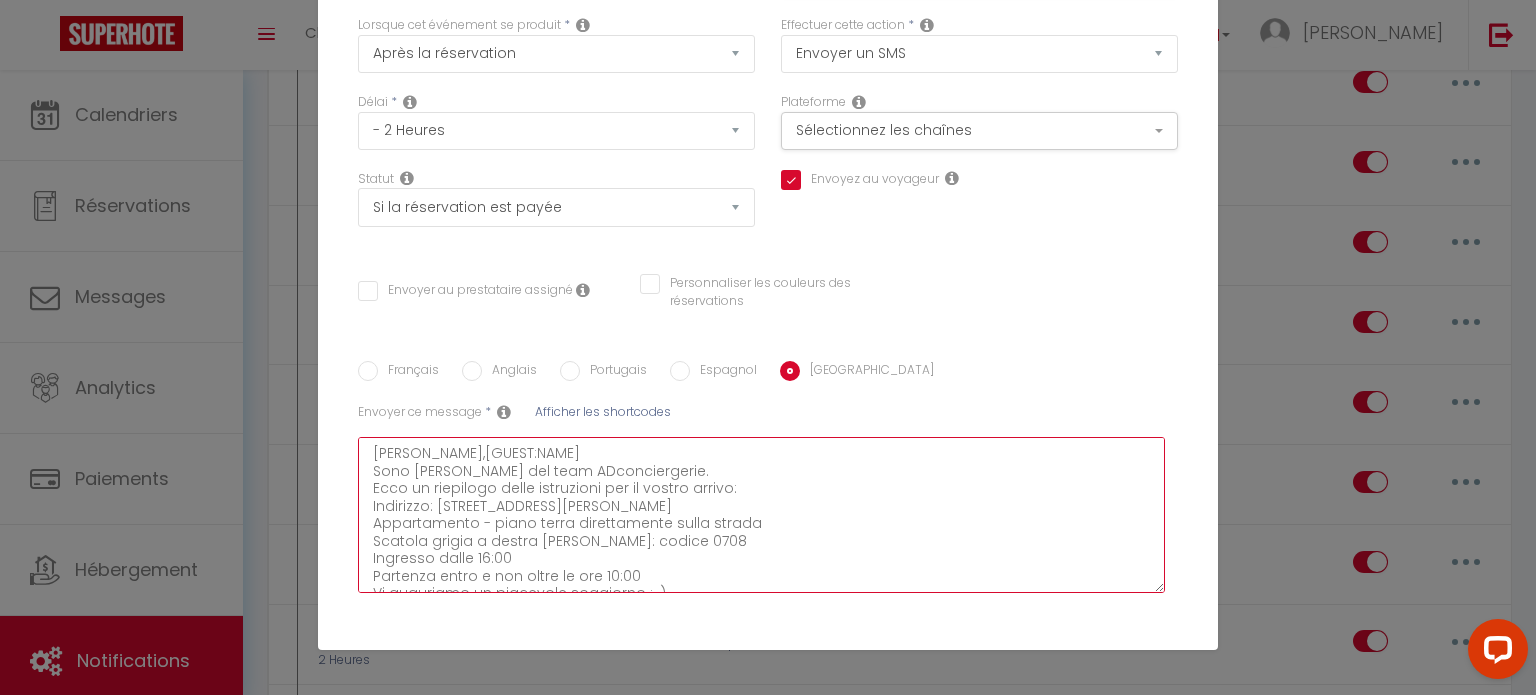 click on "[PERSON_NAME],[GUEST:NAME]
Sono [PERSON_NAME] del team ADconciergerie.
Ecco un riepilogo delle istruzioni per il vostro arrivo:
Indirizzo: [STREET_ADDRESS][PERSON_NAME]
Appartamento - piano terra direttamente sulla strada
Scatola grigia a destra [PERSON_NAME]: codice 0708
Ingresso dalle 16:00
Partenza entro e non oltre le ore 10:00
Vi auguriamo un piacevole soggiorno :-)" at bounding box center [761, 515] 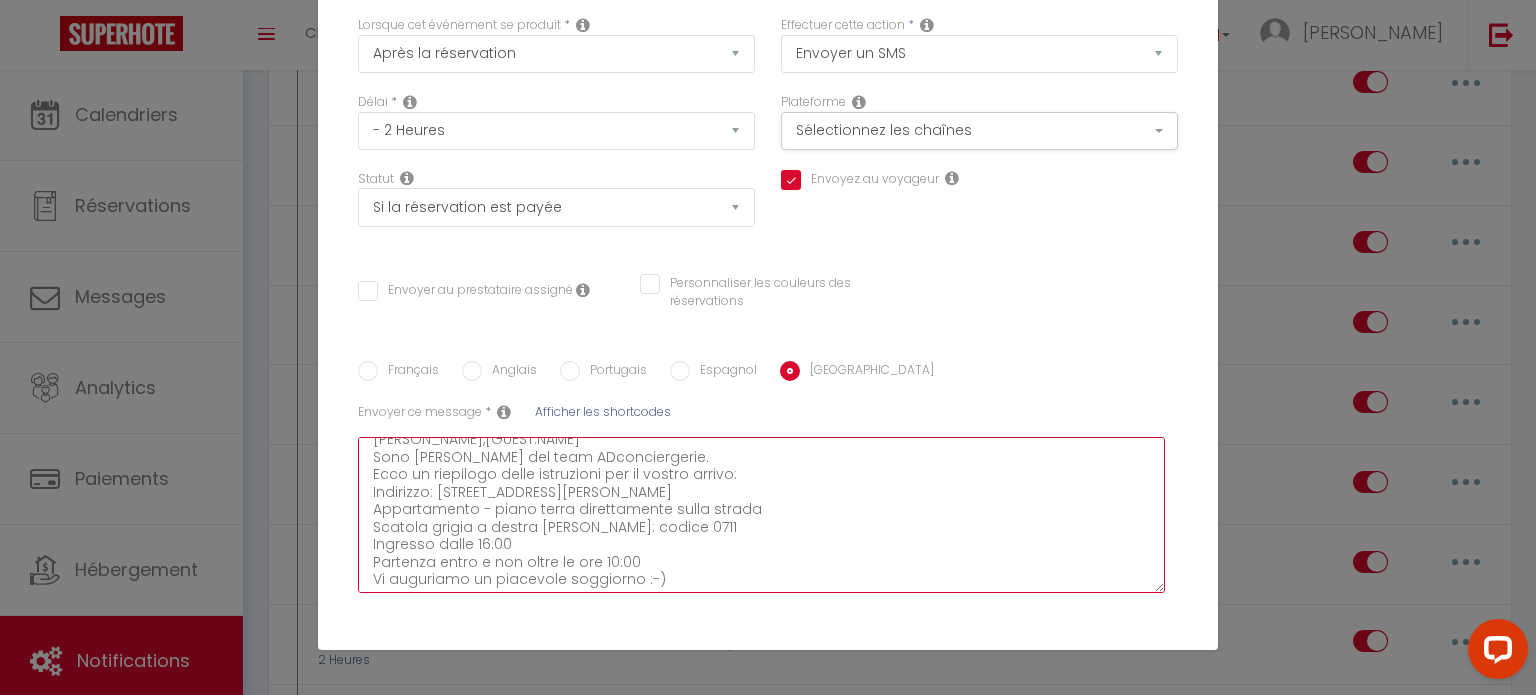 scroll, scrollTop: 16, scrollLeft: 0, axis: vertical 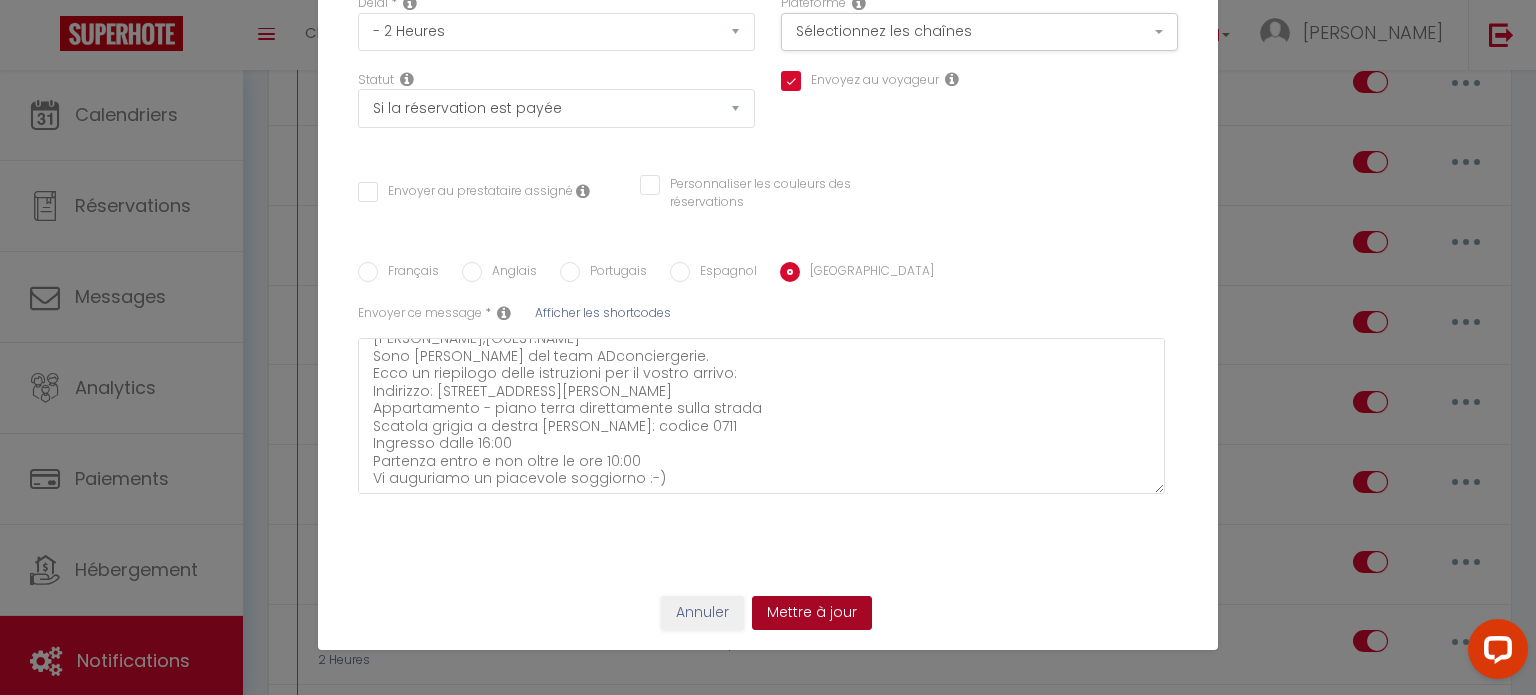 click on "Mettre à jour" at bounding box center (812, 613) 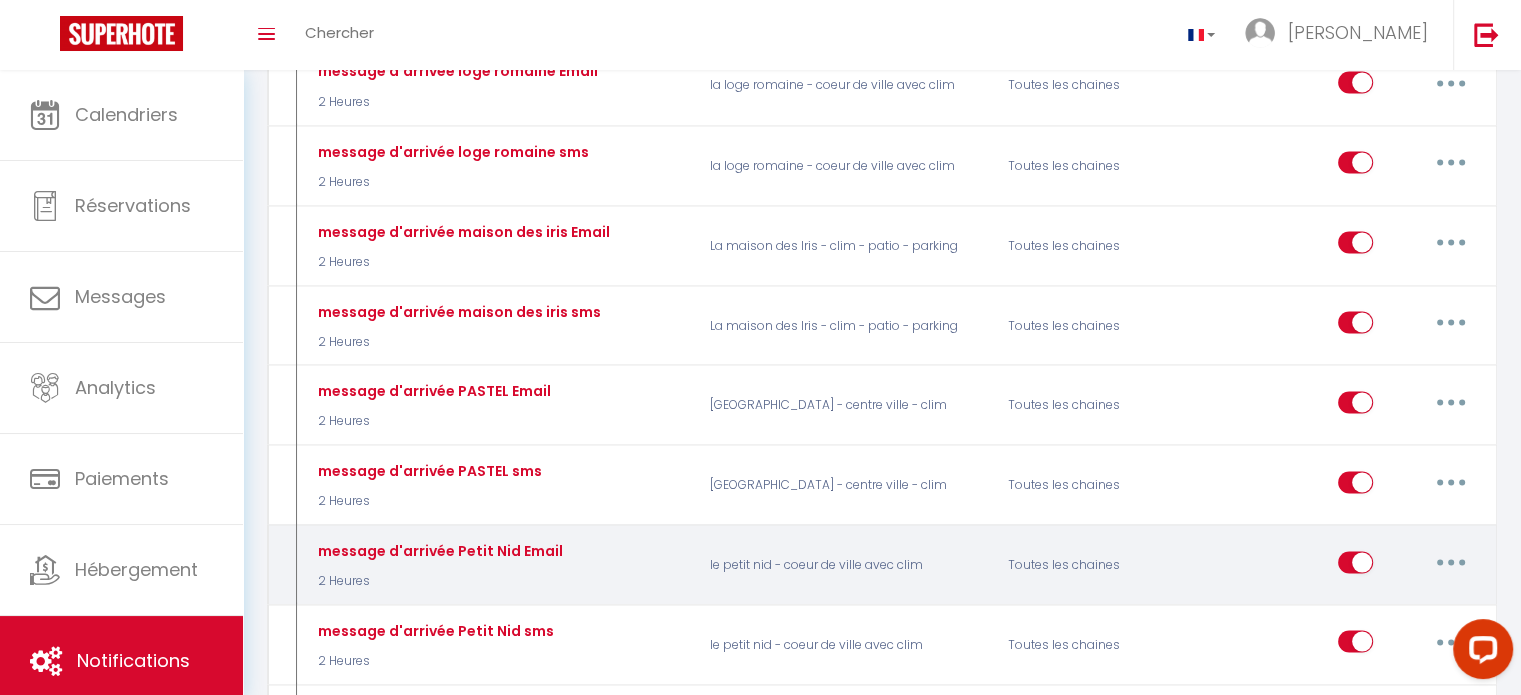 click at bounding box center (1451, 562) 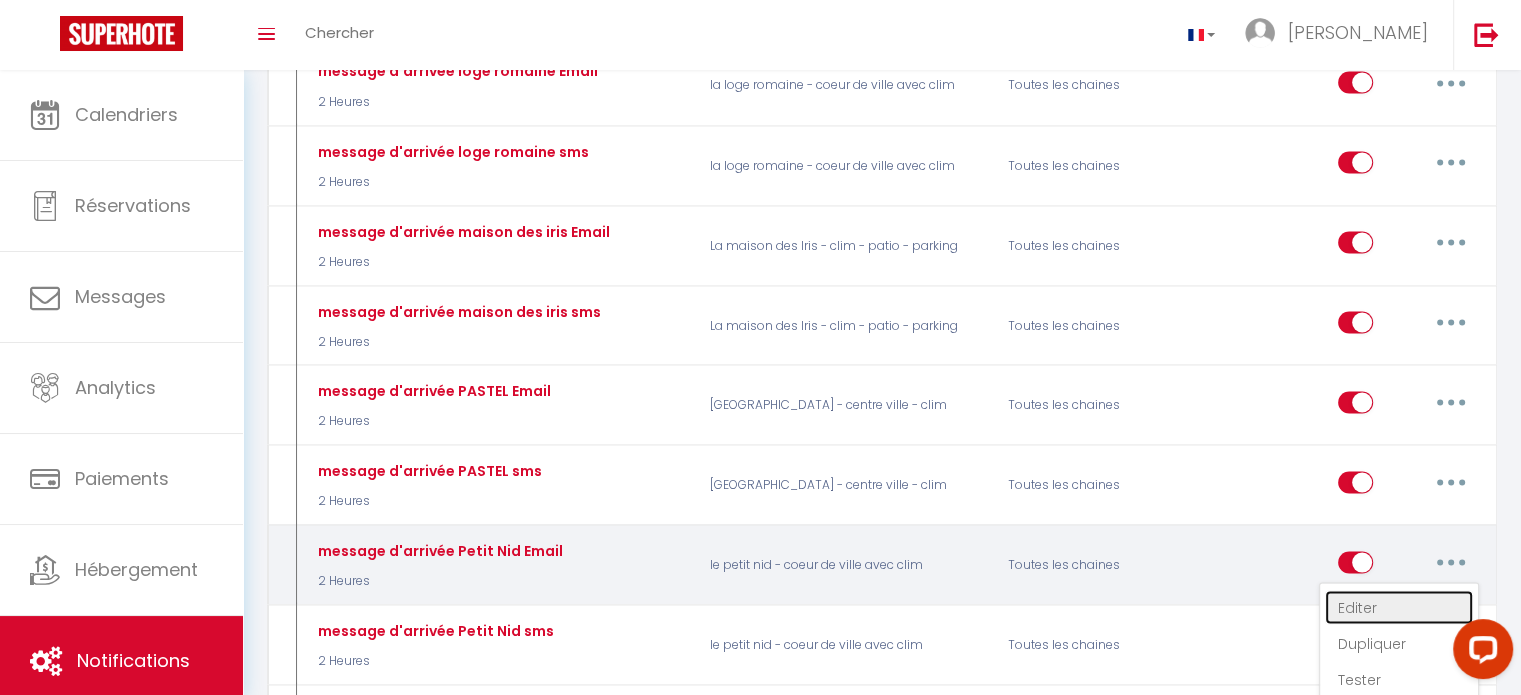 click on "Editer" at bounding box center [1399, 607] 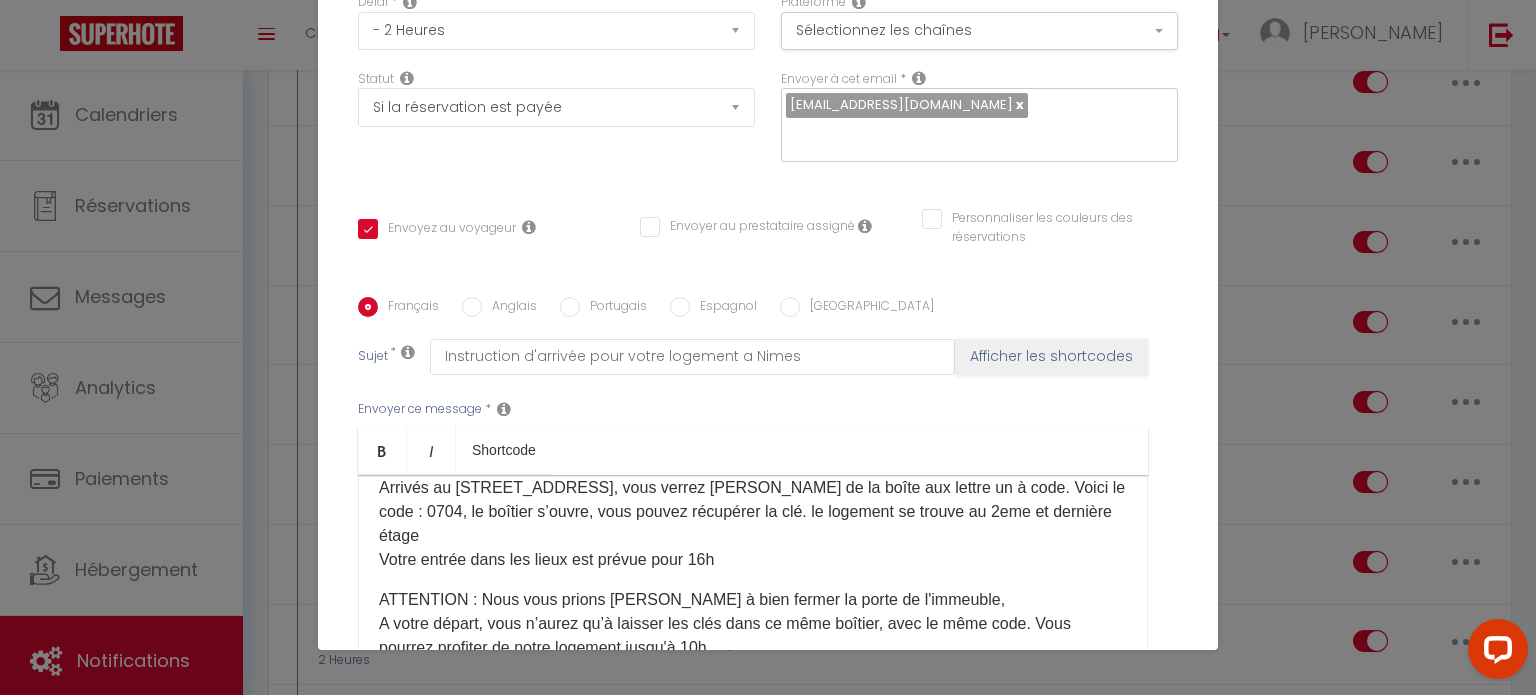 scroll, scrollTop: 200, scrollLeft: 0, axis: vertical 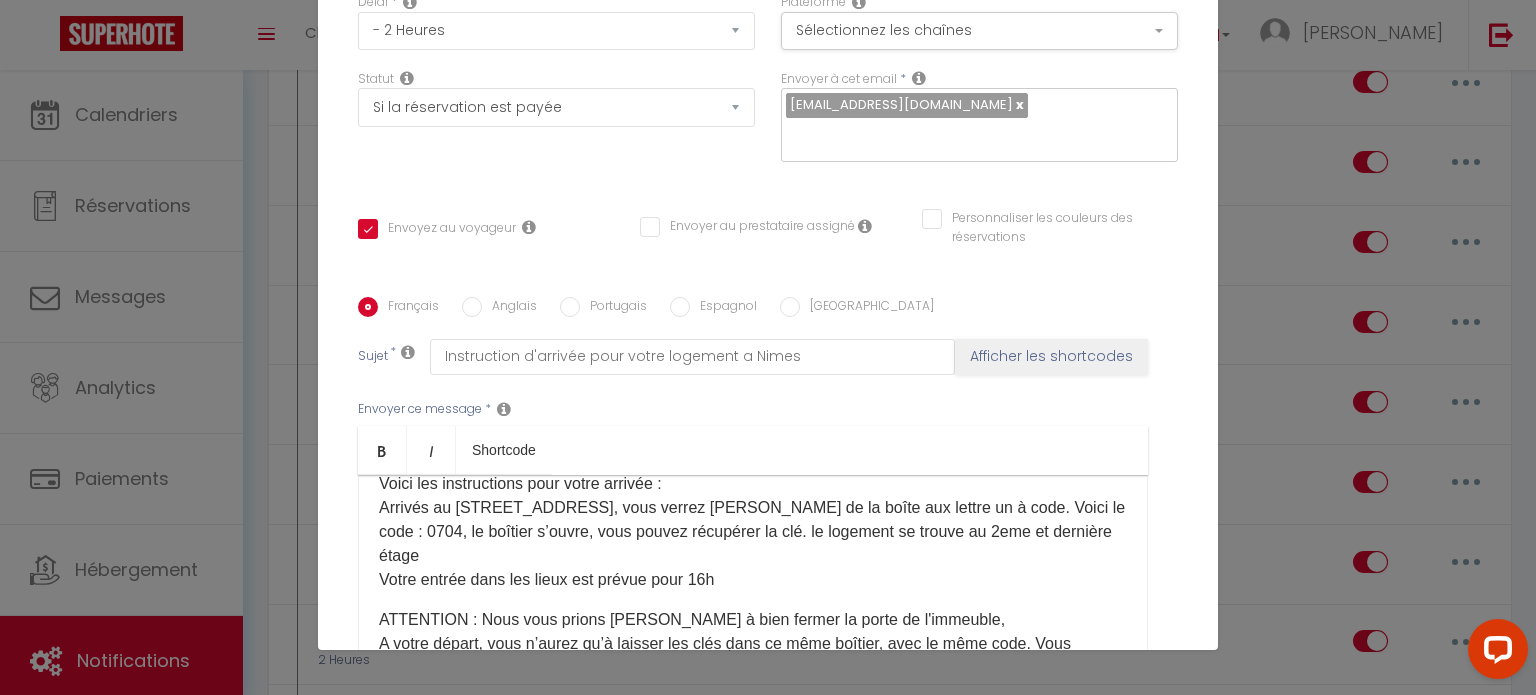 click on "Je suis [PERSON_NAME] de l'équipe AD conciergerie et suis [PERSON_NAME] d’échanger avec vous concernant notre logement Le Nid [PERSON_NAME]. Nos appartements sont autonomes et fonctionnent avec un système de boîtier à code, soyez rassuré, tout est très simple d’utilisation. Voici les instructions pour votre arrivée :  Arrivés au [STREET_ADDRESS], vous verrez [PERSON_NAME] de la boîte aux lettre un à code. Voici le code : 0704, le boîtier s’ouvre, vous pouvez récupérer la clé. le logement se trouve au 2eme et dernière étage  Votre entrée dans les lieux est prévue pour 16h" at bounding box center (753, 484) 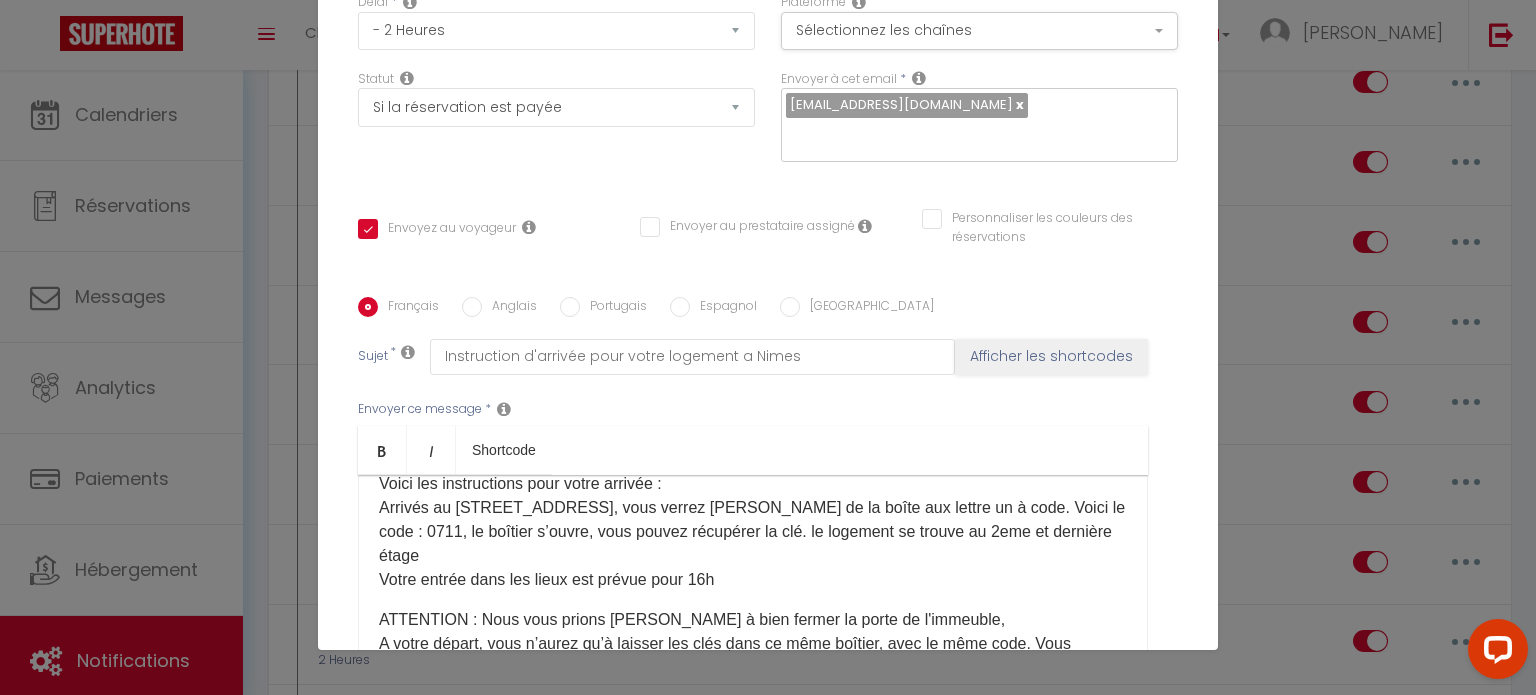 click on "Français     Anglais     Portugais     Espagnol     Italien   Sujet   *     Instruction d'arrivée pour votre logement a Nimes   Afficher les shortcodes   Envoyer ce message   *     Bold Italic Shortcode Rich text editor Bonjour [GUEST:NAME], C'est le JOUR - J ! Je suis [PERSON_NAME] de l'équipe AD conciergerie et suis [PERSON_NAME] d’échanger avec vous concernant notre logement Le Nid [PERSON_NAME]. Nos appartements sont autonomes et fonctionnent avec un système de boîtier à code, soyez rassuré, tout est très simple d’utilisation. Voici les instructions pour votre arrivée :  Arrivés au [STREET_ADDRESS], vous verrez [PERSON_NAME] de la boîte aux lettre un à code. Voici le code : 0711, le boîtier s’ouvre, vous pouvez récupérer la clé. le logement se trouve au 2eme et dernière étage  Votre entrée dans les lieux est prévue pour 16h  ATTENTION : Nous vous prions [PERSON_NAME] à bien fermer la porte de l'immeuble,
Nous vous souhaitons un agréable séjour dans le nid [PERSON_NAME] =)
L'Équipes AD conciergerie" at bounding box center [768, 498] 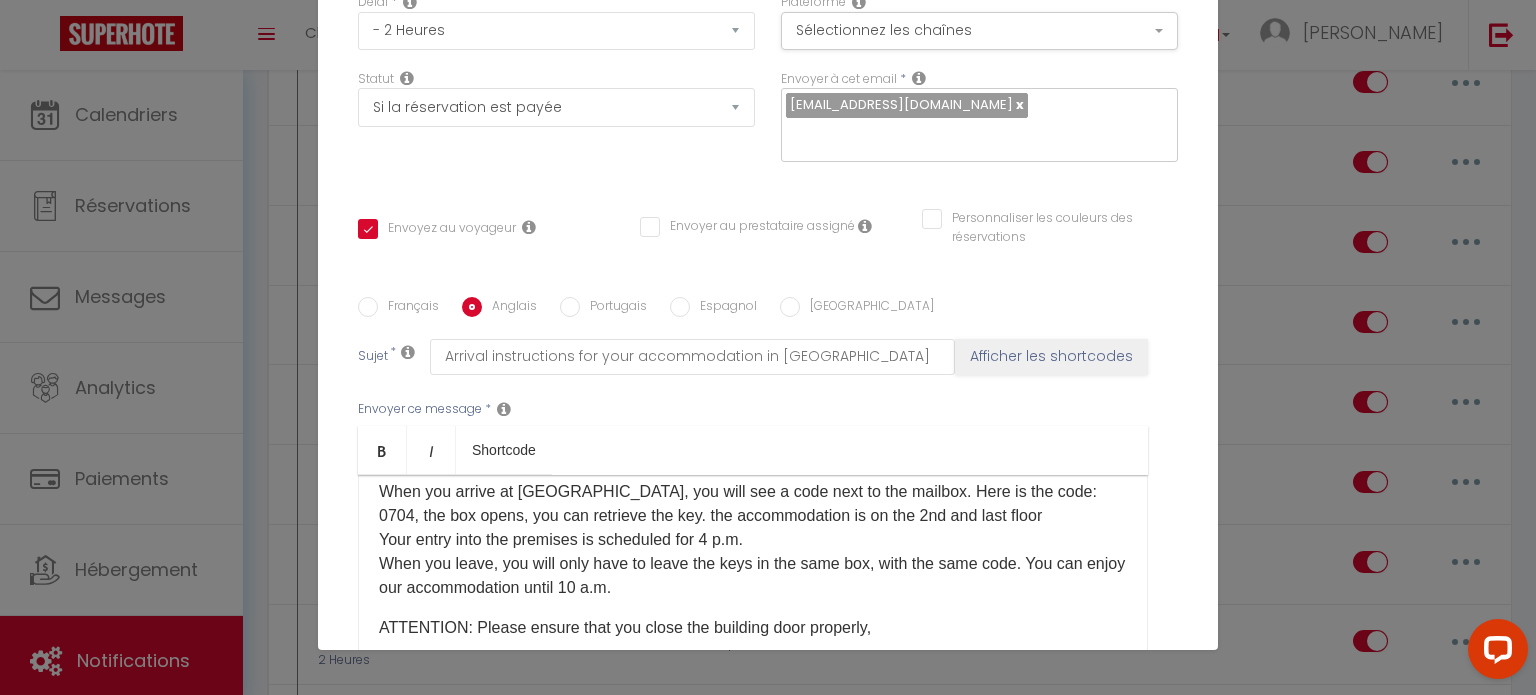click on "It's D-DAY! I am [PERSON_NAME] from the AD concierge team and am delighted to discuss with you about our accommodation Le Nid [PERSON_NAME]. Our apartments are autonomous and operate with a code box system, rest assured, everything is very easy to use. Here are the instructions for your arrival: When you arrive at [STREET_ADDRESS], you will see a code next to the mailbox. Here is the code: 0704, the box opens, you can retrieve the key. the accommodation is on the 2nd and last floor Your entry into the premises is scheduled for 4 p.m. When you leave, you will only have to leave the keys in the same box, with the same code. You can enjoy our accommodation until 10 a.m." at bounding box center [753, 468] 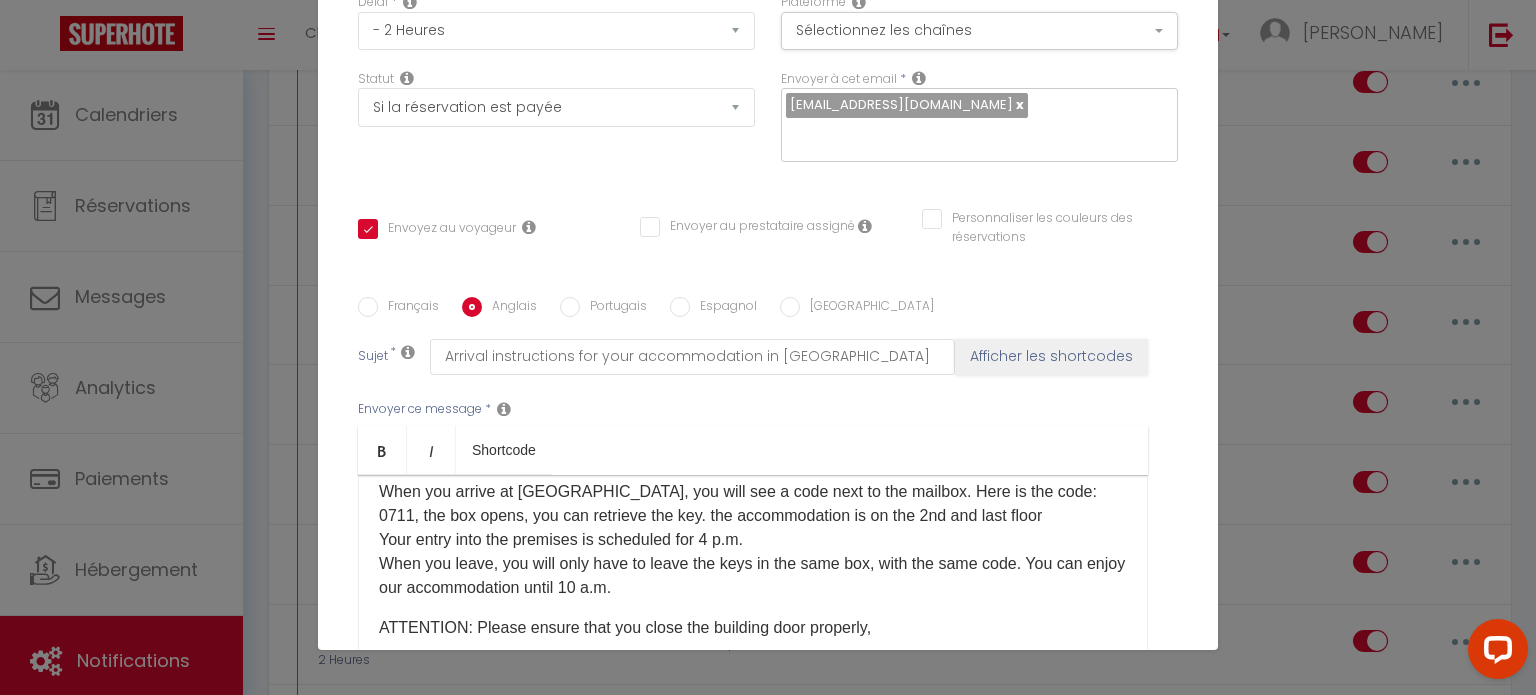 click on "Portugais" at bounding box center [613, 308] 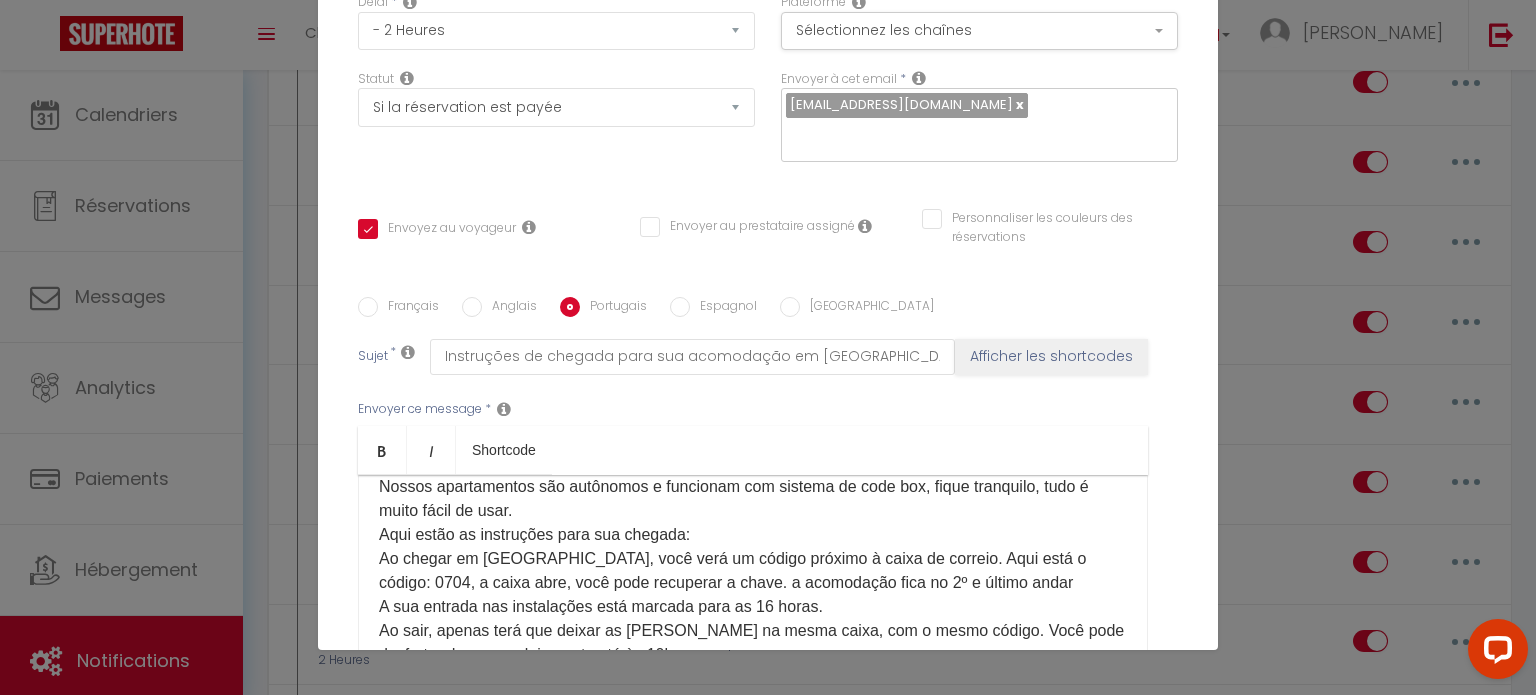 scroll, scrollTop: 100, scrollLeft: 0, axis: vertical 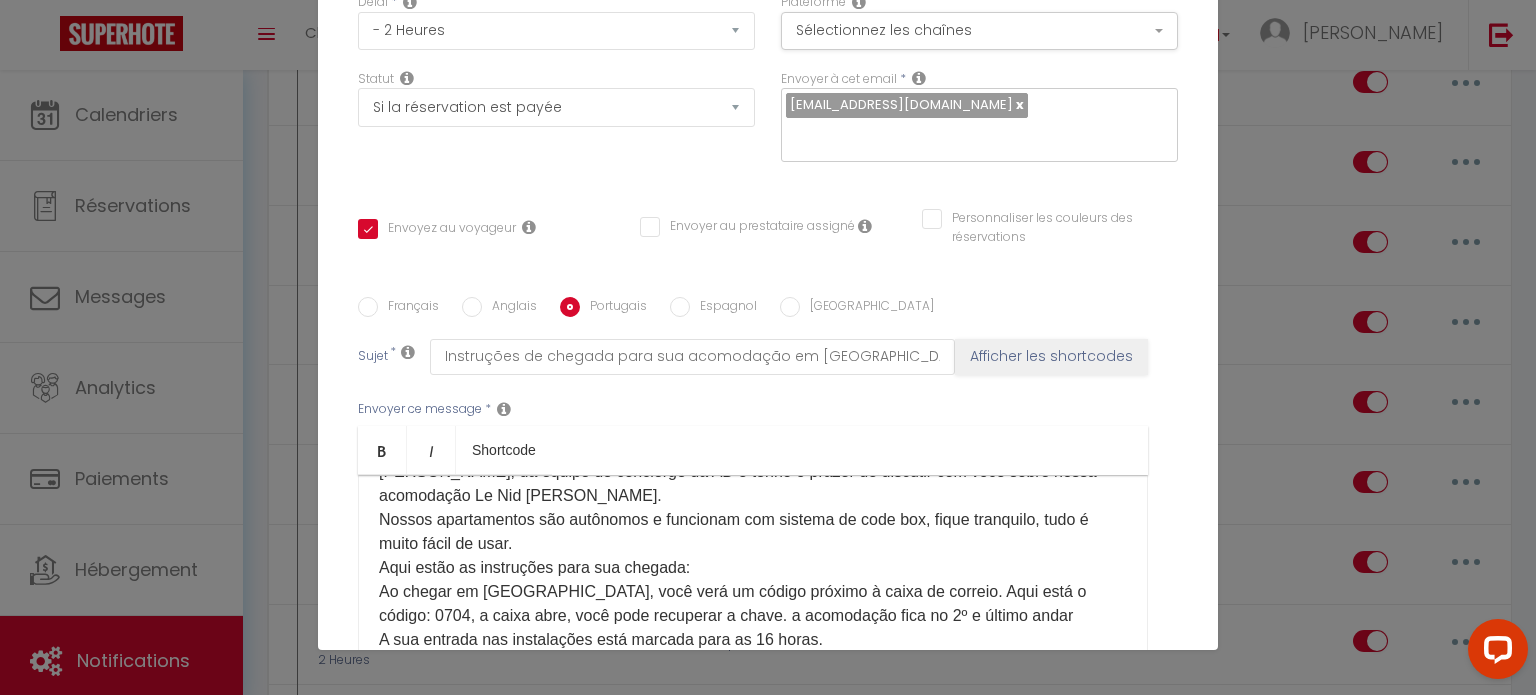 click on "É DIA D! Sou [PERSON_NAME], da equipe de concierge da AD e tenho o prazer de discutir com você sobre nossa acomodação Le Nid [PERSON_NAME]. Nossos apartamentos são autônomos e funcionam com sistema de code box, fique tranquilo, tudo é muito fácil de usar. Aqui estão as instruções para sua chegada: Ao chegar em [GEOGRAPHIC_DATA], você verá um código próximo à caixa de correio. Aqui está o código: 0704, a caixa abre, você pode recuperar a chave. a acomodação fica no 2º e último andar A sua entrada nas instalações está marcada para as 16 horas. Ao sair, apenas terá que deixar as [PERSON_NAME] na mesma caixa, com o mesmo código. Você pode desfrutar do nosso alojamento até às 10h." at bounding box center (753, 568) 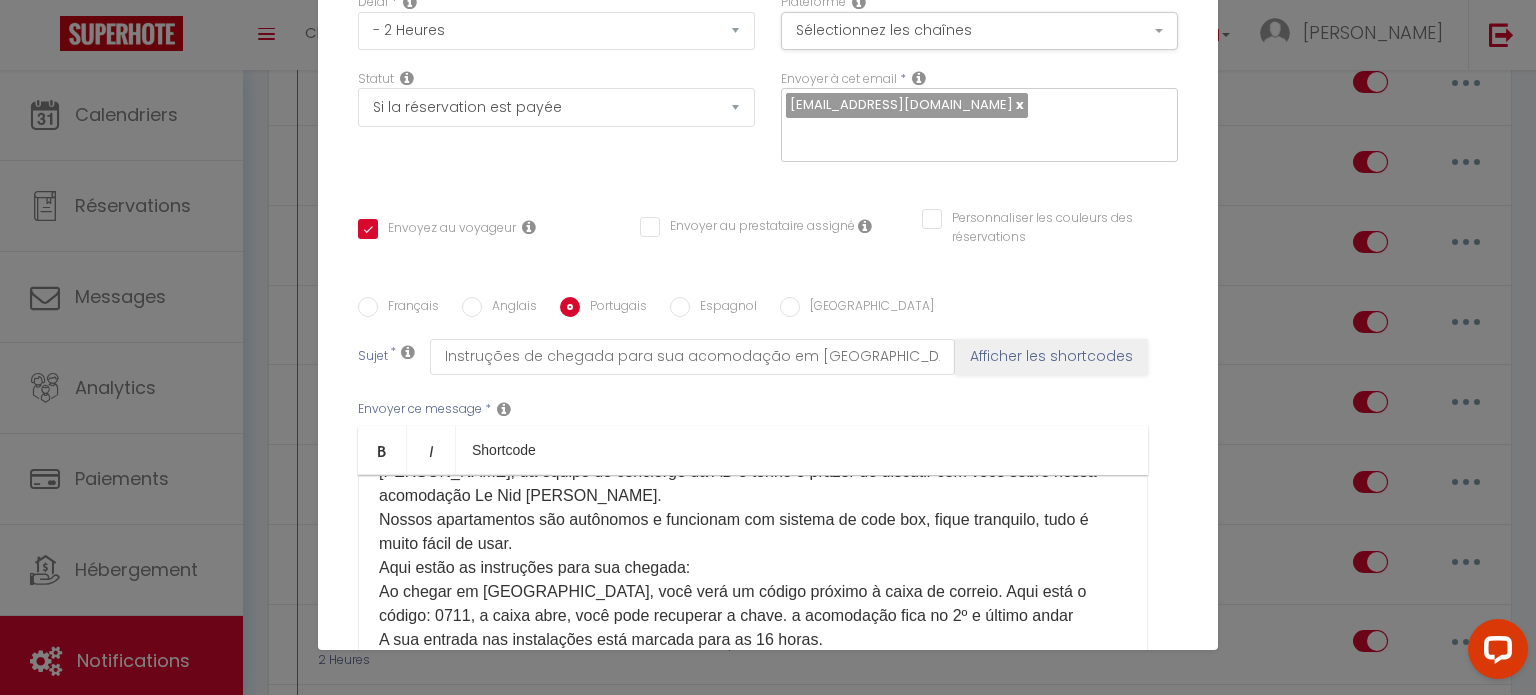 click on "Espagnol" at bounding box center [680, 307] 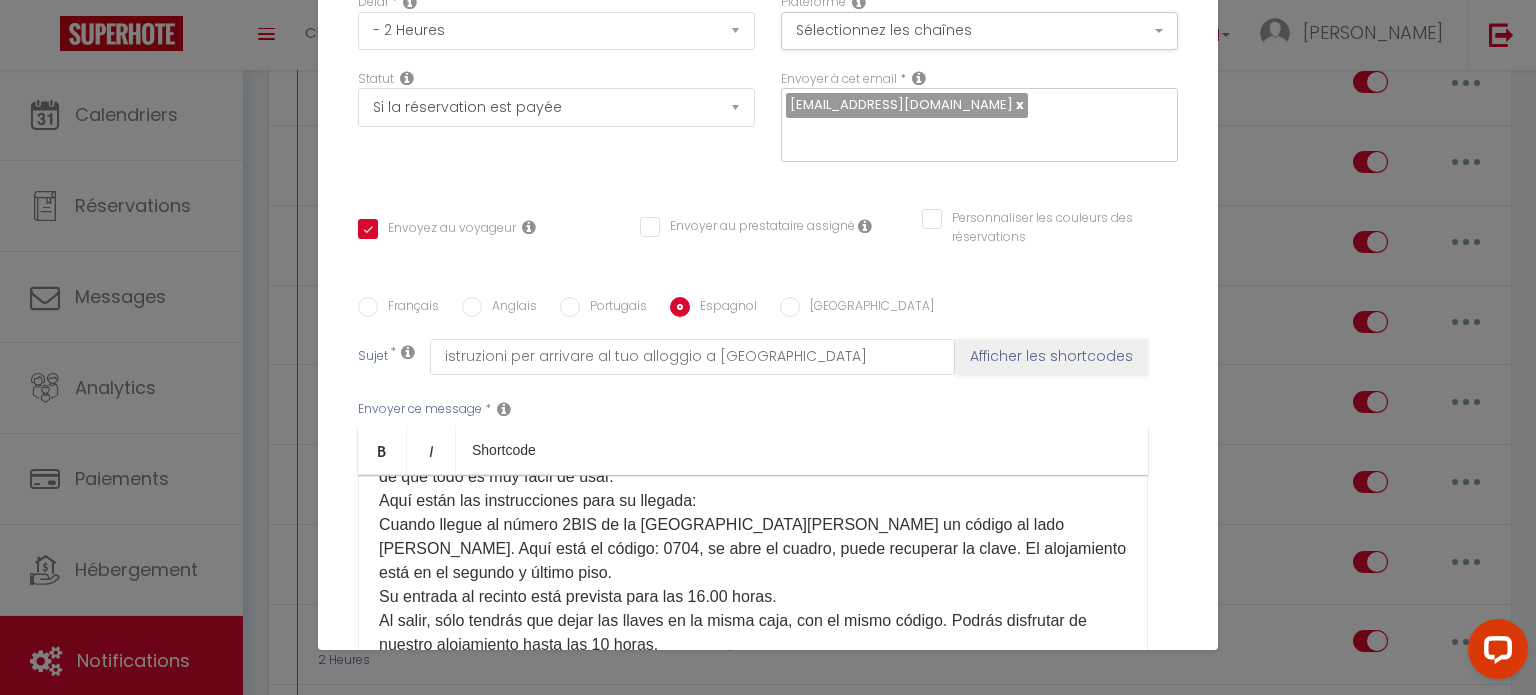 scroll, scrollTop: 200, scrollLeft: 0, axis: vertical 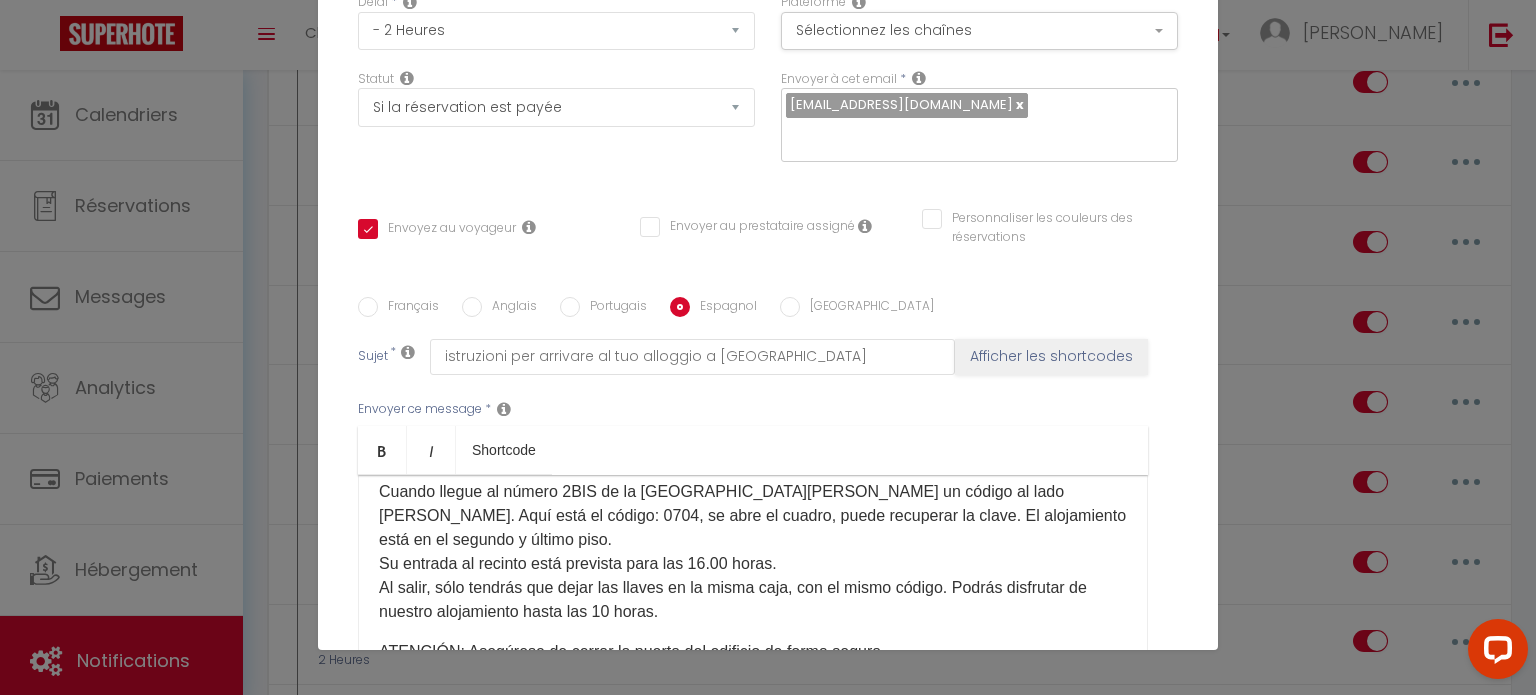click on "¡Es el DÍA D! Soy [PERSON_NAME], del equipo de conserjería de AD, y estoy encantado de hablar con usted sobre nuestro alojamiento Le Nid [PERSON_NAME]. Nuestros apartamentos son autónomos y funcionan con un sistema de caja de códigos, ten la seguridad de que todo es muy fácil de usar. Aquí están las instrucciones para su llegada: Cuando llegue al número 2BIS de la [GEOGRAPHIC_DATA][PERSON_NAME] un código al lado [PERSON_NAME]. Aquí está el código: 0704, se abre el cuadro, puede recuperar la clave. El alojamiento está en el segundo y último piso. Su entrada al recinto está prevista para las 16.00 horas. Al salir, sólo tendrás que dejar las llaves en la misma caja, con el mismo código. Podrás disfrutar de nuestro alojamiento hasta las 10 horas." at bounding box center [753, 480] 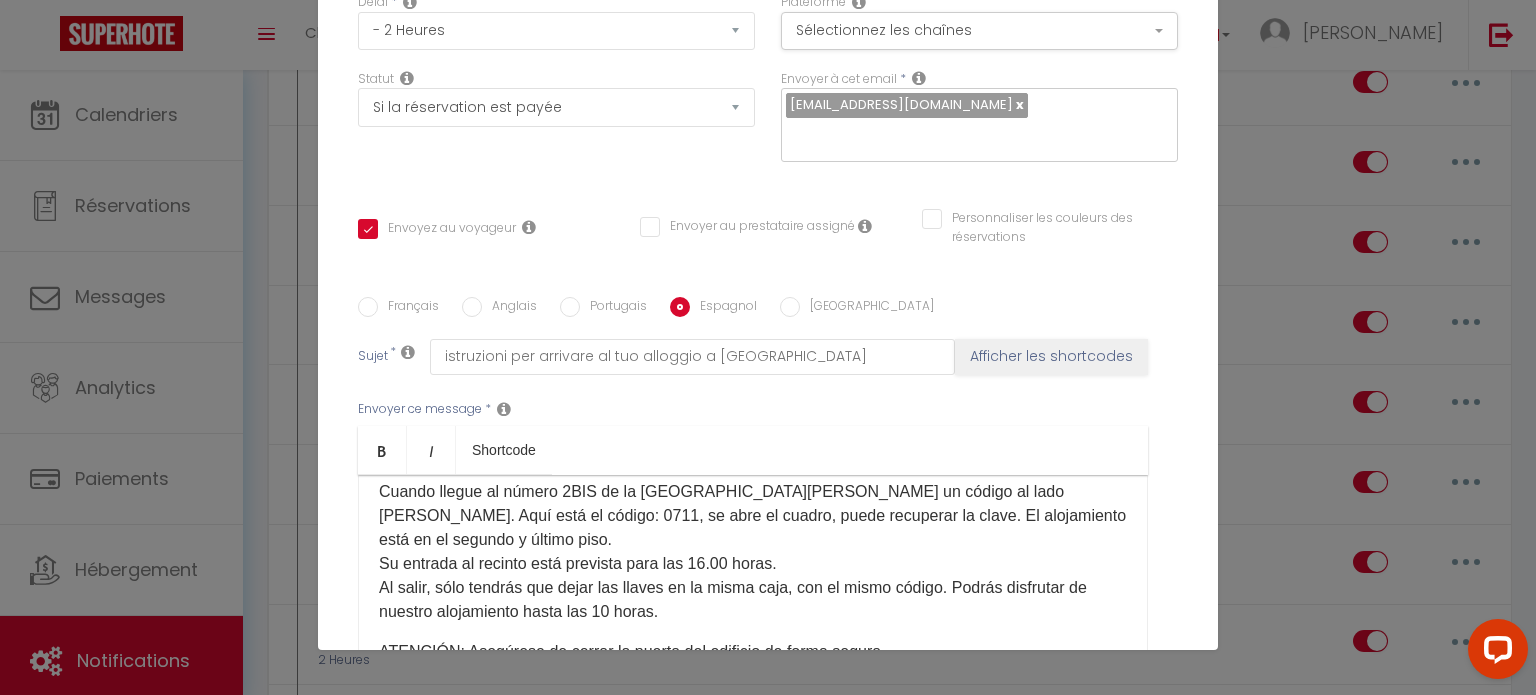 click on "[GEOGRAPHIC_DATA]" at bounding box center [790, 307] 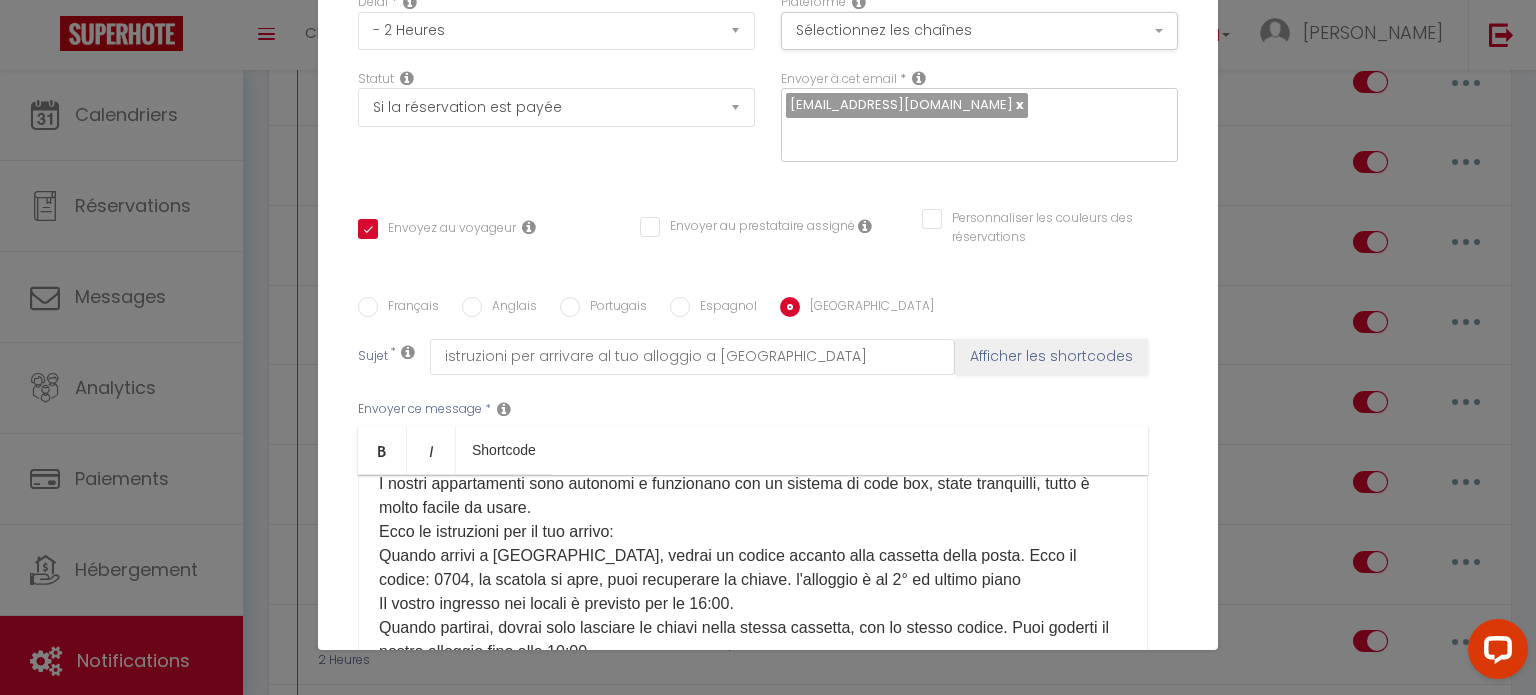 scroll, scrollTop: 100, scrollLeft: 0, axis: vertical 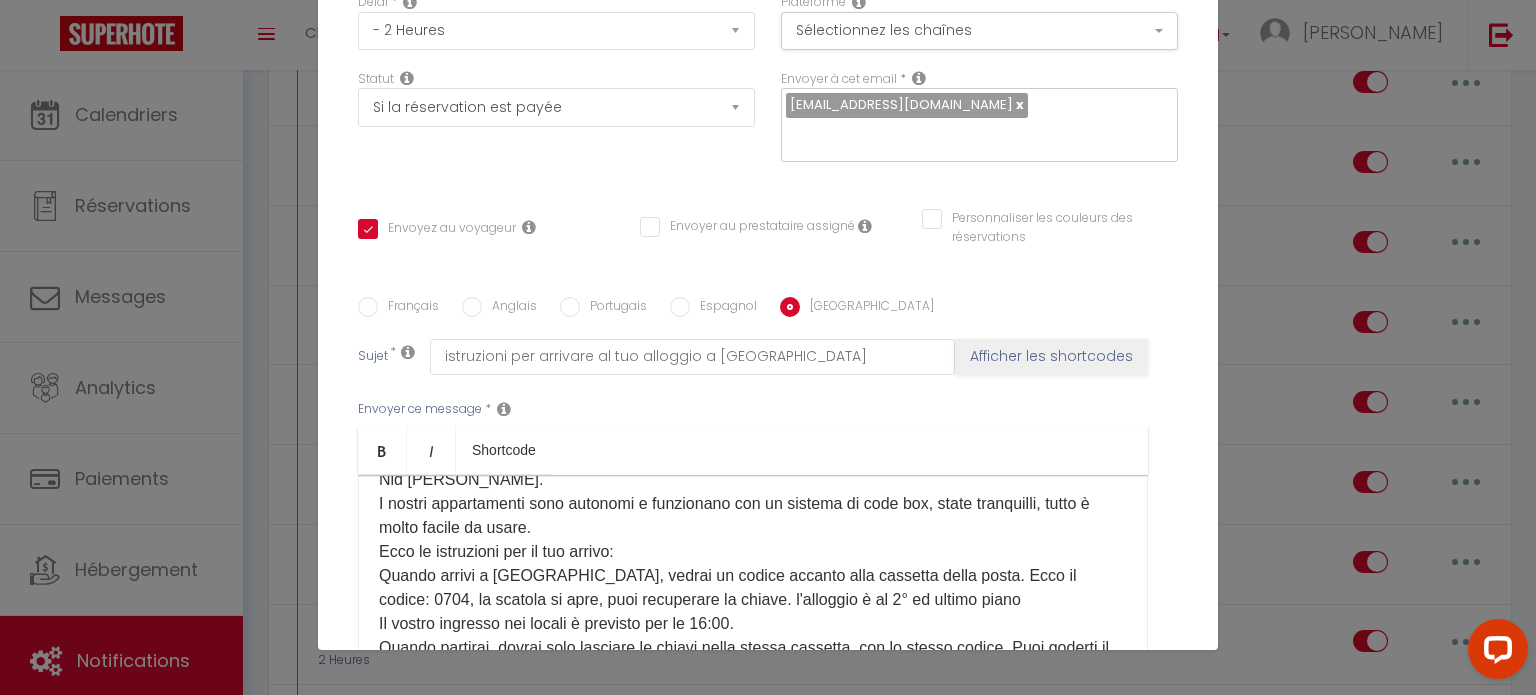 click on "Buongiorno [GUEST:NAME]​, È il D-DAY! Sono [PERSON_NAME] del team AD concierge e sono lieto di discutere con voi del nostro alloggio Le Nid [PERSON_NAME]. I nostri appartamenti sono autonomi e funzionano con un sistema di code box, state tranquilli, tutto è molto facile da usare. Ecco le istruzioni per il tuo arrivo: Quando arrivi a [GEOGRAPHIC_DATA], vedrai un codice accanto alla cassetta della posta. Ecco il codice: 0704, la scatola si apre, puoi recuperare la chiave. l'alloggio è al 2° ed ultimo piano Il vostro ingresso nei locali è previsto per le 16:00. Quando partirai, dovrai solo lasciare le chiavi nella stessa cassetta, con lo stesso codice. Puoi goderti il ​​nostro alloggio fino alle 10:00." at bounding box center [753, 540] 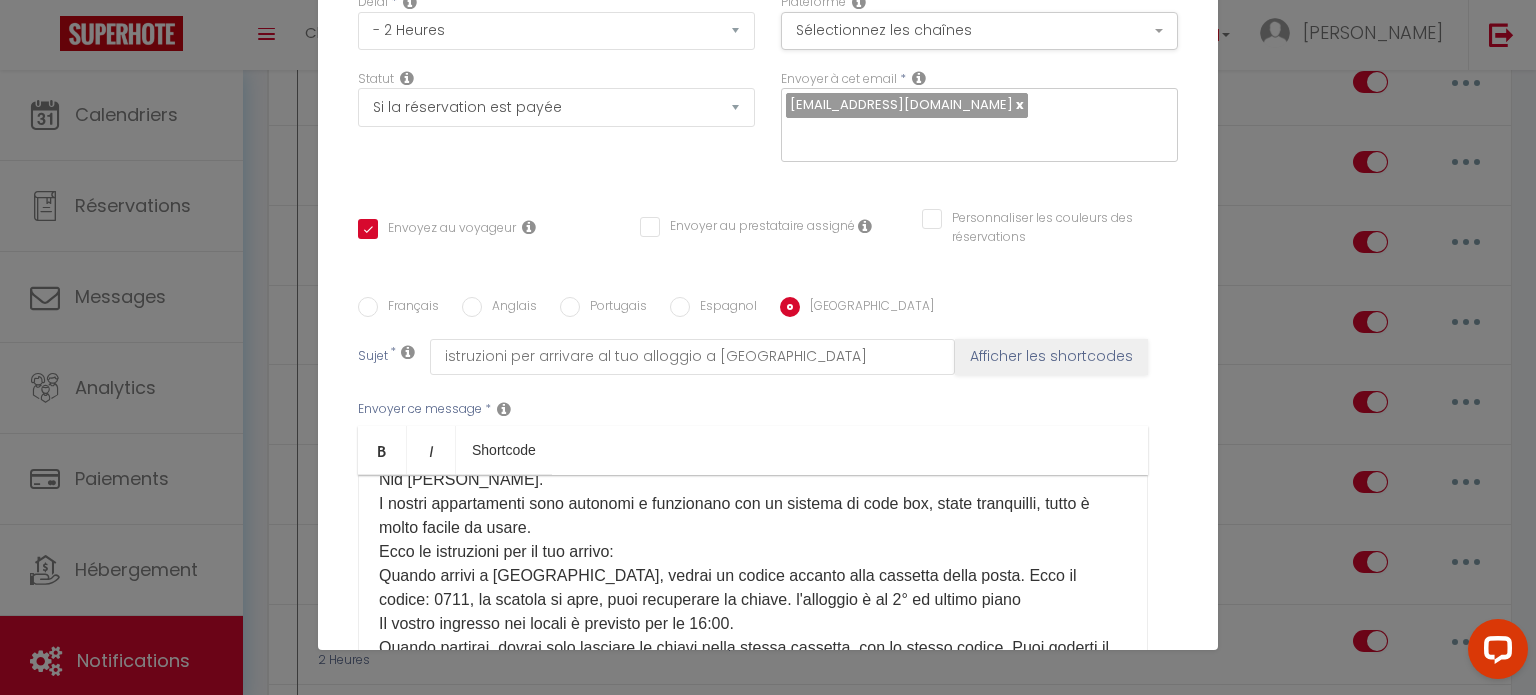 scroll, scrollTop: 396, scrollLeft: 0, axis: vertical 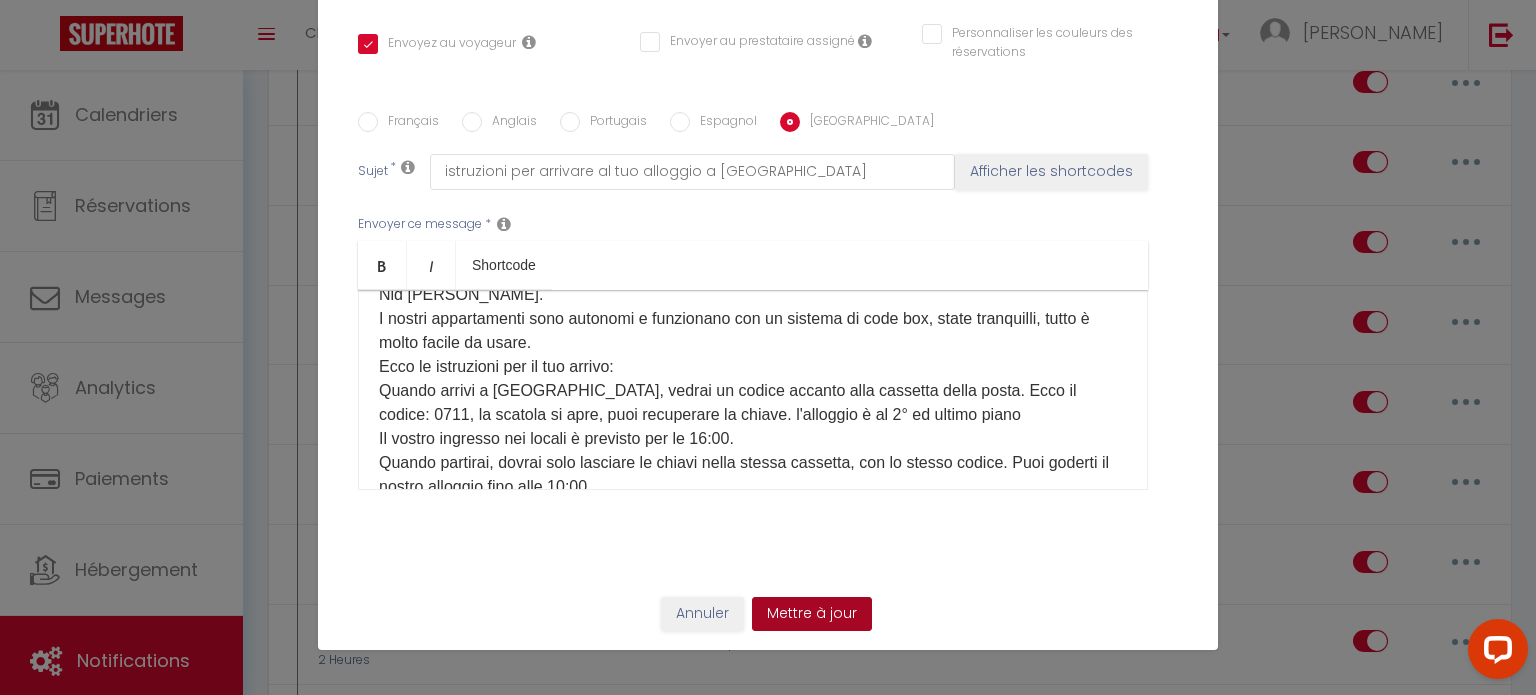 click on "Mettre à jour" at bounding box center [812, 614] 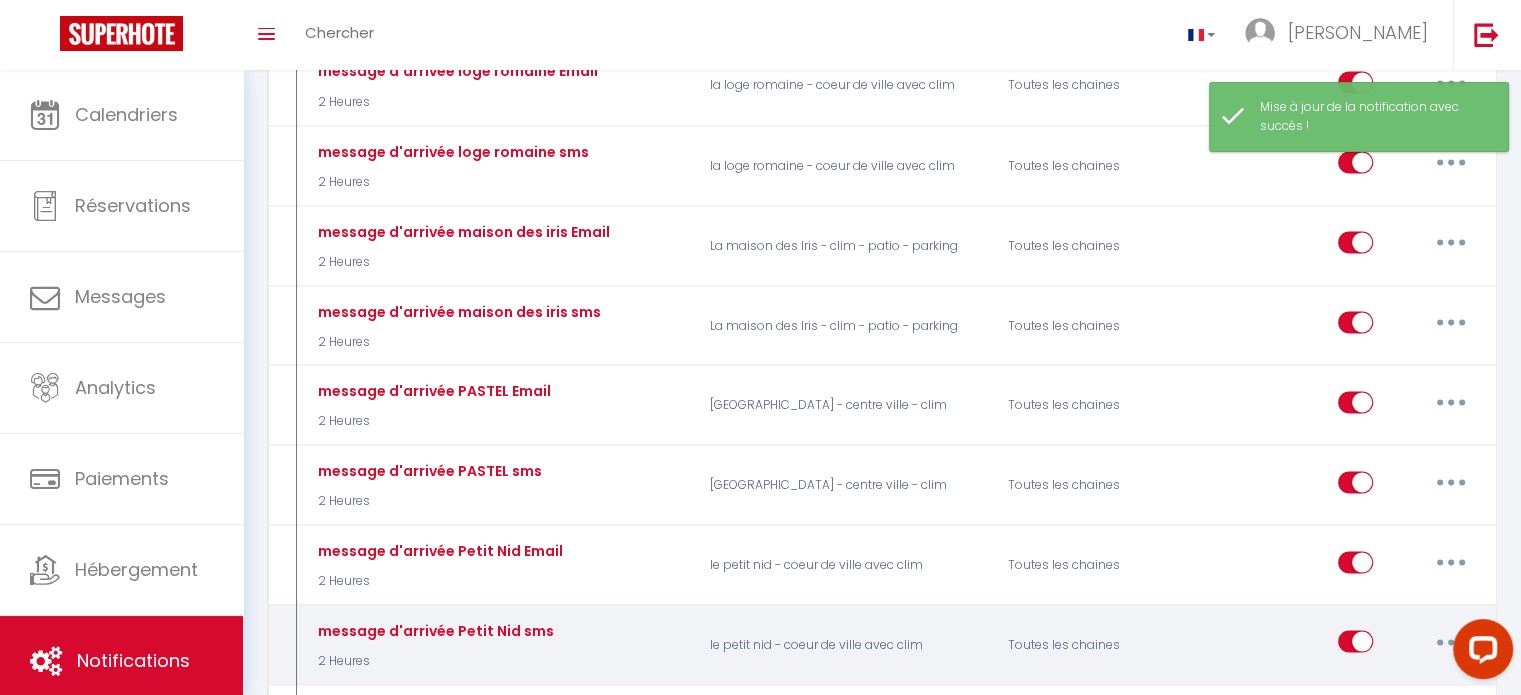 click at bounding box center (1451, 641) 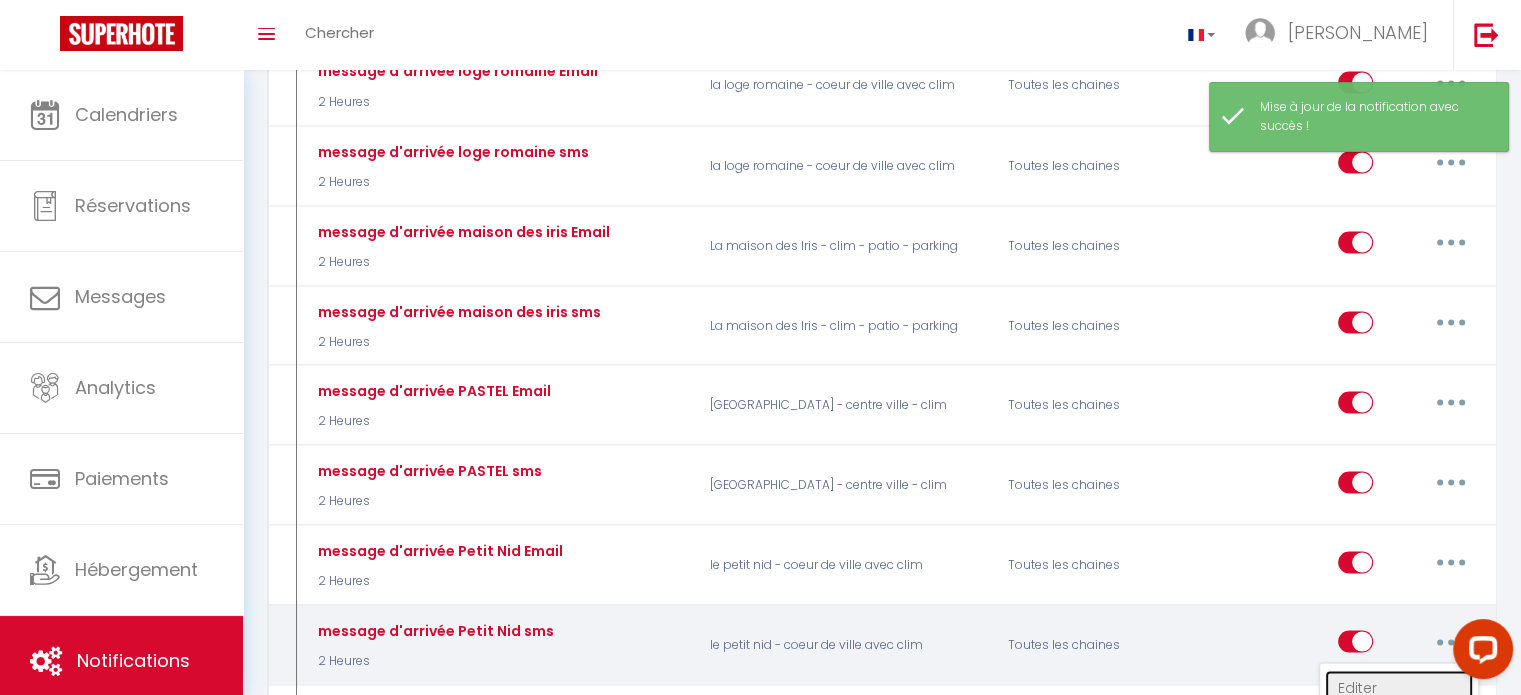 click on "Editer" at bounding box center [1399, 687] 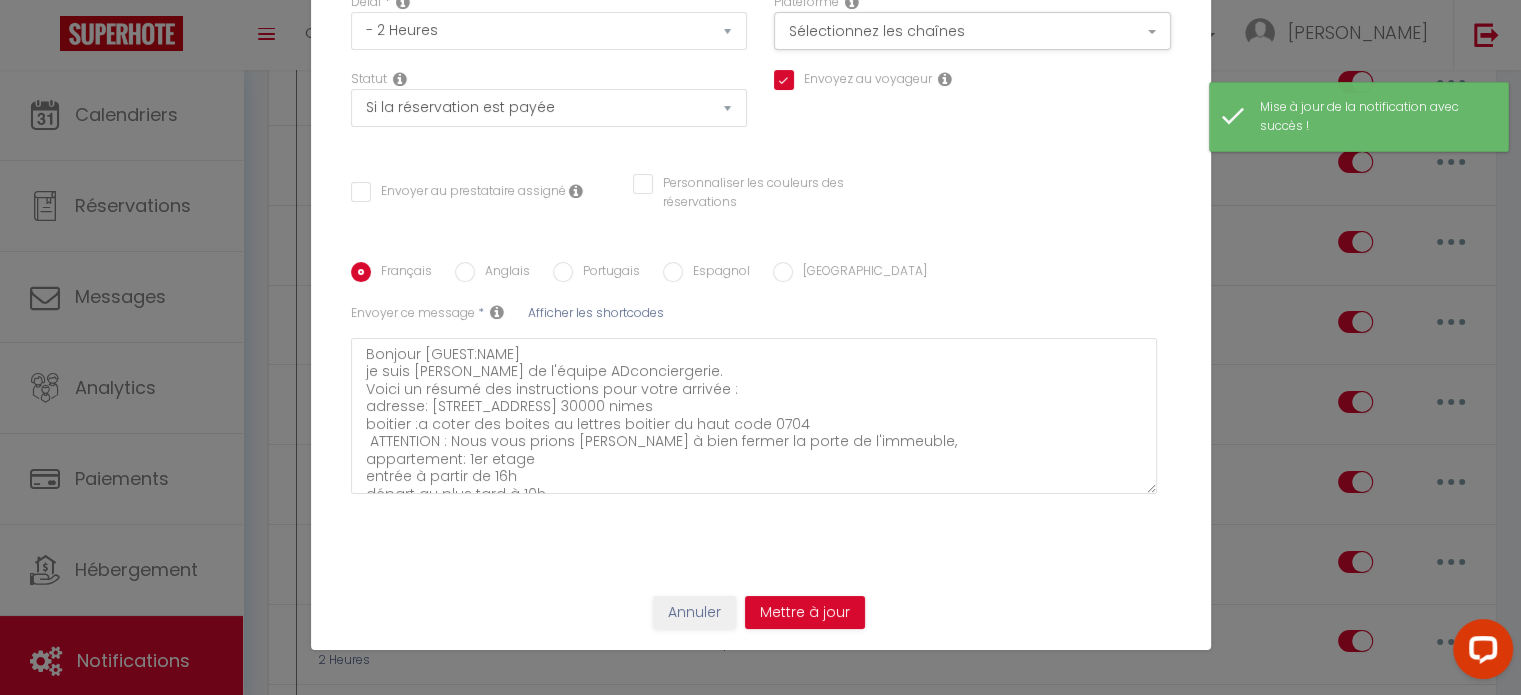 scroll, scrollTop: 211, scrollLeft: 0, axis: vertical 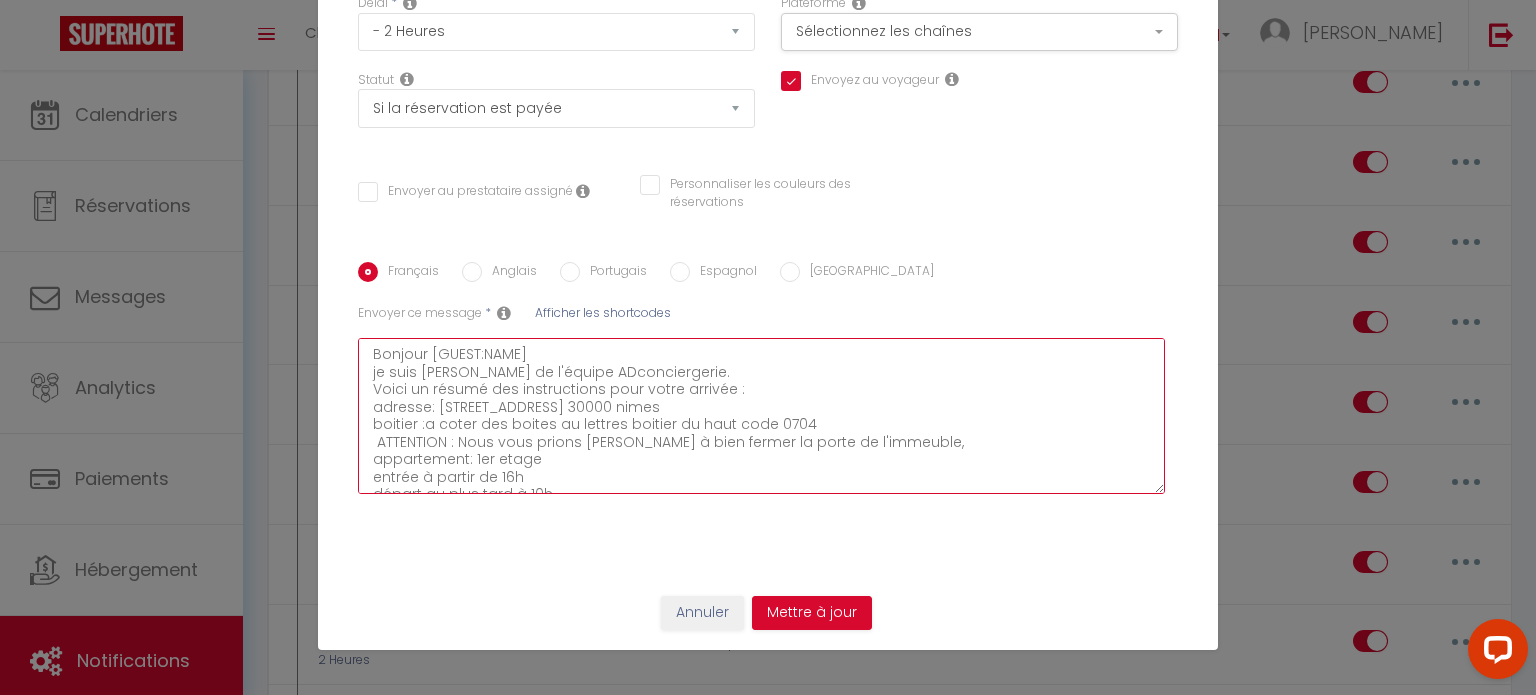 click on "Bonjour [GUEST:NAME]
je suis [PERSON_NAME] de l'équipe ADconciergerie.
Voici un résumé des instructions pour votre arrivée :
adresse: [STREET_ADDRESS] 30000 nimes
boitier :a coter des boites au lettres boitier du haut code 0704
ATTENTION : Nous vous prions [PERSON_NAME] à bien fermer la porte de l'immeuble,
appartement: 1er etage
entrée à partir de 16h
départ au plus tard à 10h
Nous vous souhaitons un agréable séjour :-)" at bounding box center (761, 416) 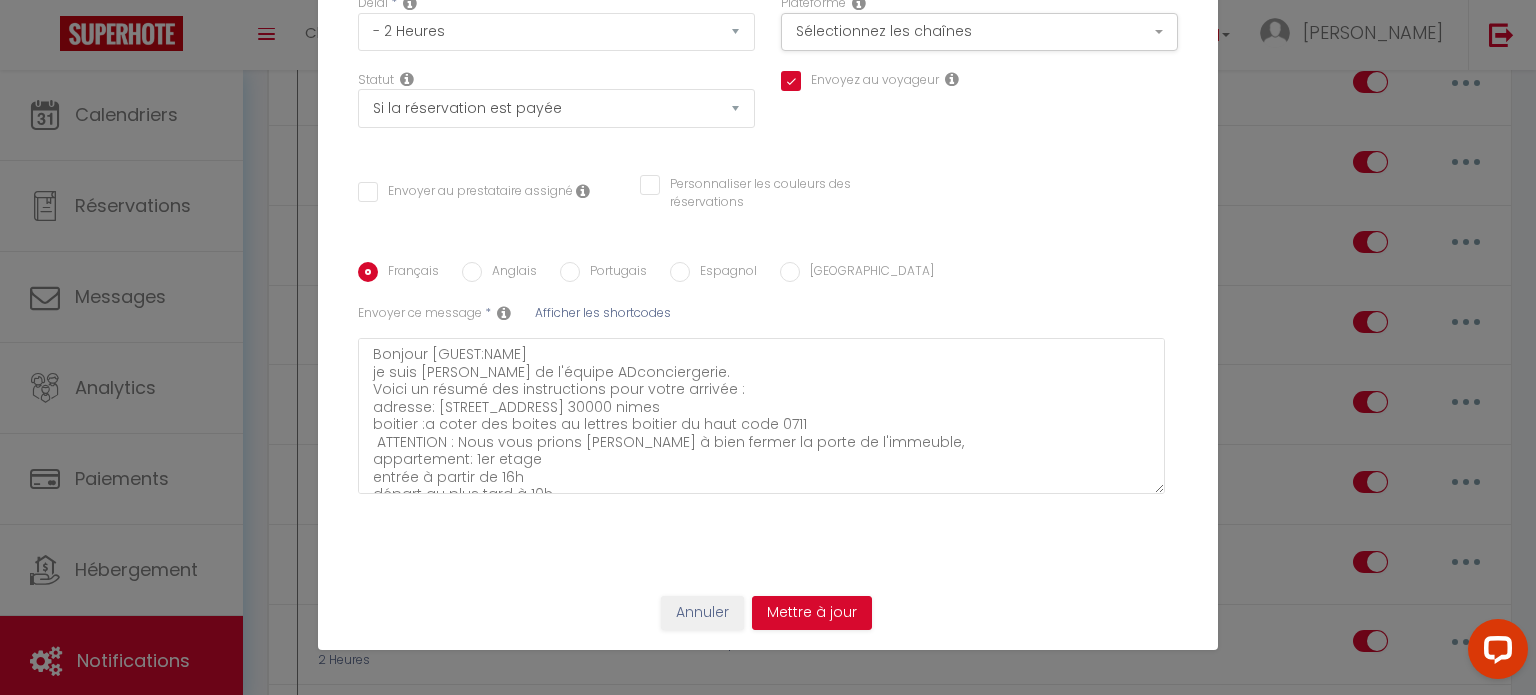 click on "Anglais" at bounding box center (509, 273) 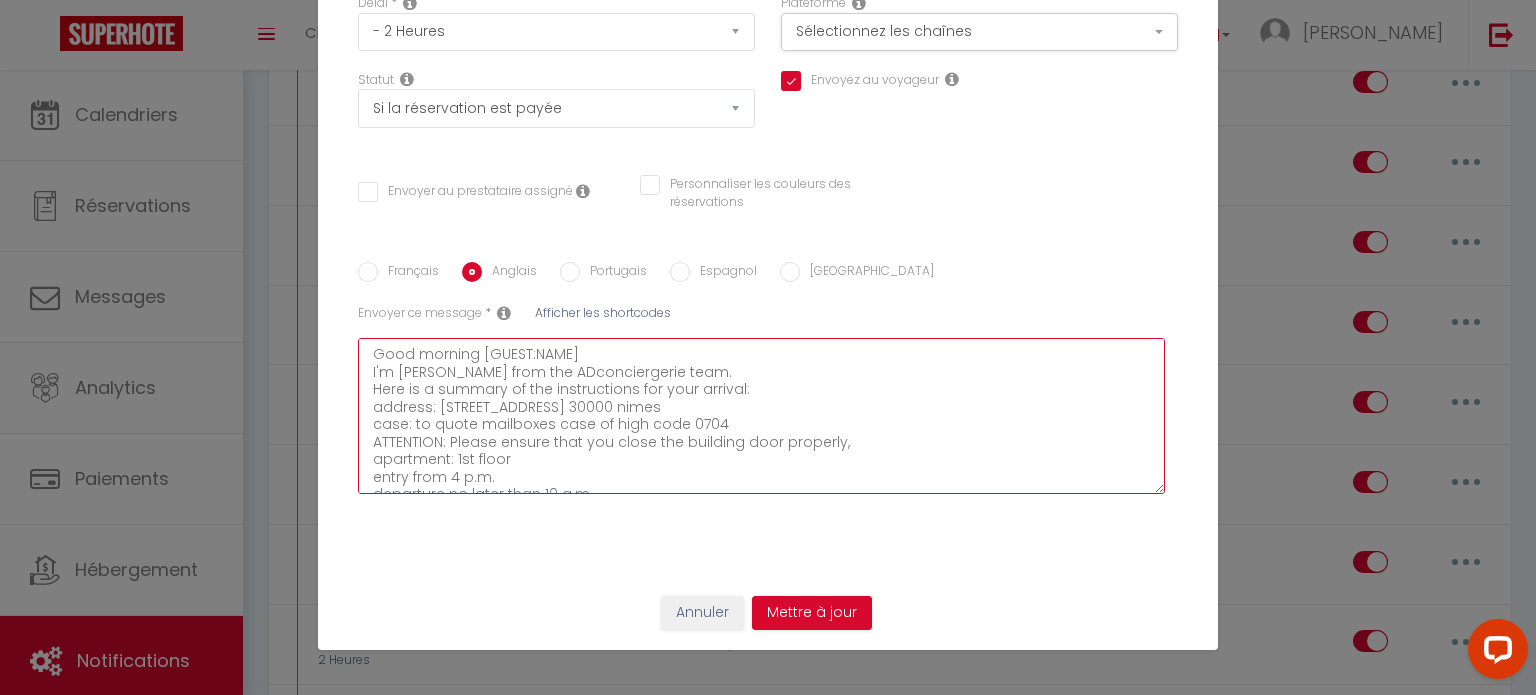click on "Good morning [GUEST:NAME]
I'm [PERSON_NAME] from the ADconciergerie team.
Here is a summary of the instructions for your arrival:
address: [STREET_ADDRESS] 30000 nimes
case: to quote mailboxes case of high code 0704
ATTENTION: Please ensure that you close the building door properly,
apartment: 1st floor
entry from 4 p.m.
departure no later than 10 a.m.
We wish you a pleasant stay :-)[GUEST:NAME]" at bounding box center (761, 416) 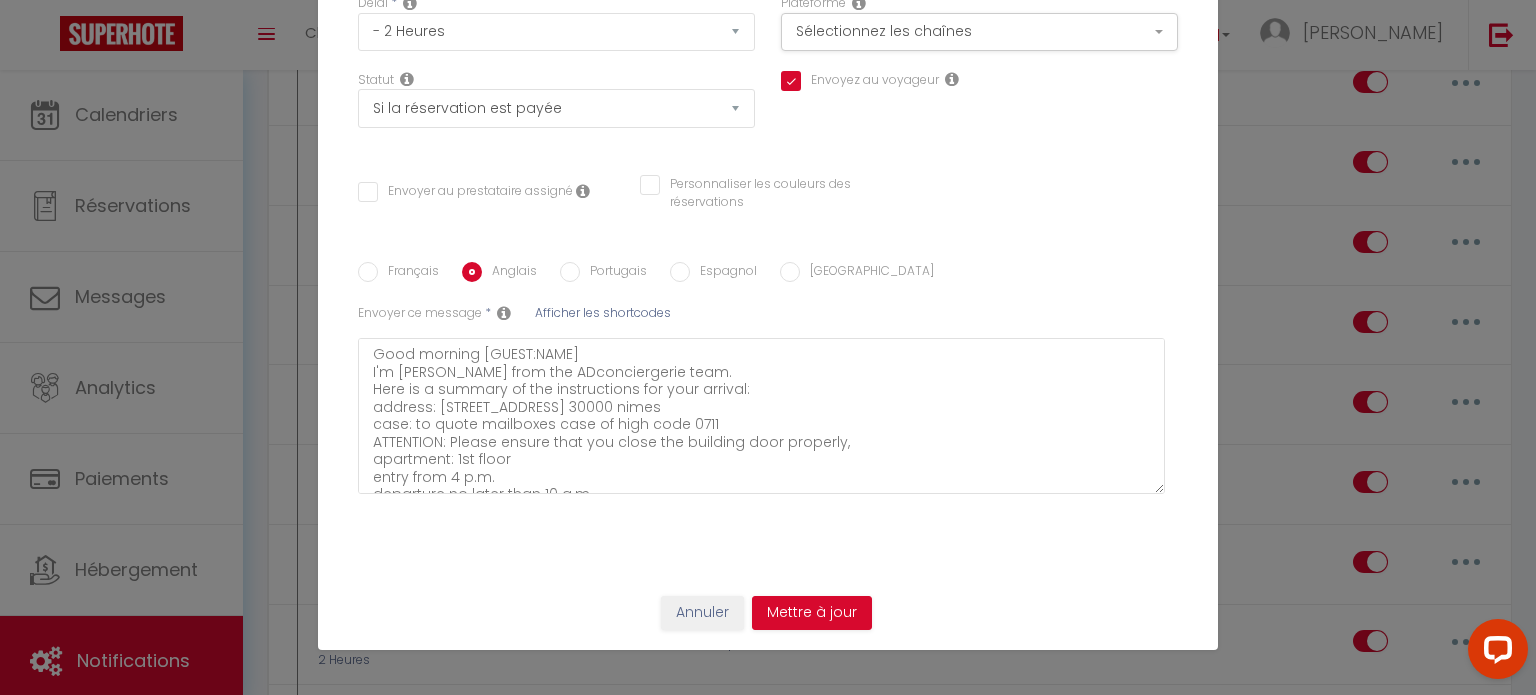 click on "Portugais" at bounding box center [613, 273] 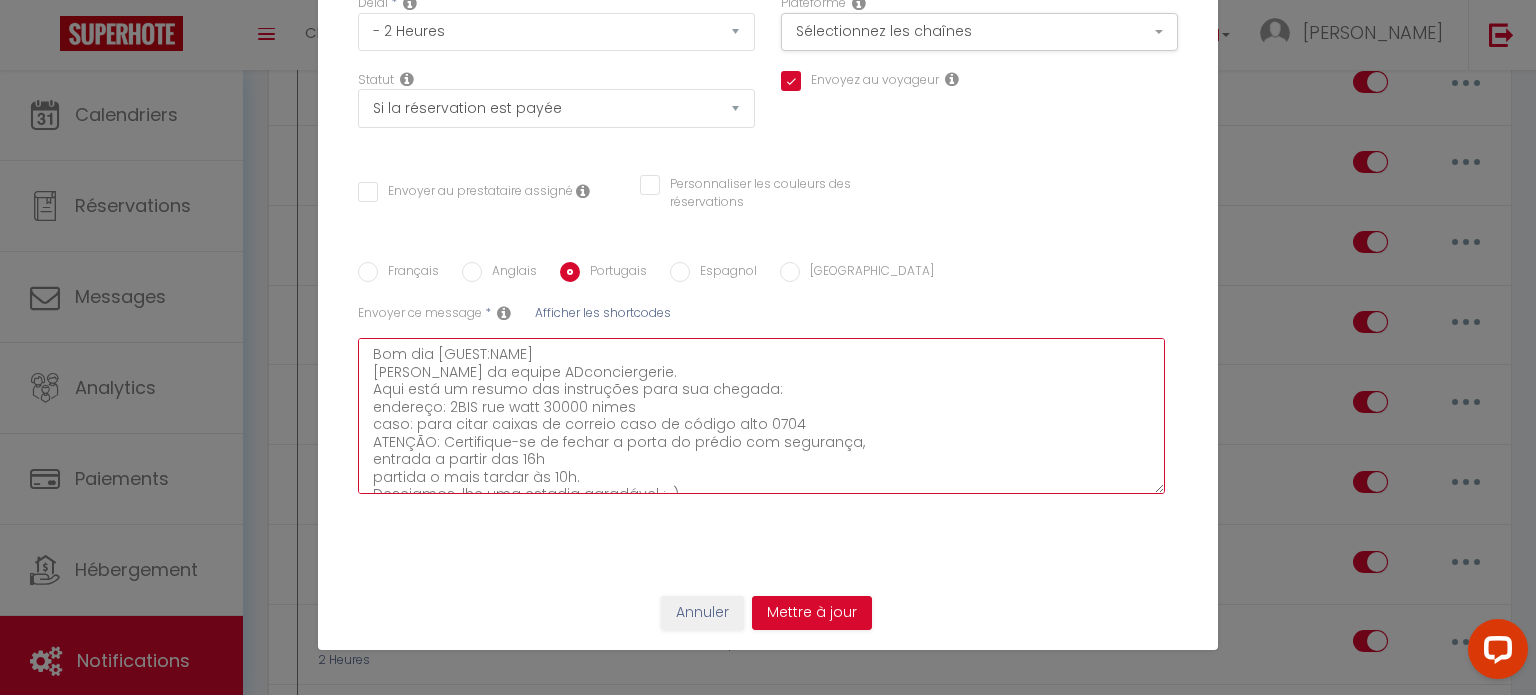click on "Bom dia [GUEST:NAME]
[PERSON_NAME] da equipe ADconciergerie.
Aqui está um resumo das instruções para sua chegada:
endereço: 2BIS rue watt 30000 nimes
caso: para citar caixas de correio caso de código alto 0704
ATENÇÃO: Certifique-se de fechar a porta do prédio com segurança,
entrada a partir das 16h
partida o mais tardar às 10h.
Desejamos-lhe uma estadia agradável :-)" at bounding box center (761, 416) 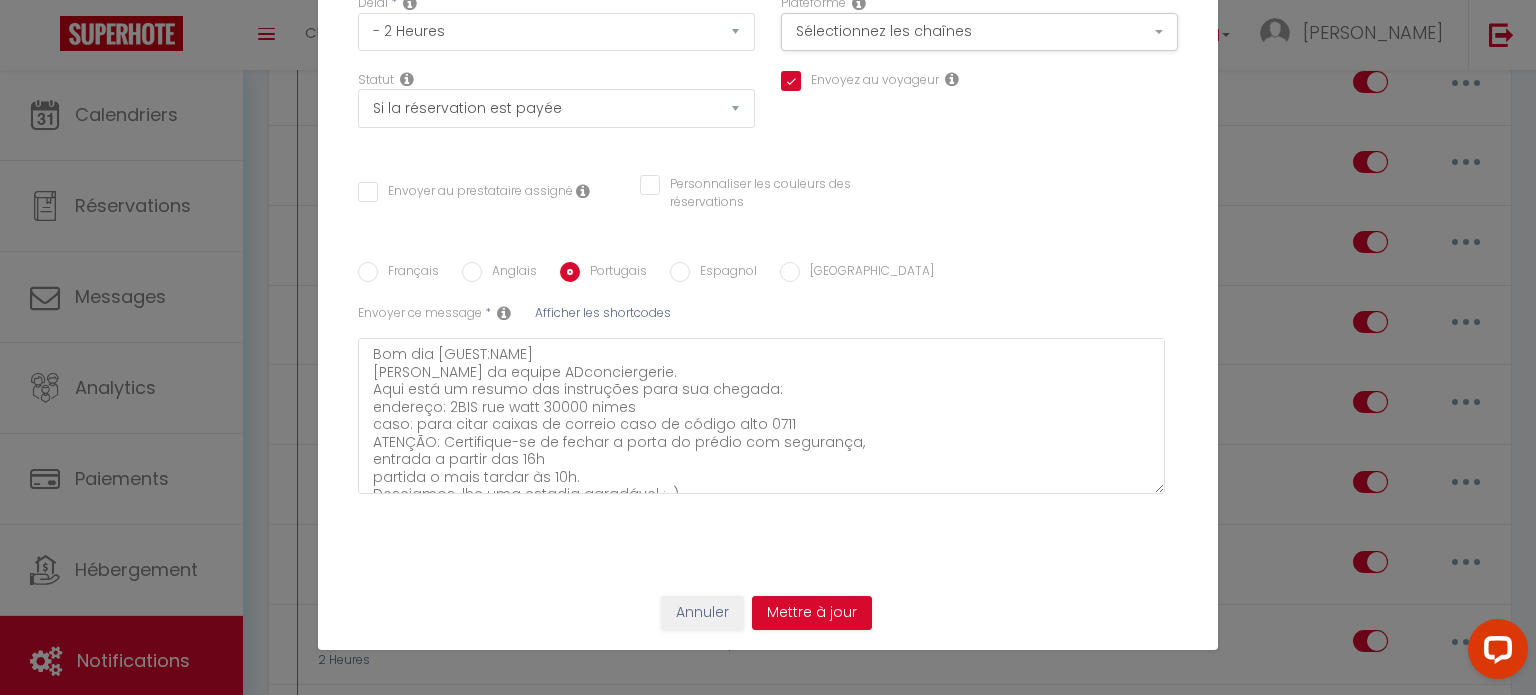 click on "Français     Anglais     Portugais     Espagnol     Italien   Sujet   *       Afficher les shortcodes     Envoyer ce message   *     Afficher les shortcodes   Bom dia [GUEST:NAME]
[PERSON_NAME] da equipe ADconciergerie.
Aqui está um resumo das instruções para sua chegada:
endereço: 2BIS rue watt 30000 nimes
caso: para citar caixas de correio caso de código alto 0711
ATENÇÃO: Certifique-se de fechar a porta do prédio com segurança,
entrada a partir das 16h
partida o mais tardar às 10h.
Desejamos-lhe uma estadia agradável :-)" at bounding box center [768, 388] 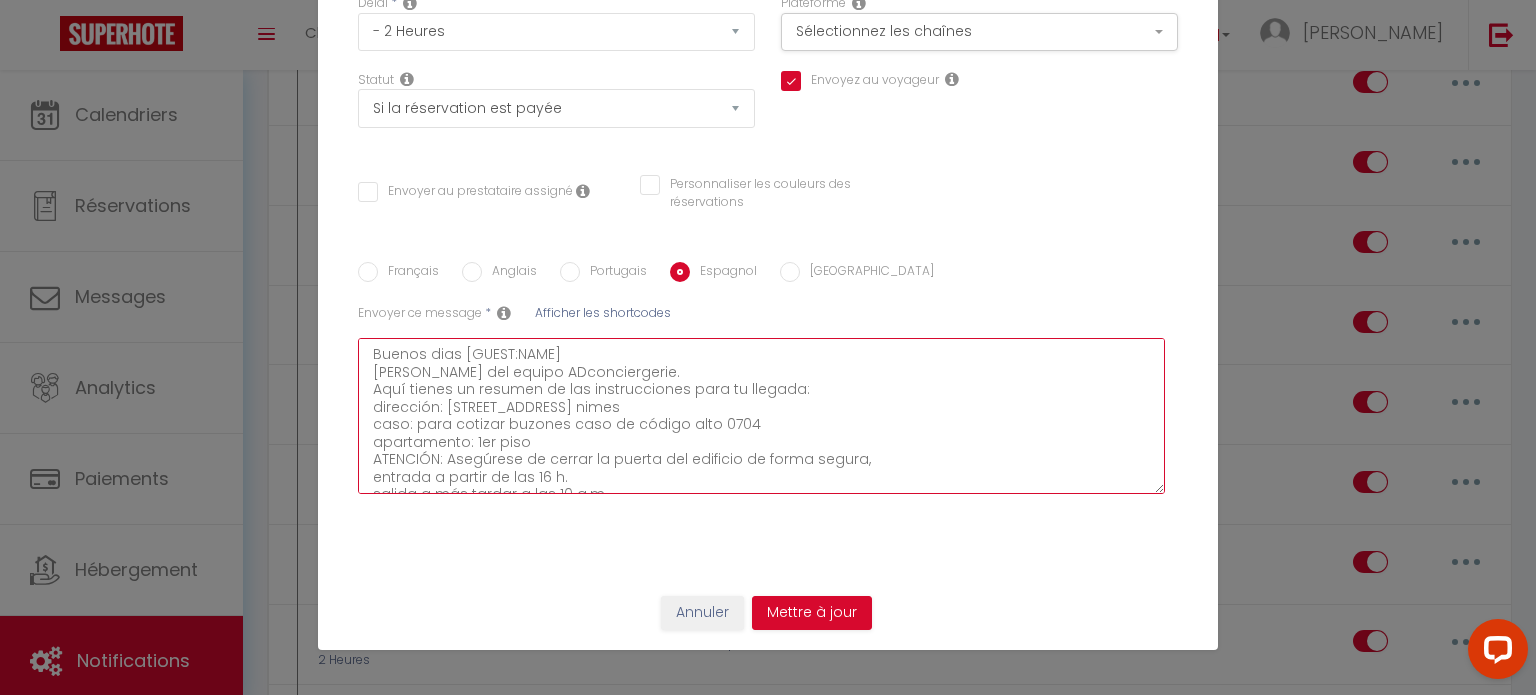 click on "Buenos dias [GUEST:NAME]
[PERSON_NAME] del equipo ADconciergerie.
Aquí tienes un resumen de las instrucciones para tu llegada:
dirección: [STREET_ADDRESS] nimes
caso: para cotizar buzones caso de código alto 0704
apartamento: 1er piso
ATENCIÓN: Asegúrese de cerrar la puerta del edificio de forma segura,
entrada a partir de las 16 h.
salida a más tardar a las 10 a.m.
Le deseamos una estancia agradable :-)[GUEST:NAME]" at bounding box center (761, 416) 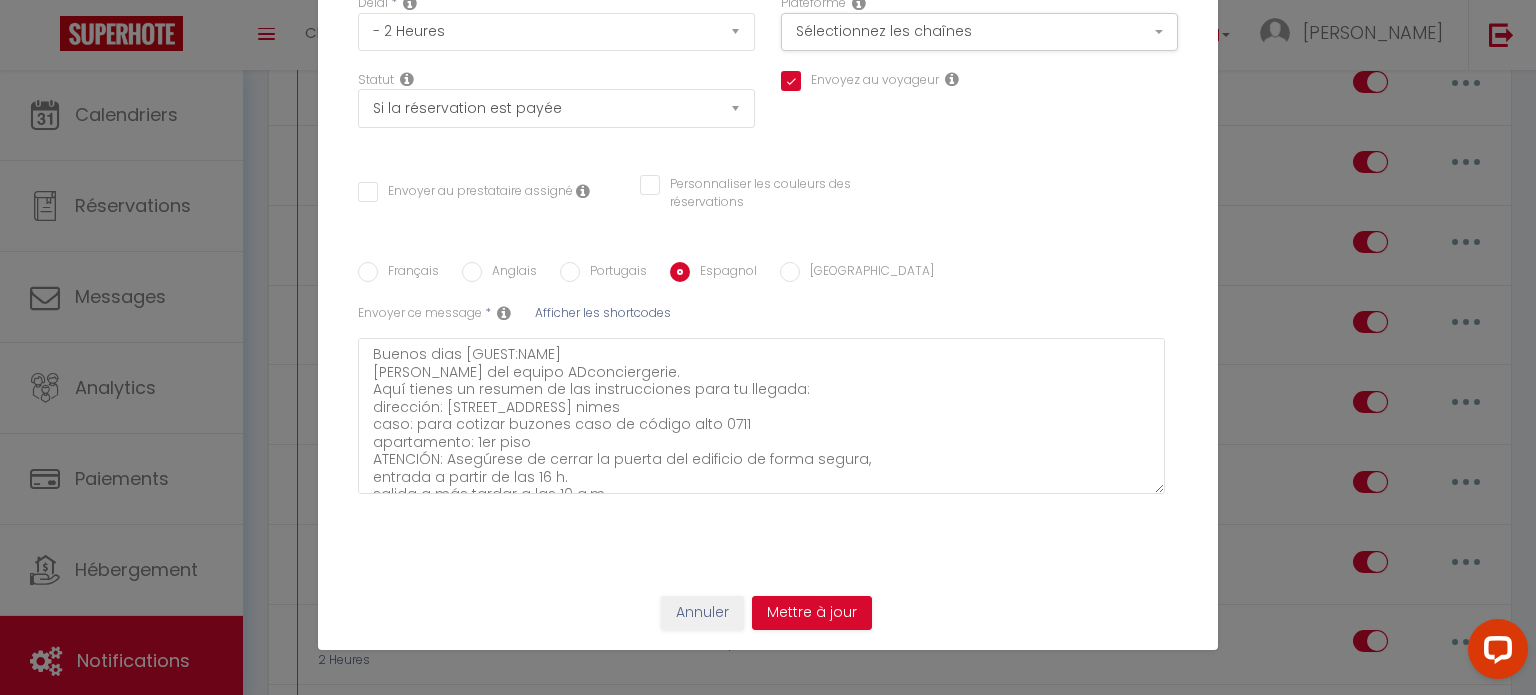 drag, startPoint x: 820, startPoint y: 283, endPoint x: 821, endPoint y: 270, distance: 13.038404 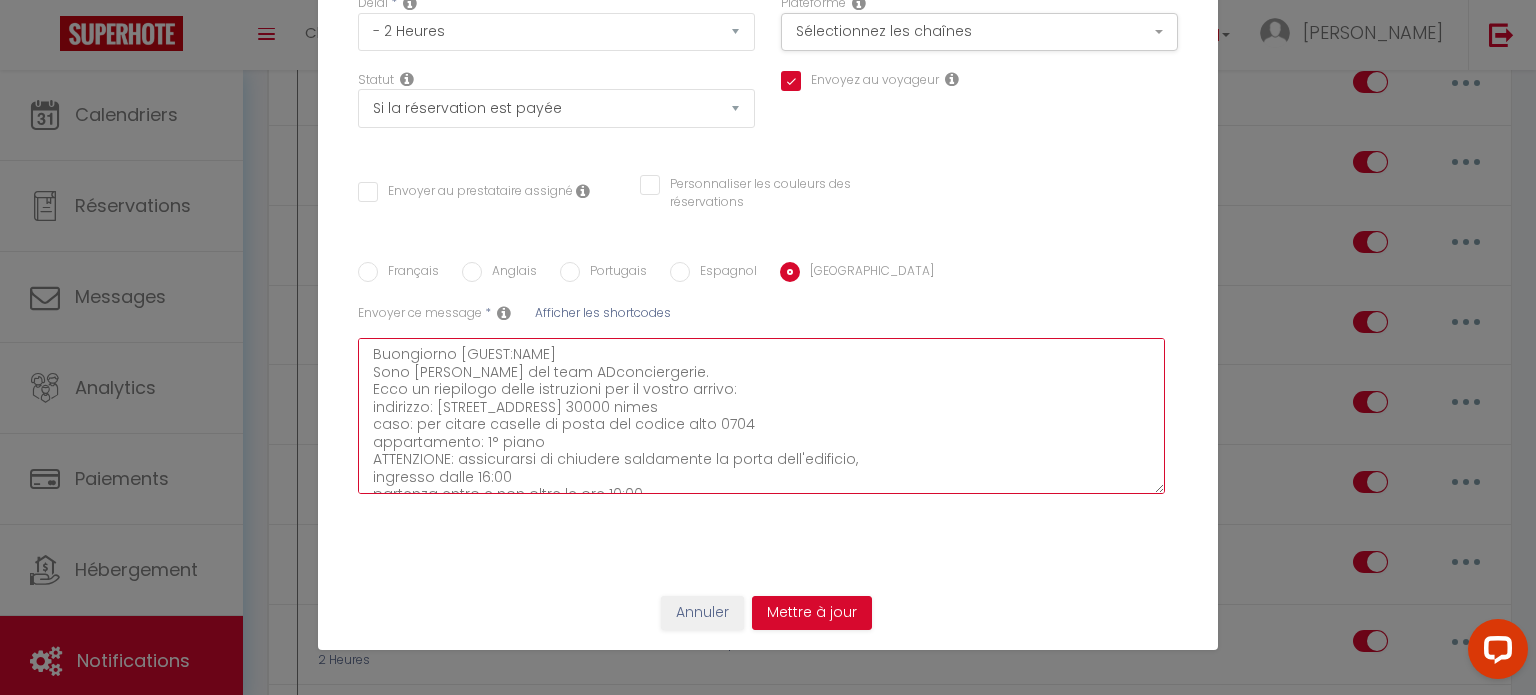 click on "Buongiorno [GUEST:NAME]
Sono [PERSON_NAME] del team ADconciergerie.
Ecco un riepilogo delle istruzioni per il vostro arrivo:
indirizzo: [STREET_ADDRESS] 30000 nimes
caso: per citare caselle di posta del codice alto 0704
appartamento: 1° piano
ATTENZIONE: assicurarsi di chiudere saldamente la porta dell'edificio,
ingresso dalle 16:00
partenza entro e non oltre le ore 10:00
Vi auguriamo un piacevole soggiorno :-)" at bounding box center [761, 416] 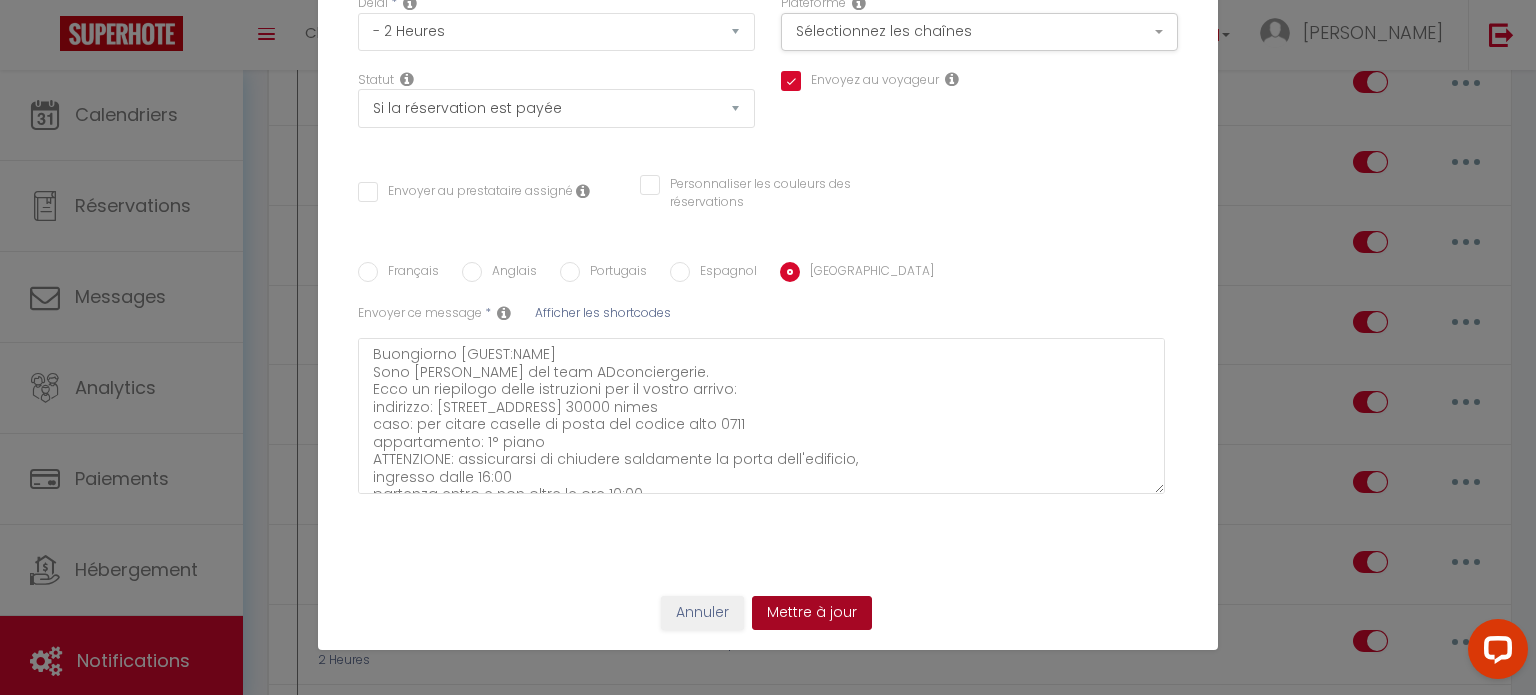 click on "Mettre à jour" at bounding box center (812, 613) 